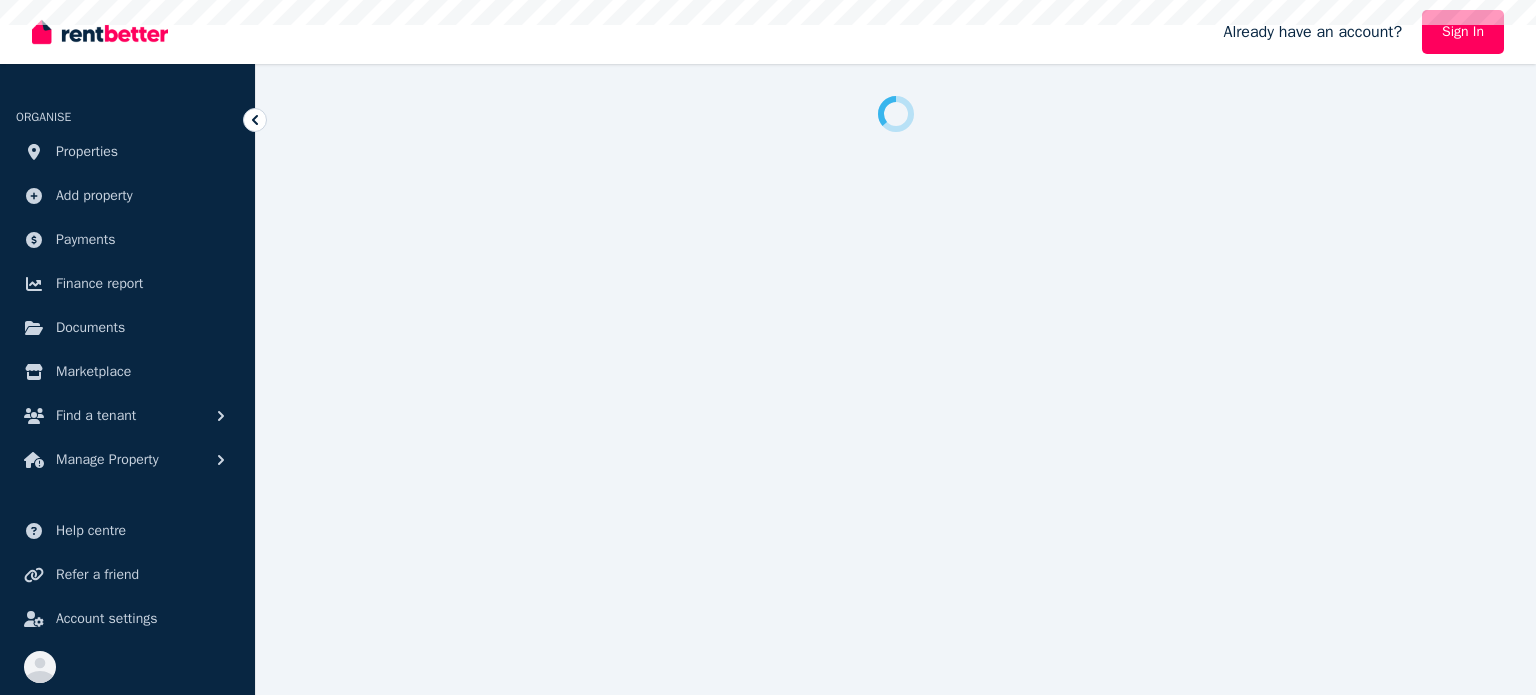 scroll, scrollTop: 0, scrollLeft: 0, axis: both 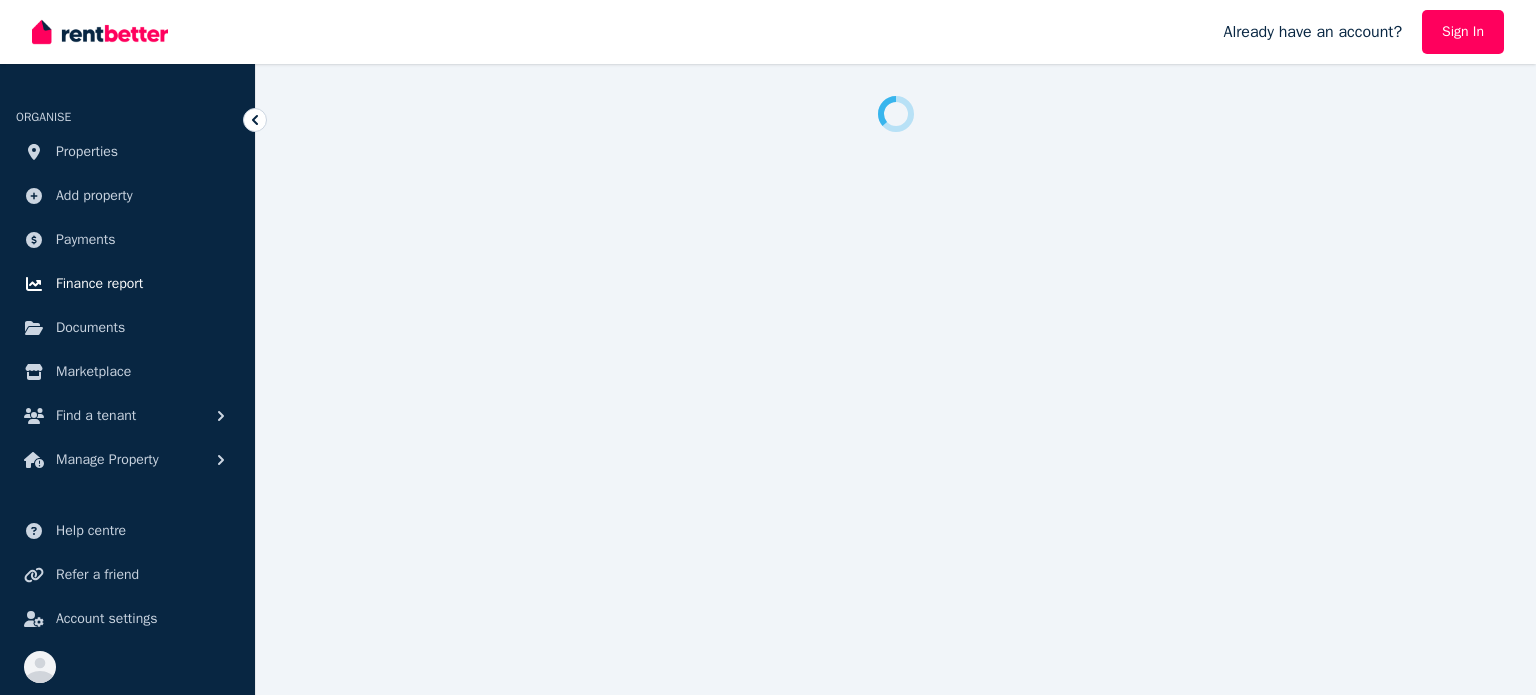 click on "Finance report" at bounding box center (127, 284) 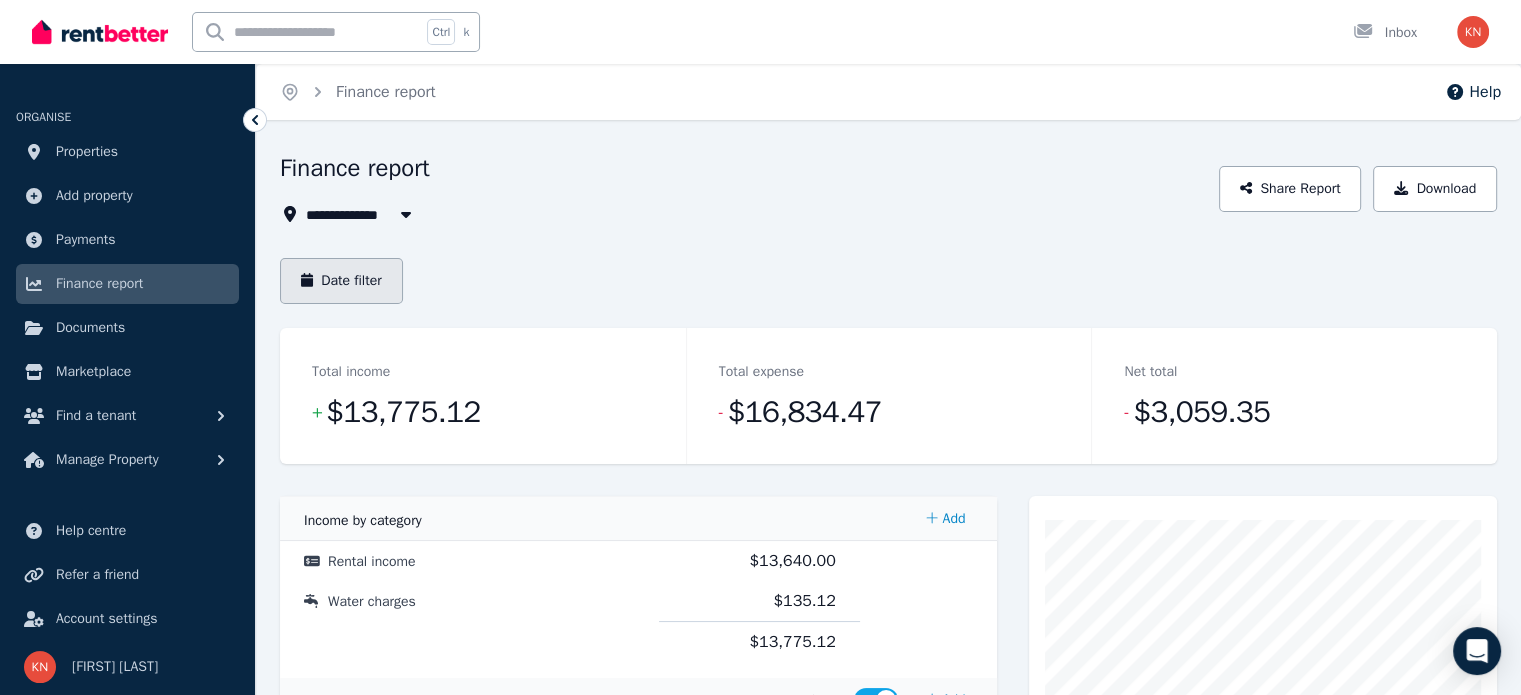 click on "Date filter" at bounding box center (341, 281) 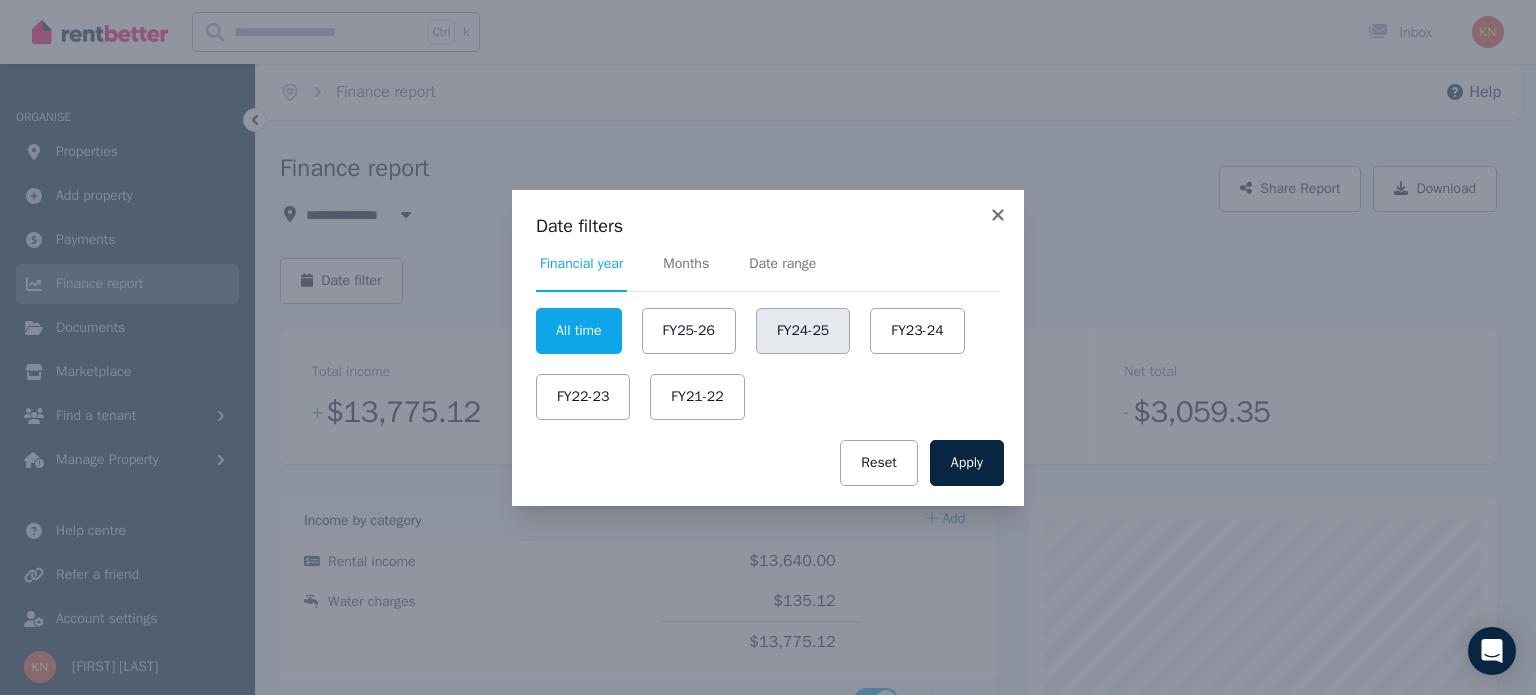 click on "FY24-25" at bounding box center (803, 331) 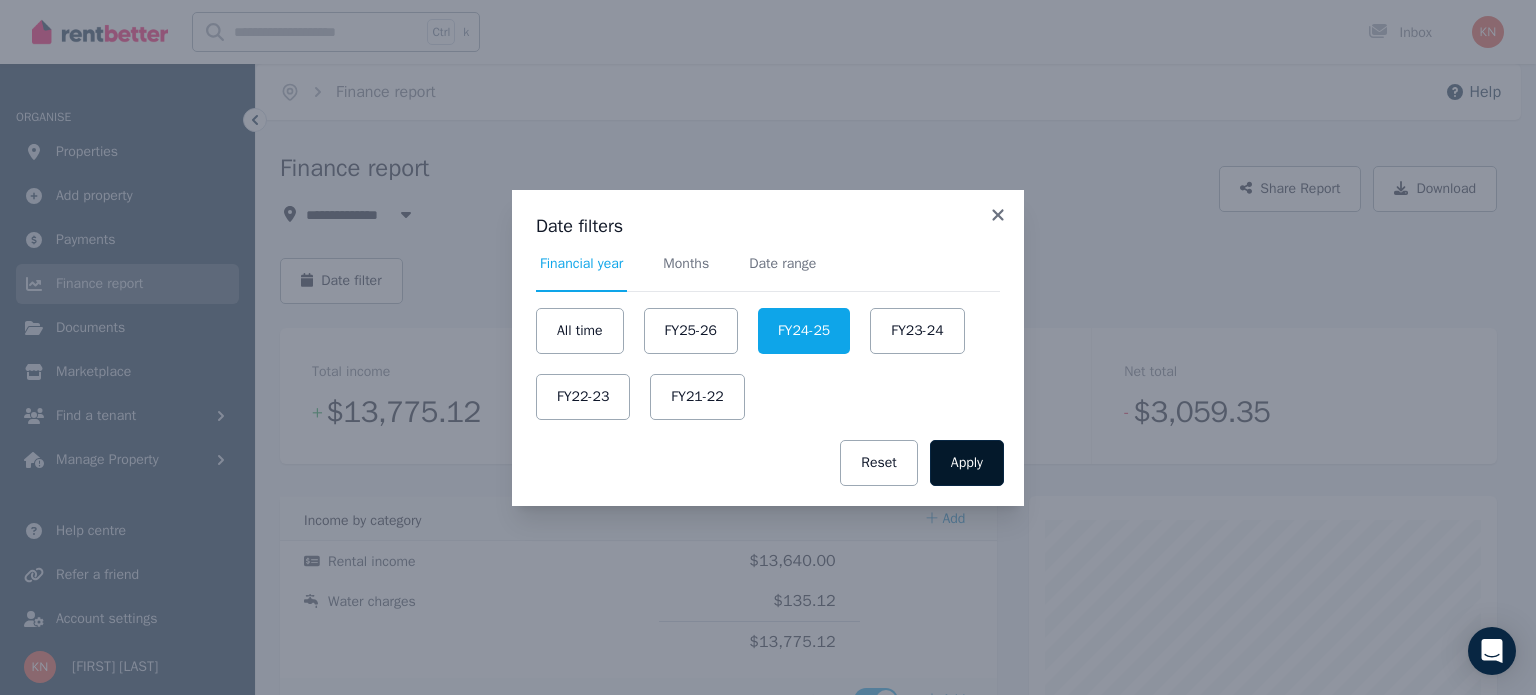 click on "Apply" at bounding box center (967, 463) 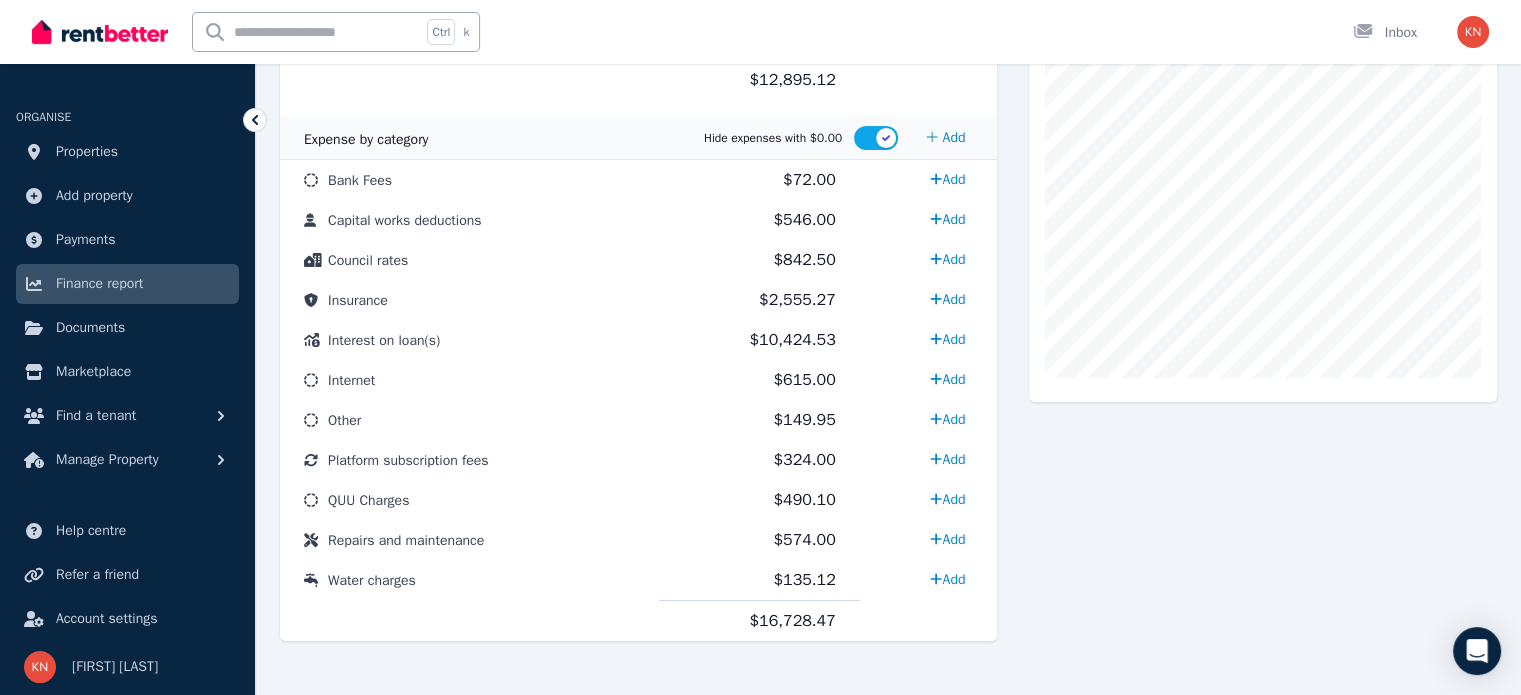 scroll, scrollTop: 575, scrollLeft: 0, axis: vertical 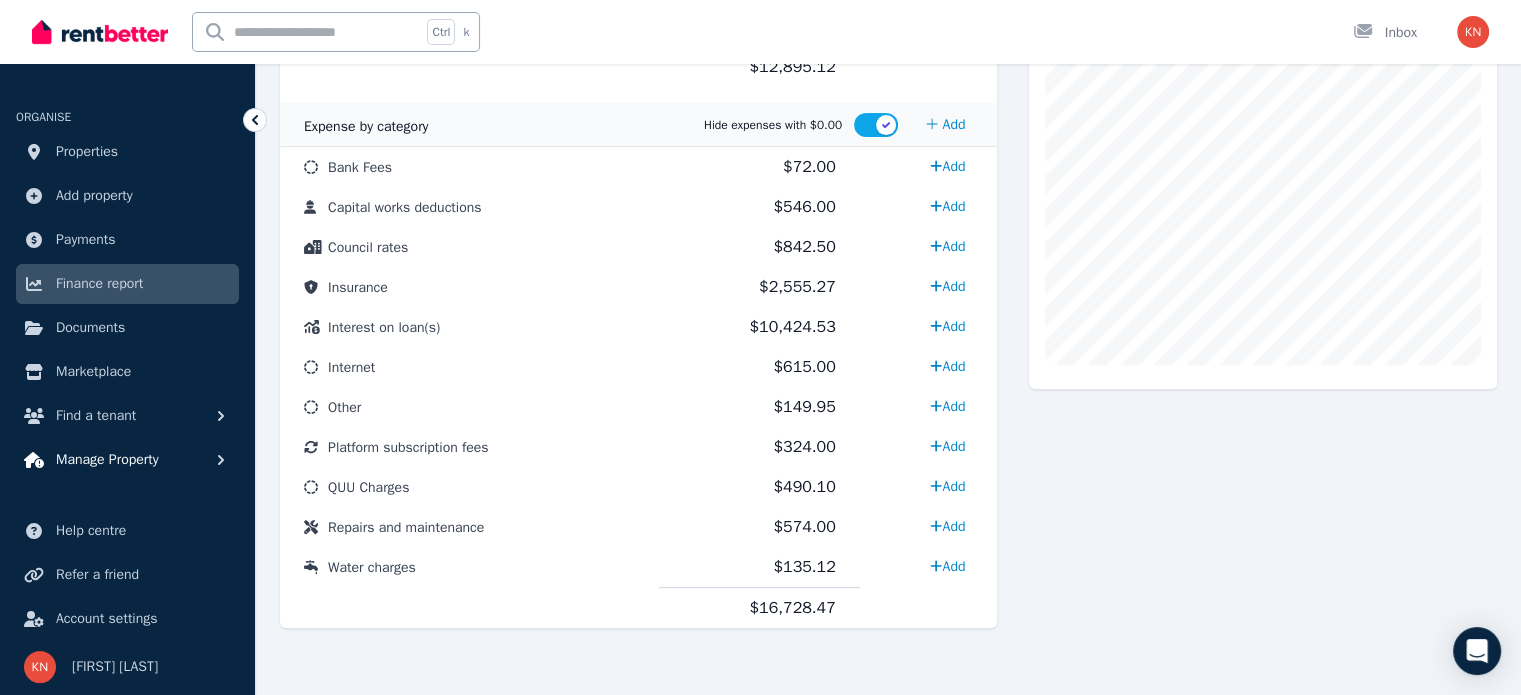 click on "Manage Property" at bounding box center (107, 460) 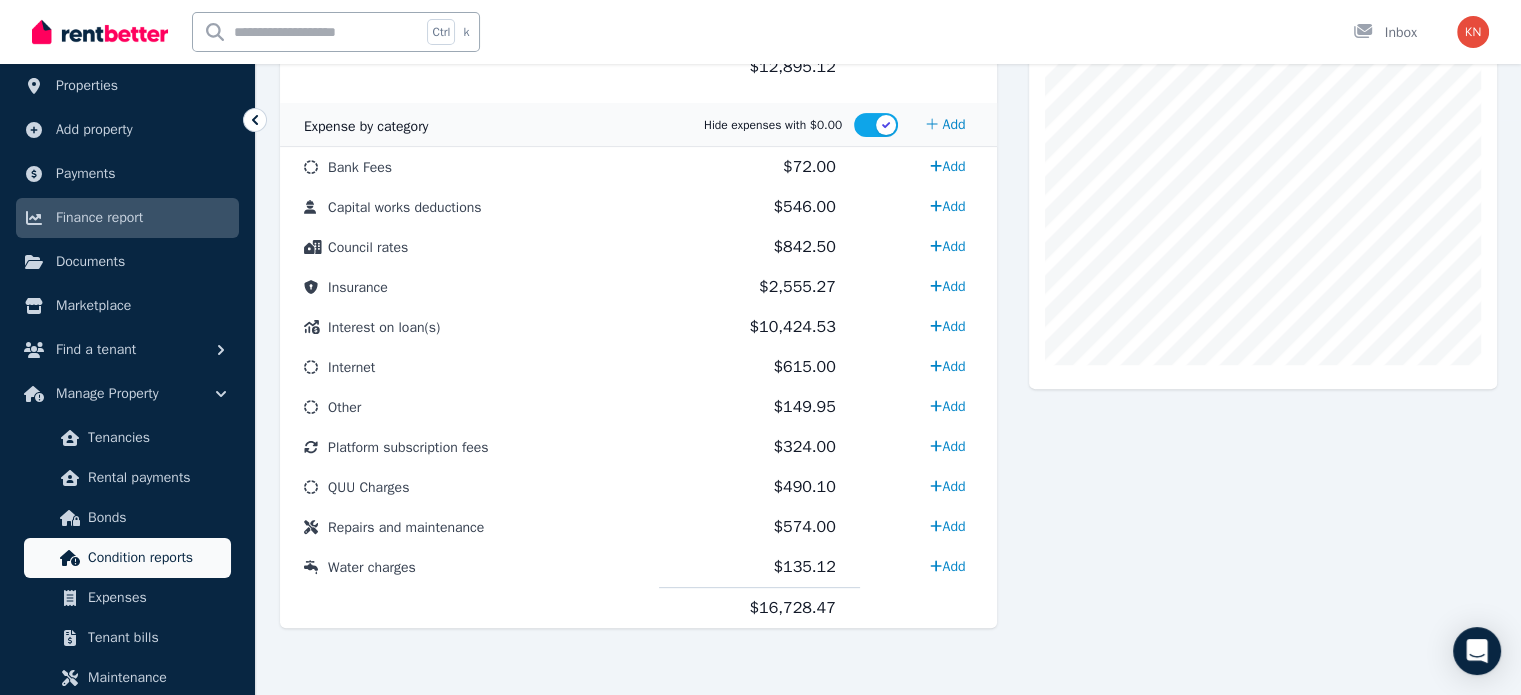 scroll, scrollTop: 100, scrollLeft: 0, axis: vertical 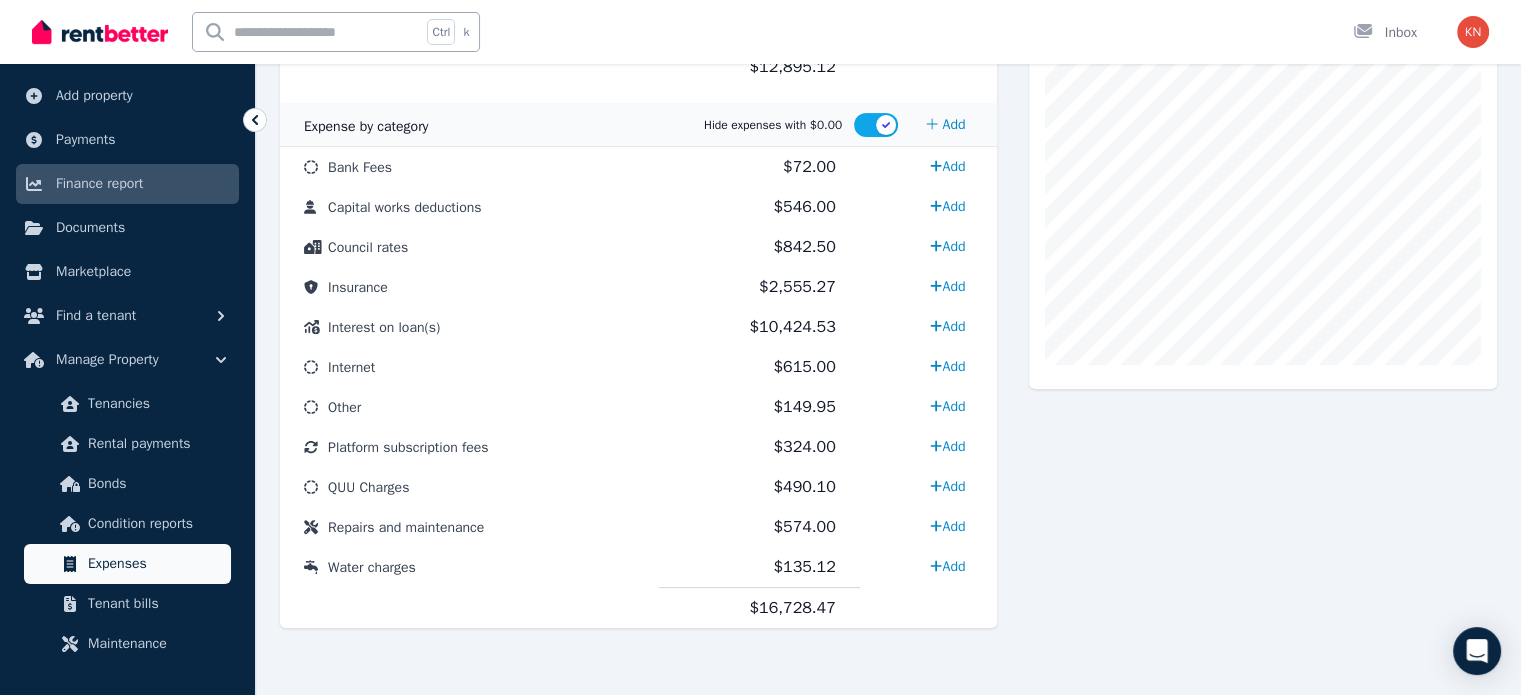 click on "Expenses" at bounding box center [155, 564] 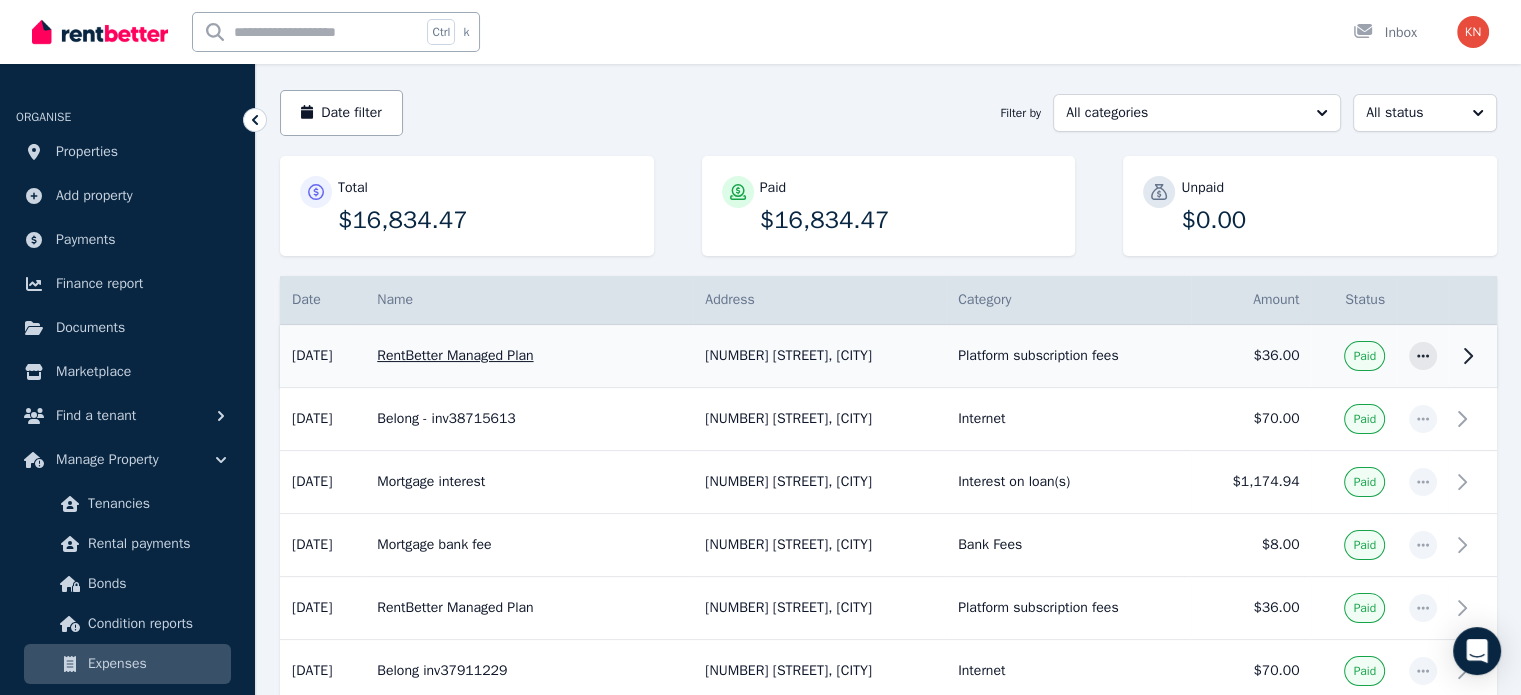 scroll, scrollTop: 200, scrollLeft: 0, axis: vertical 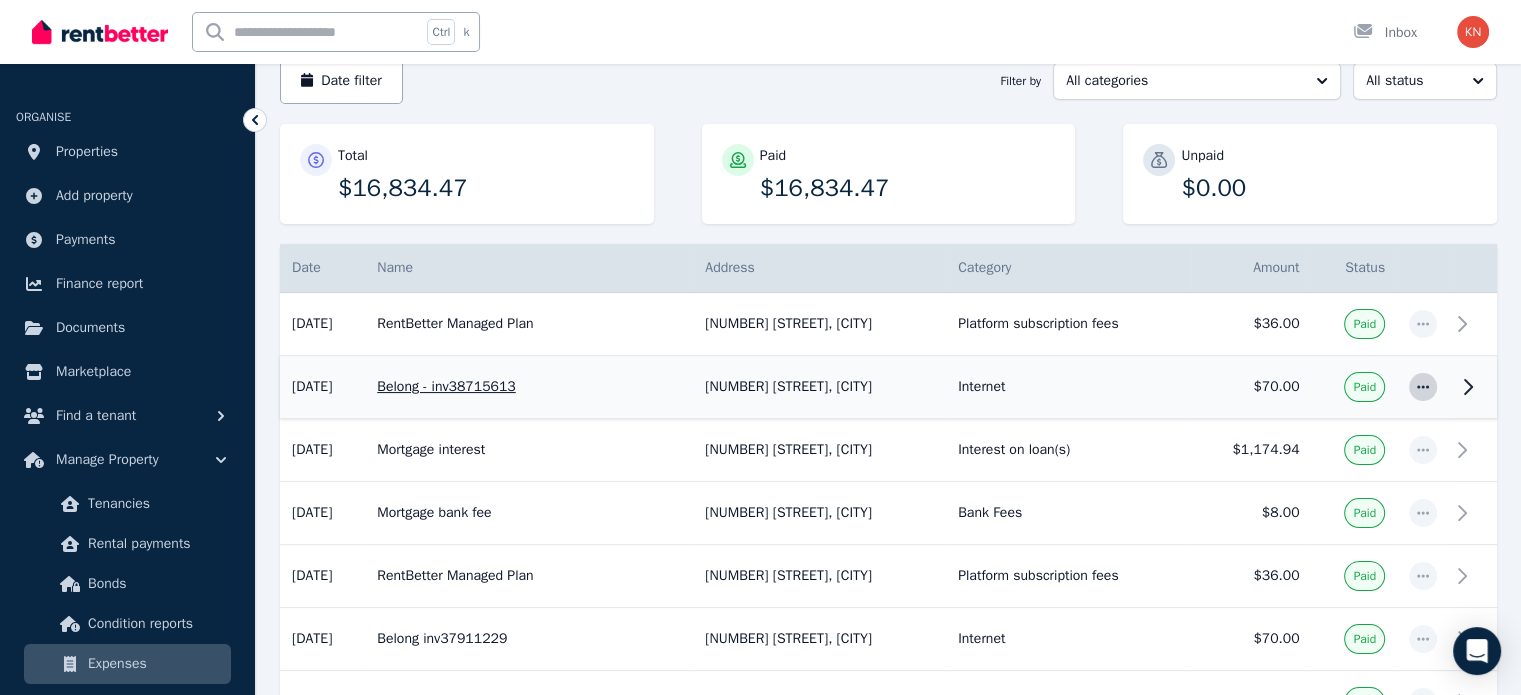 click at bounding box center (1423, 387) 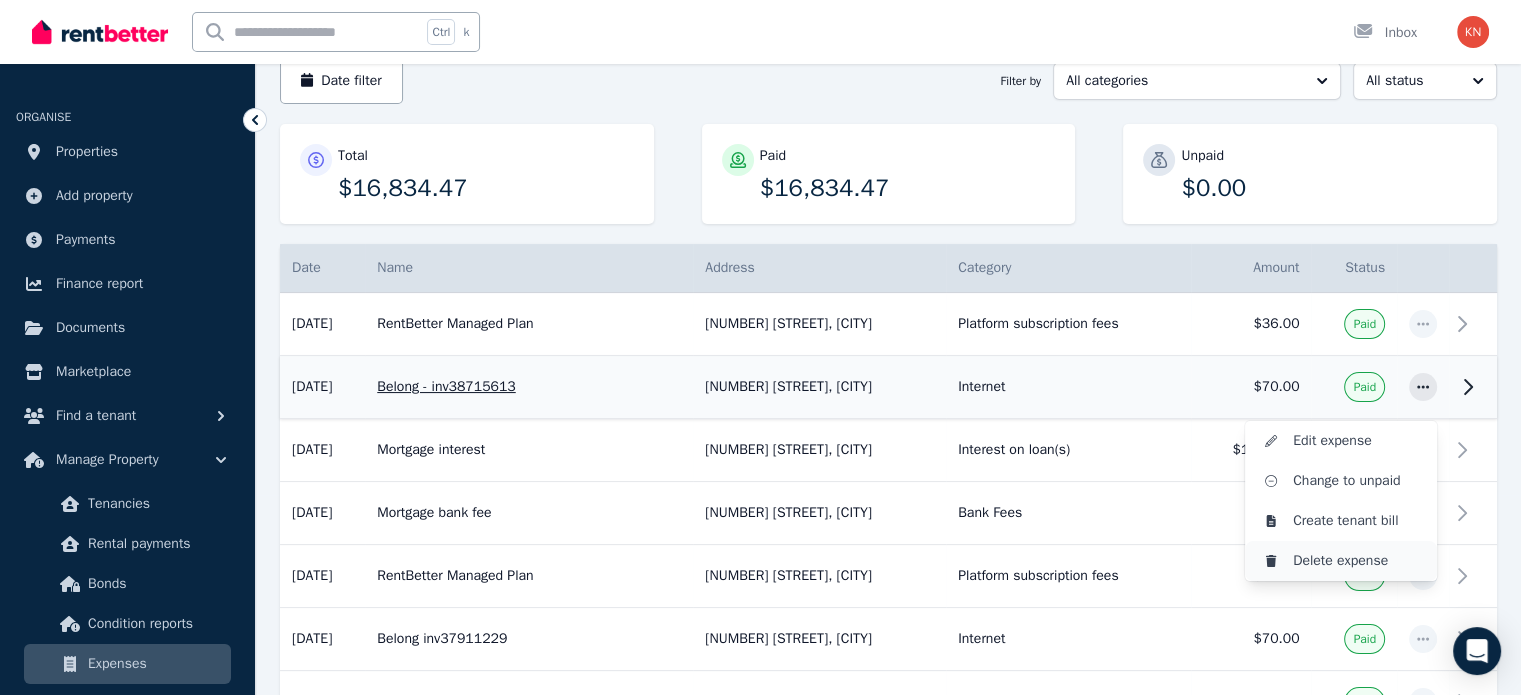 click on "Delete expense" at bounding box center (1357, 561) 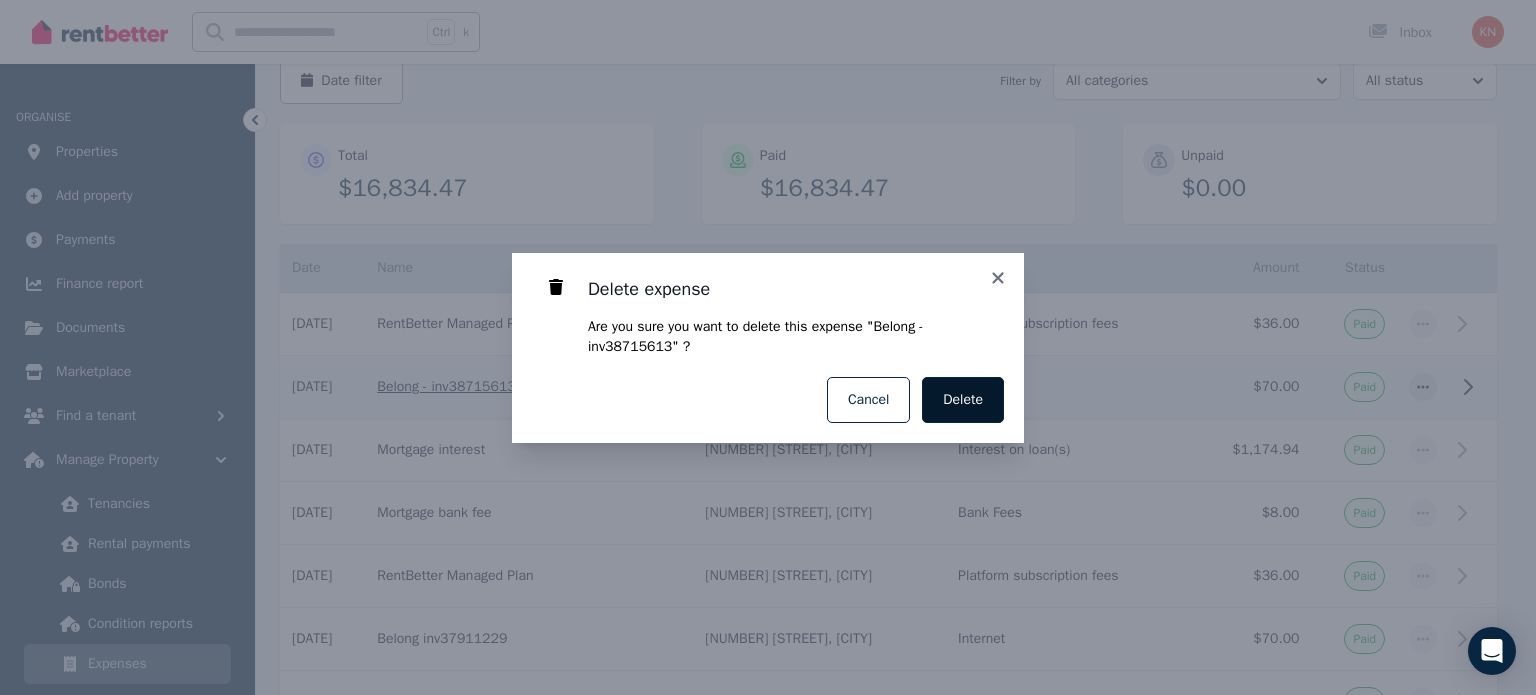 click on "Delete" at bounding box center [963, 400] 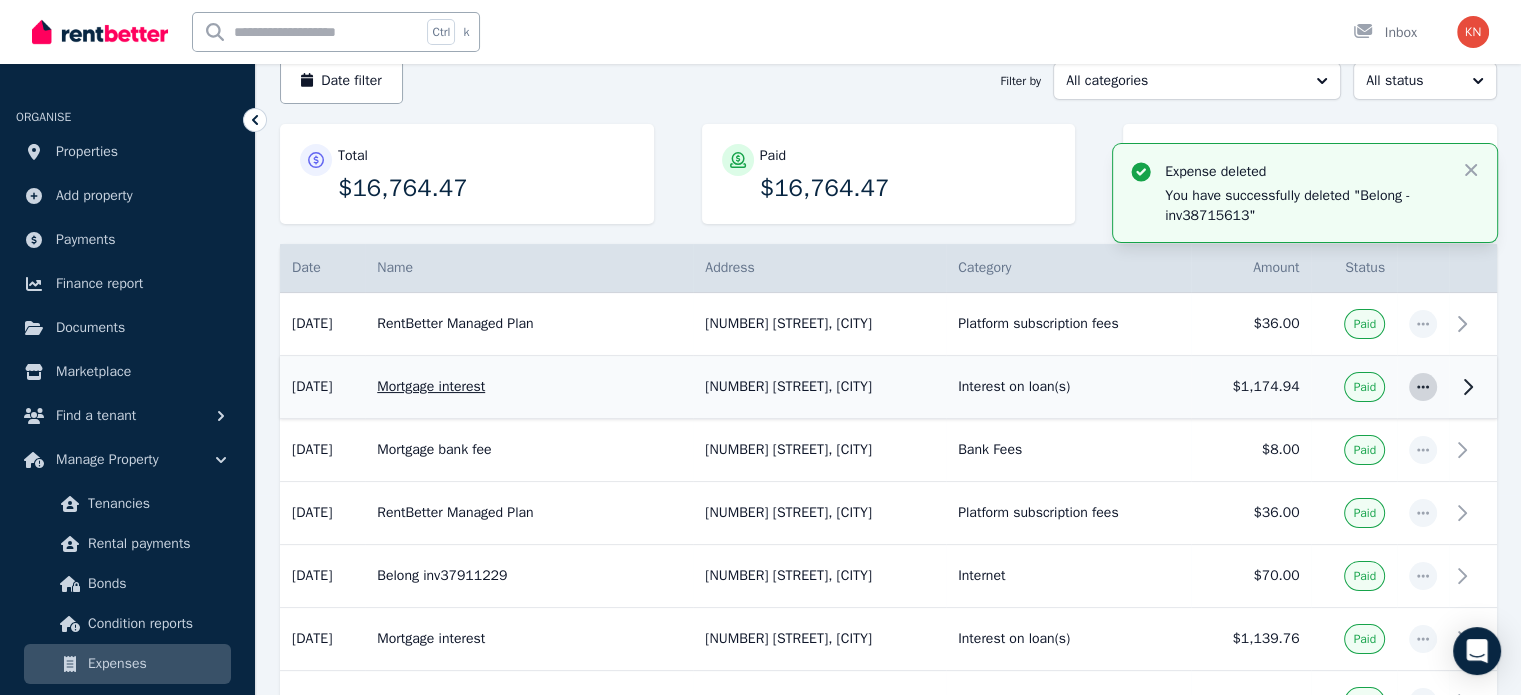 click 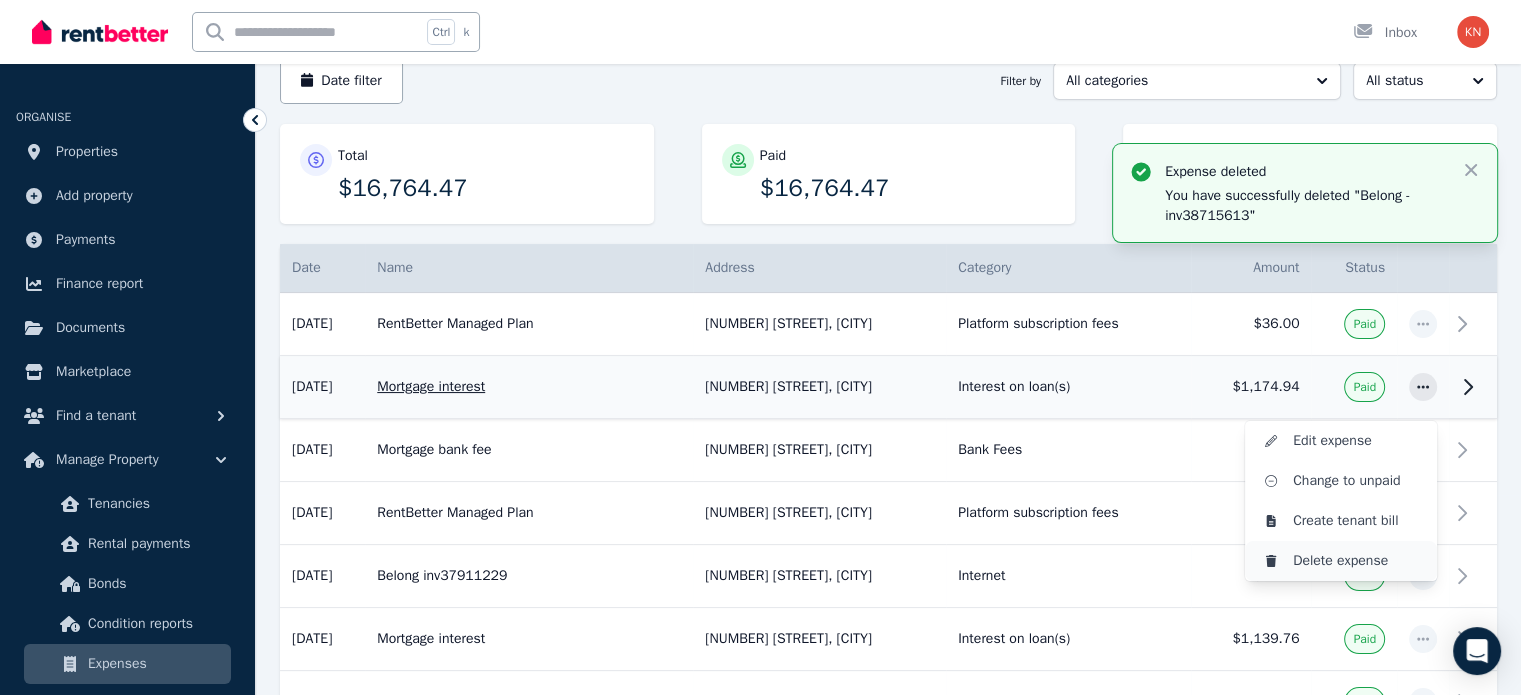 click on "Delete expense" at bounding box center [1357, 561] 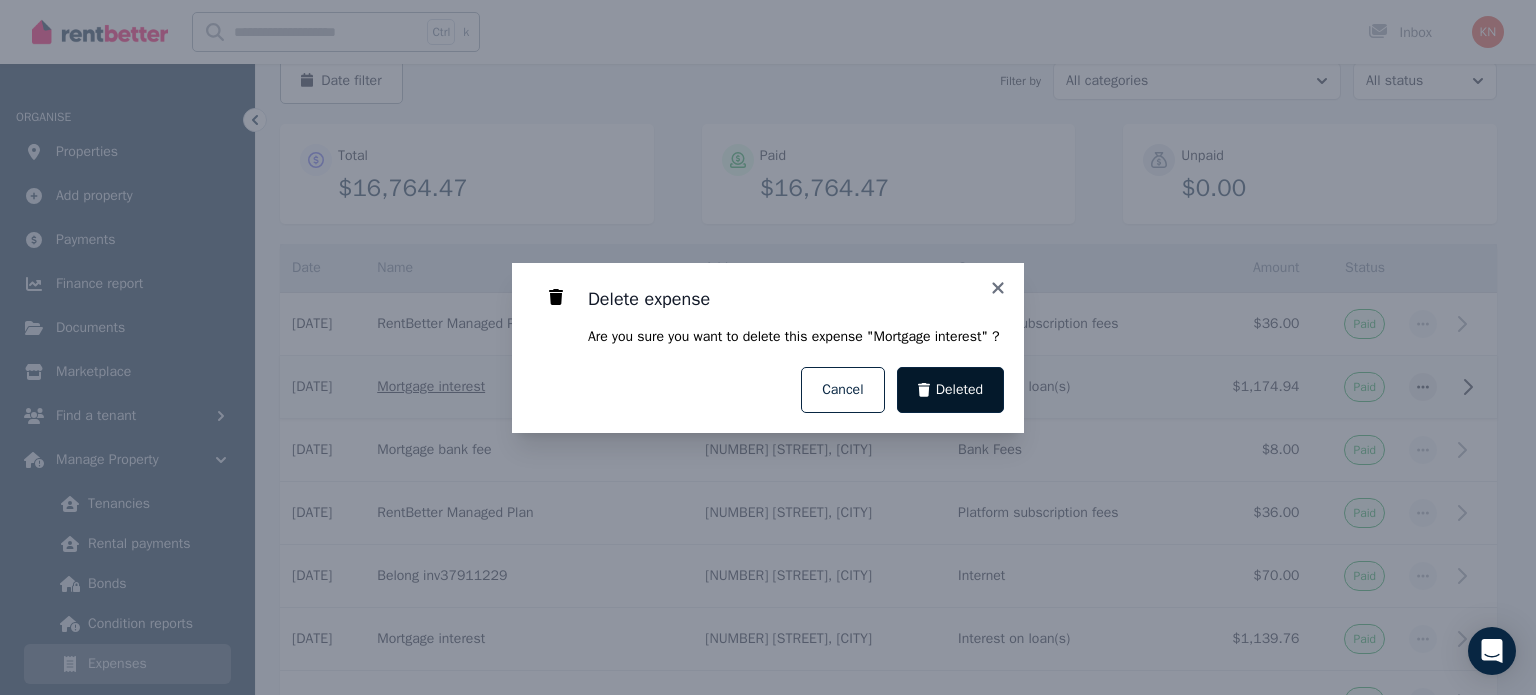 click on "Deleted" at bounding box center (959, 390) 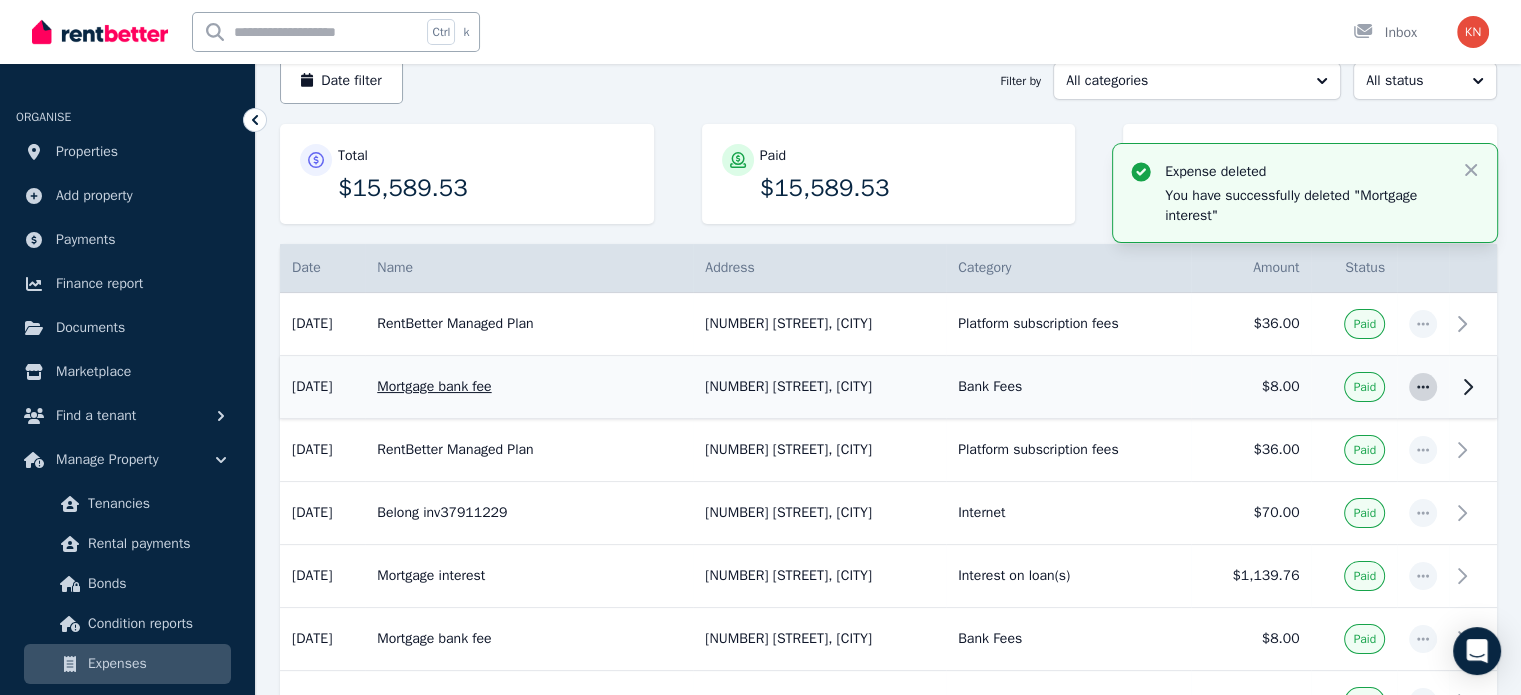 click 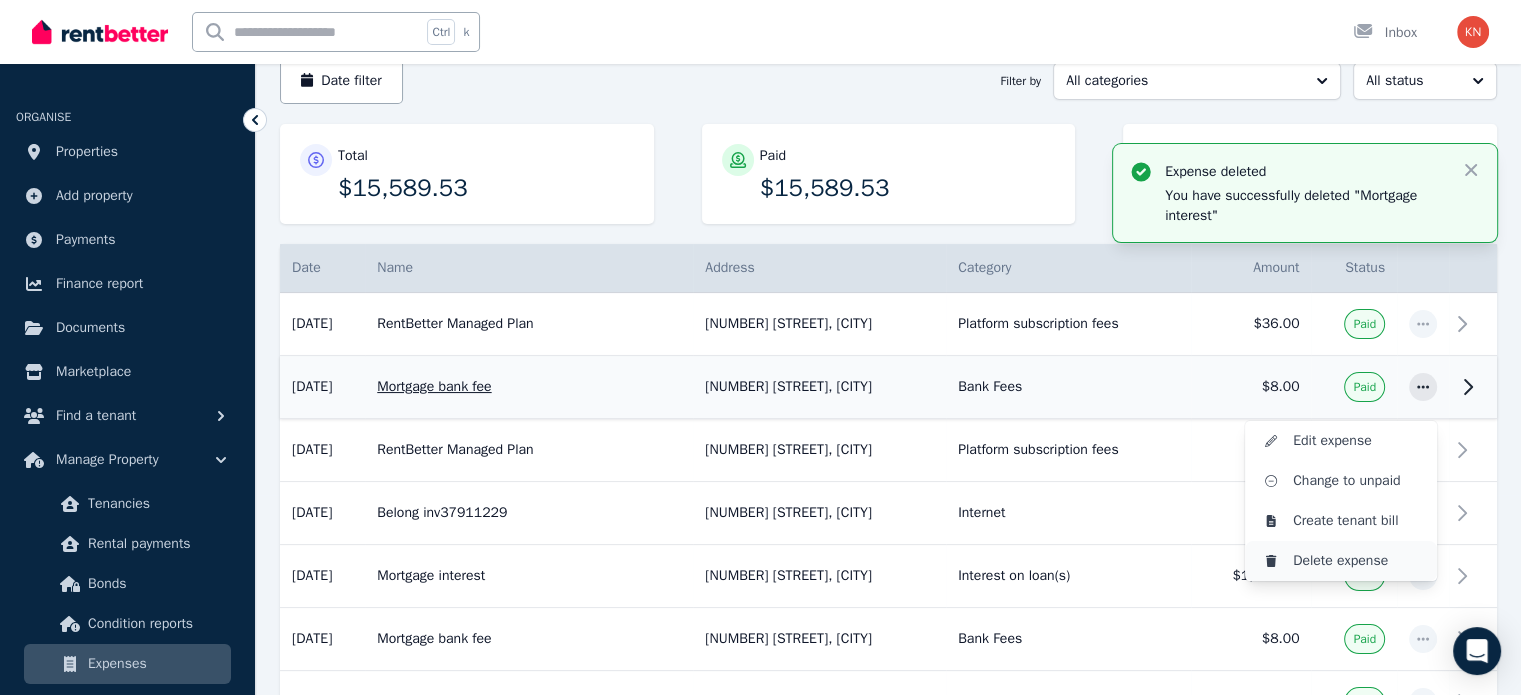 click on "Delete expense" at bounding box center [1357, 561] 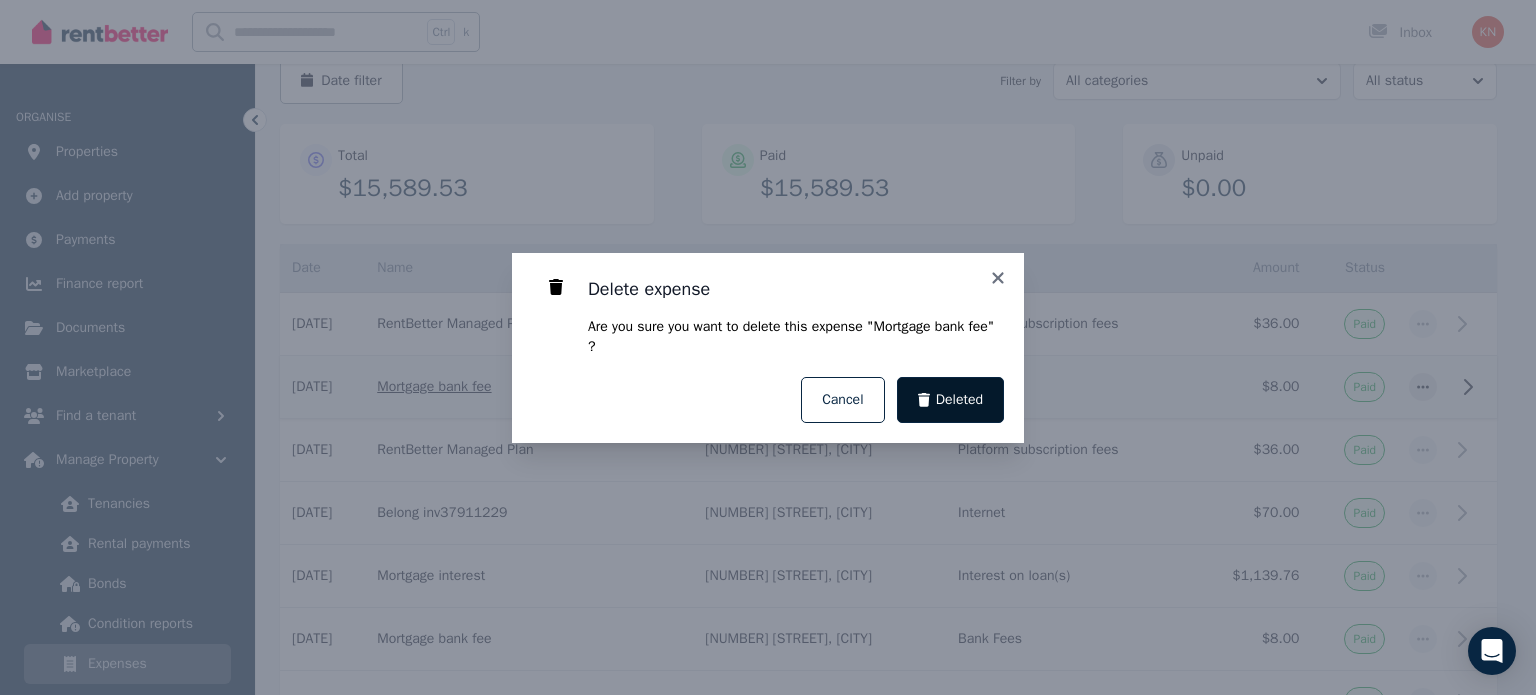 click on "Deleted" at bounding box center [959, 400] 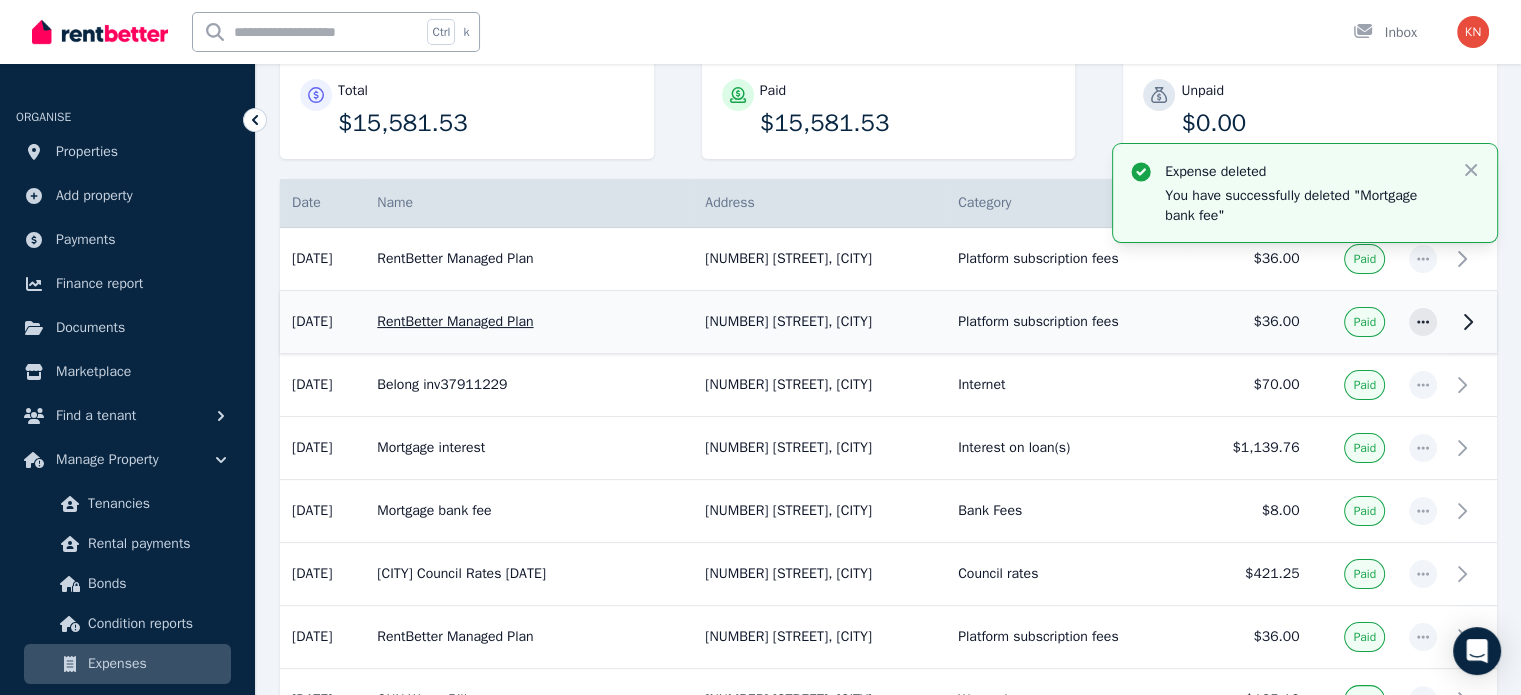 scroll, scrollTop: 300, scrollLeft: 0, axis: vertical 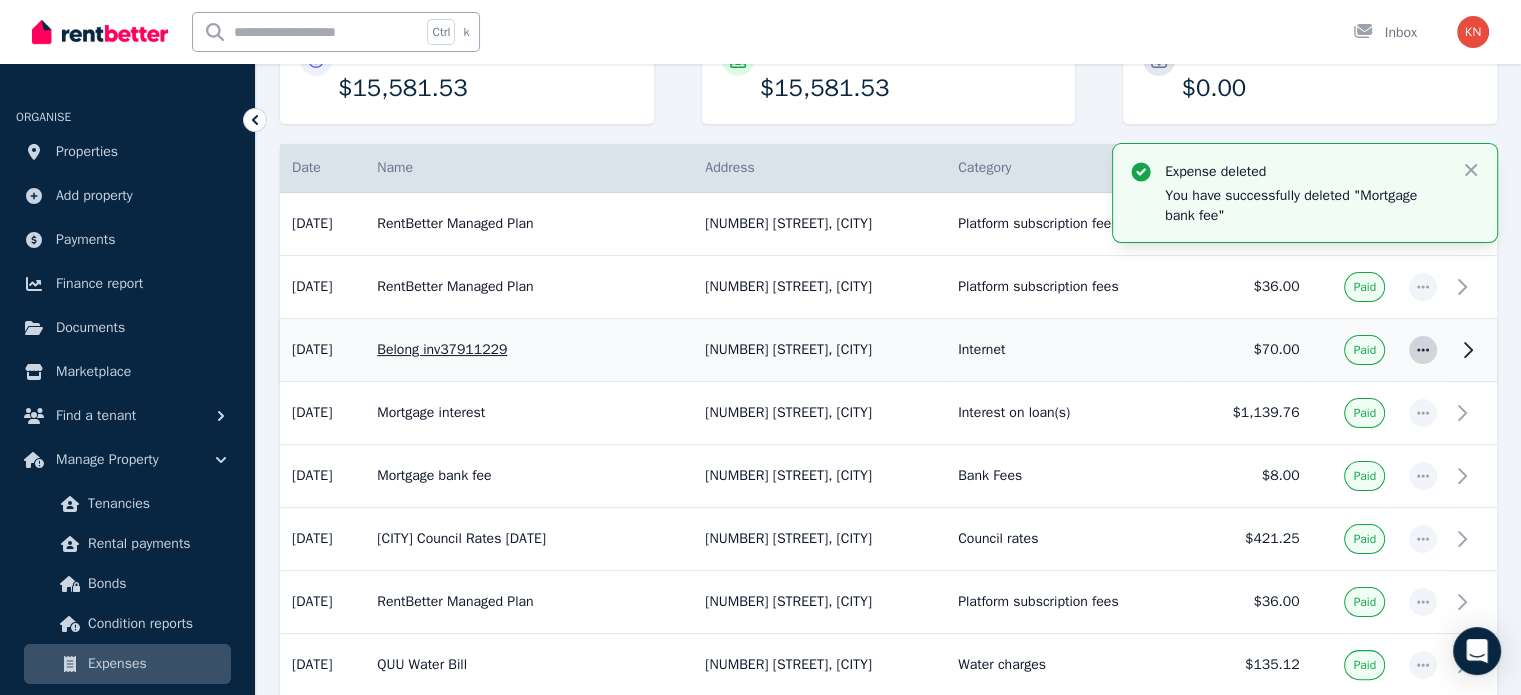 click 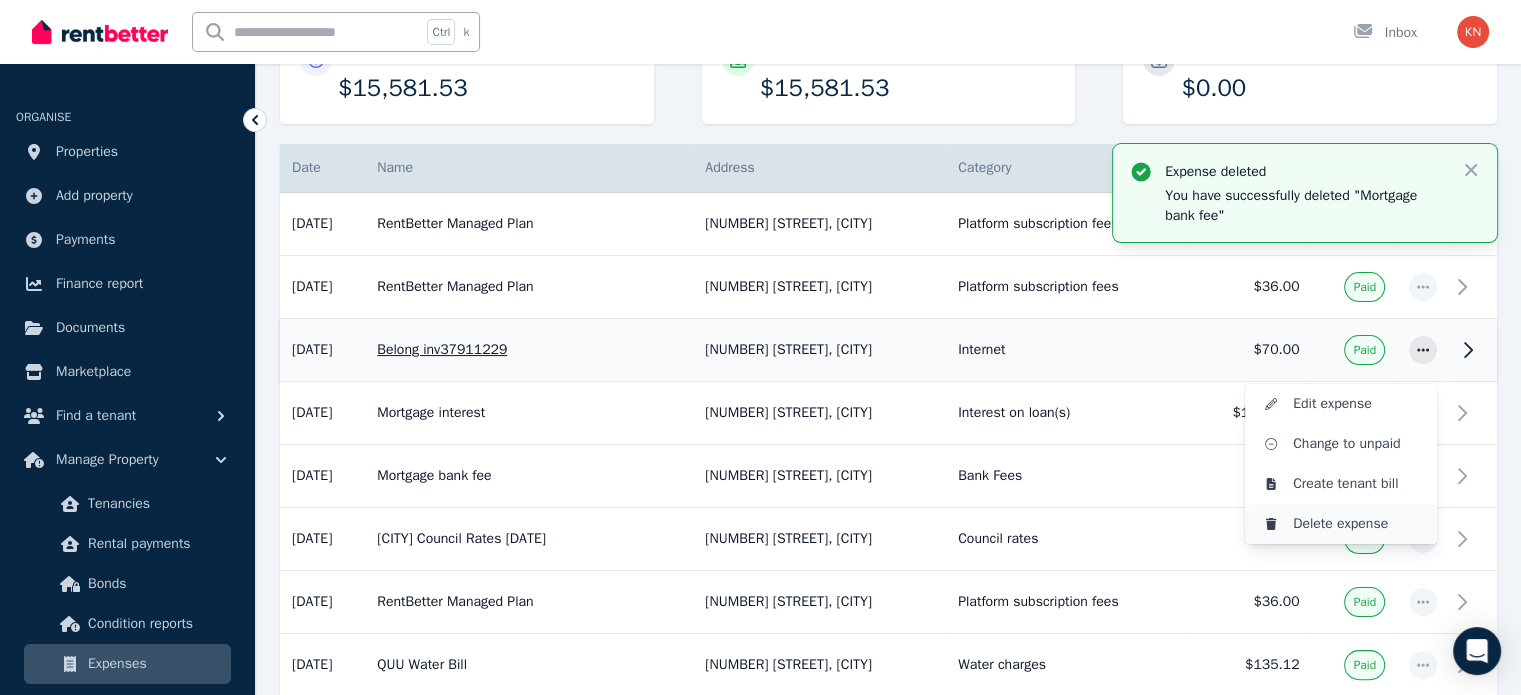 click on "Delete expense" at bounding box center [1357, 524] 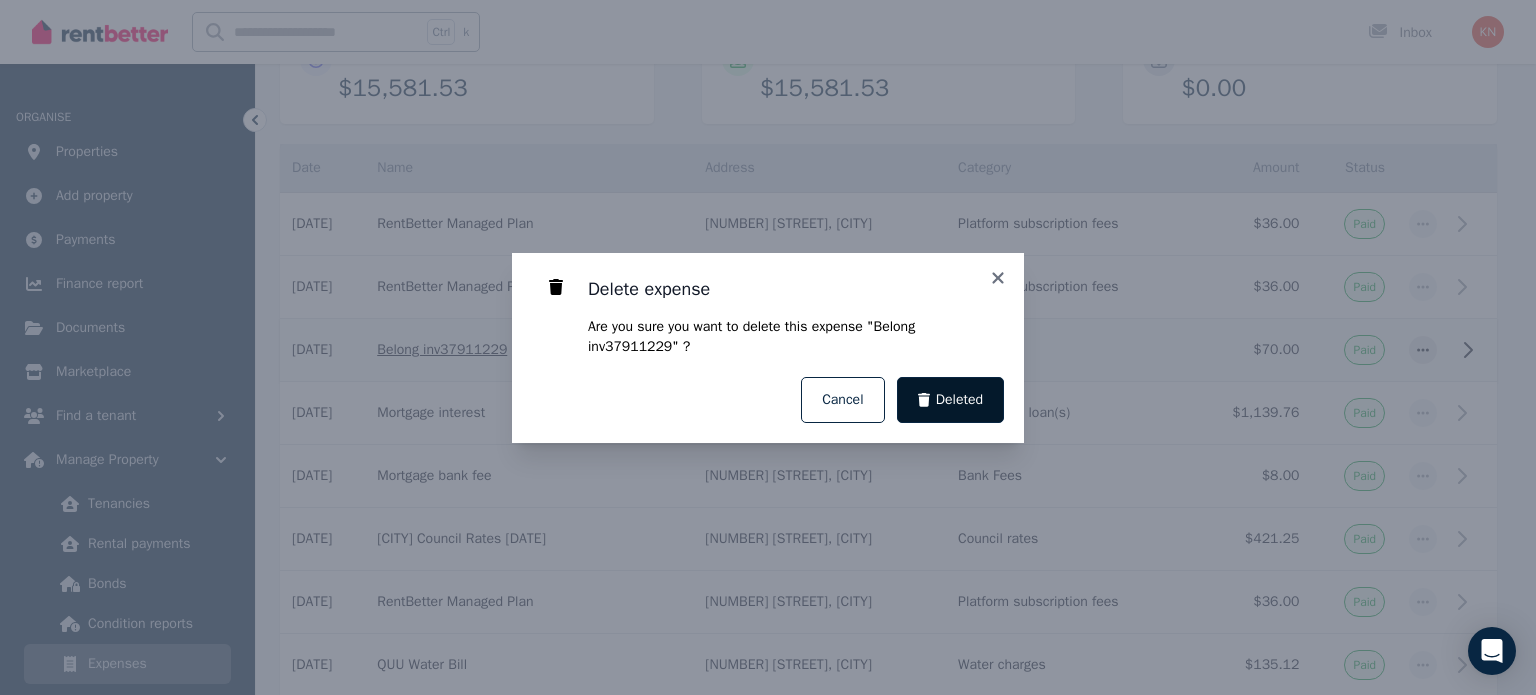 click on "Deleted" at bounding box center [959, 400] 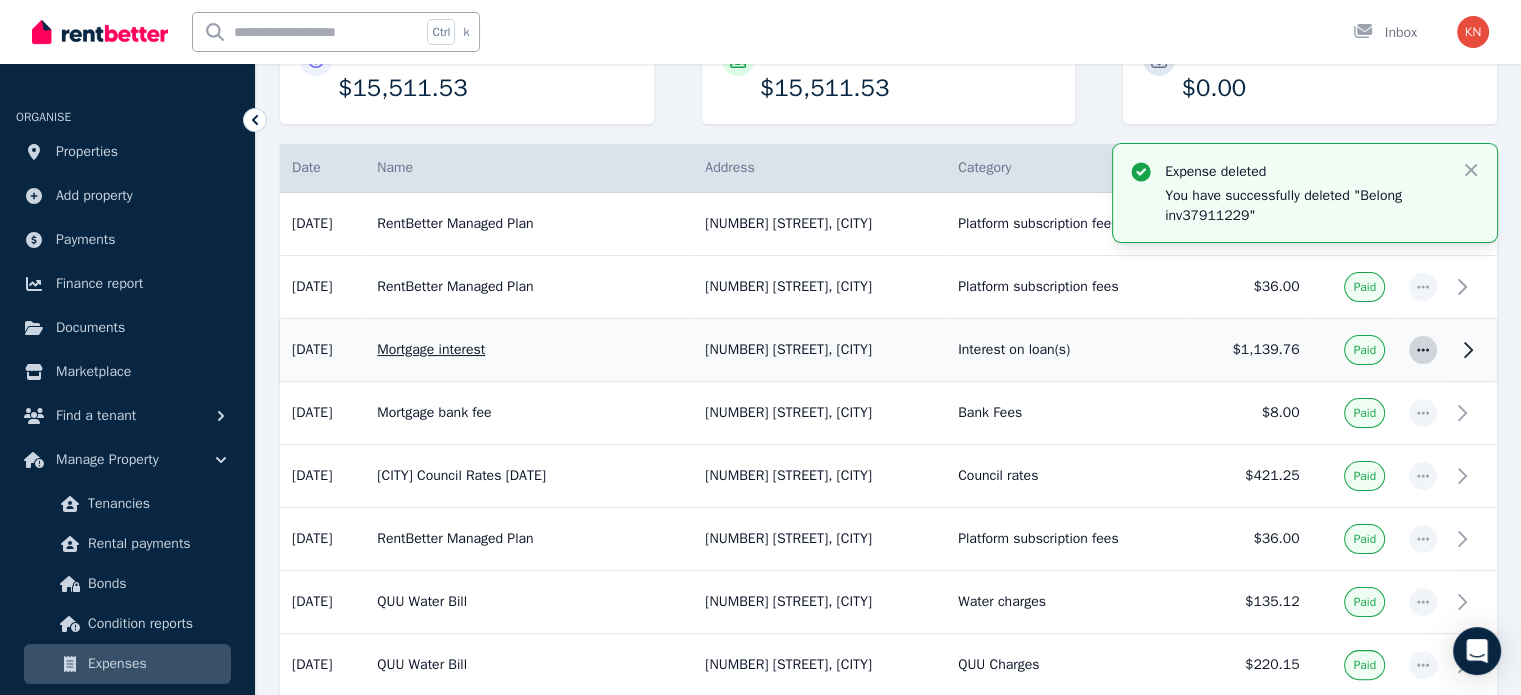 click 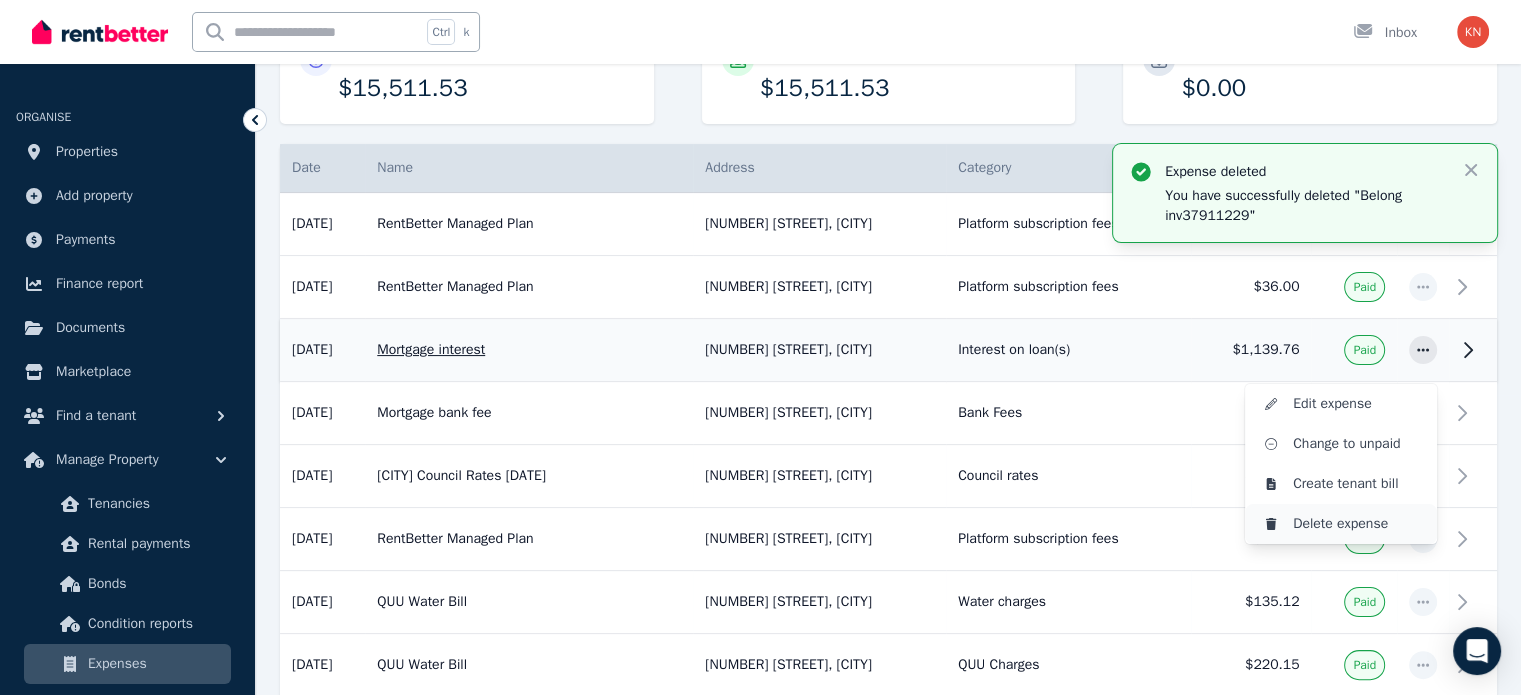click on "Delete expense" at bounding box center [1357, 524] 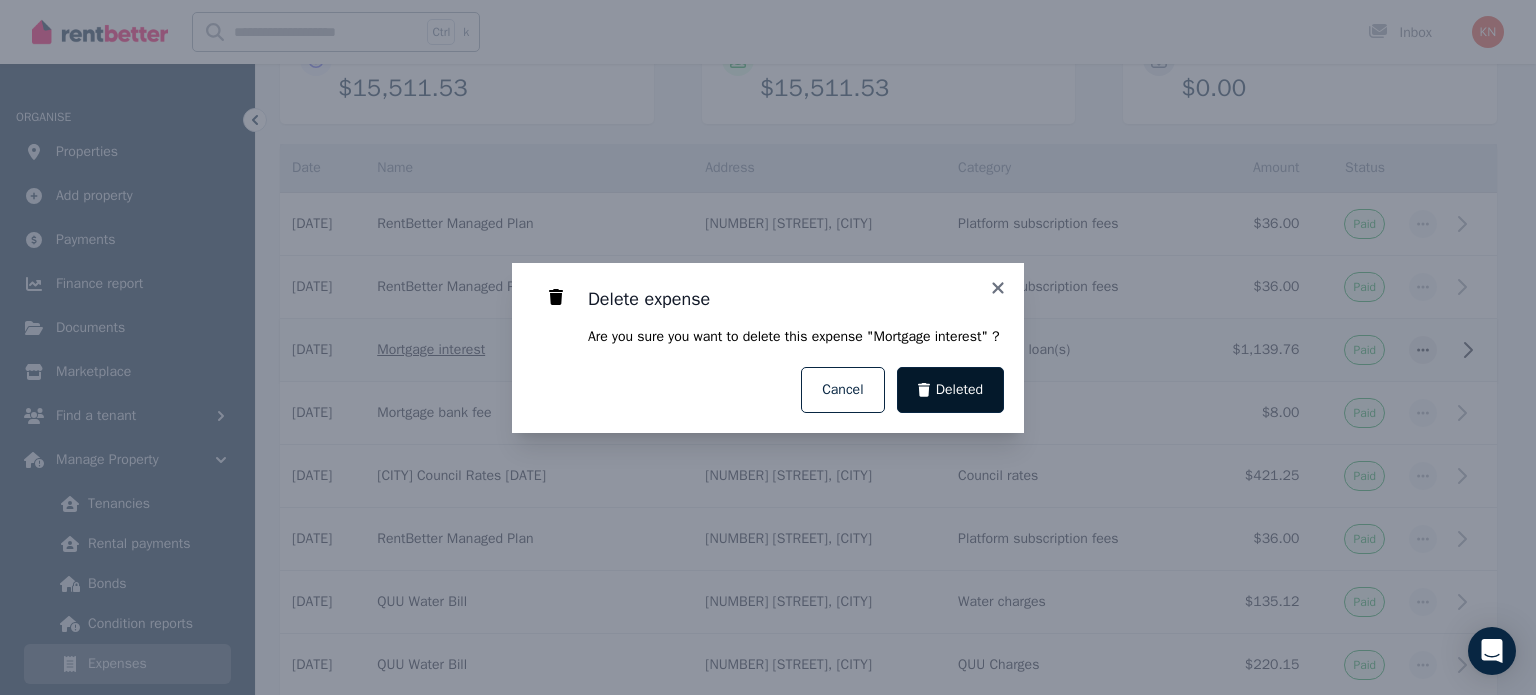 click on "Deleted" at bounding box center [951, 390] 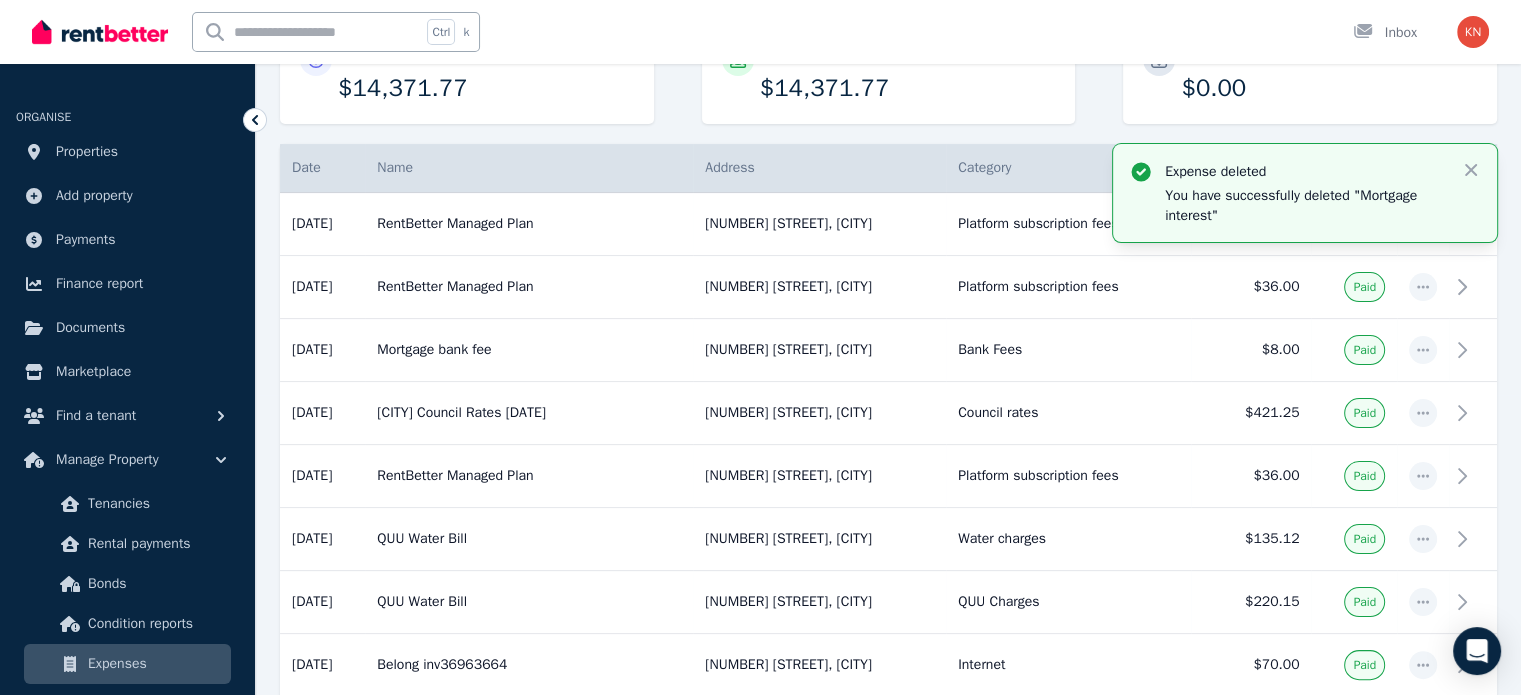click 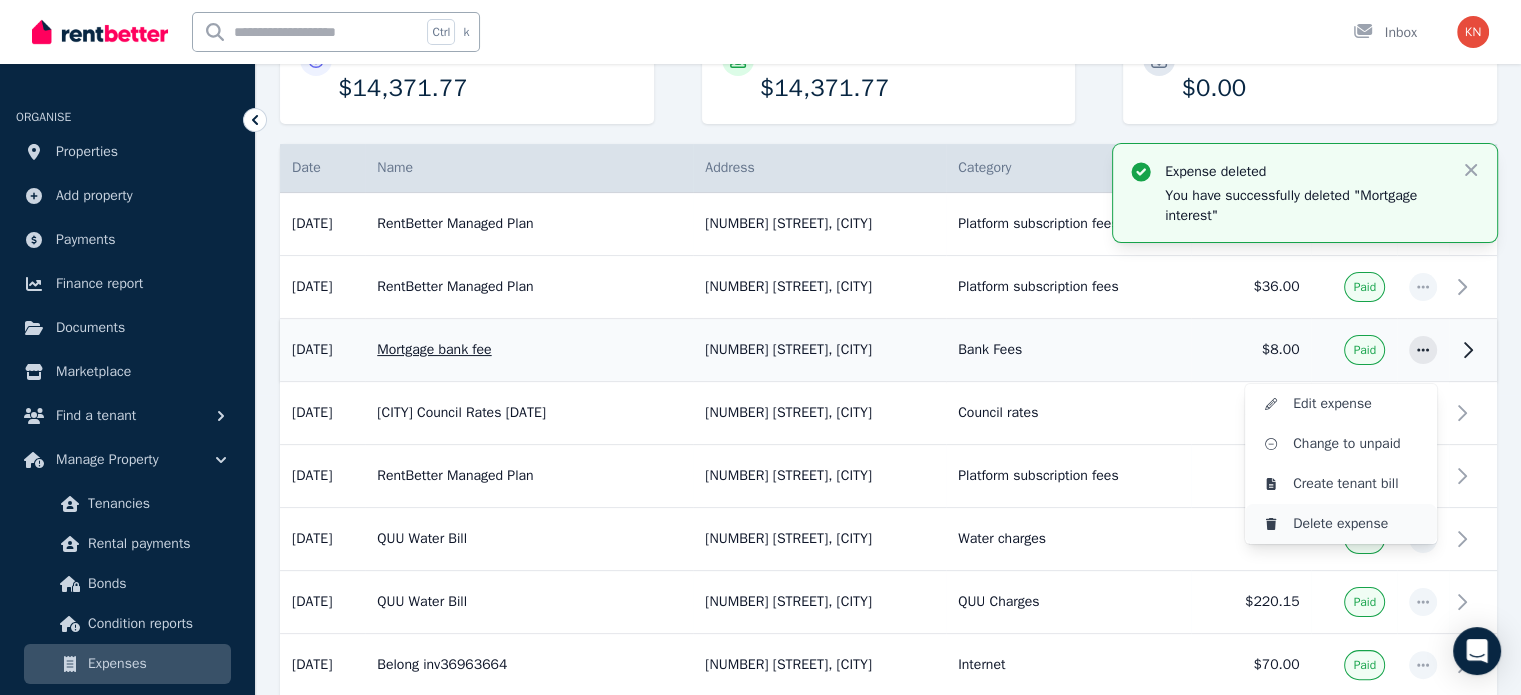 click on "Delete expense" at bounding box center [1357, 524] 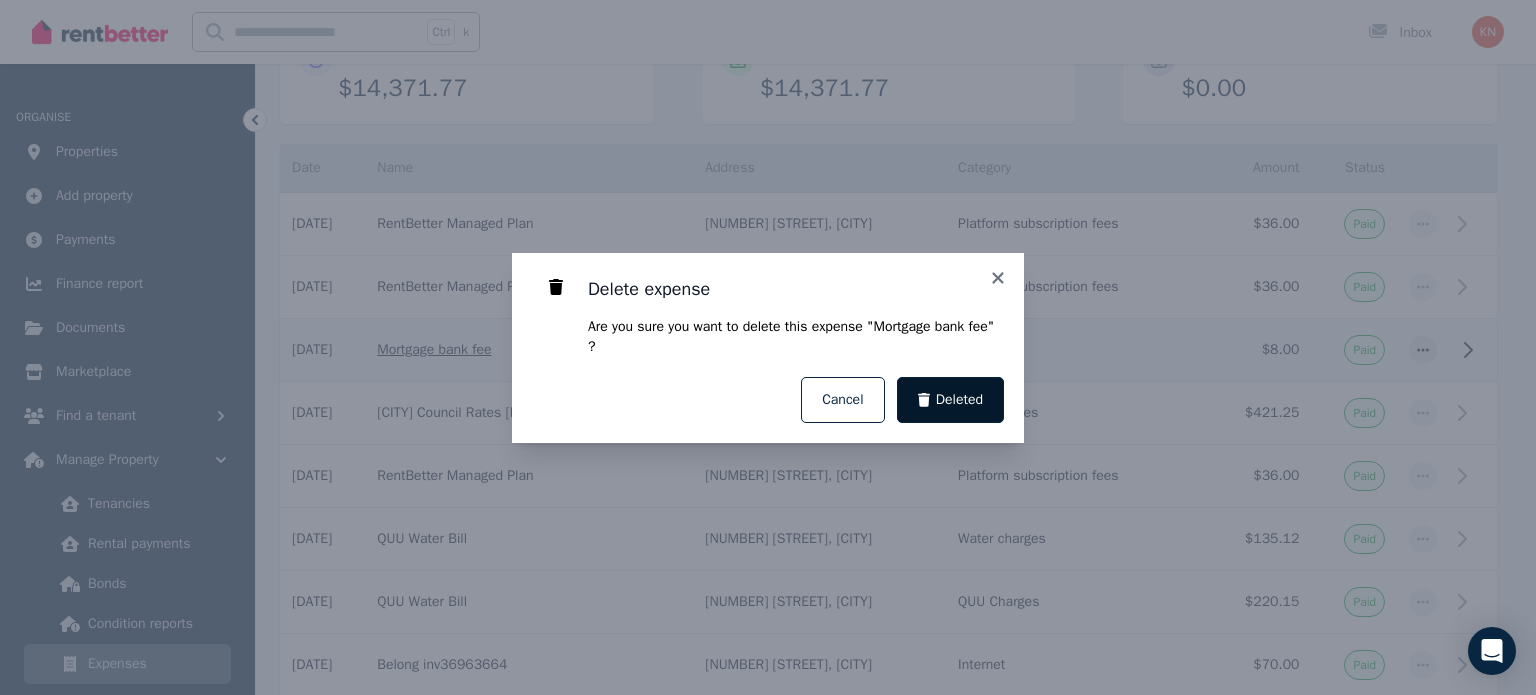 click on "Deleted" at bounding box center (951, 400) 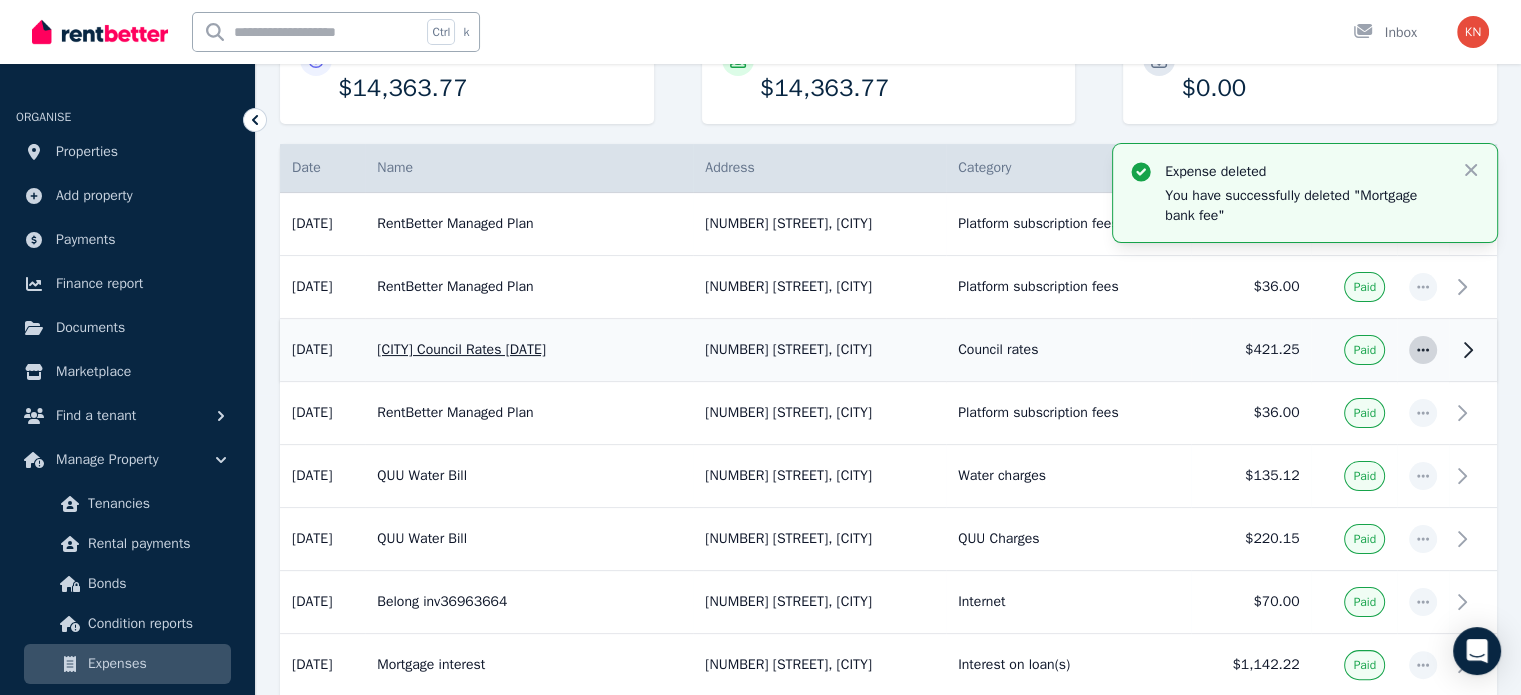 click 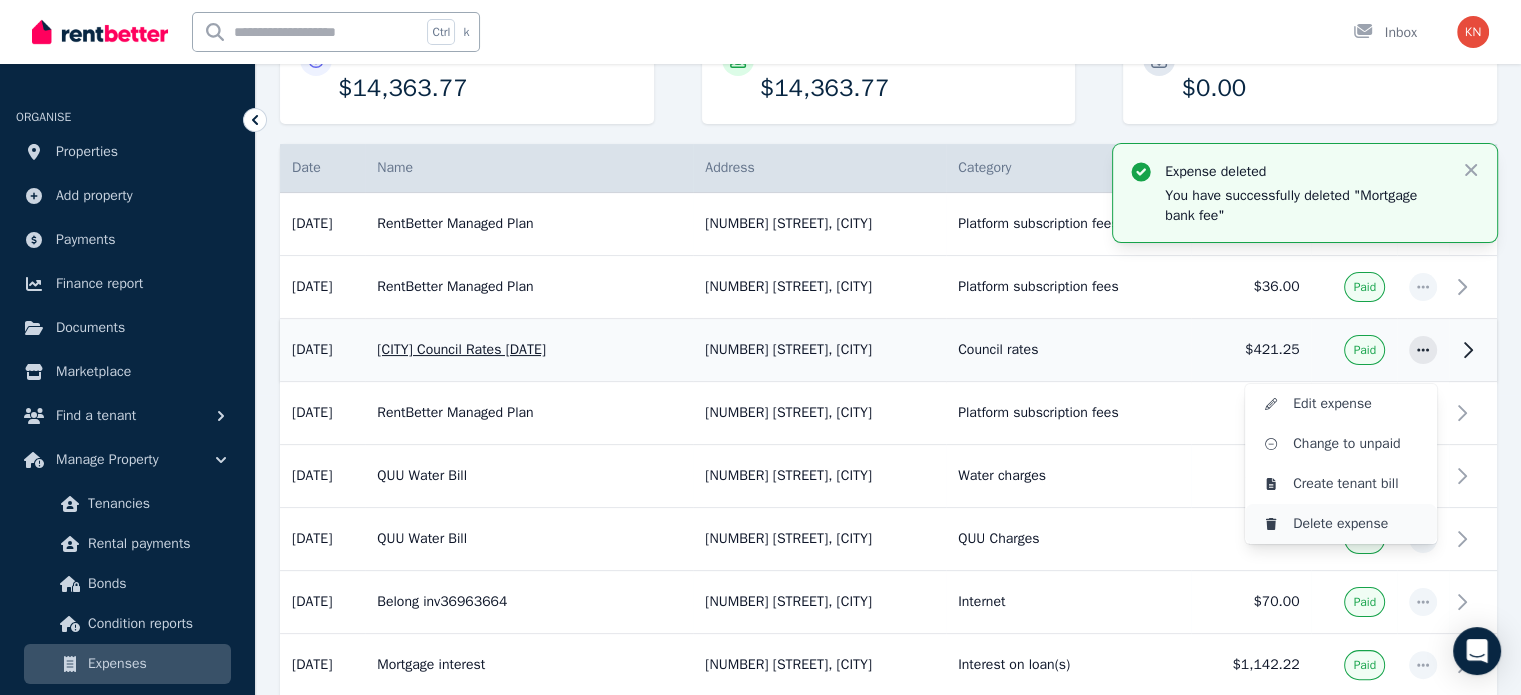 click on "Delete expense" at bounding box center [1357, 524] 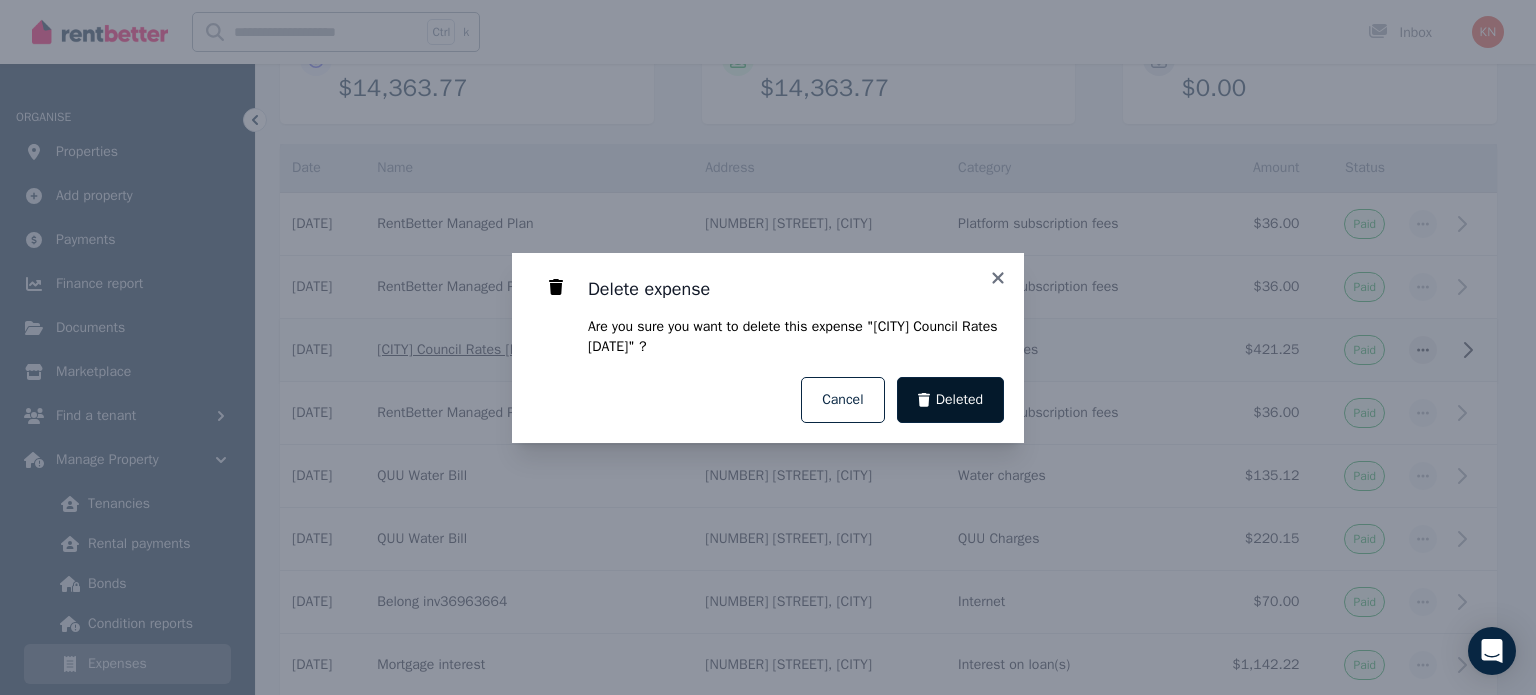 click on "Deleted" at bounding box center [951, 400] 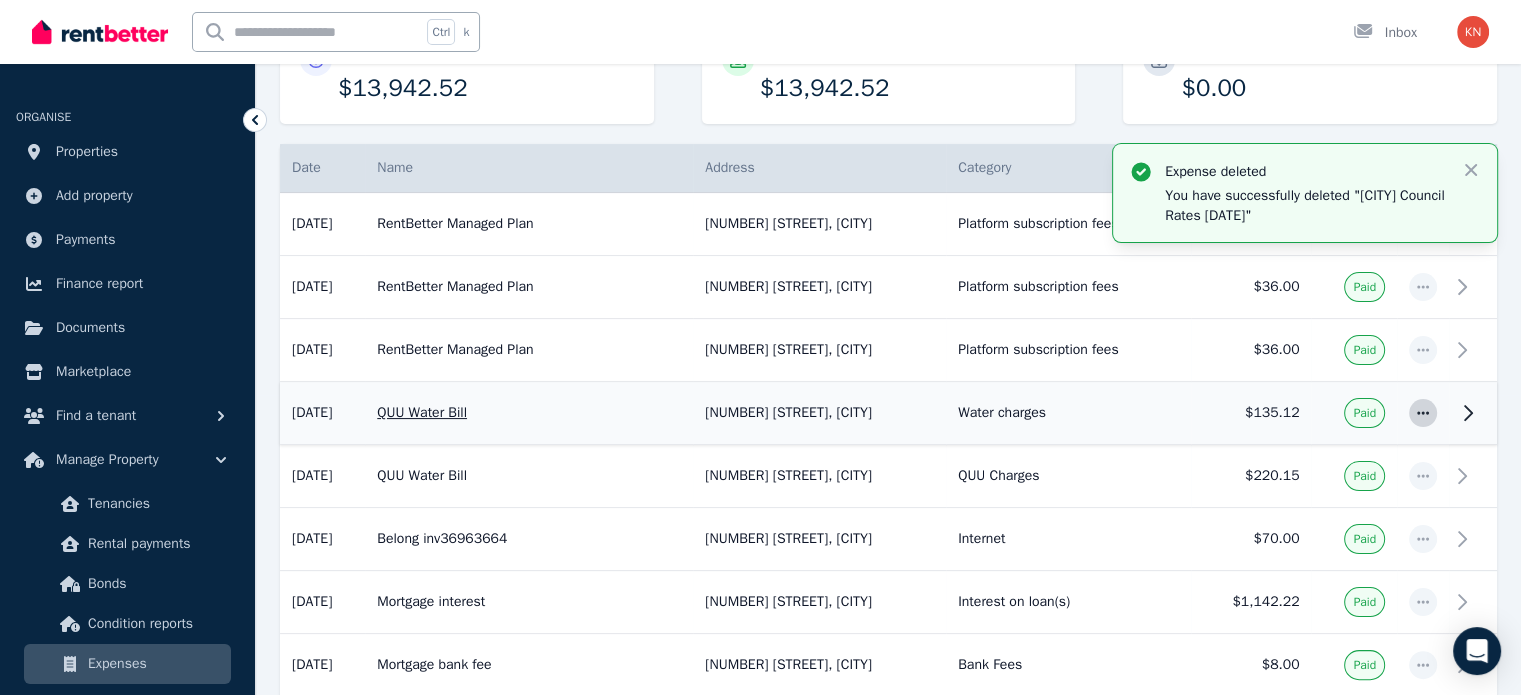 click 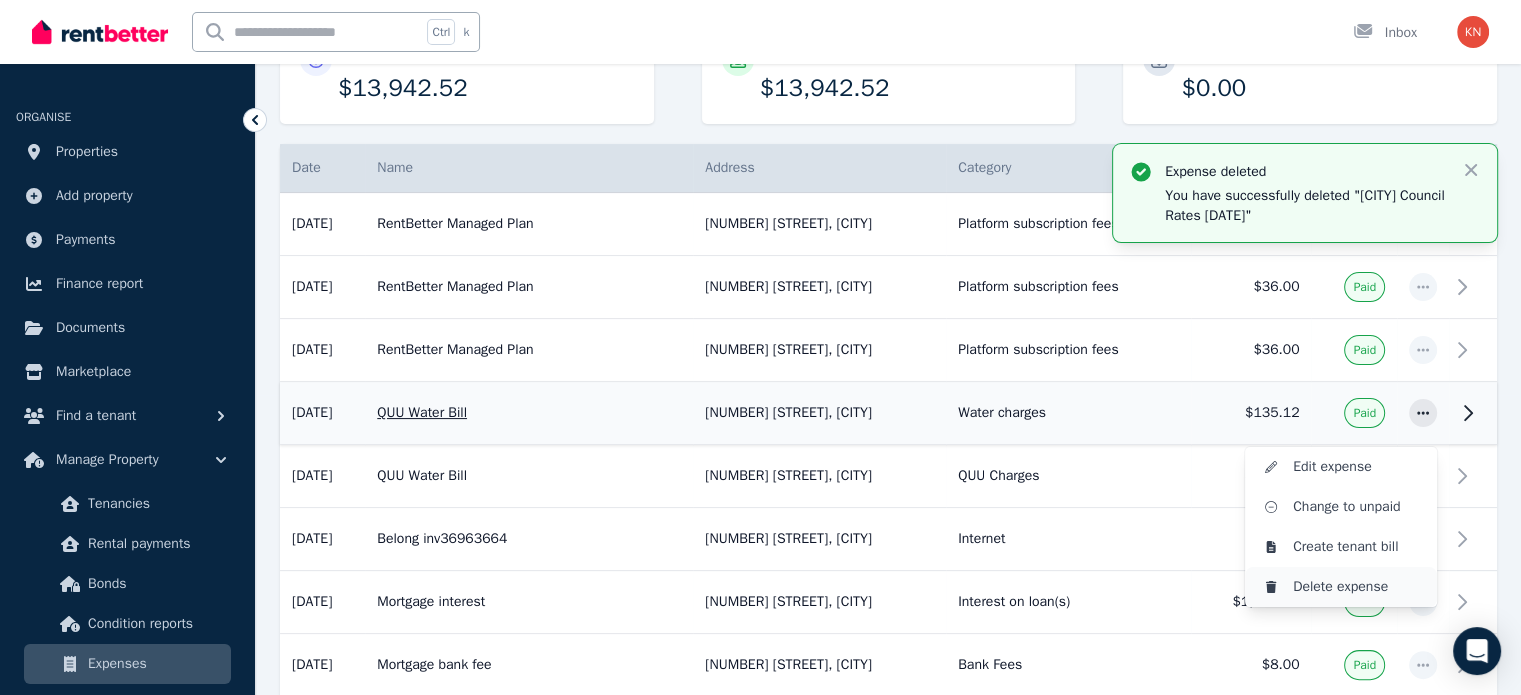 click on "Delete expense" at bounding box center [1357, 587] 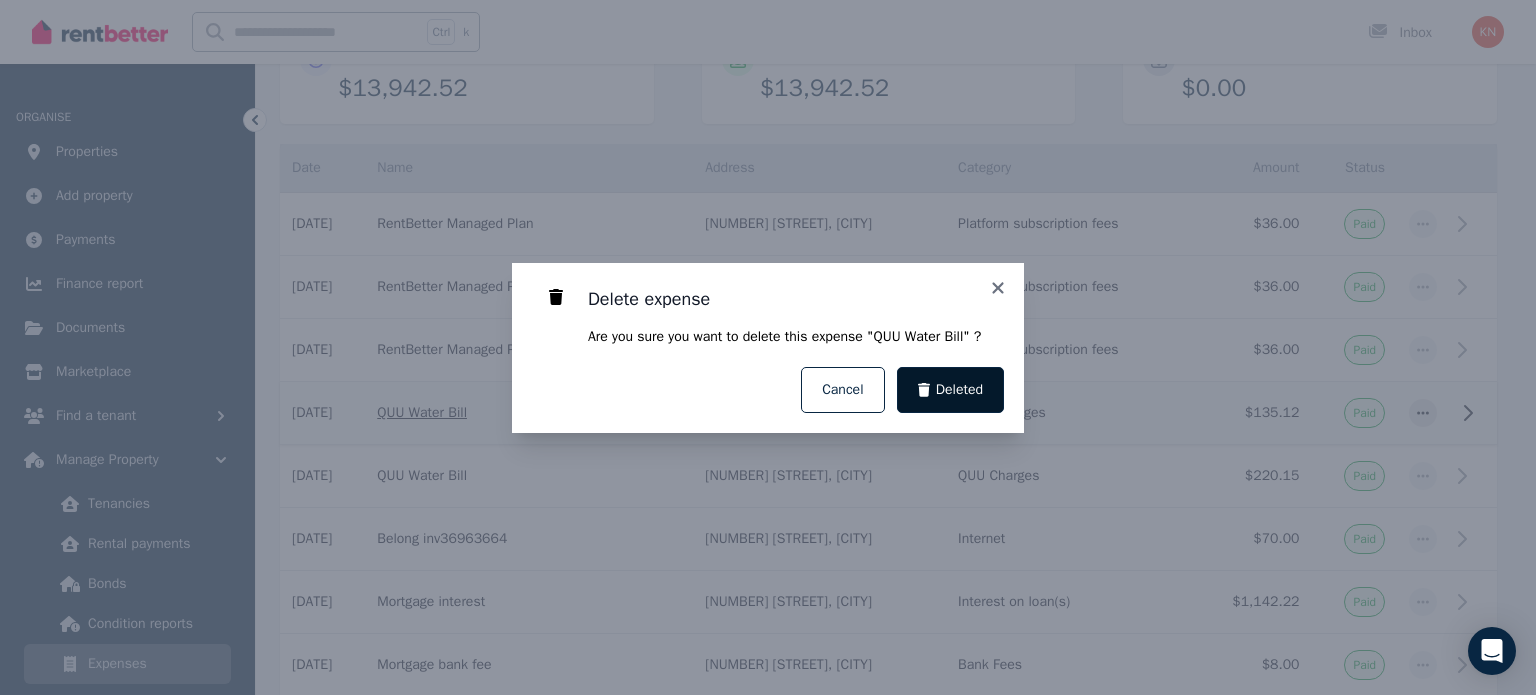 click on "Deleted" at bounding box center [951, 390] 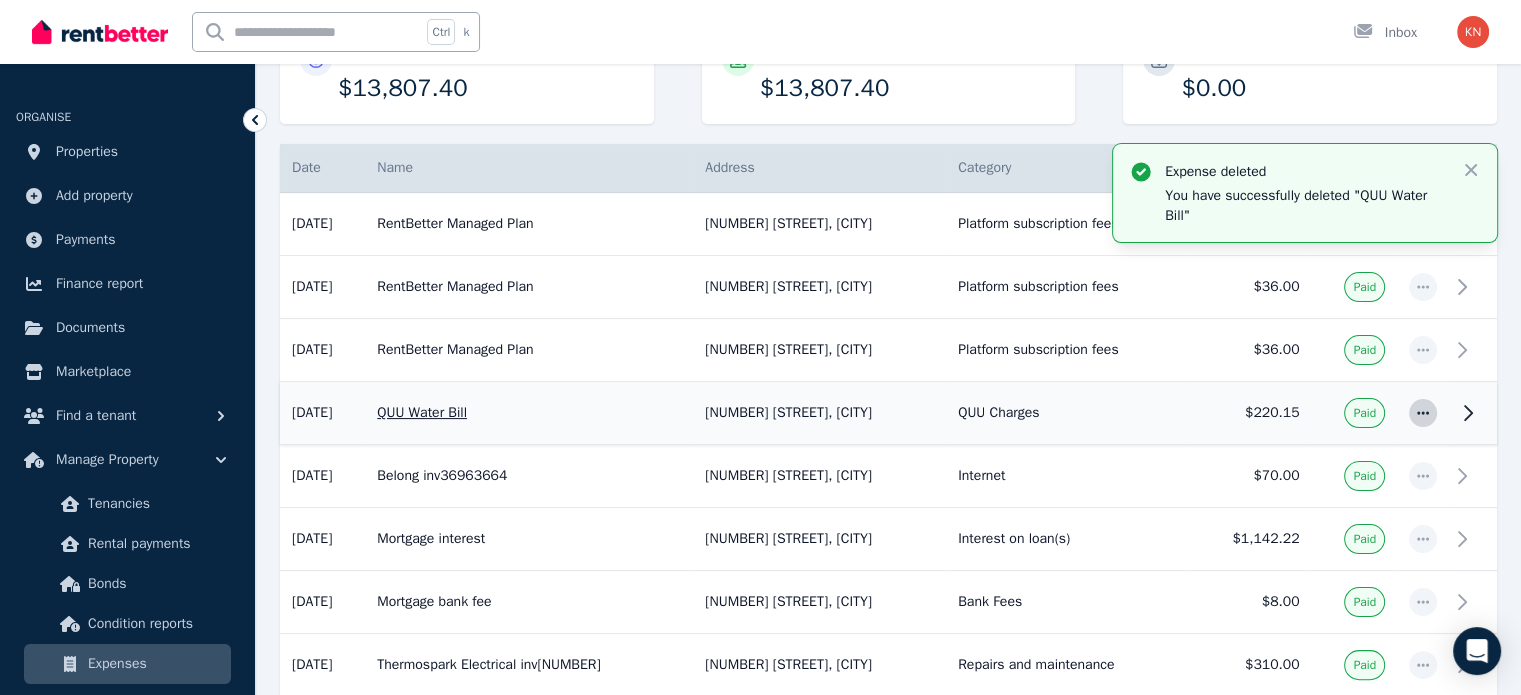 click 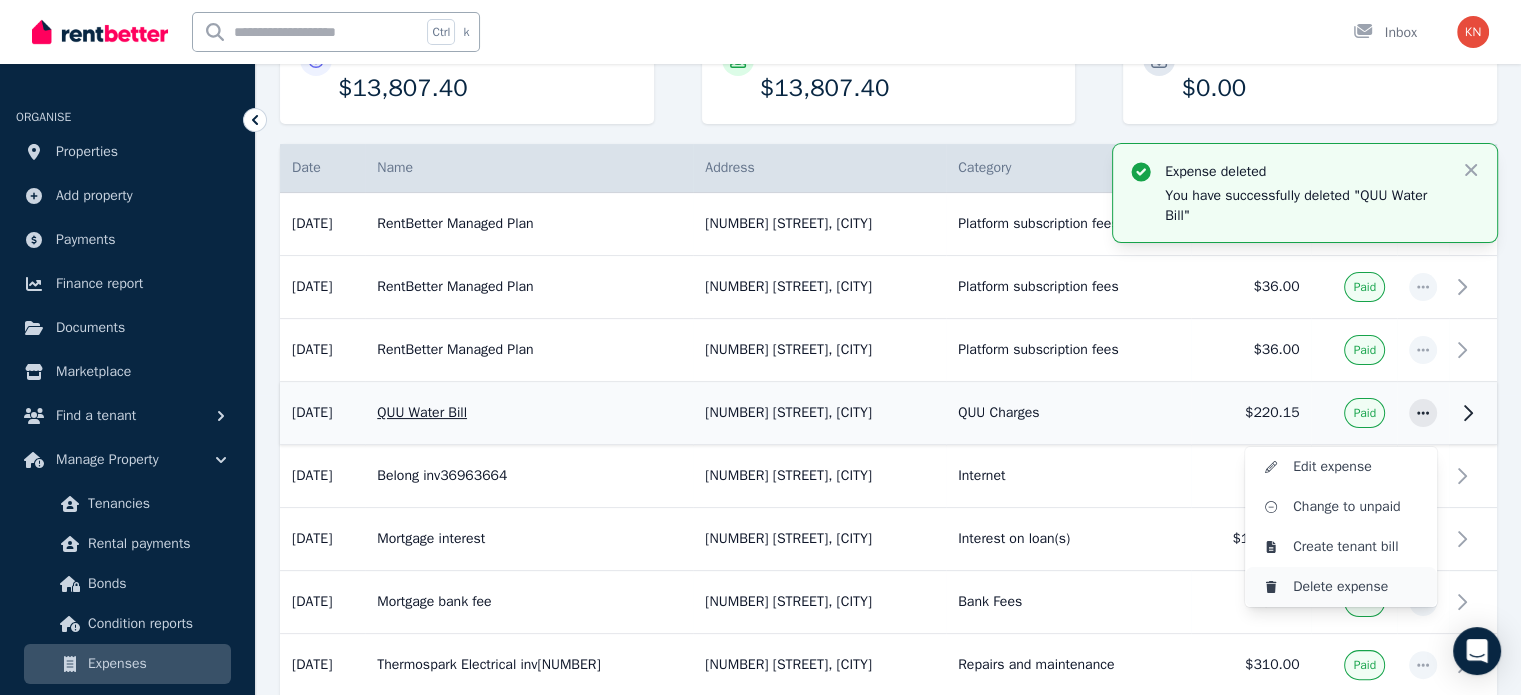 click on "Delete expense" at bounding box center (1357, 587) 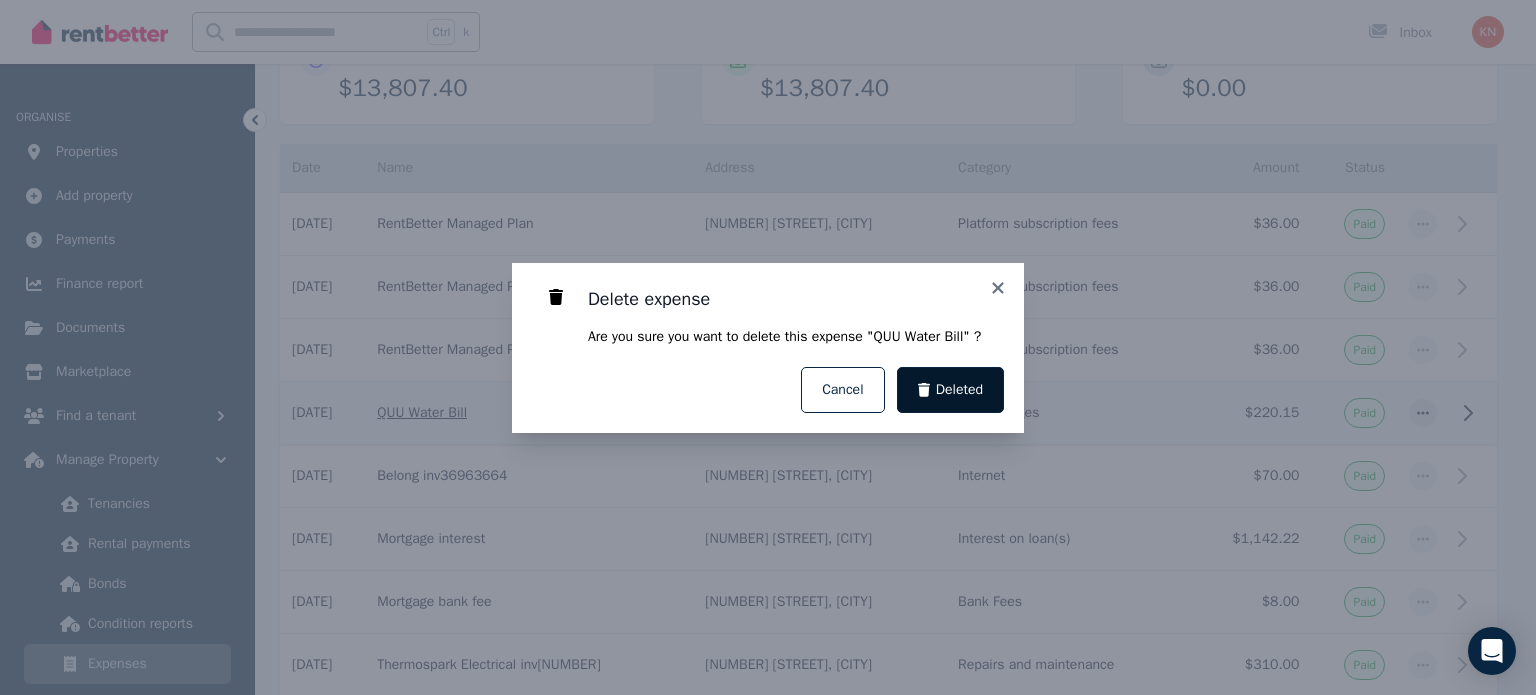 click on "Deleted" at bounding box center (959, 390) 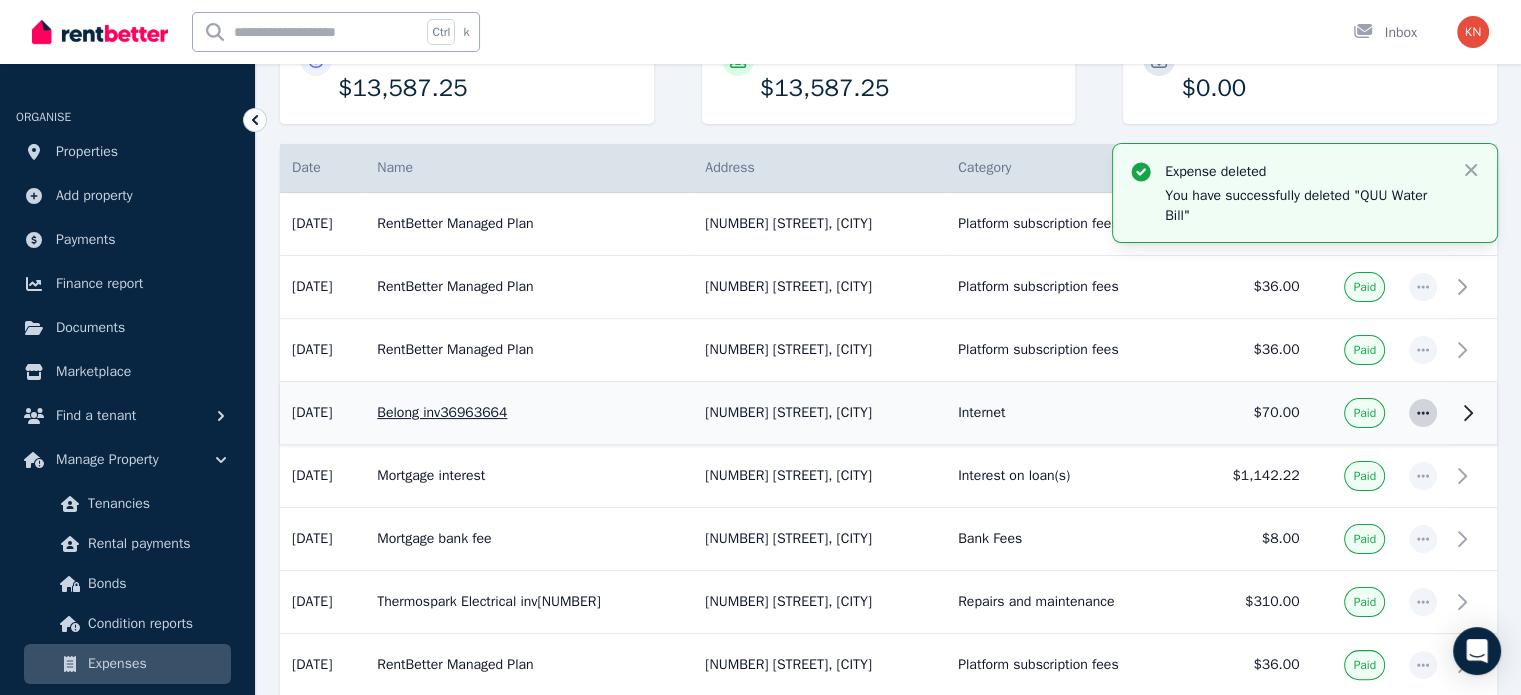 click 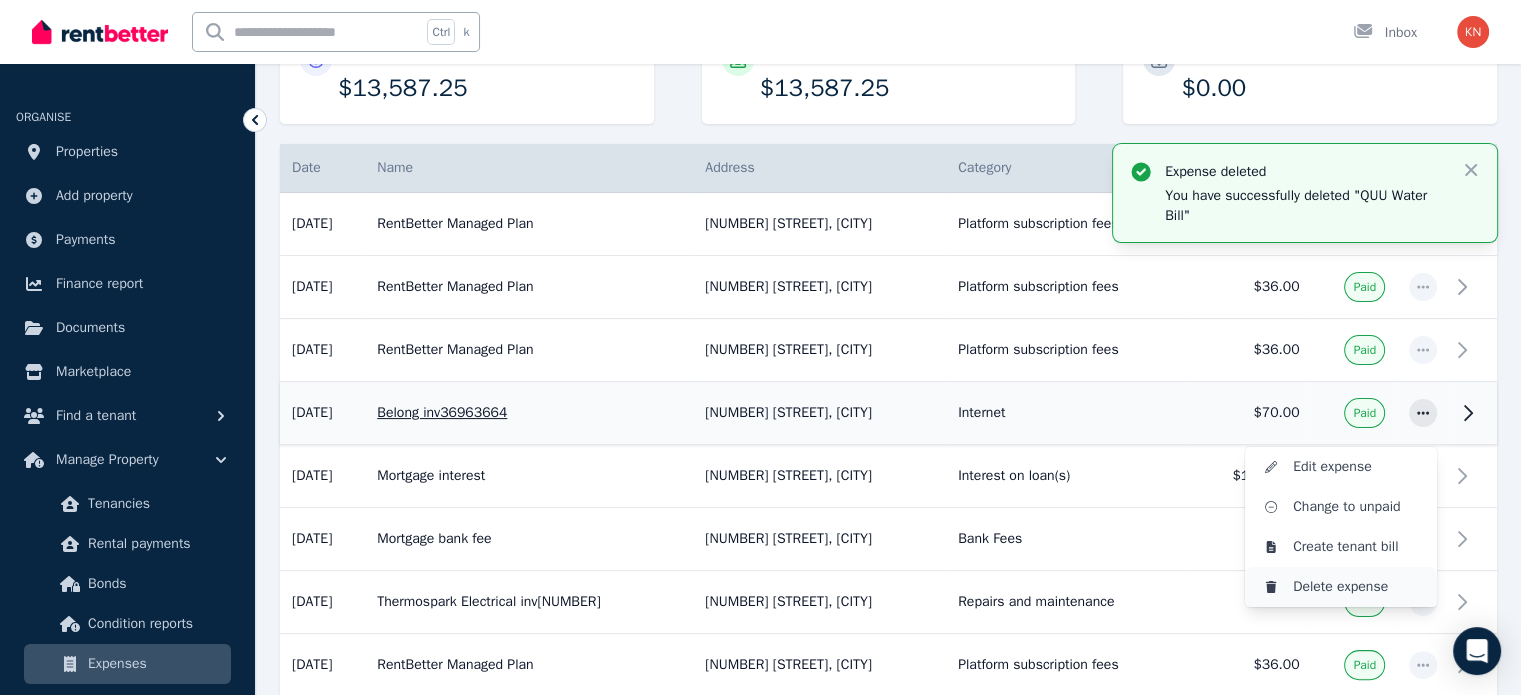click on "Delete expense" at bounding box center (1357, 587) 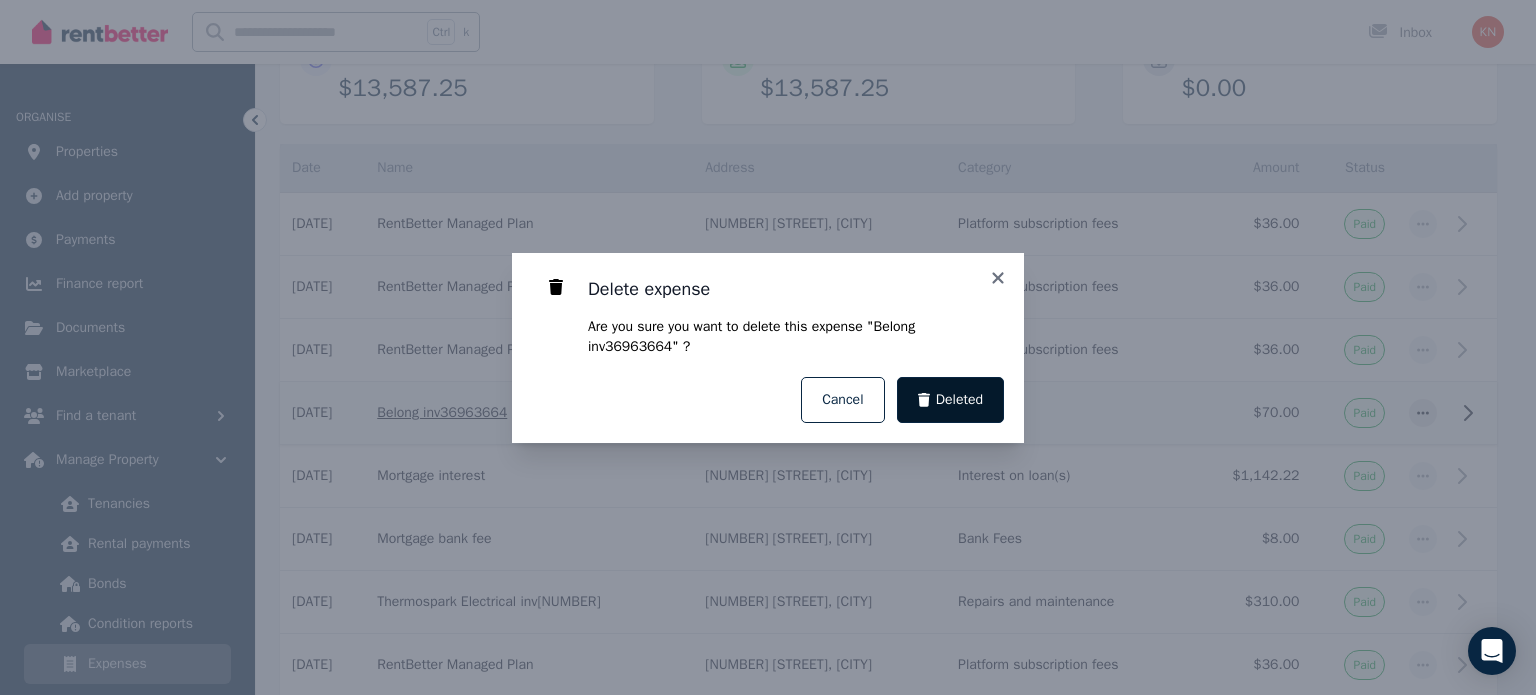 click on "Deleted" at bounding box center (951, 400) 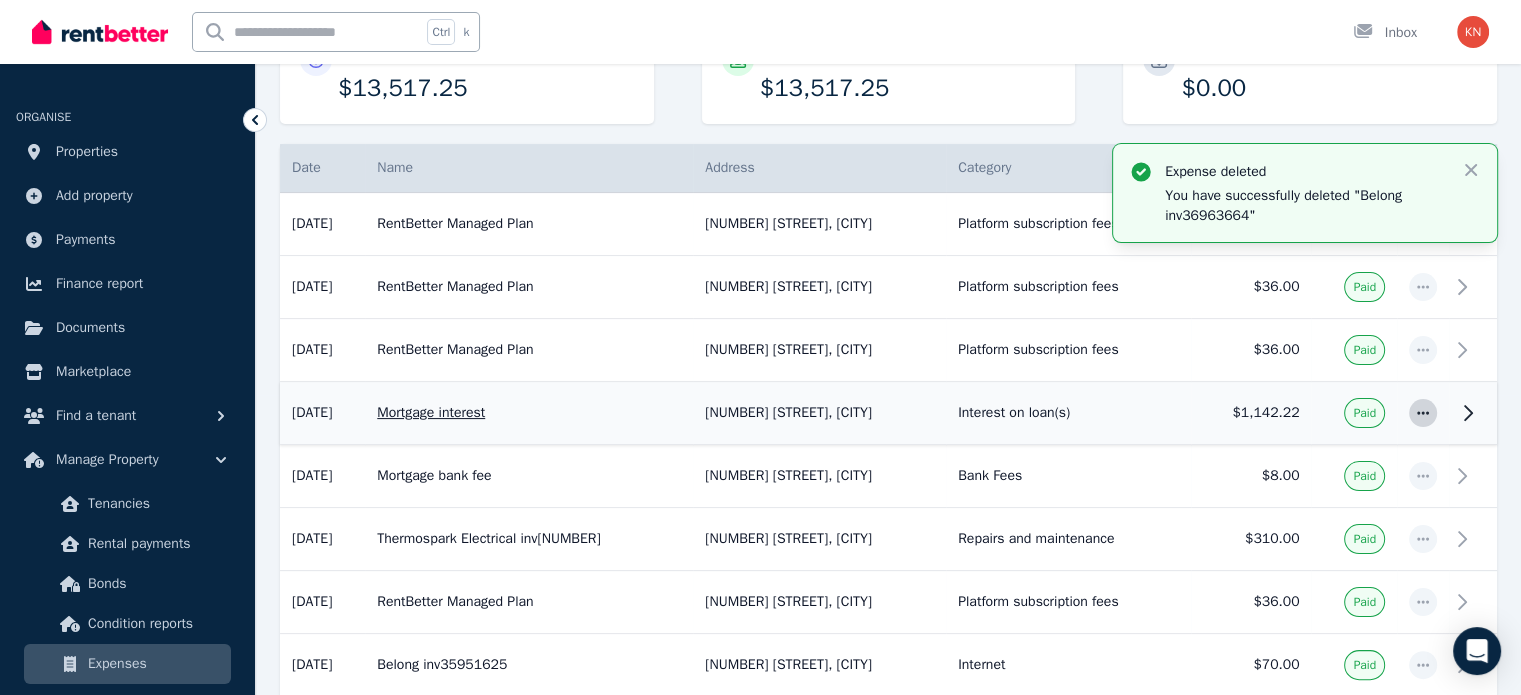 click 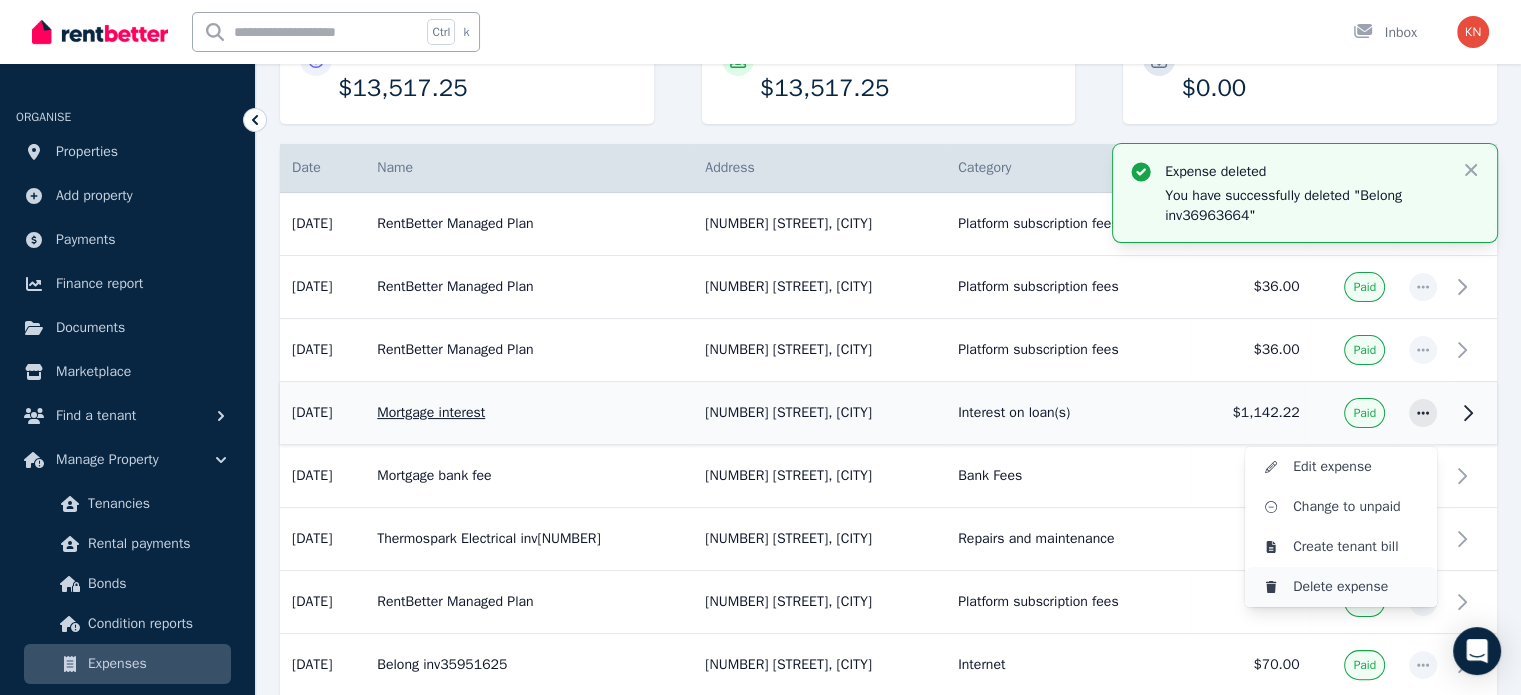 click on "Delete expense" at bounding box center (1357, 587) 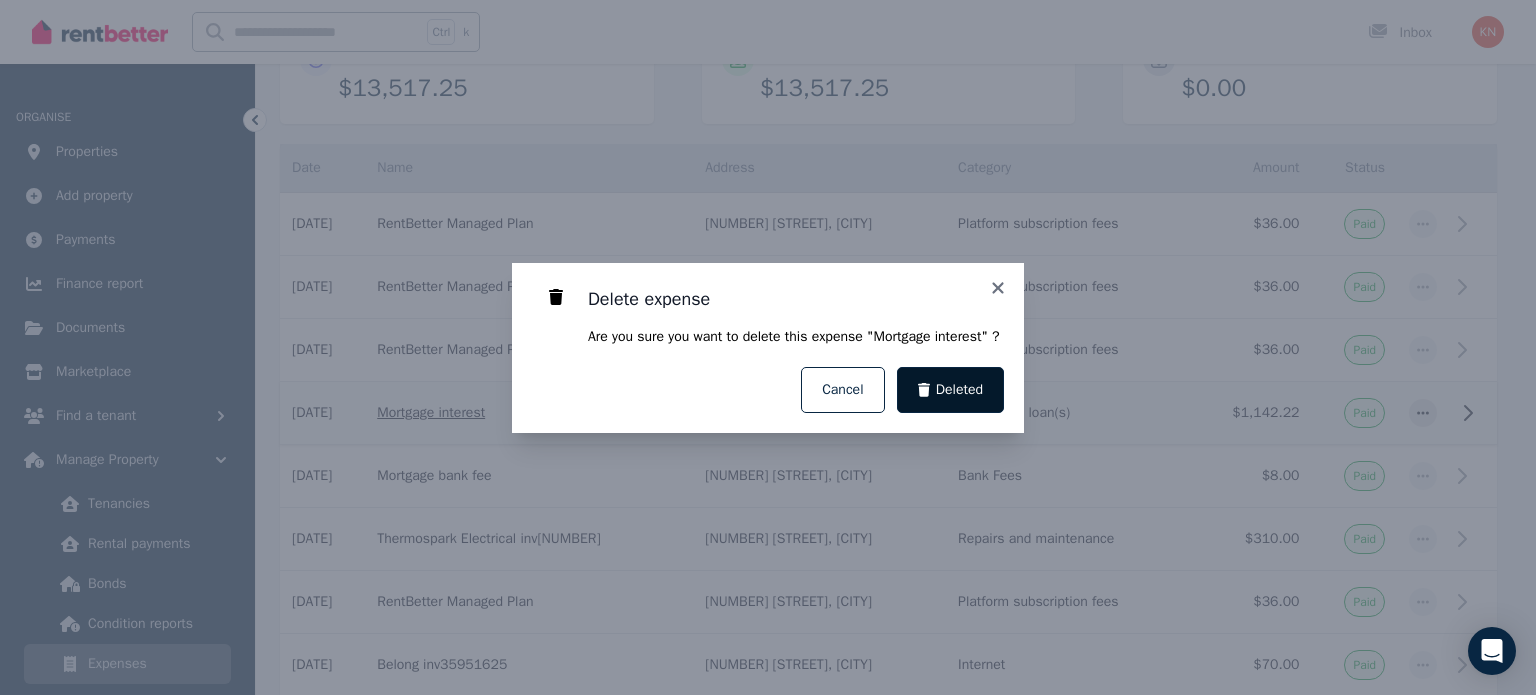 click on "Deleted" at bounding box center (959, 390) 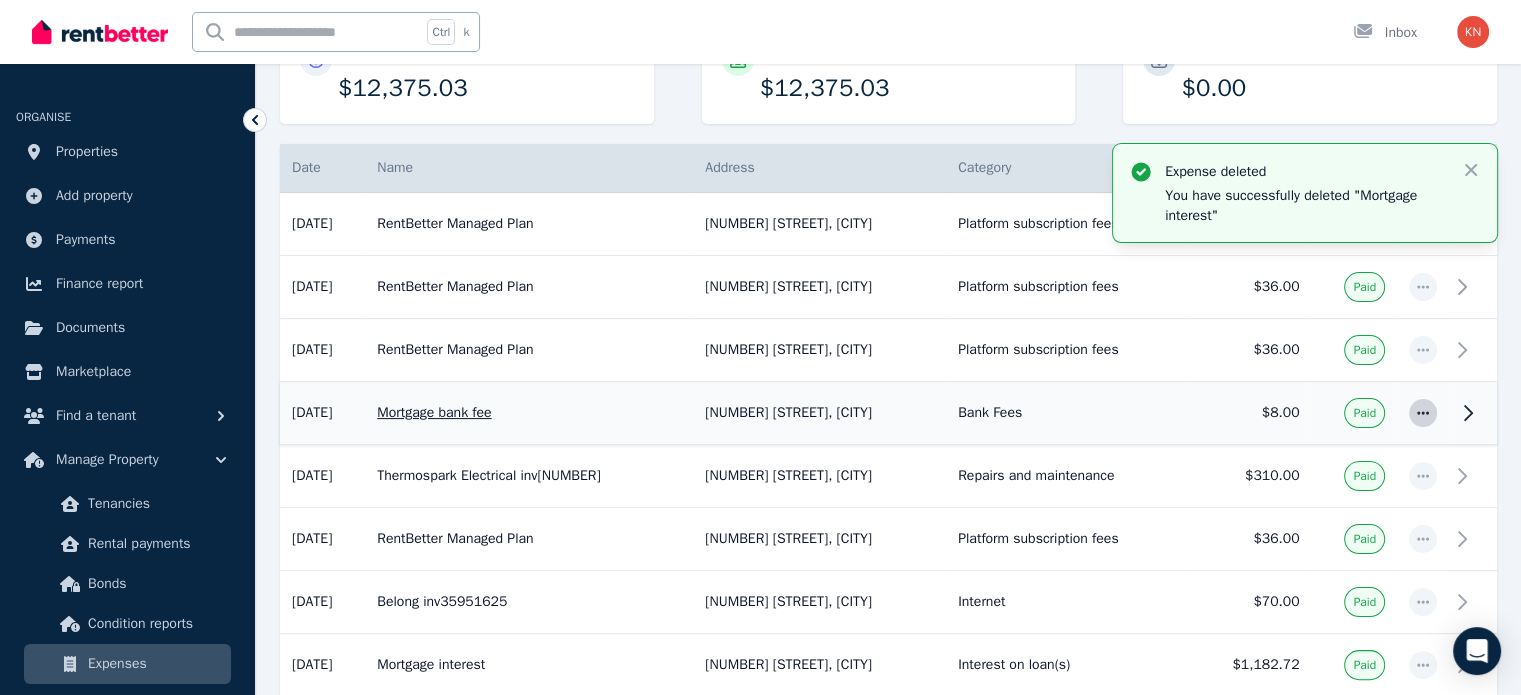 click 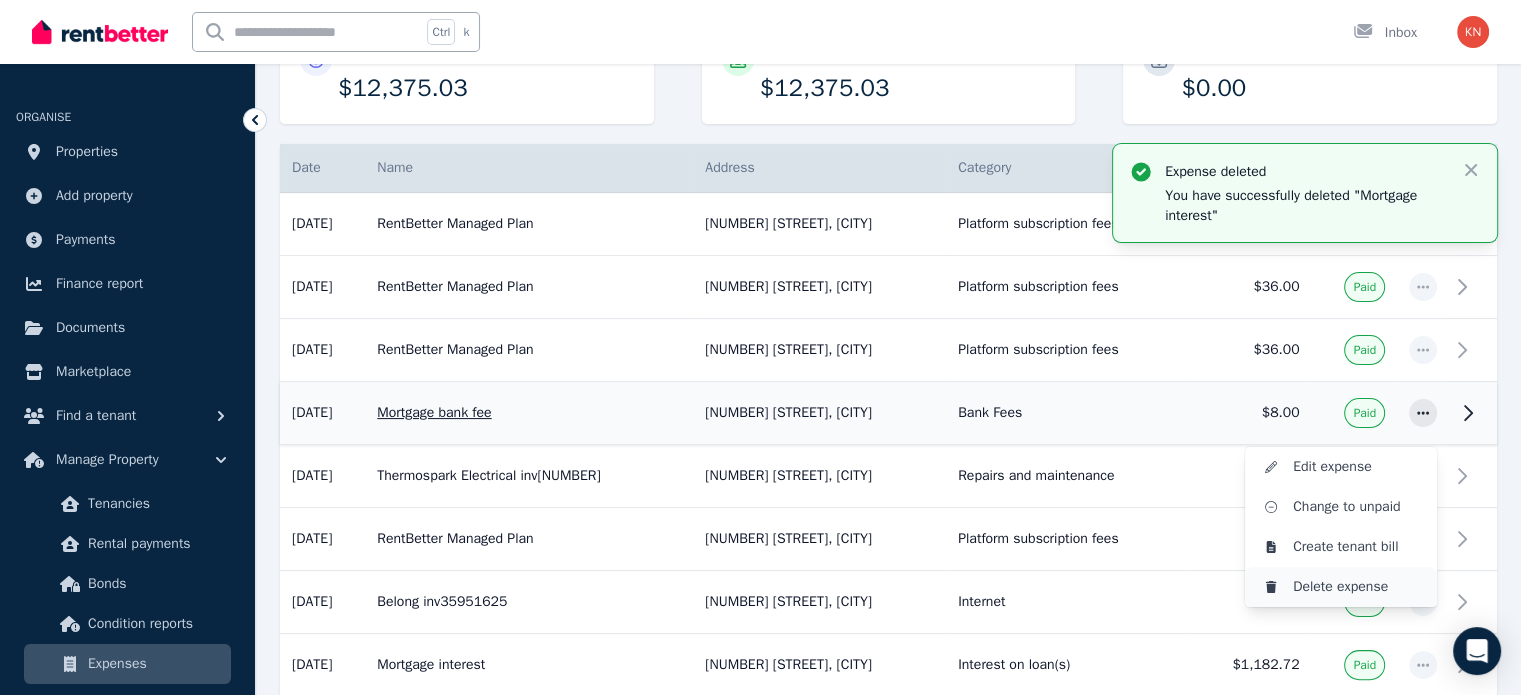 click on "Delete expense" at bounding box center [1357, 587] 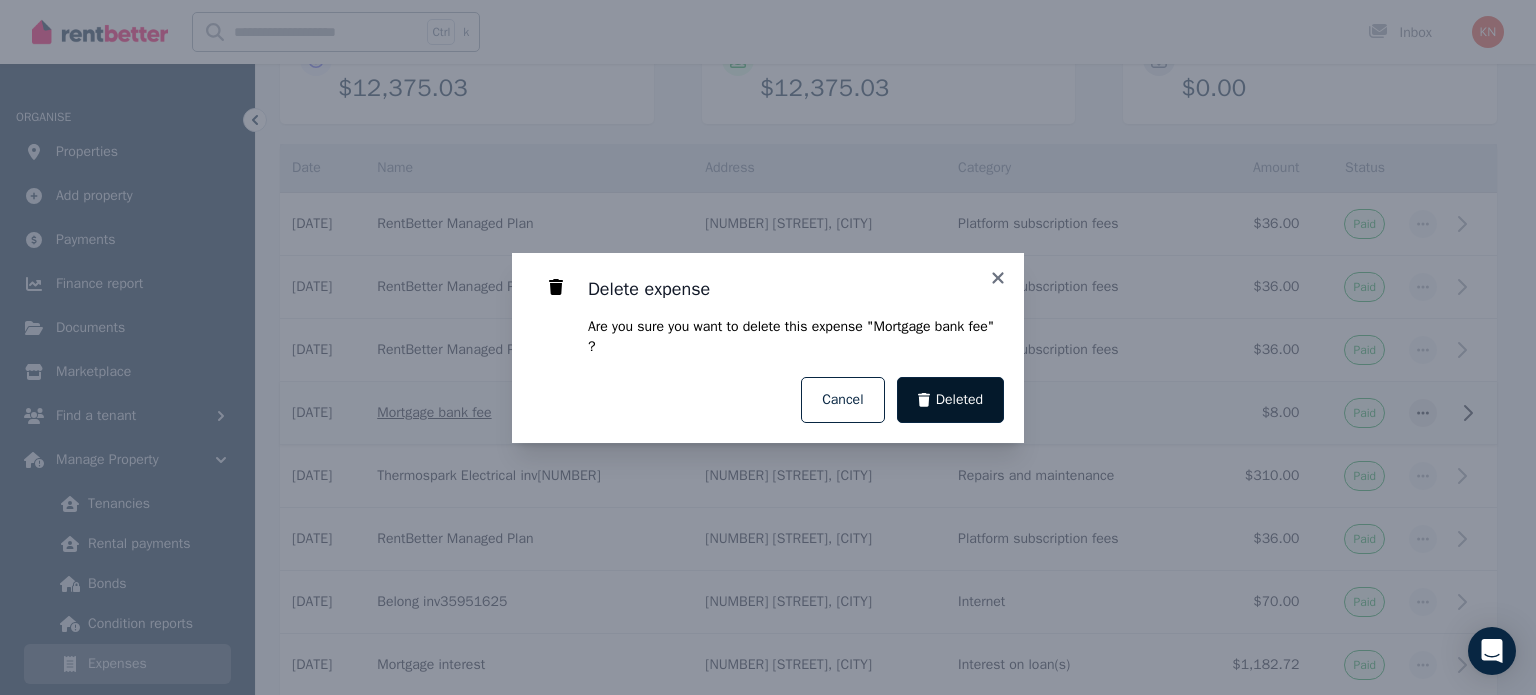 click on "Deleted" at bounding box center (959, 400) 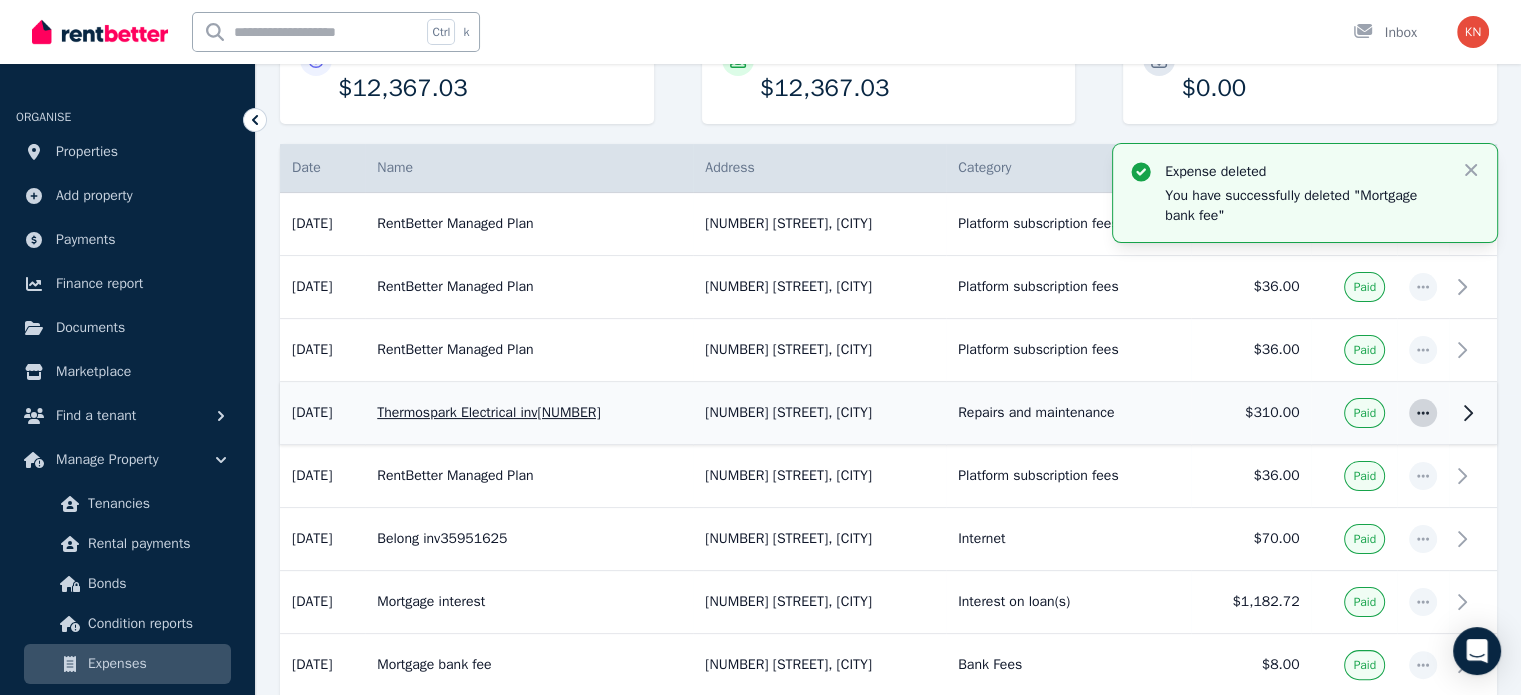 click 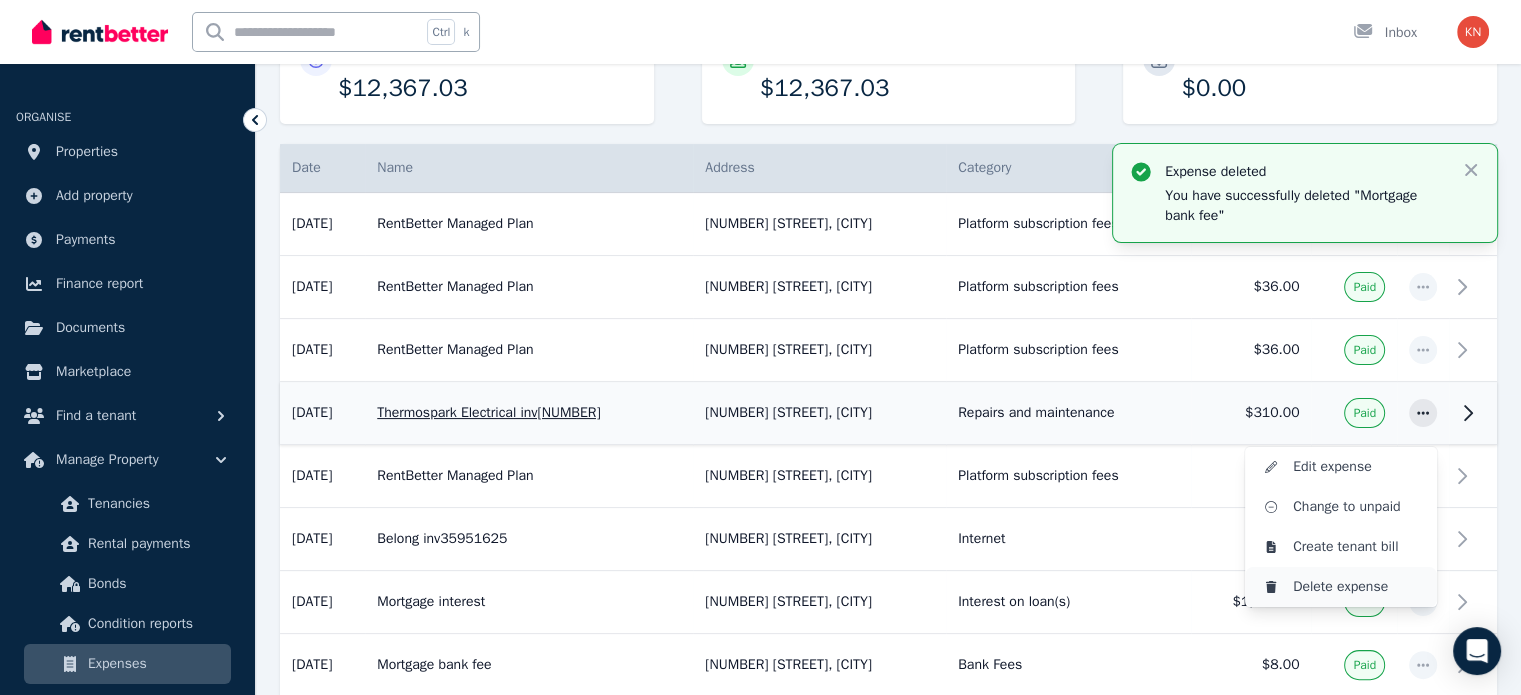 click on "Delete expense" at bounding box center (1357, 587) 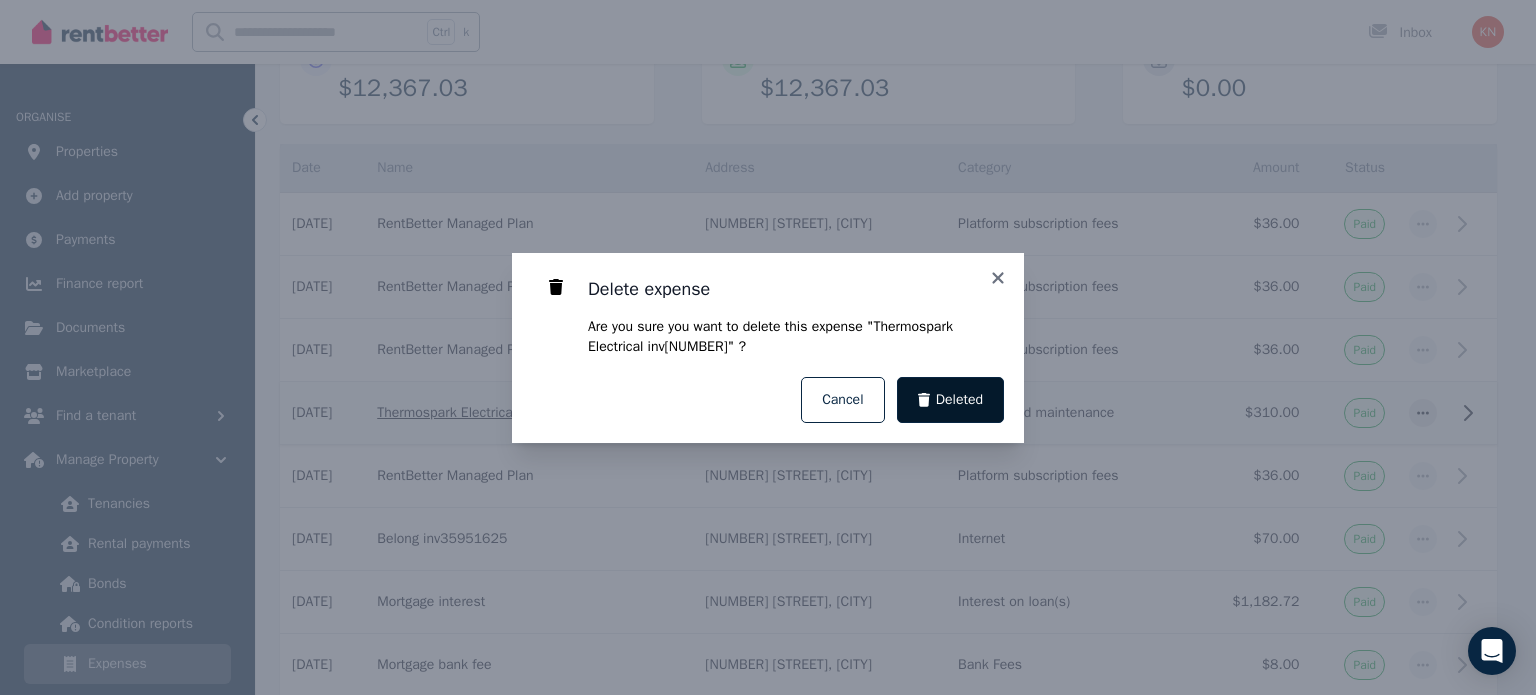 click on "Deleted" at bounding box center (959, 400) 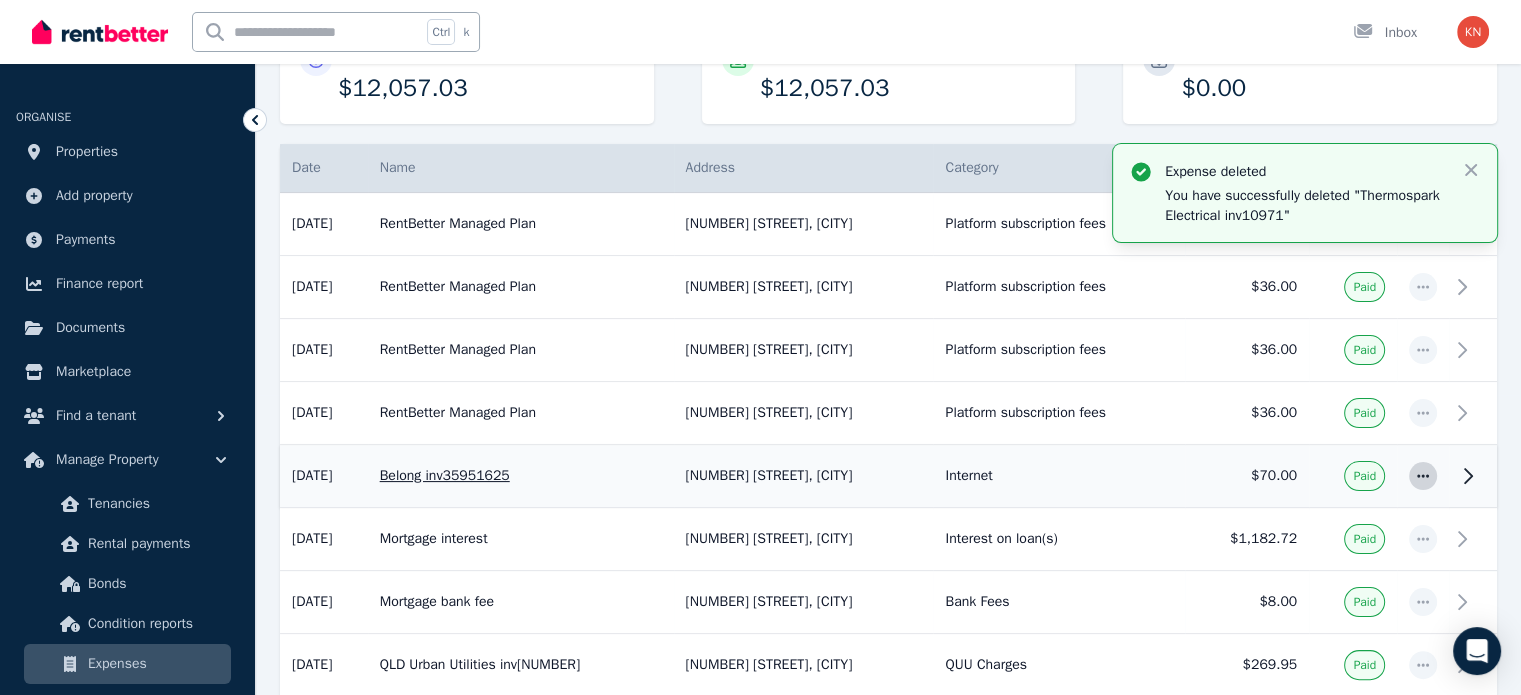 click 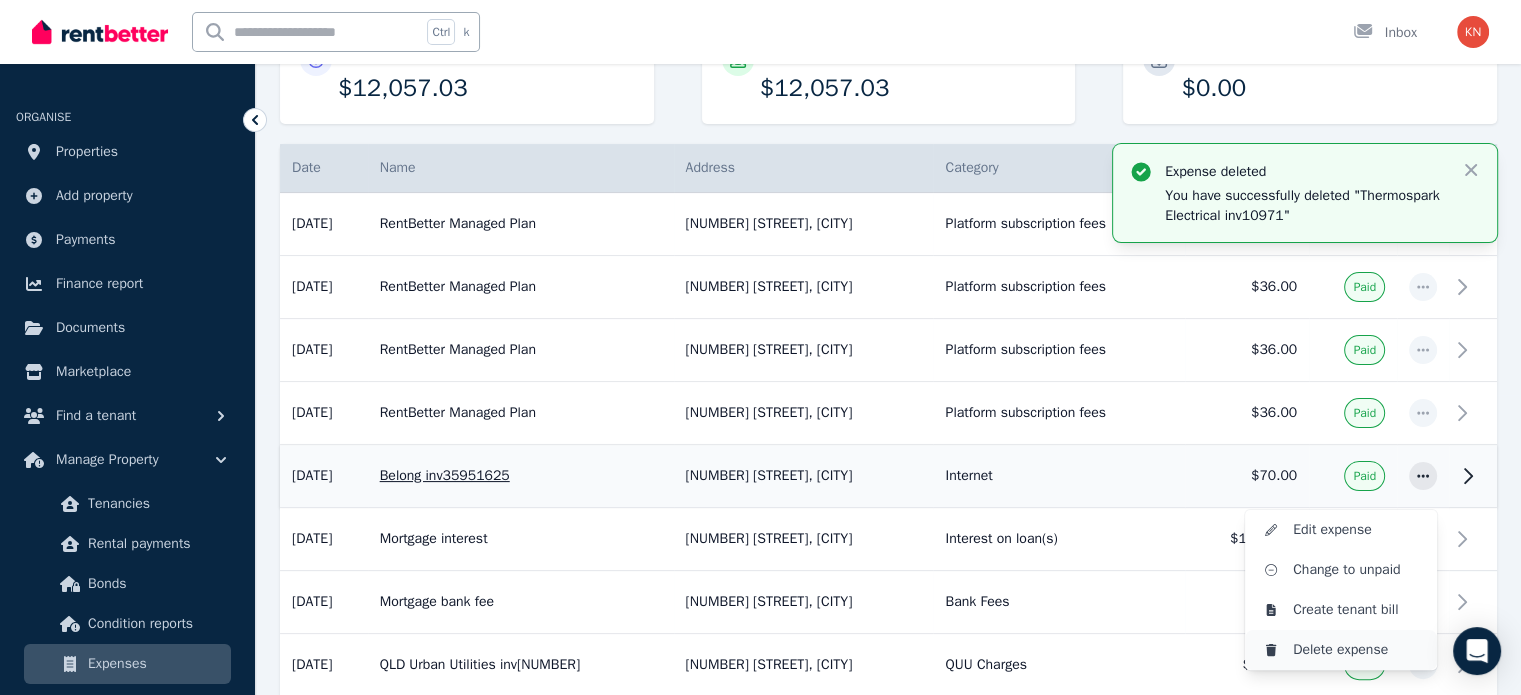 click on "Delete expense" at bounding box center (1357, 650) 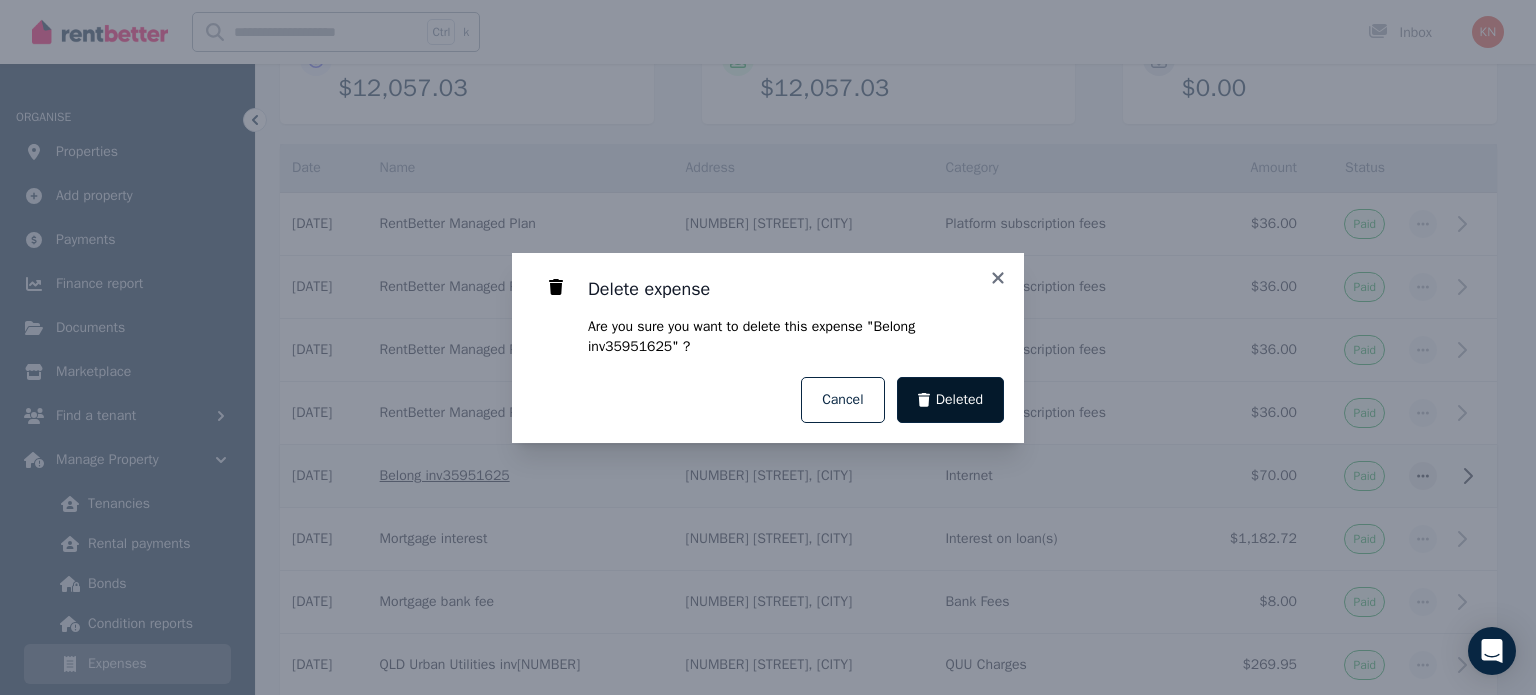 click on "Deleted" at bounding box center (959, 400) 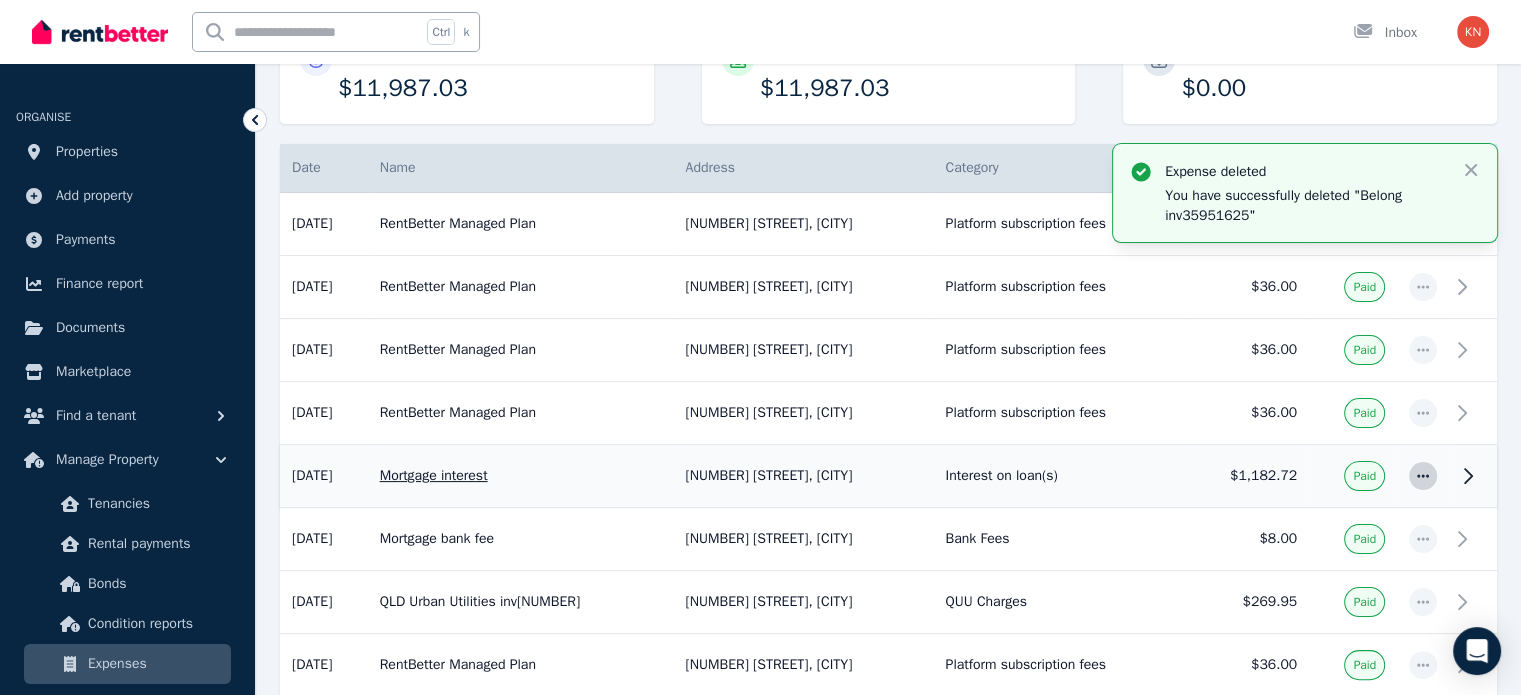 click 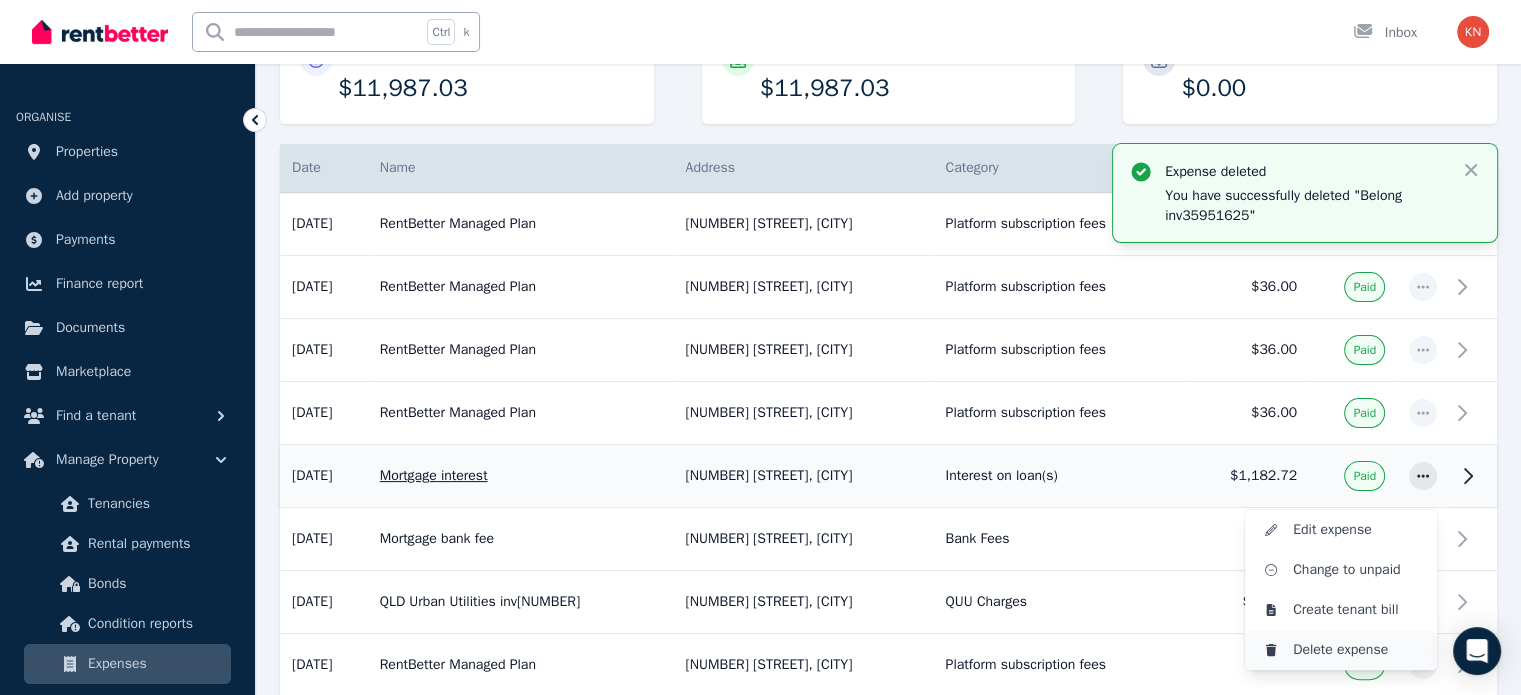 click on "Delete expense" at bounding box center [1357, 650] 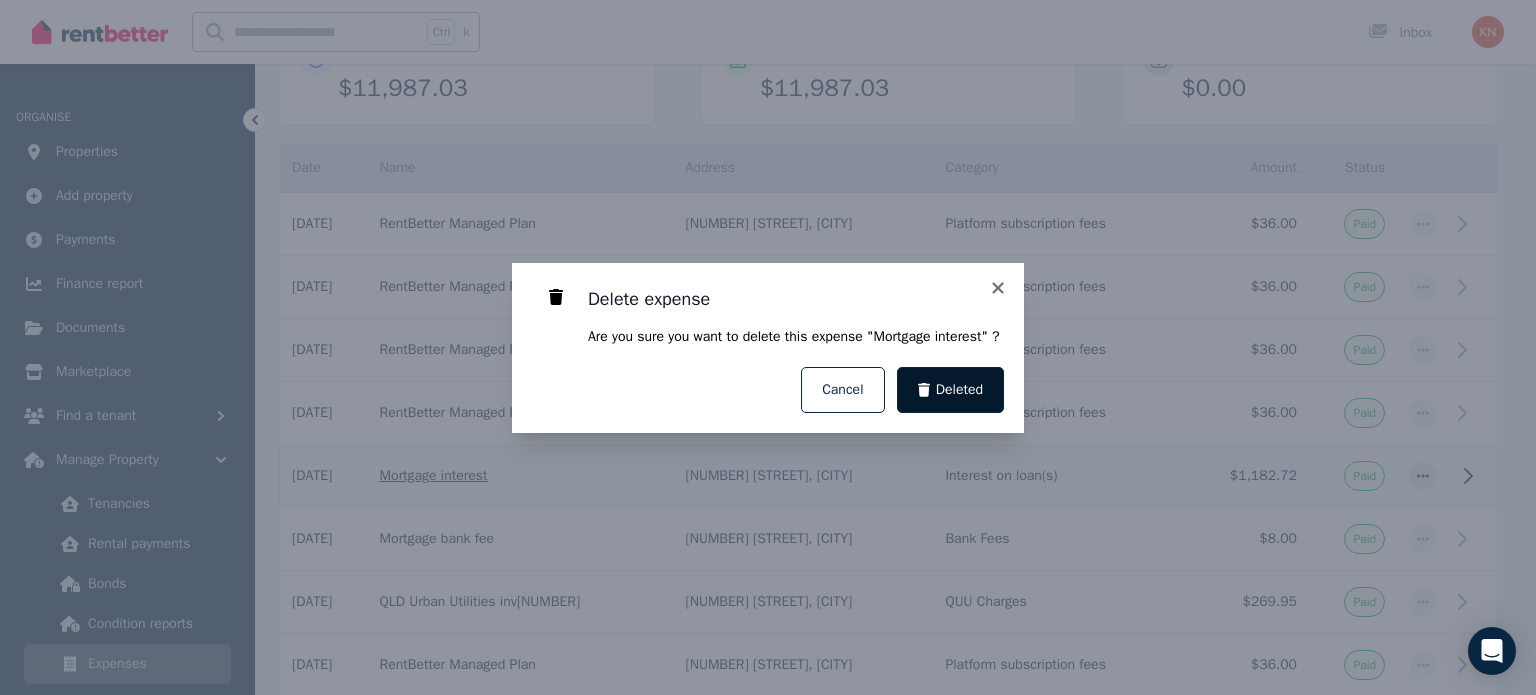 click on "Deleted" at bounding box center (959, 390) 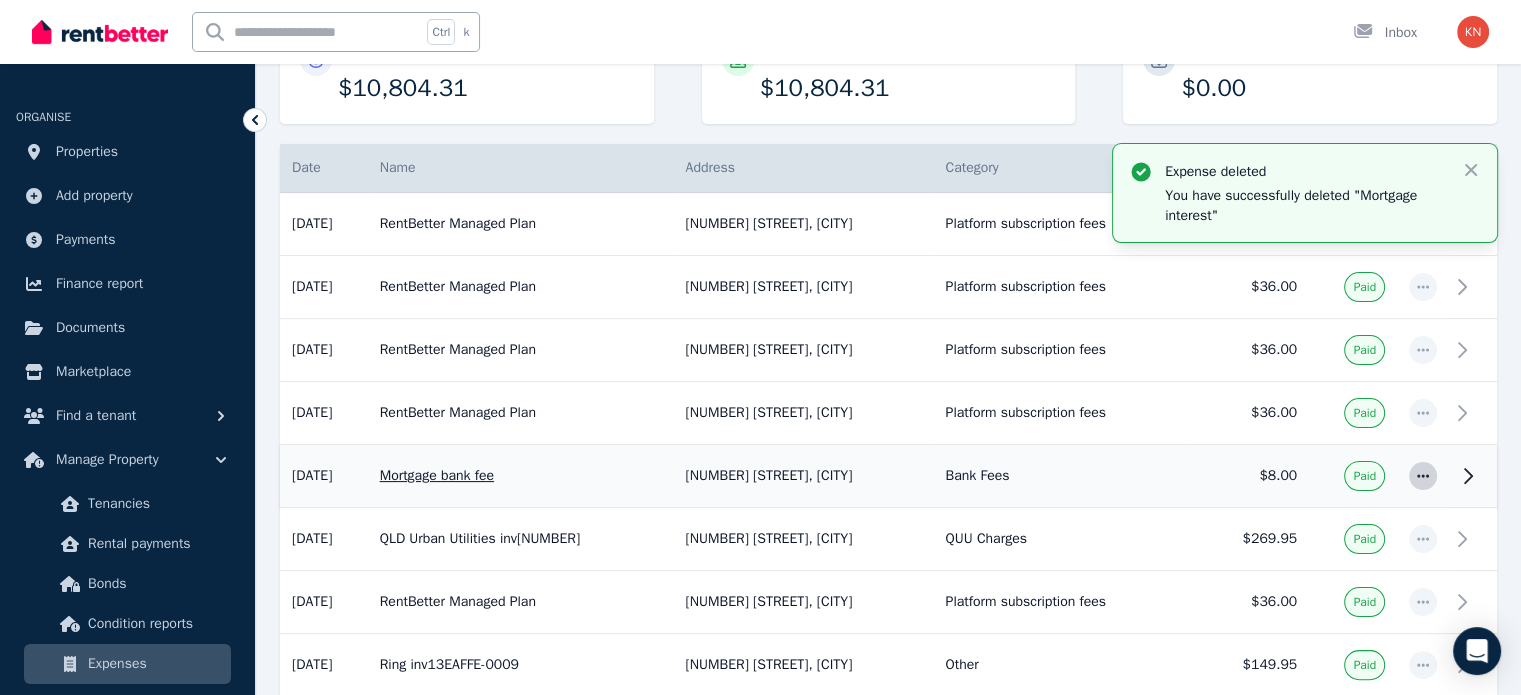 click 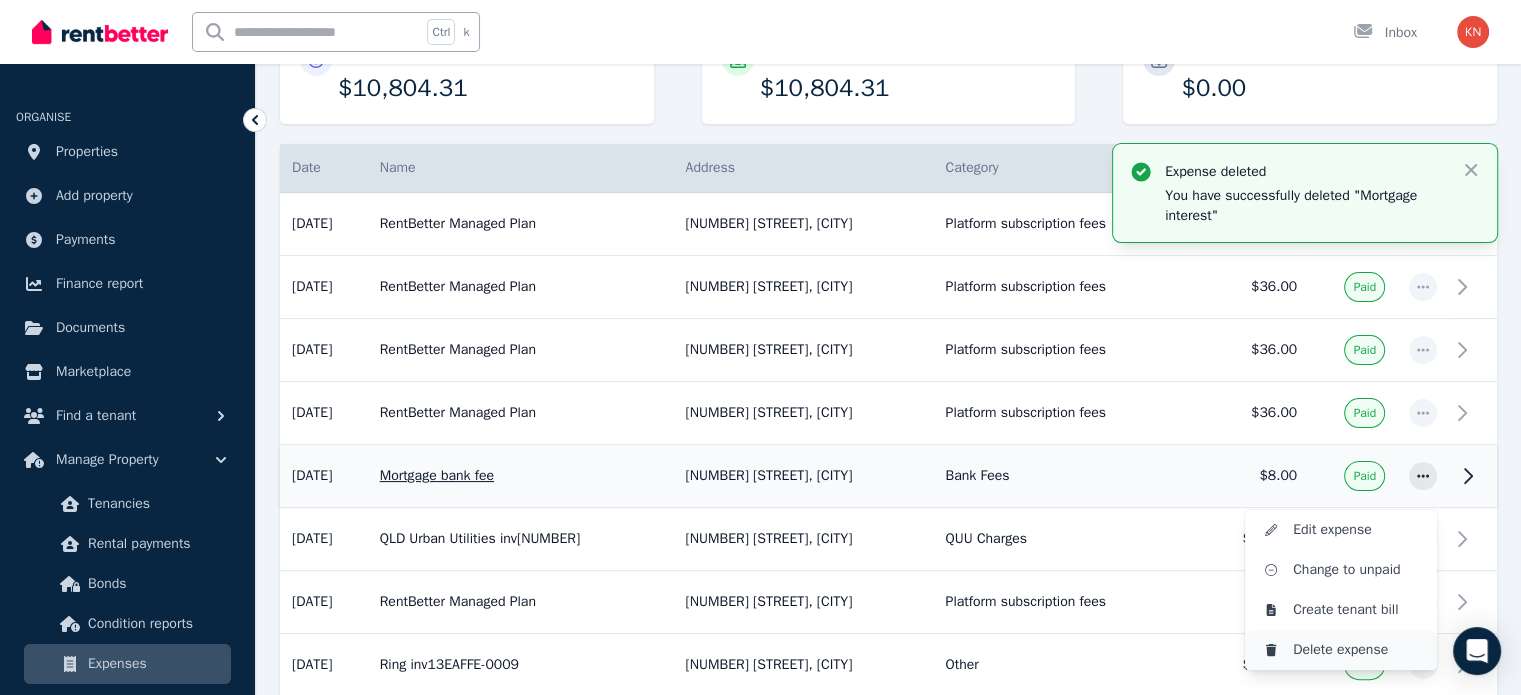 click on "Delete expense" at bounding box center [1357, 650] 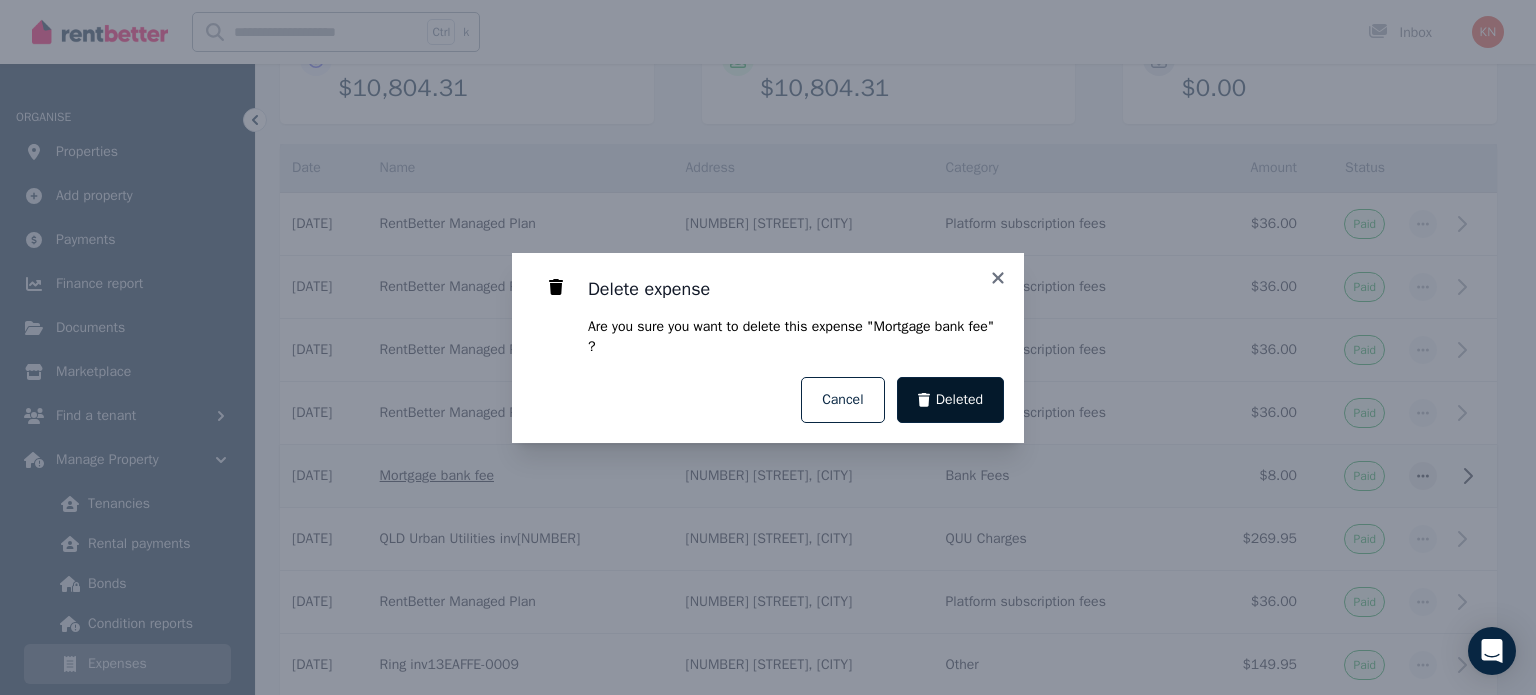 click on "Deleted" at bounding box center (959, 400) 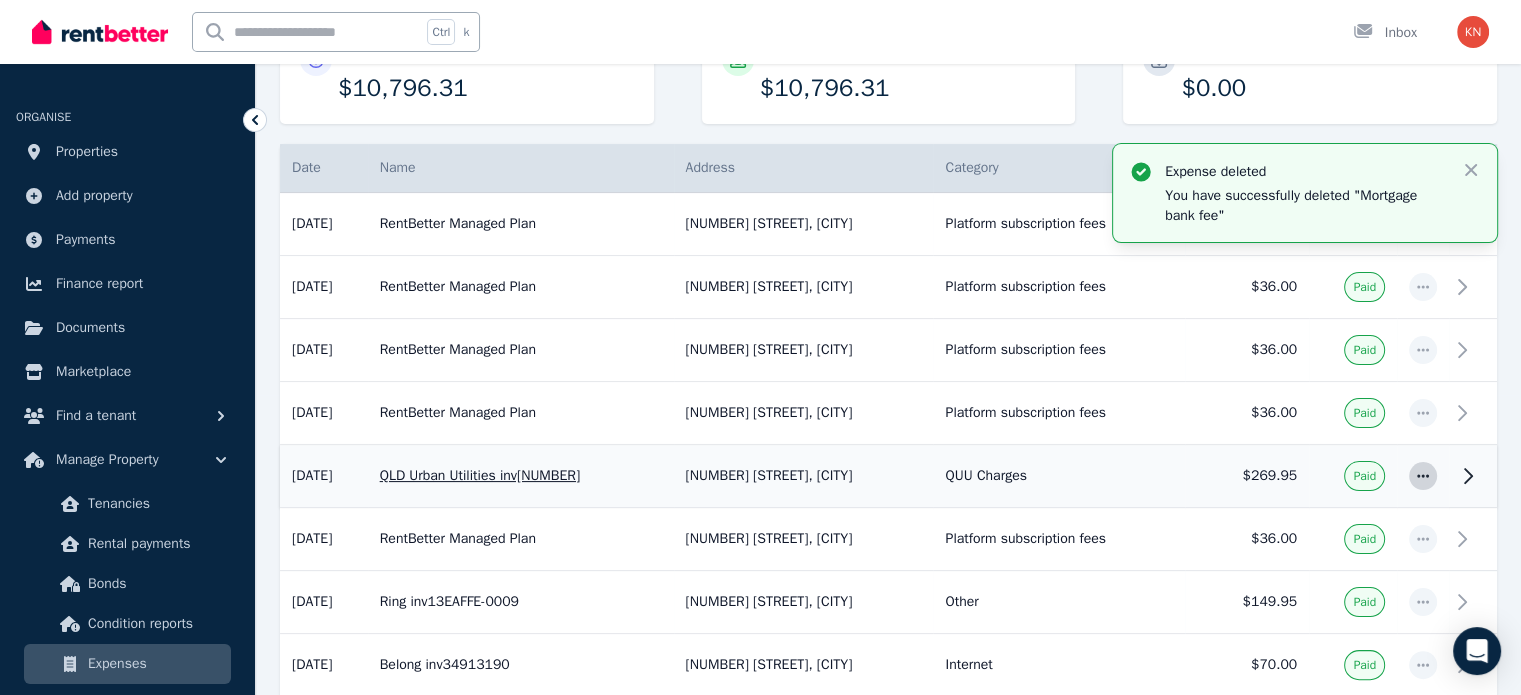 click 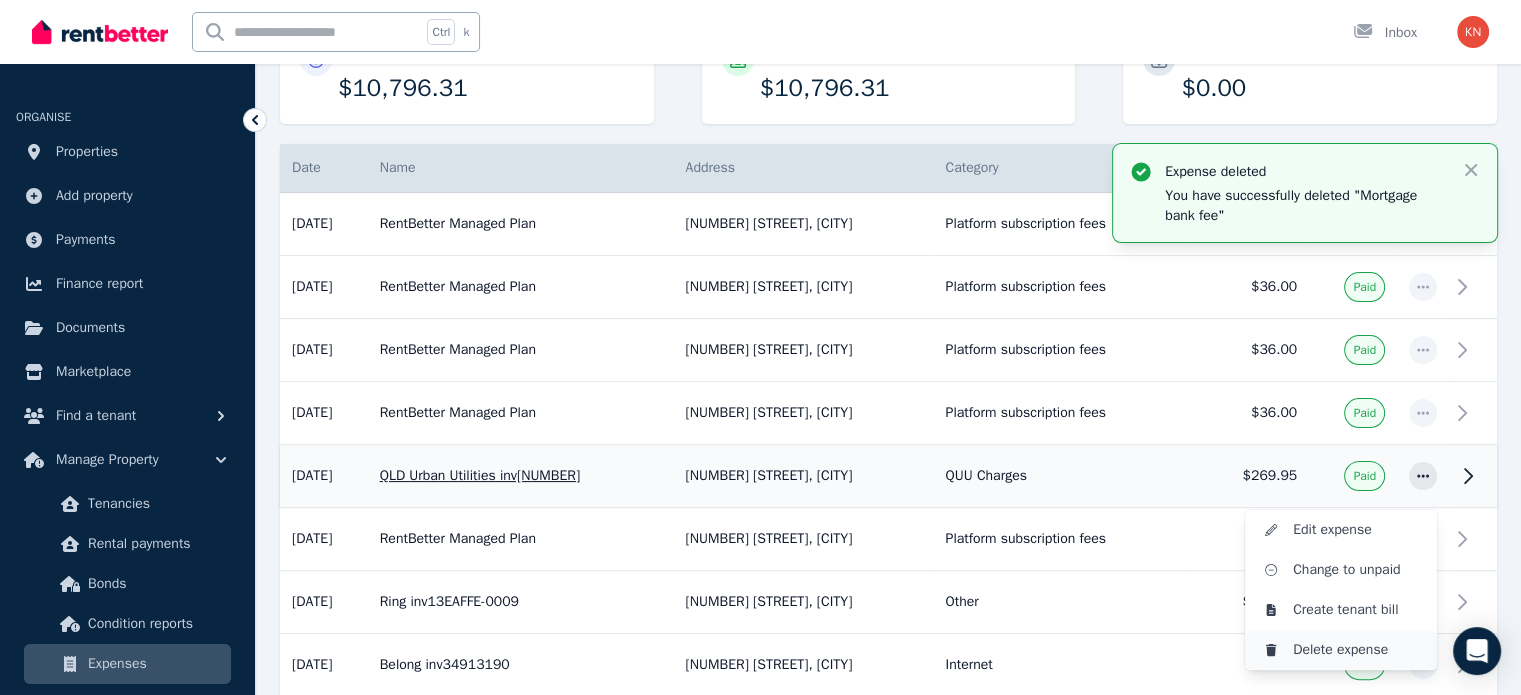 click on "Delete expense" at bounding box center (1357, 650) 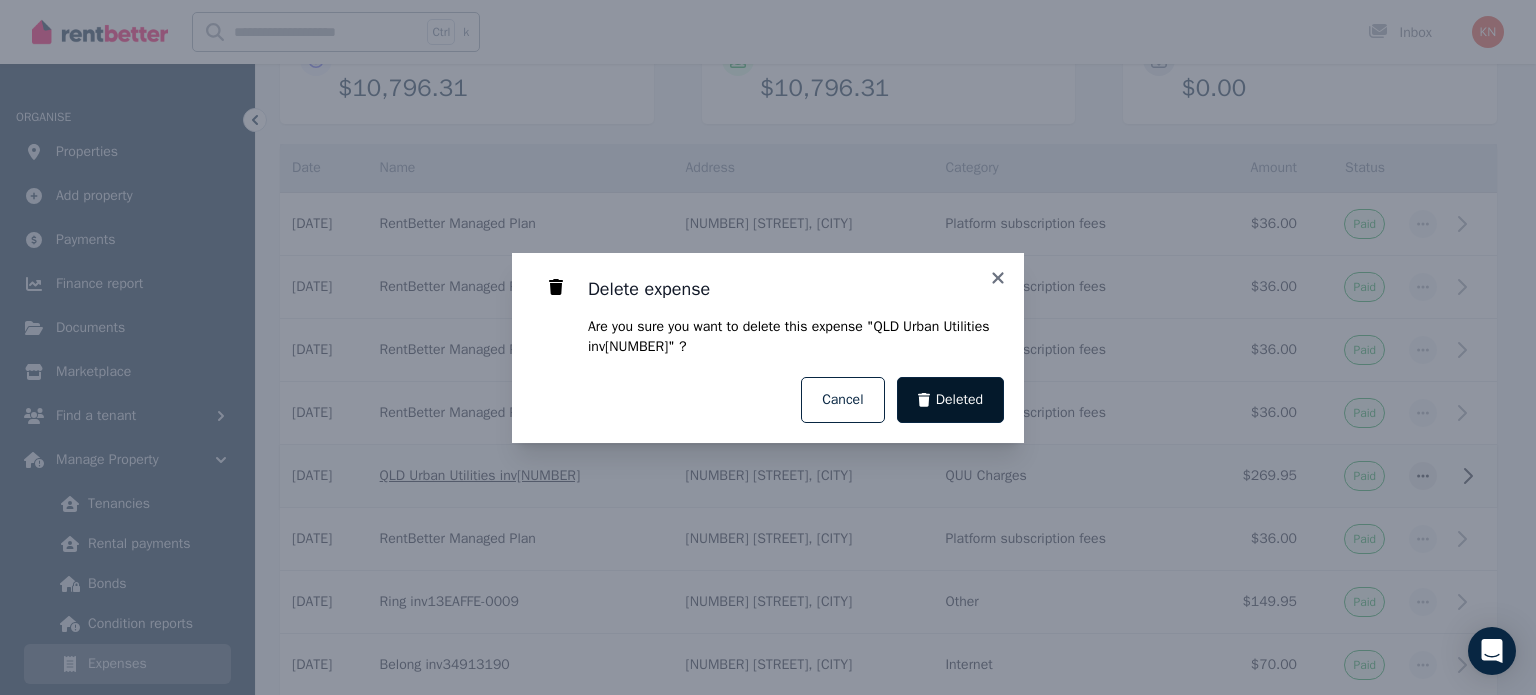 click on "Deleted" at bounding box center [951, 400] 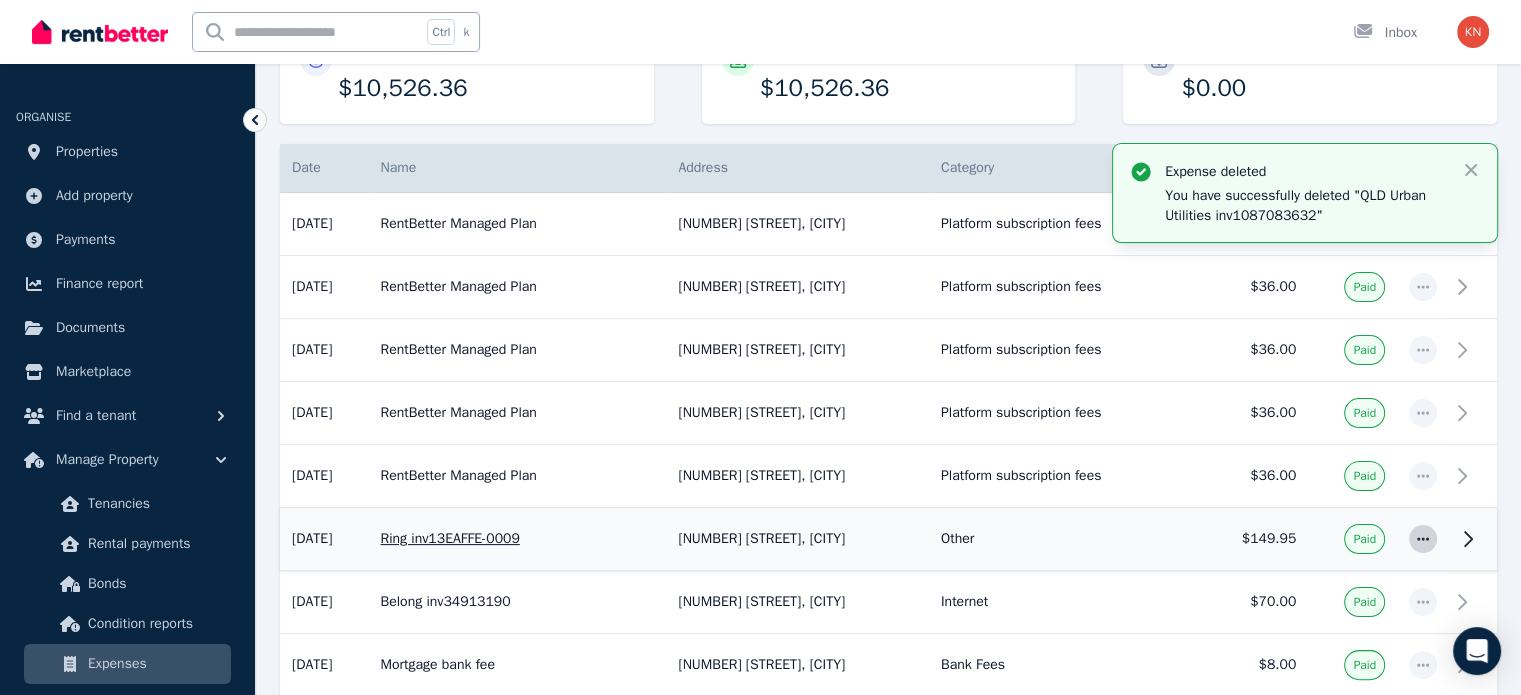click at bounding box center [1423, 539] 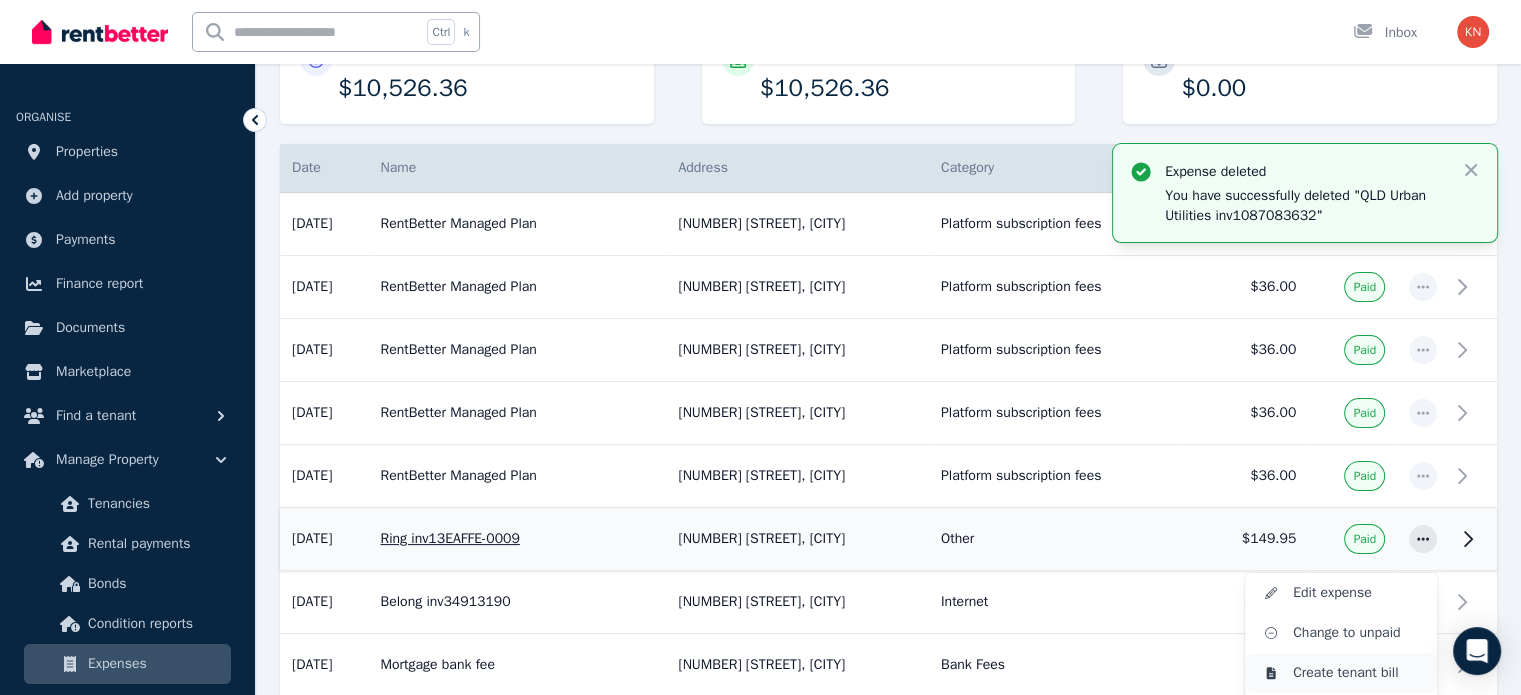 click on "Create tenant bill" at bounding box center (1357, 673) 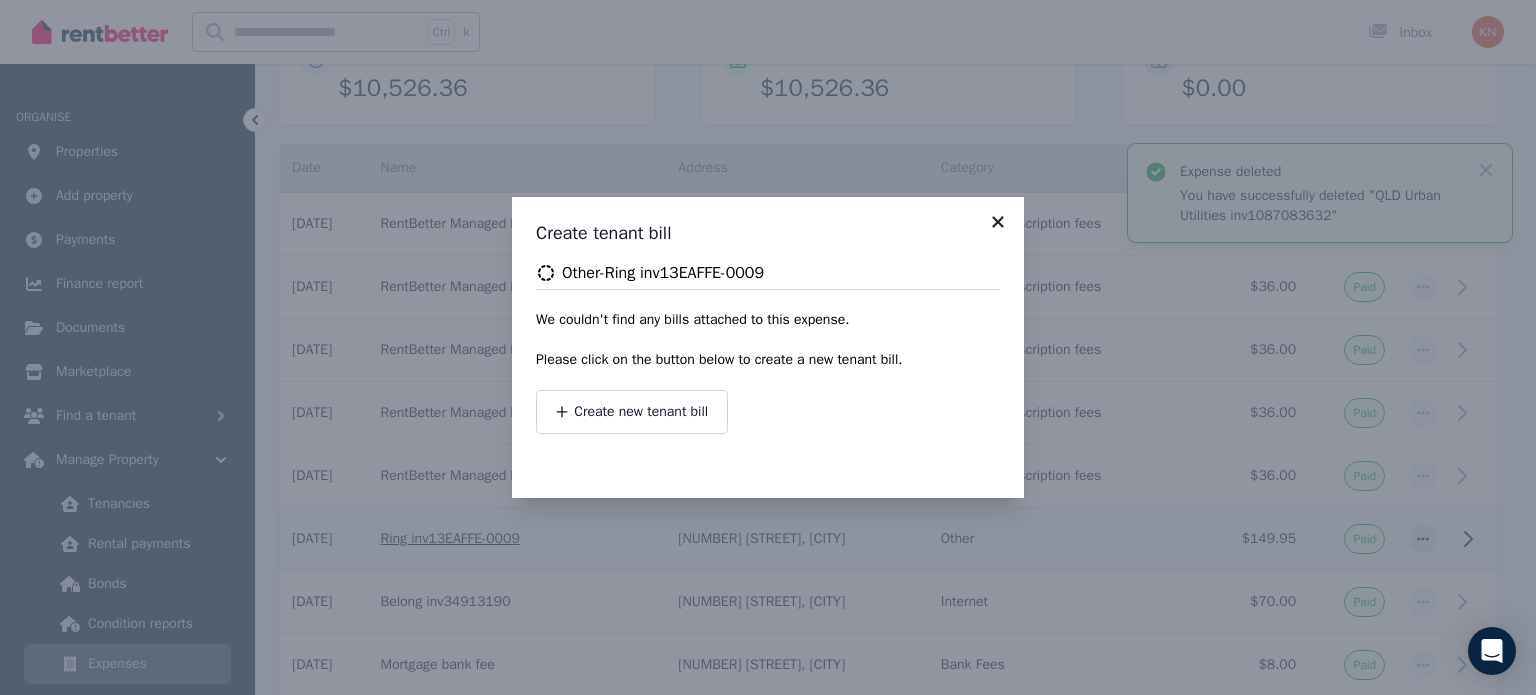 click 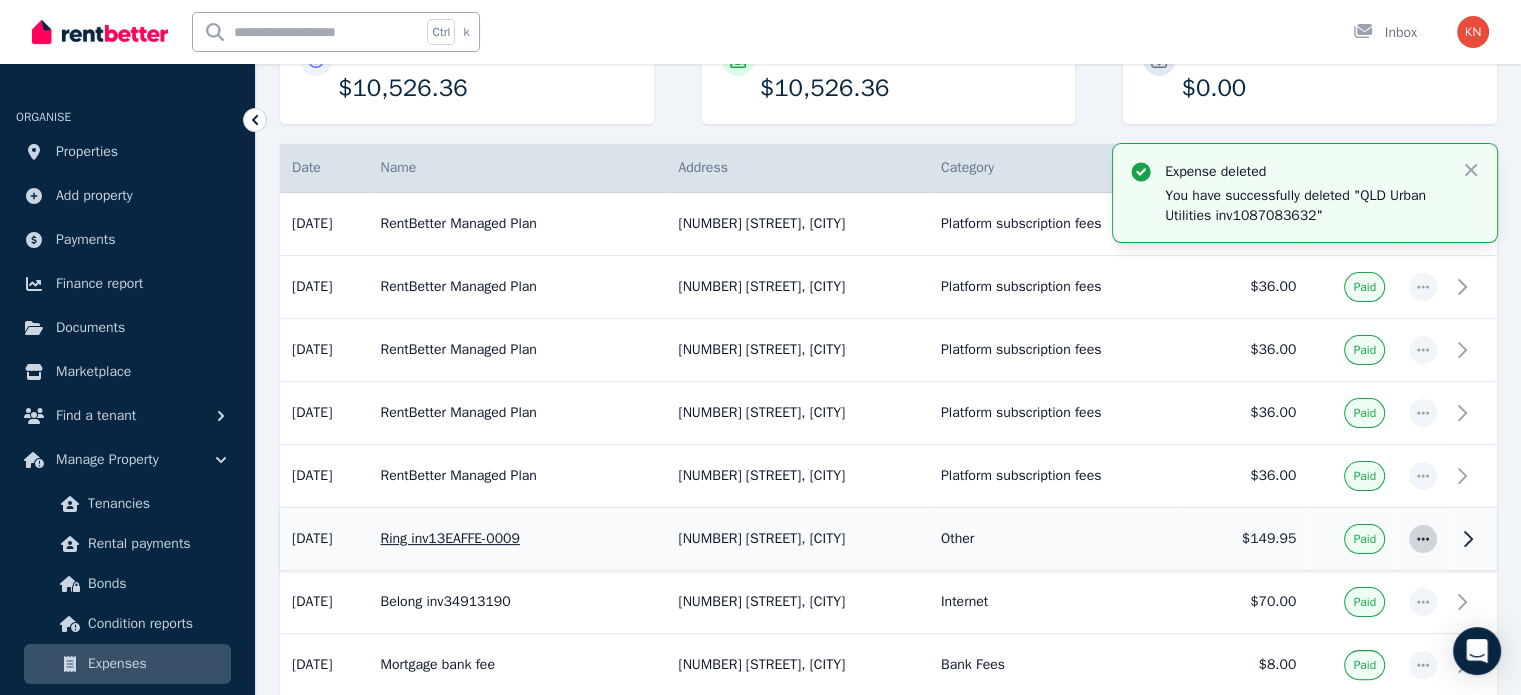 click 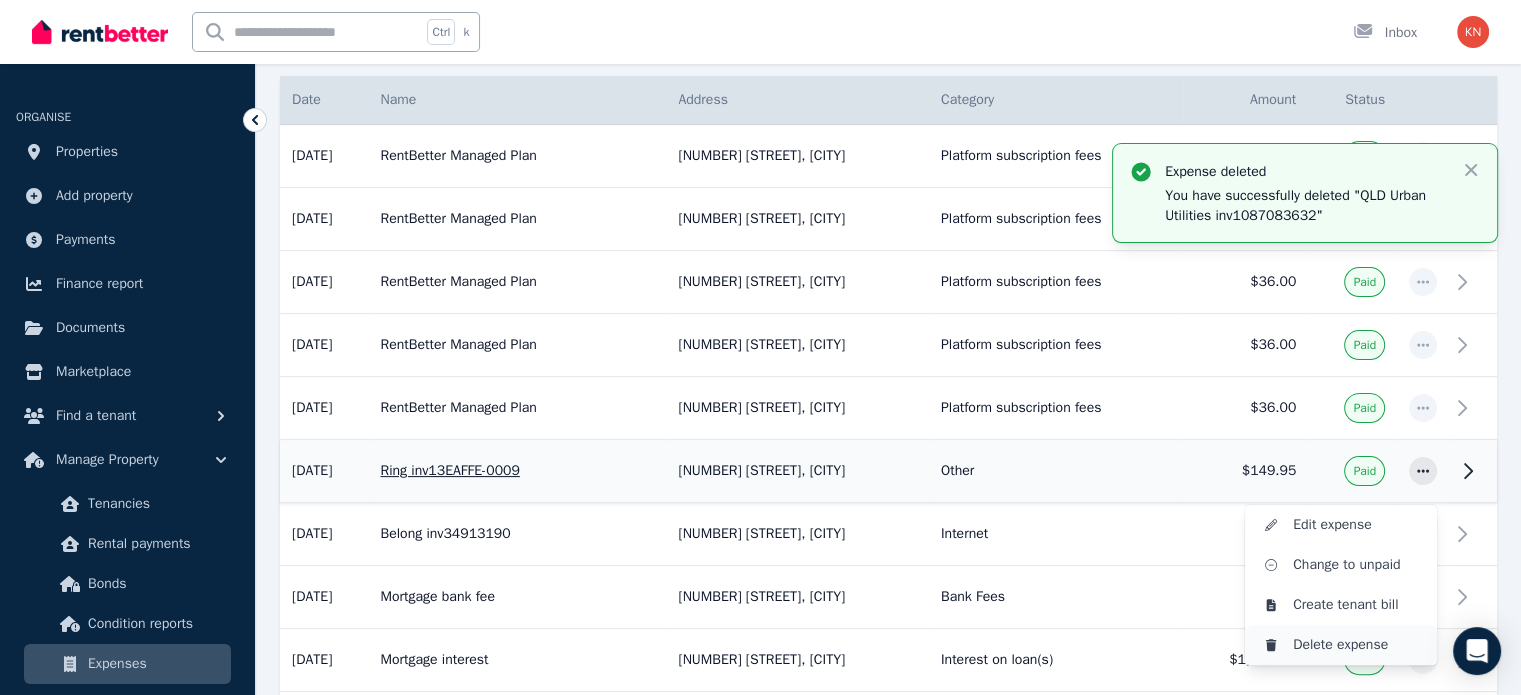 scroll, scrollTop: 400, scrollLeft: 0, axis: vertical 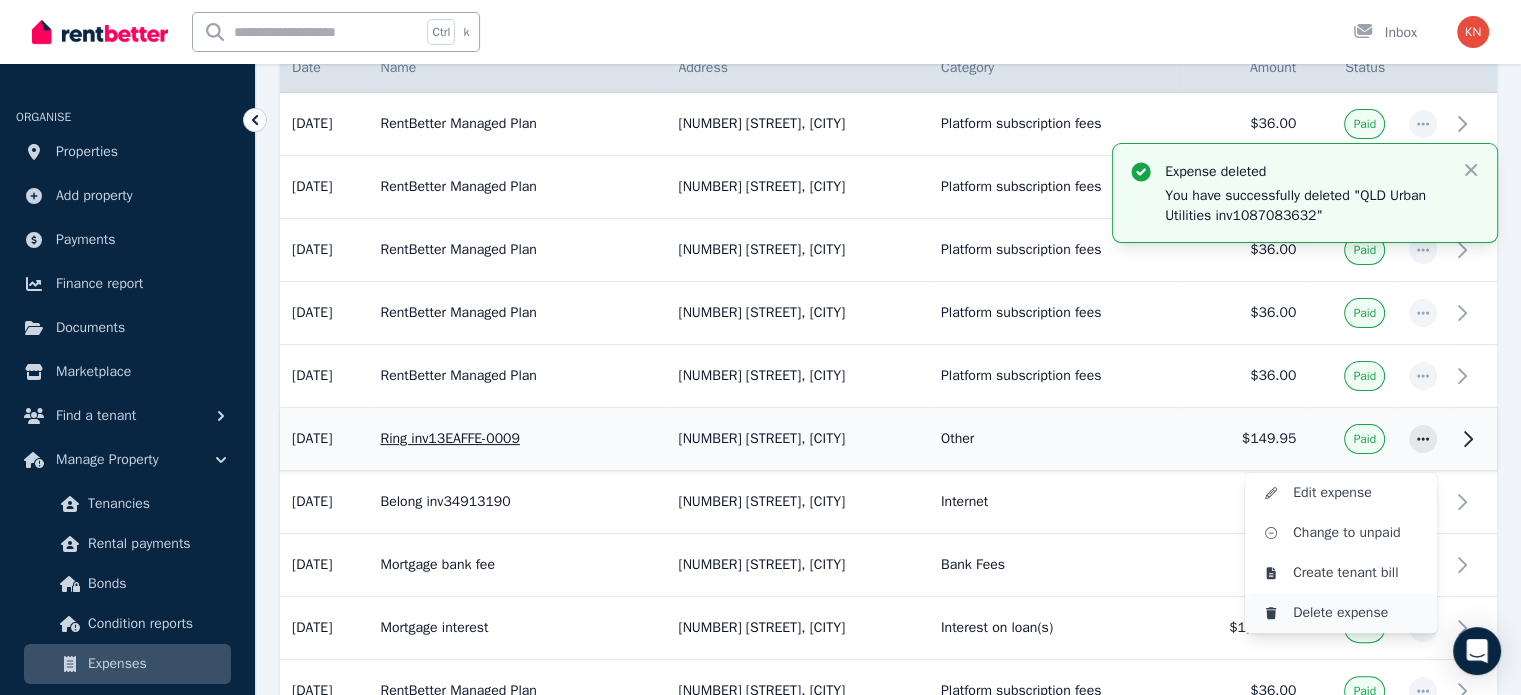 click on "Delete expense" at bounding box center [1357, 613] 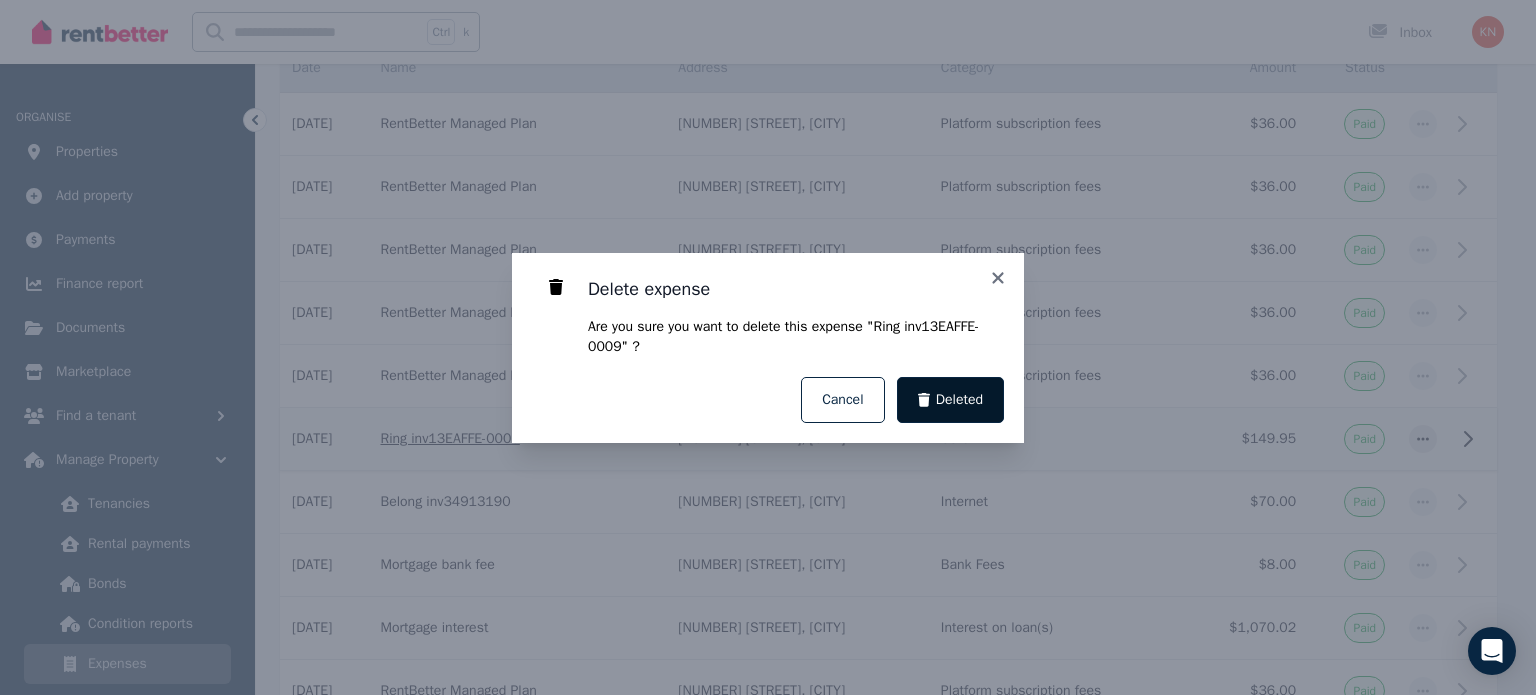 click on "Deleted" at bounding box center (959, 400) 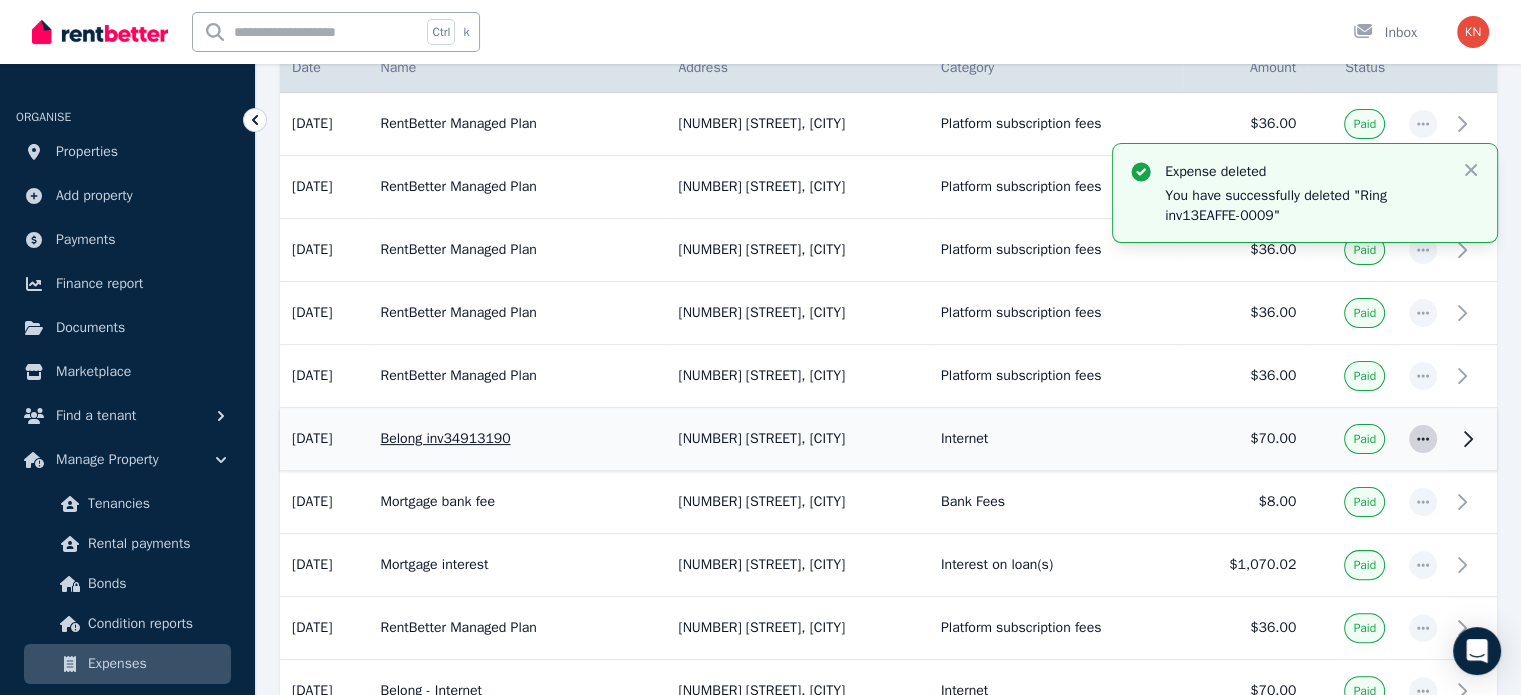 click 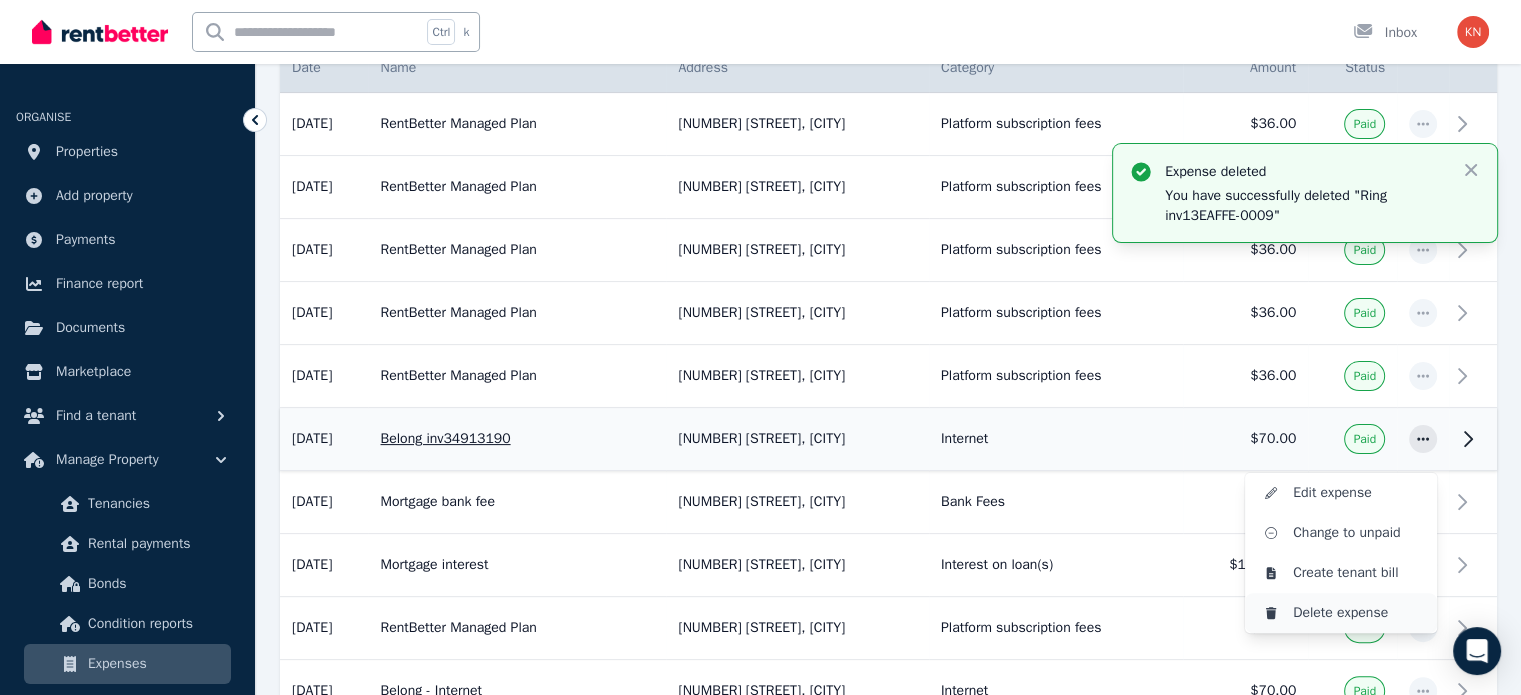 click on "Delete expense" at bounding box center [1357, 613] 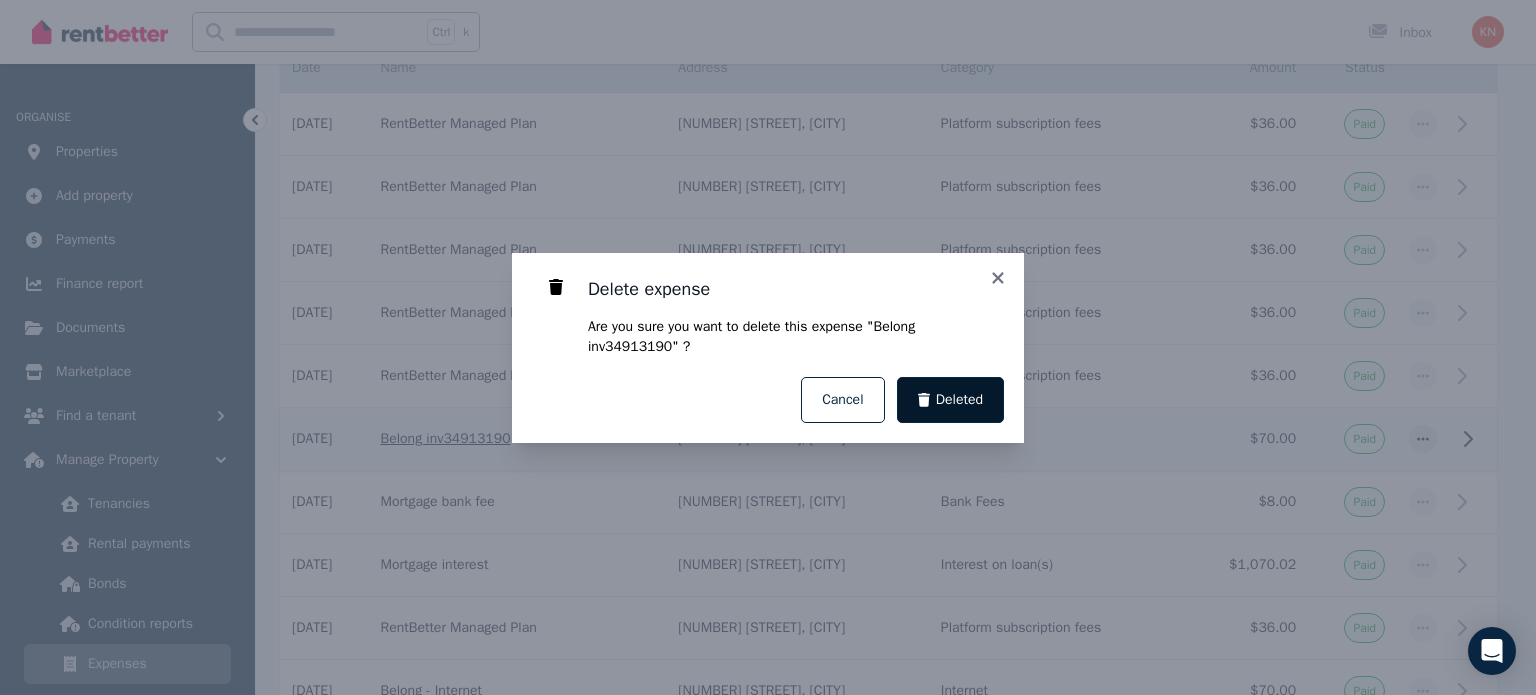 click on "Deleted" at bounding box center [959, 400] 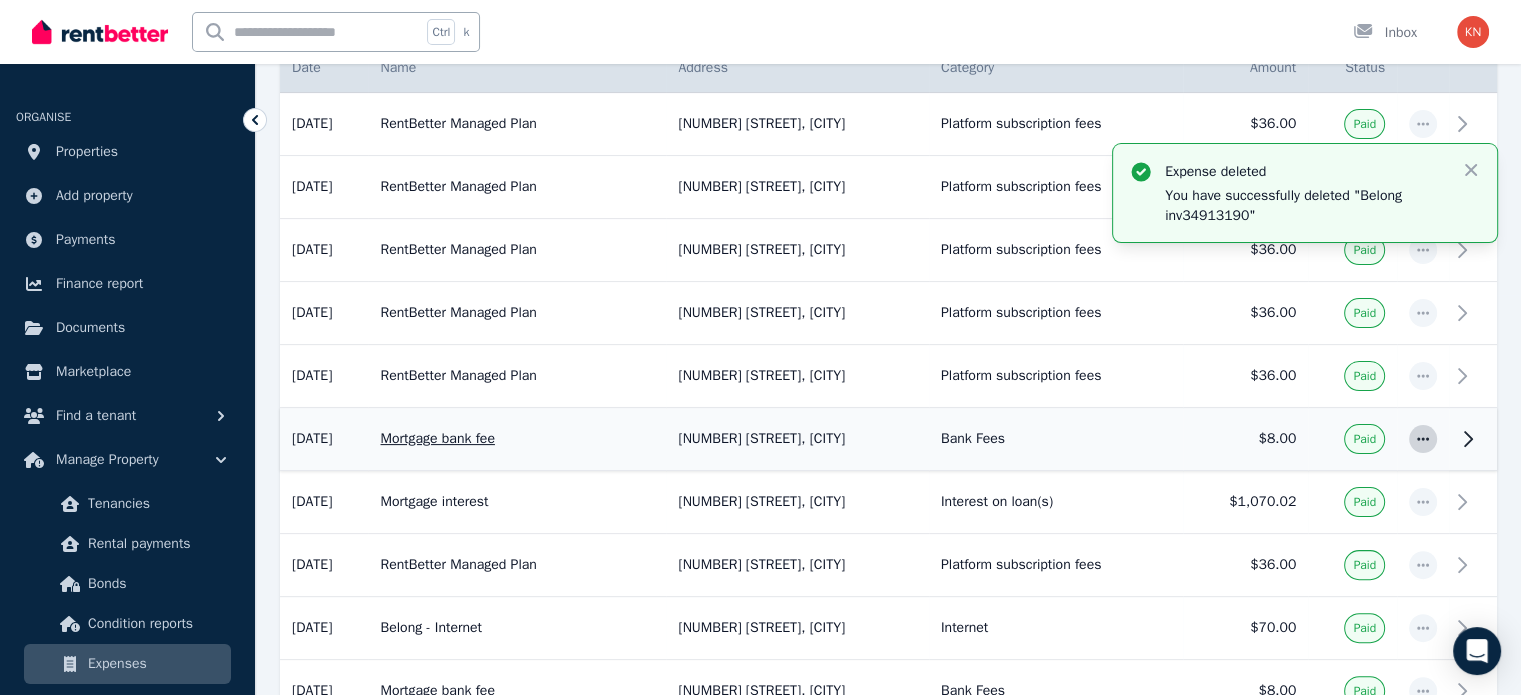 click 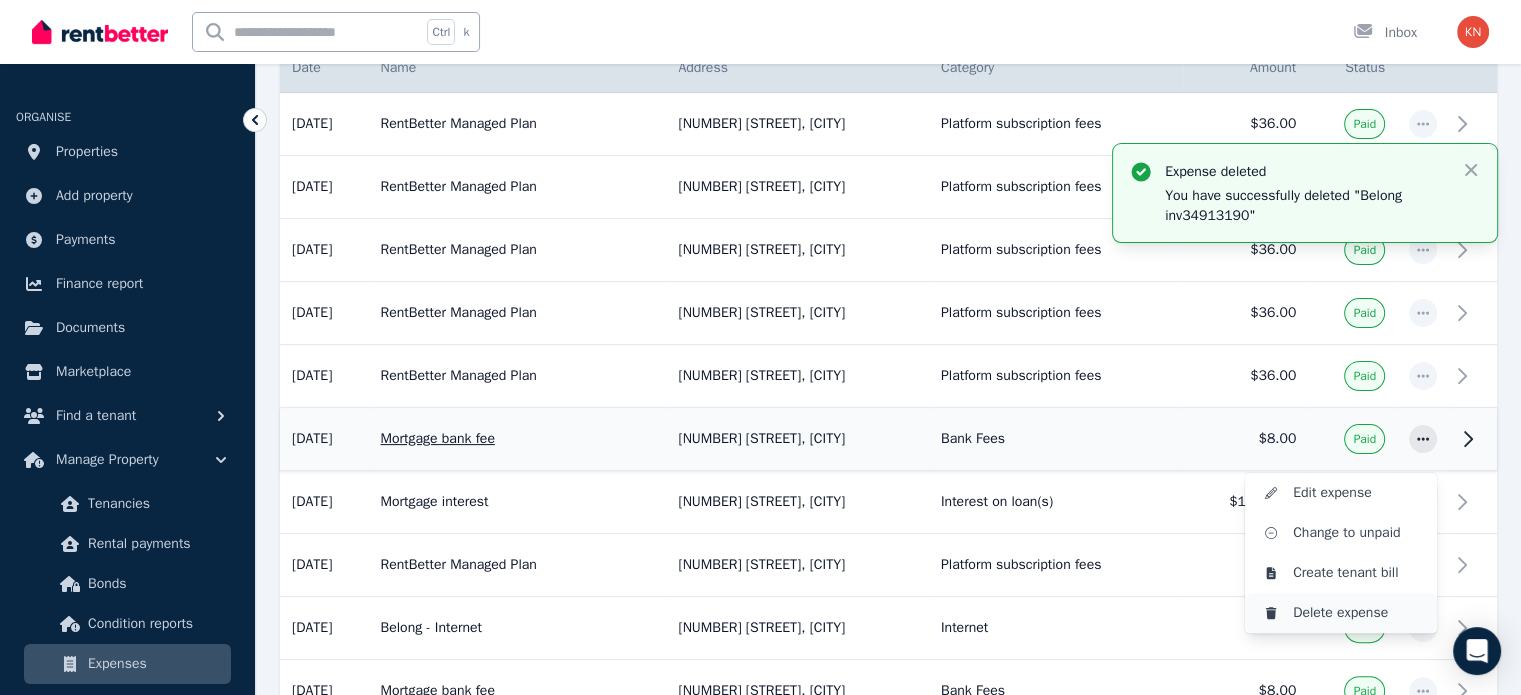 click on "Delete expense" at bounding box center [1357, 613] 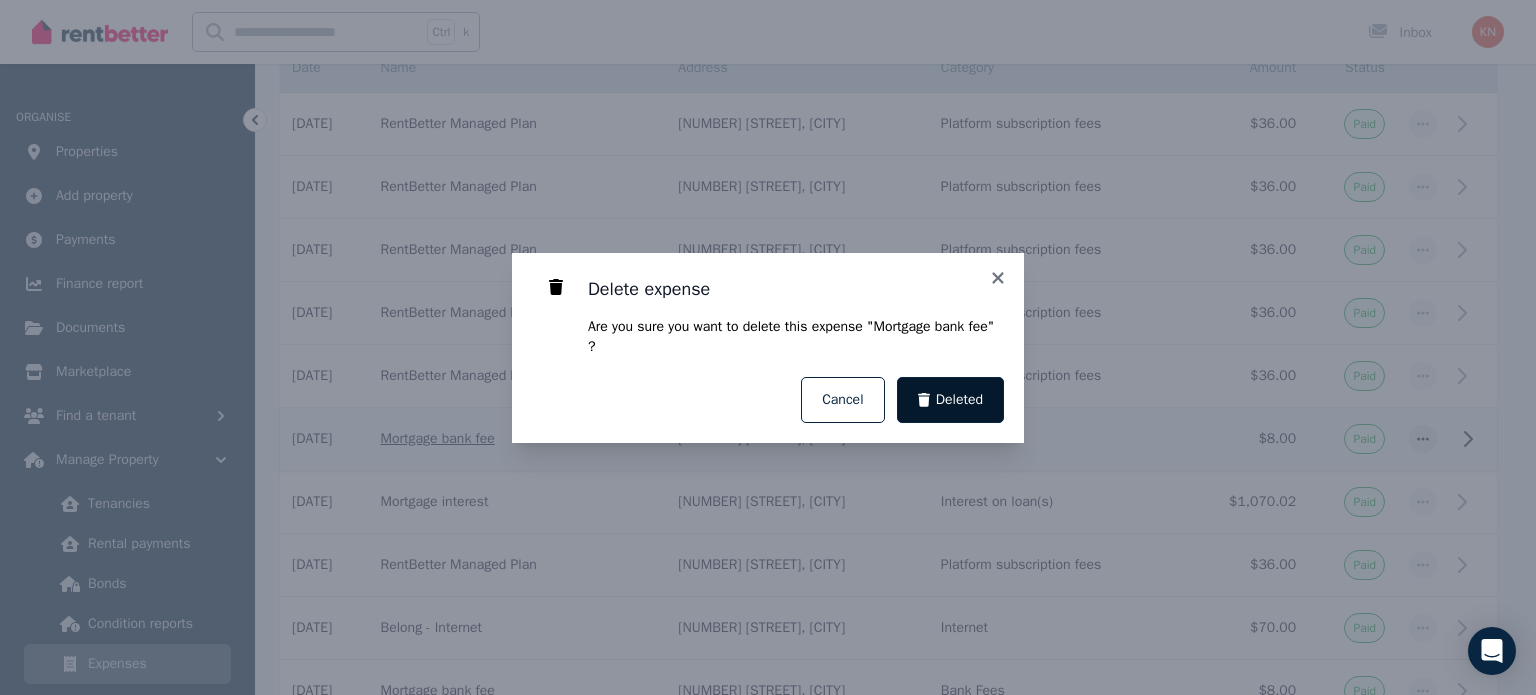 click on "Deleted" at bounding box center [951, 400] 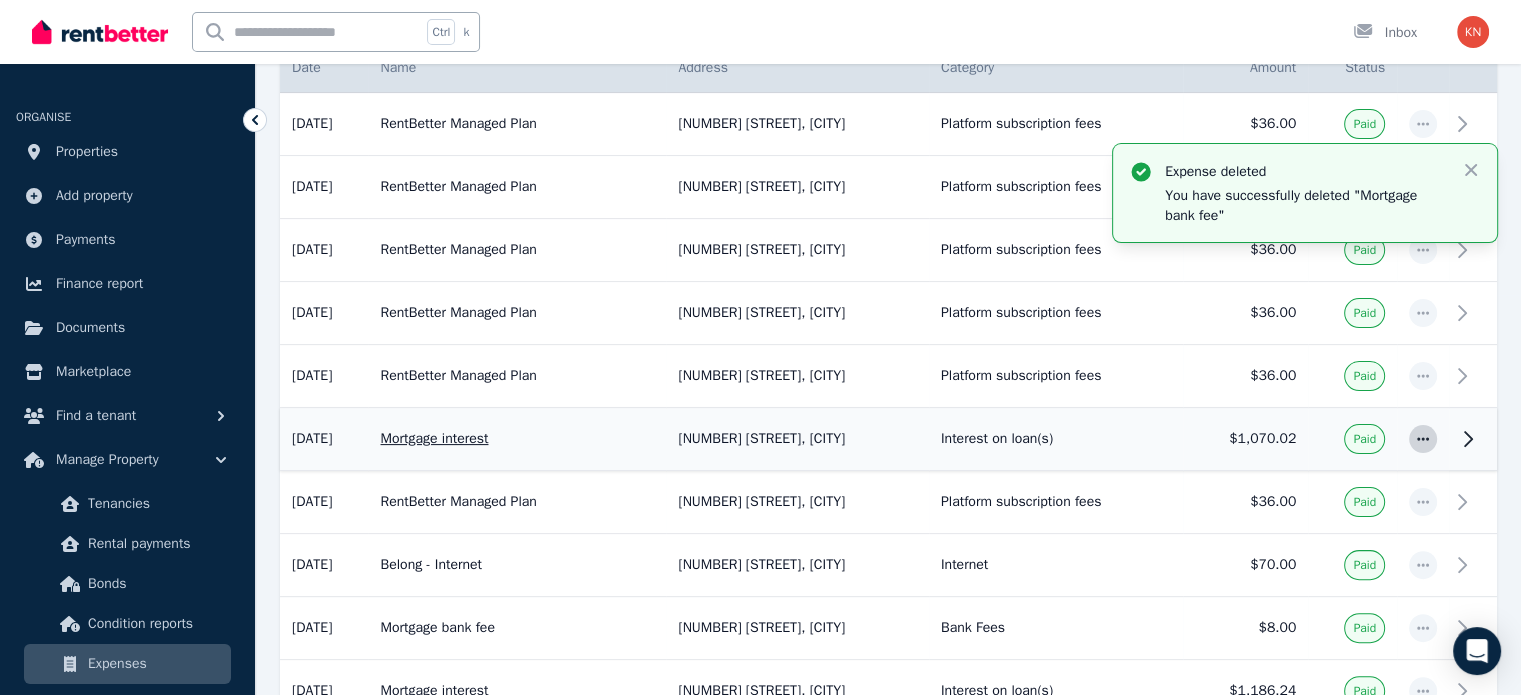click 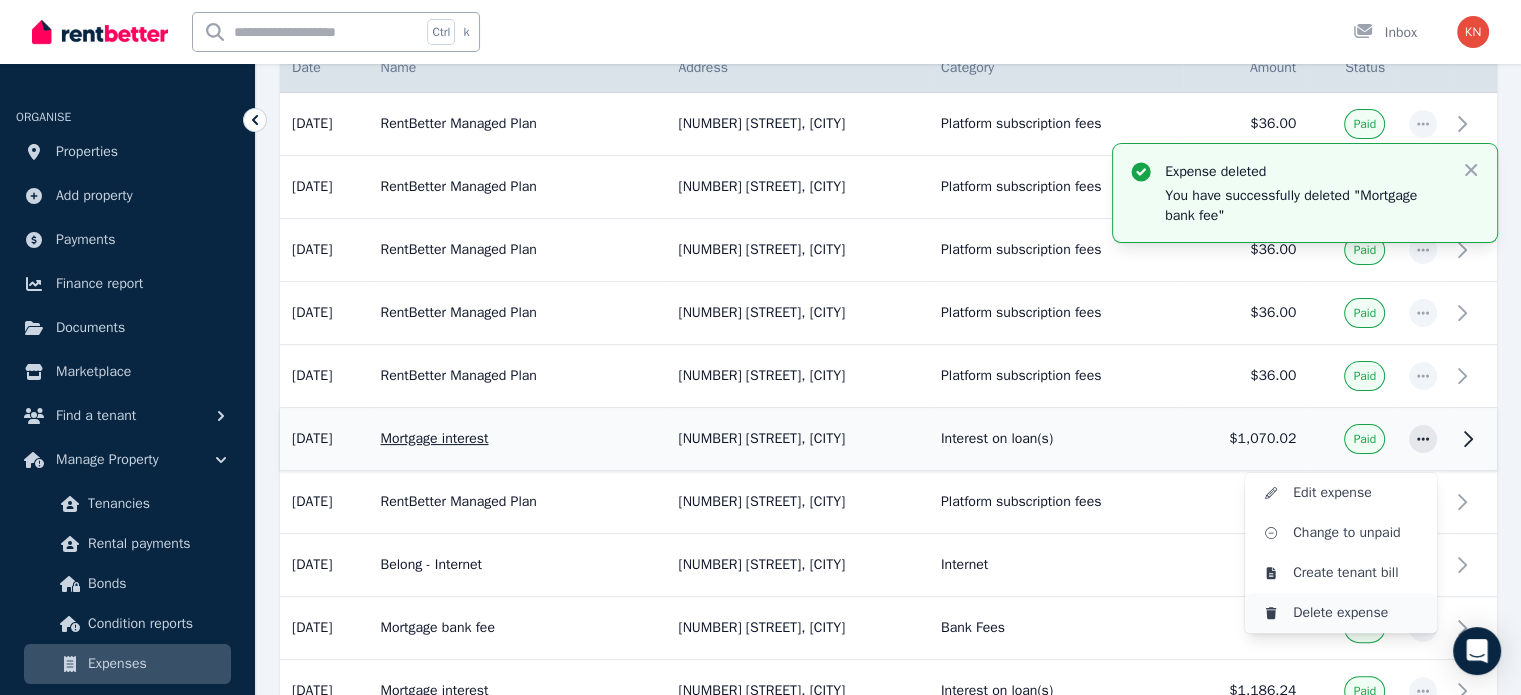 click on "Delete expense" at bounding box center [1357, 613] 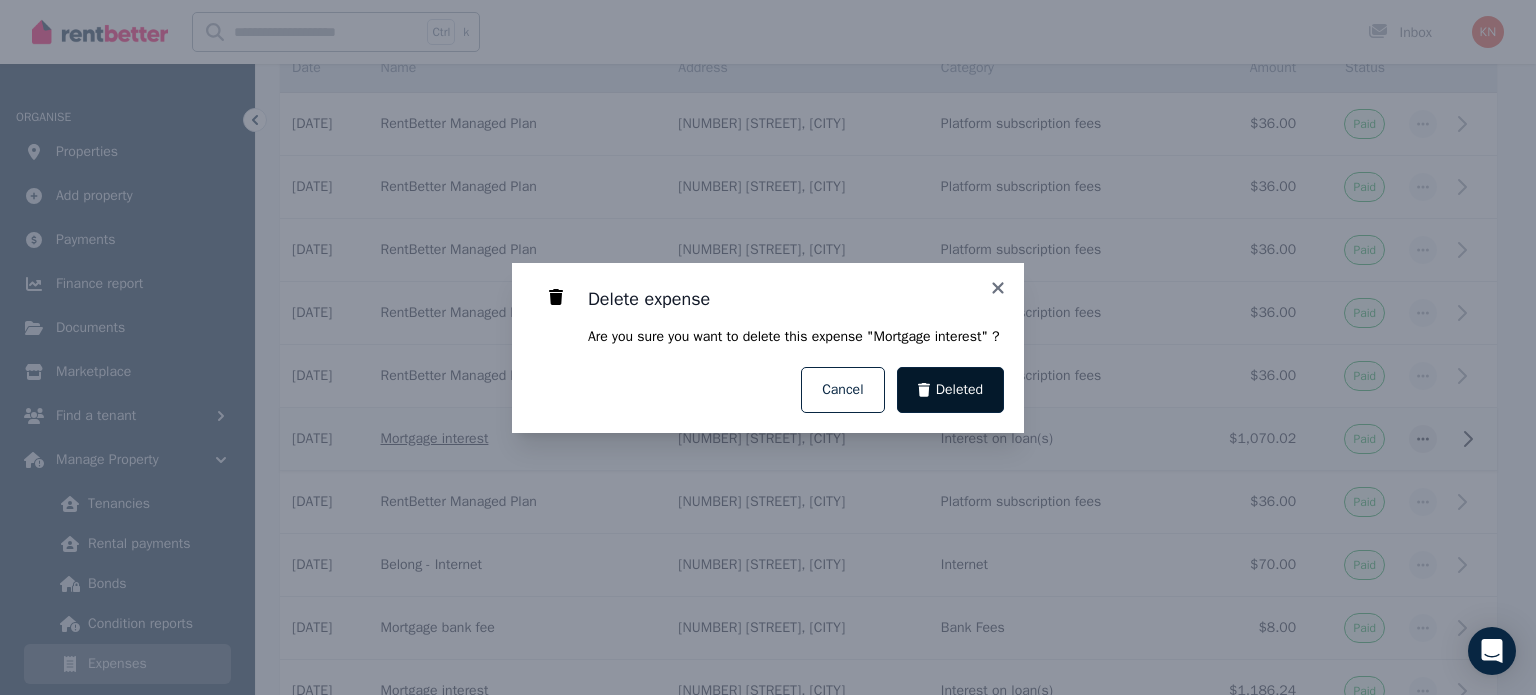 click on "Deleted" at bounding box center (959, 390) 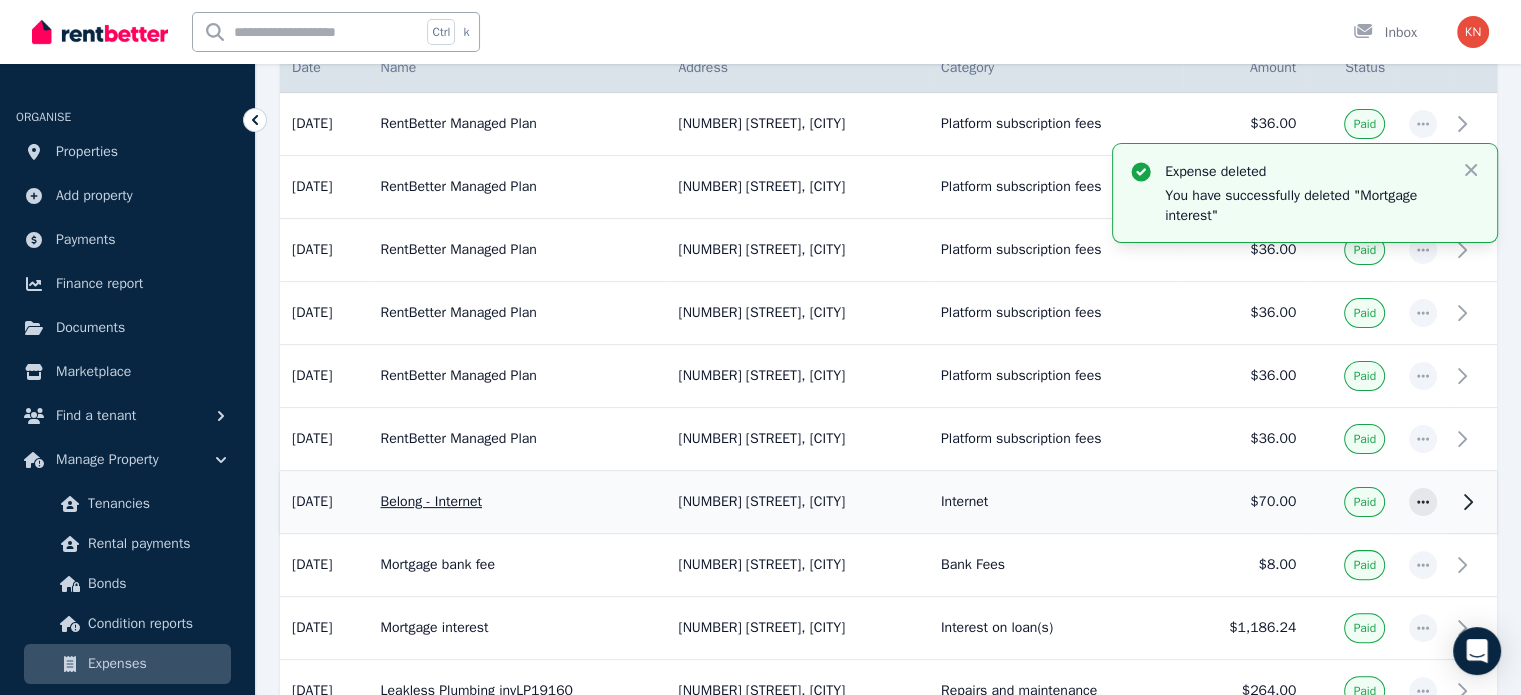 scroll, scrollTop: 500, scrollLeft: 0, axis: vertical 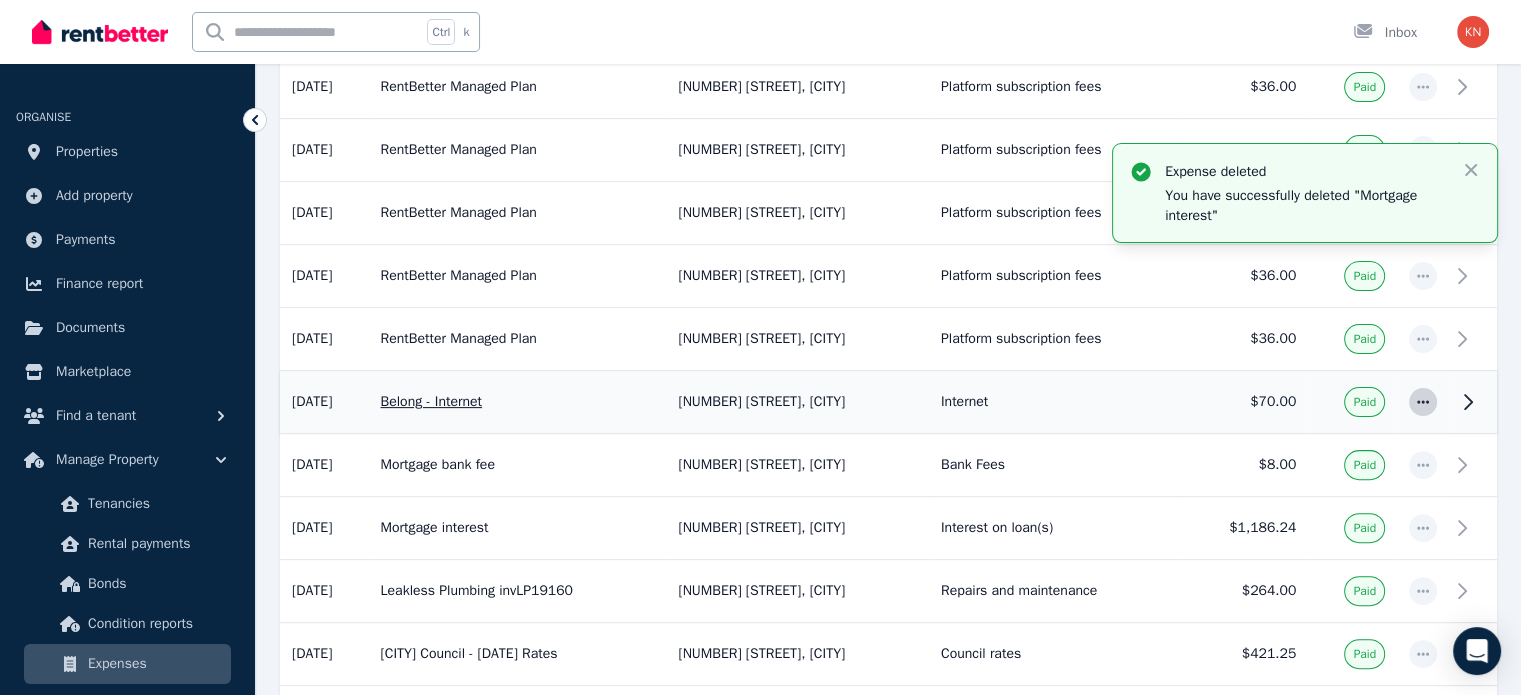 click at bounding box center (1423, 402) 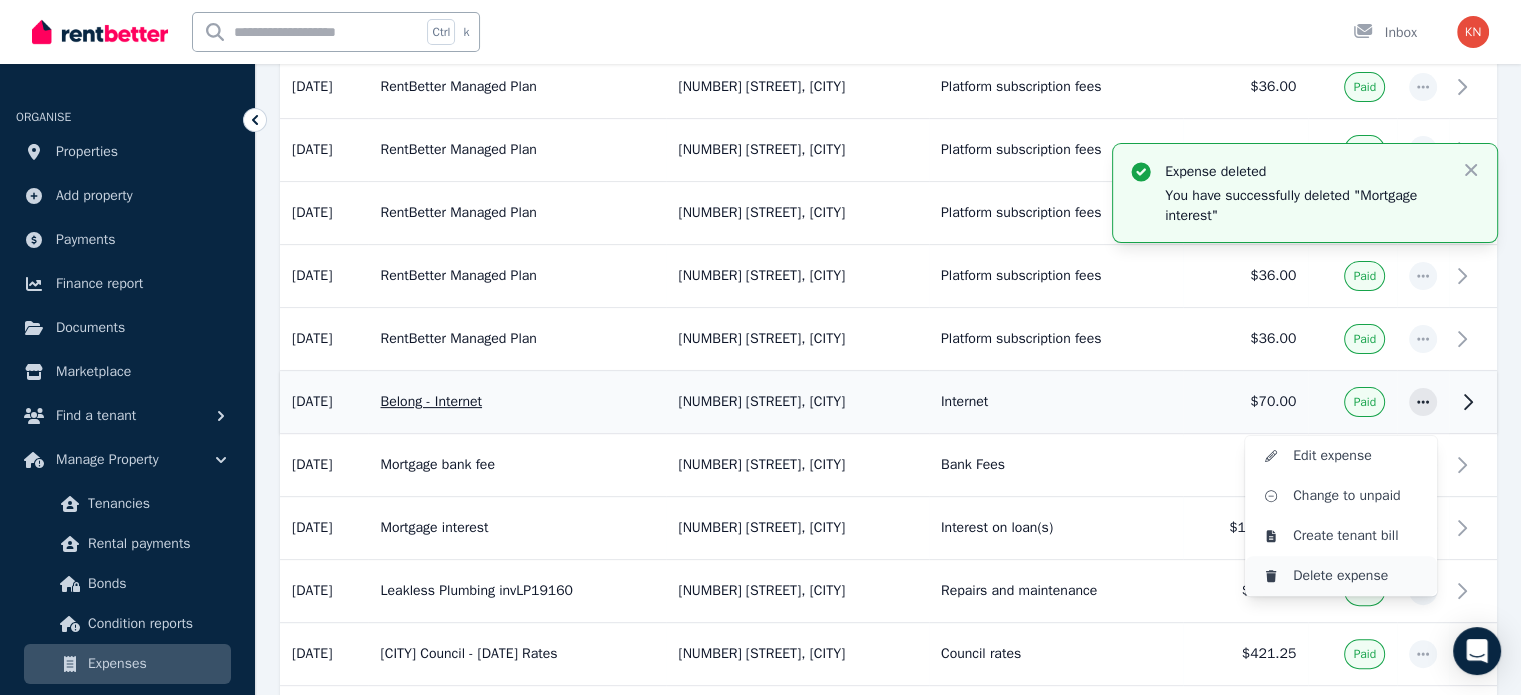 click on "Delete expense" at bounding box center [1357, 576] 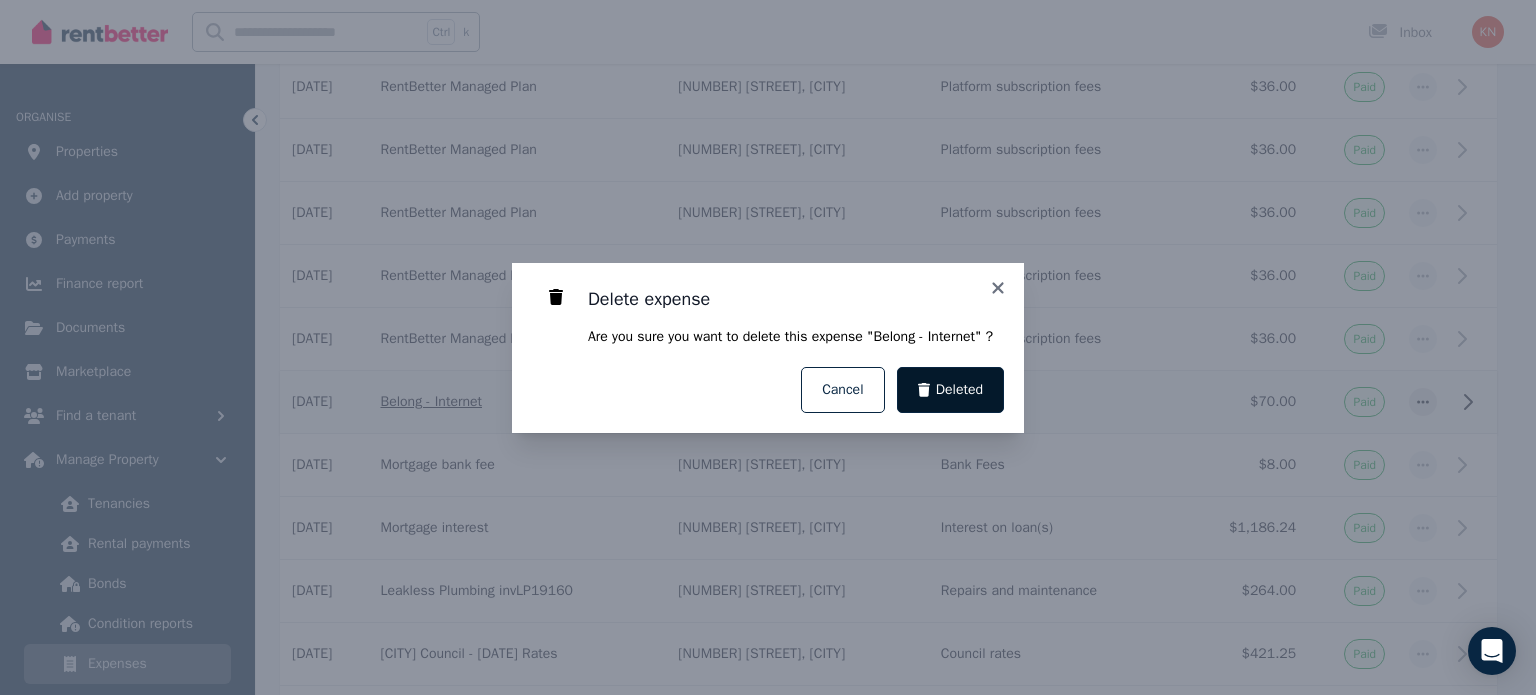 click on "Deleted" at bounding box center [951, 390] 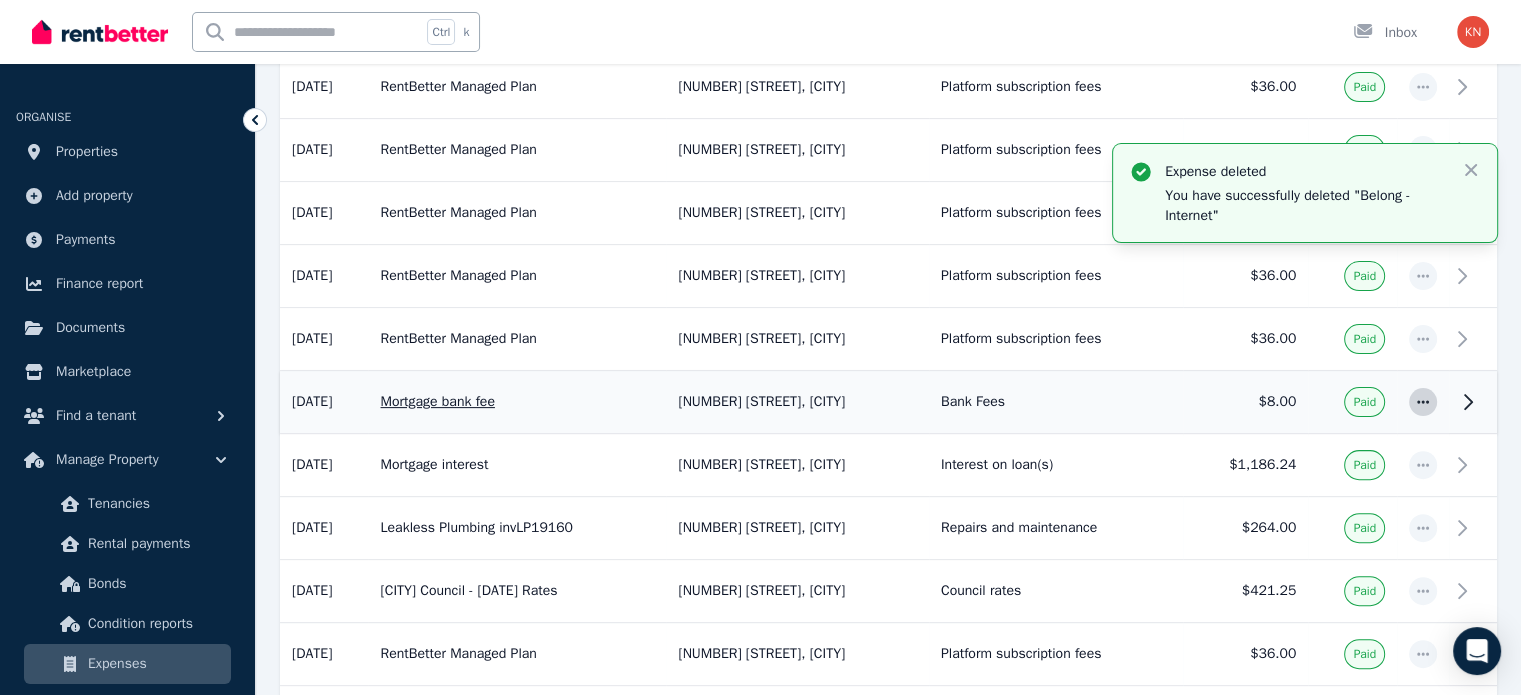 click at bounding box center (1423, 402) 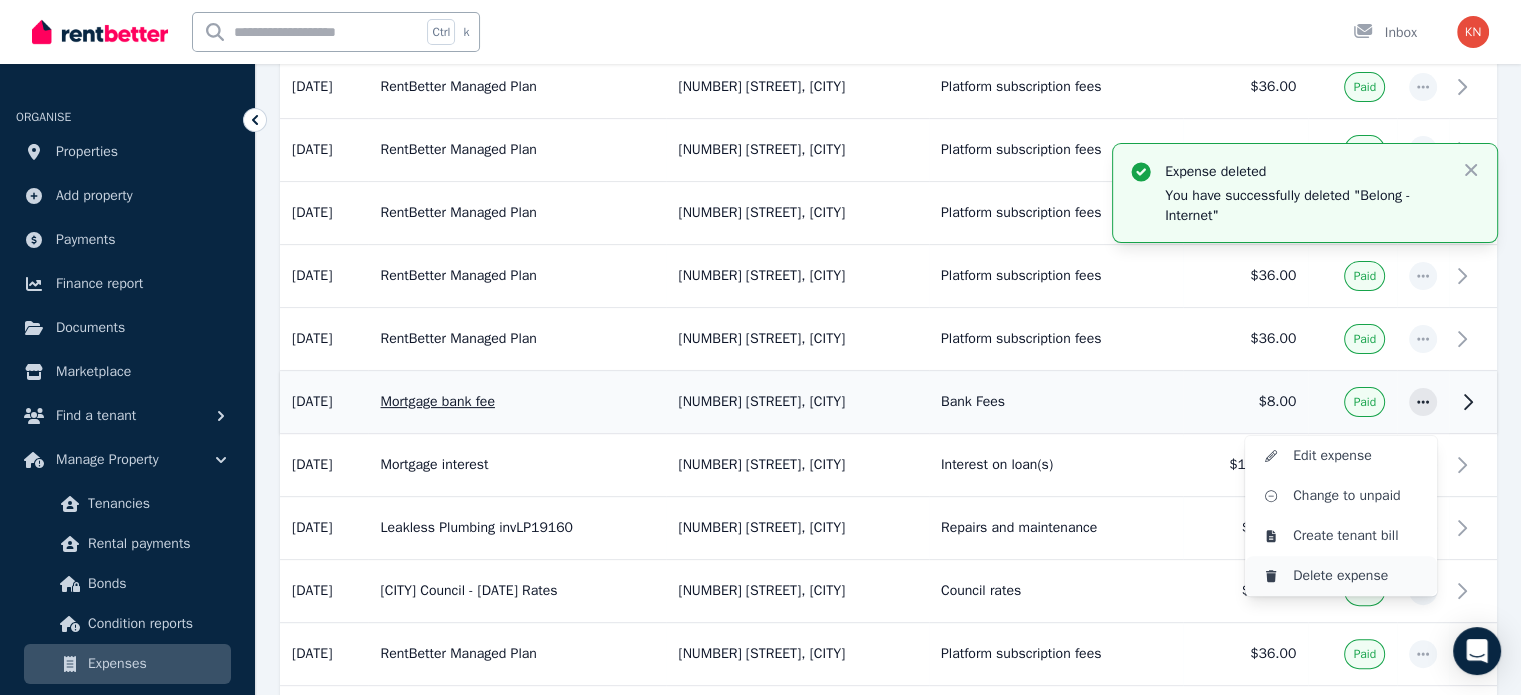 click on "Delete expense" at bounding box center (1357, 576) 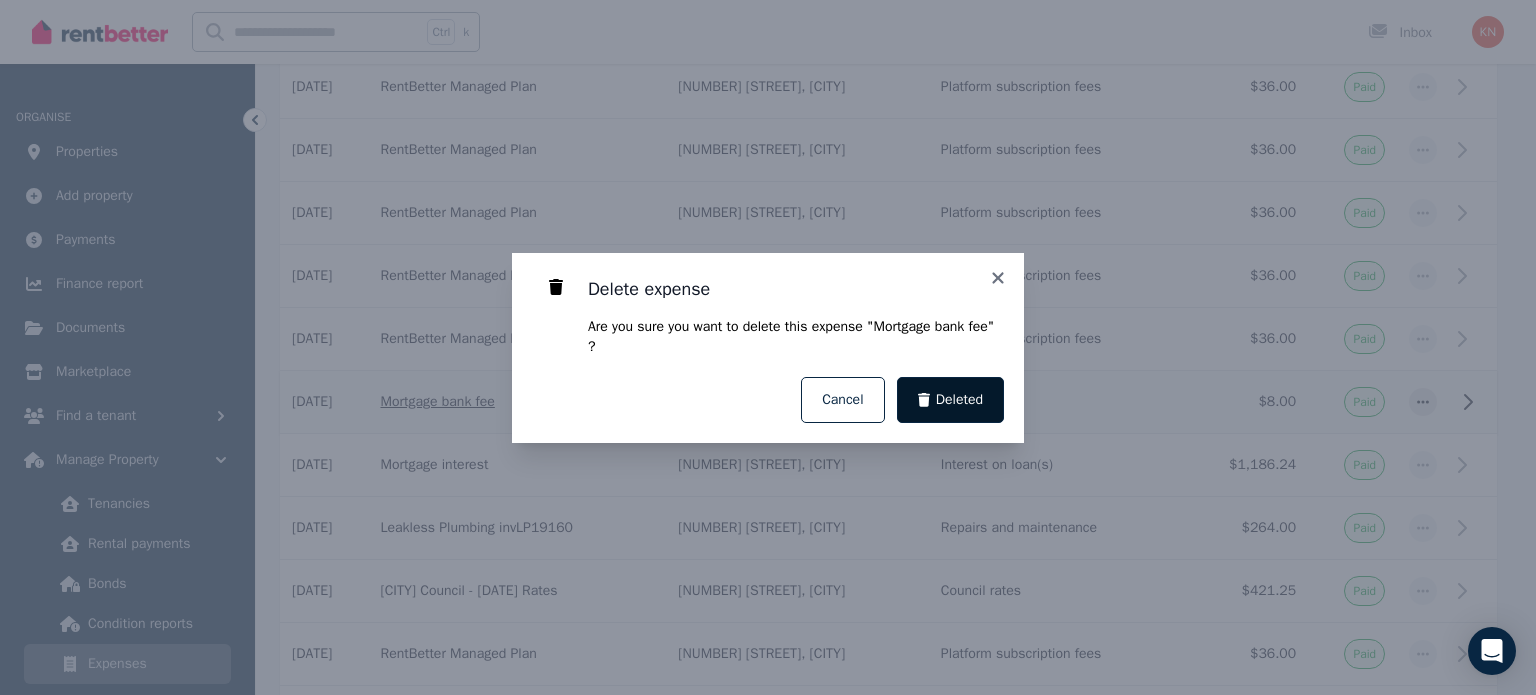 click on "Deleted" at bounding box center [951, 400] 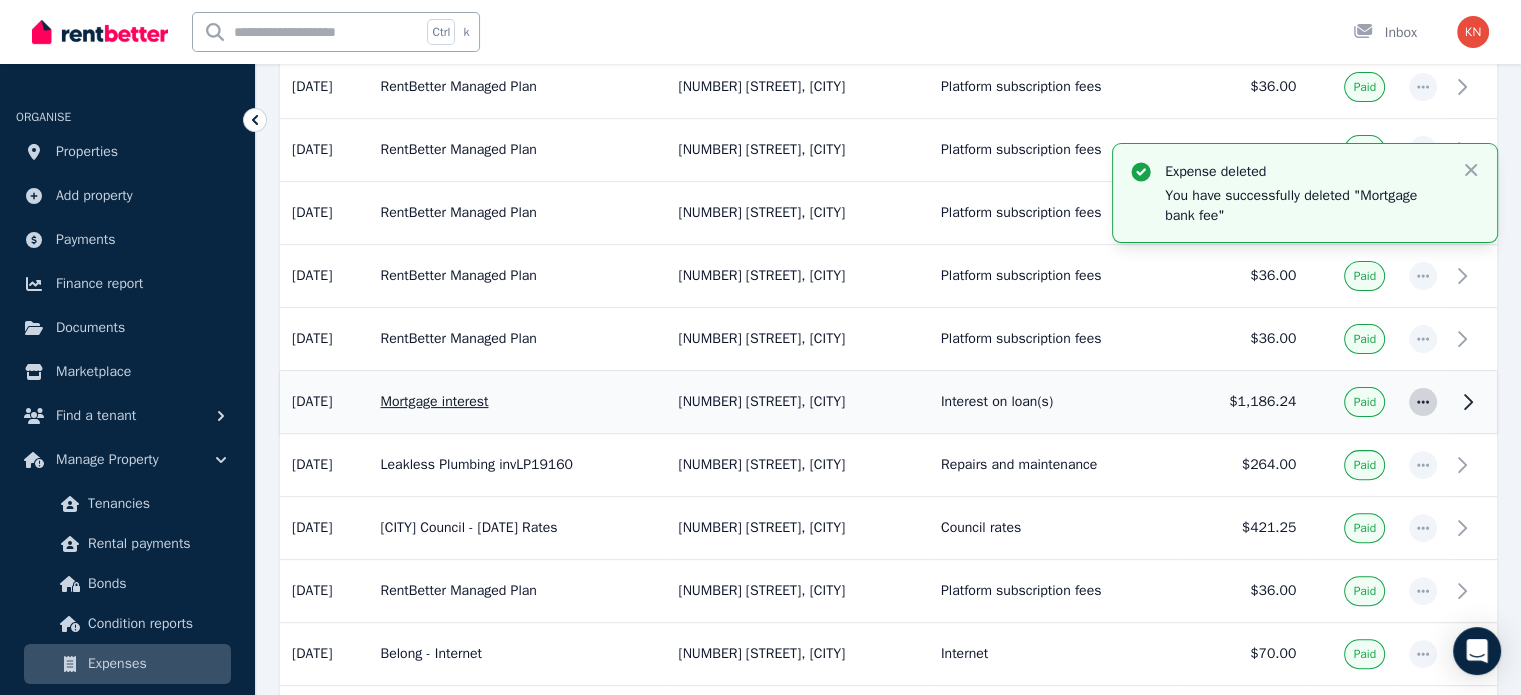 click at bounding box center [1423, 402] 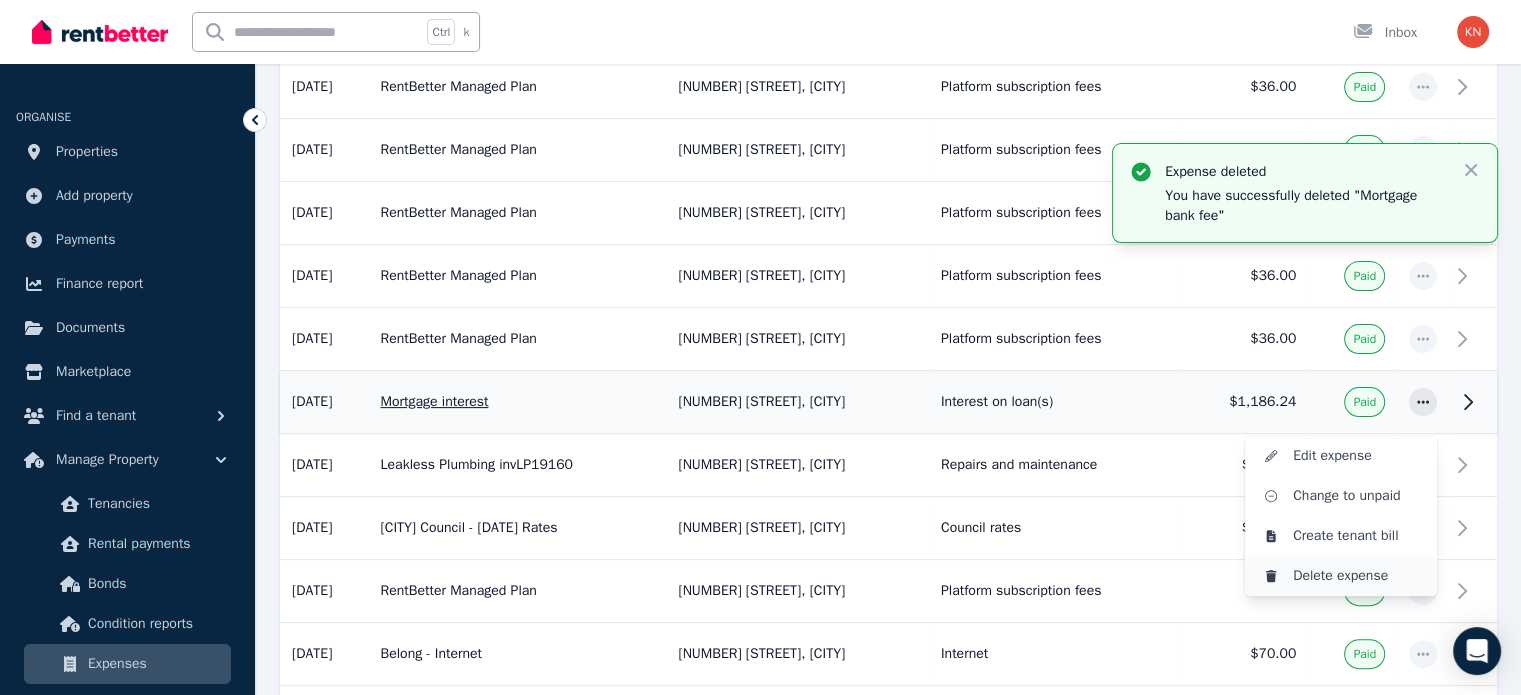 click on "Delete expense" at bounding box center (1357, 576) 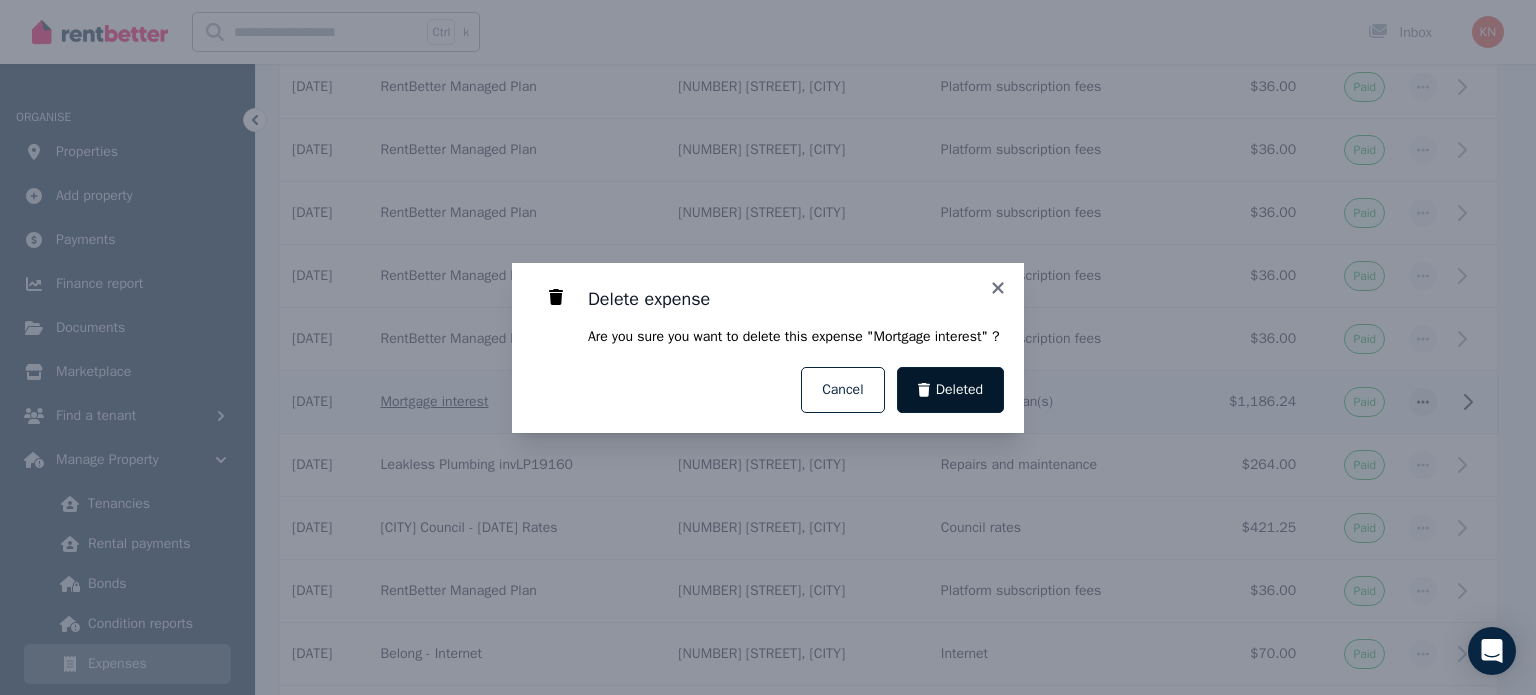 click on "Deleted" at bounding box center [959, 390] 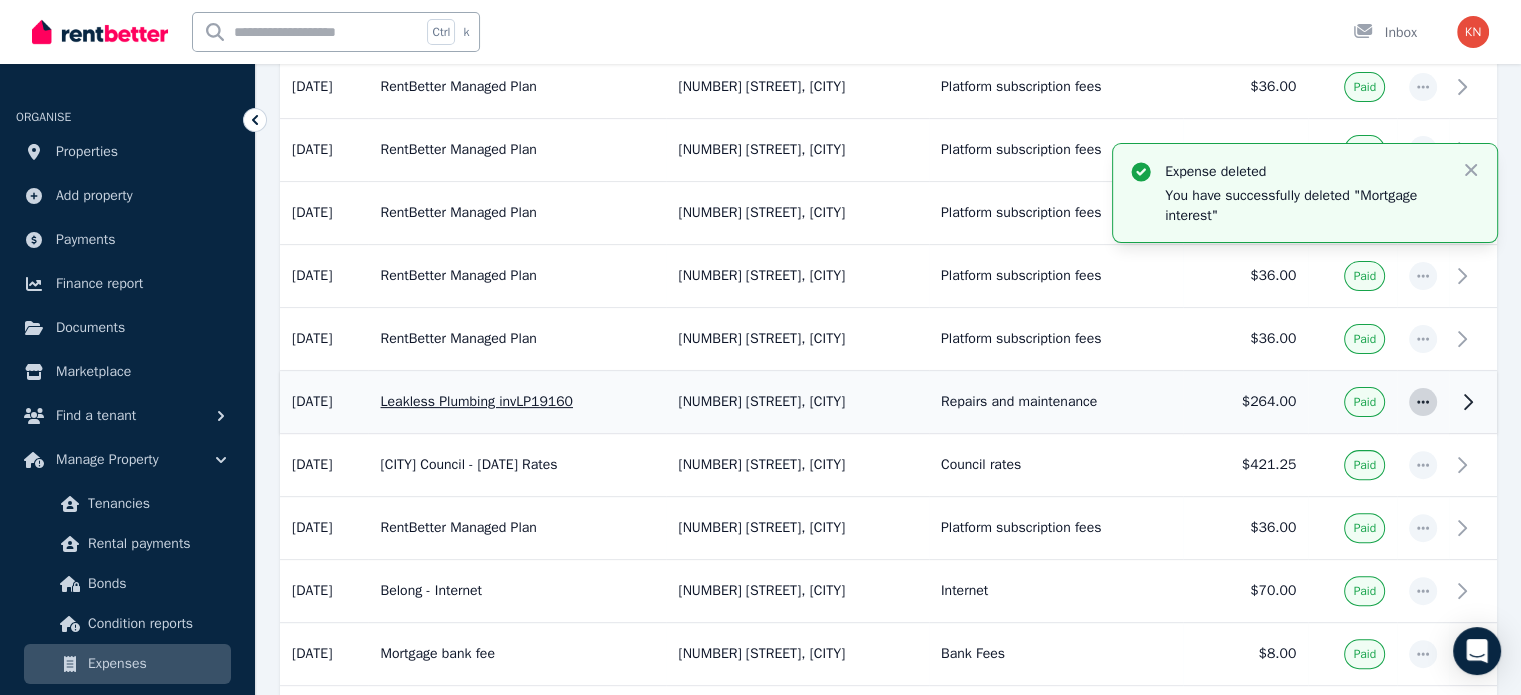 click 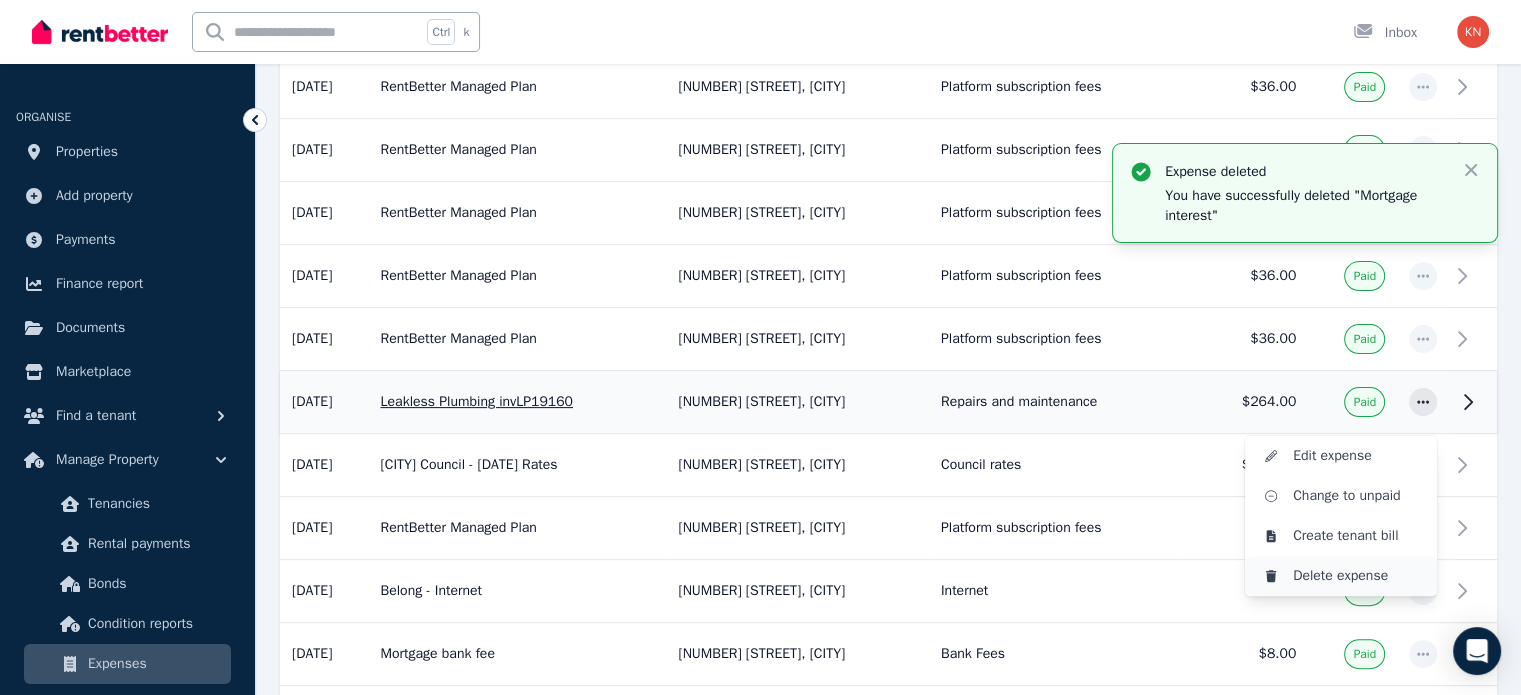 click on "Delete expense" at bounding box center [1357, 576] 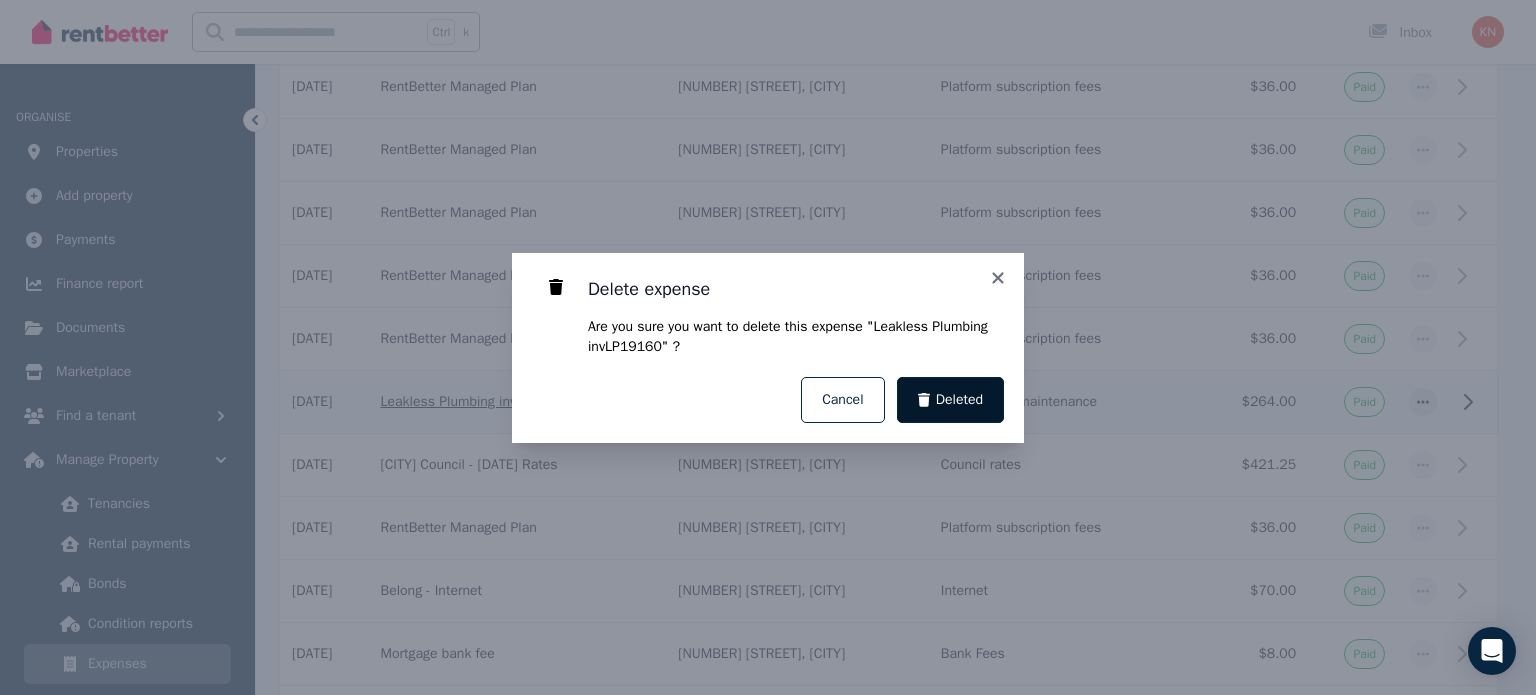 click on "Deleted" at bounding box center [951, 400] 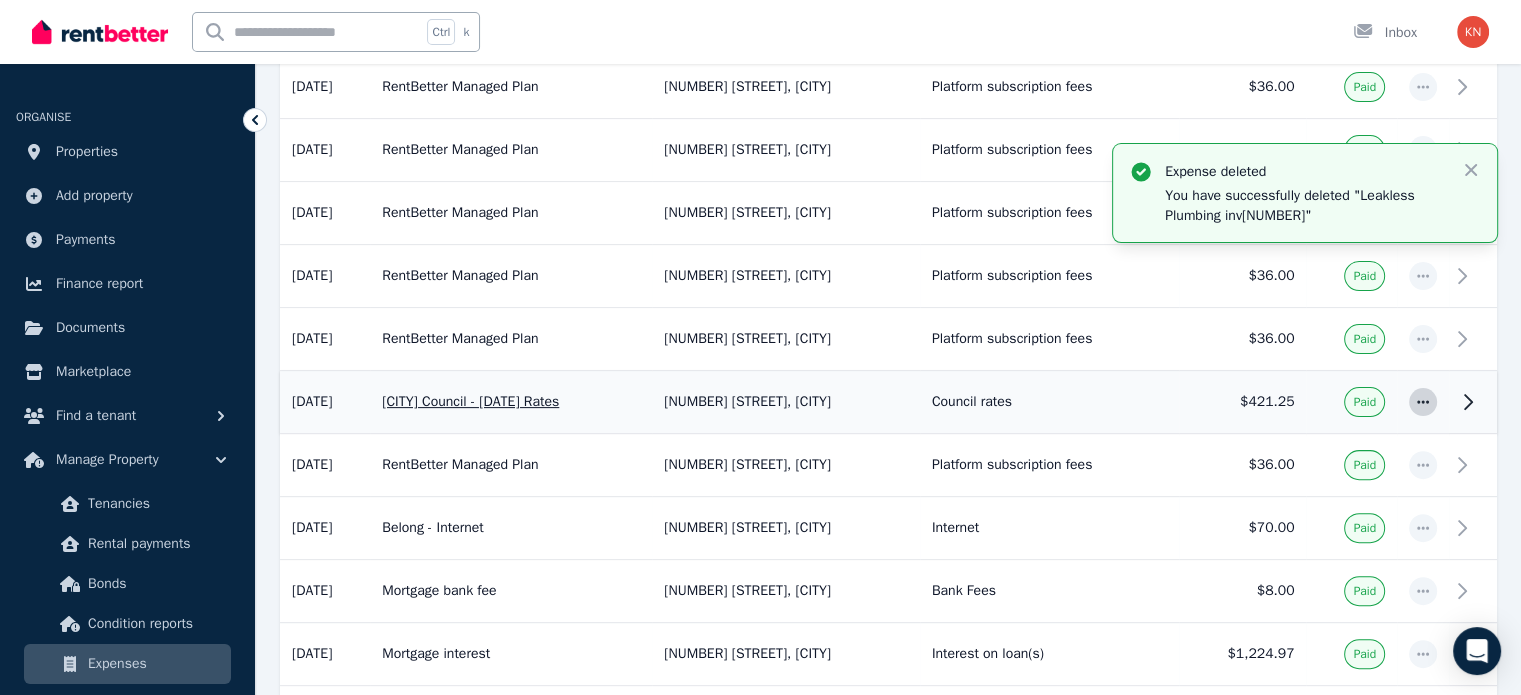 click at bounding box center [1423, 402] 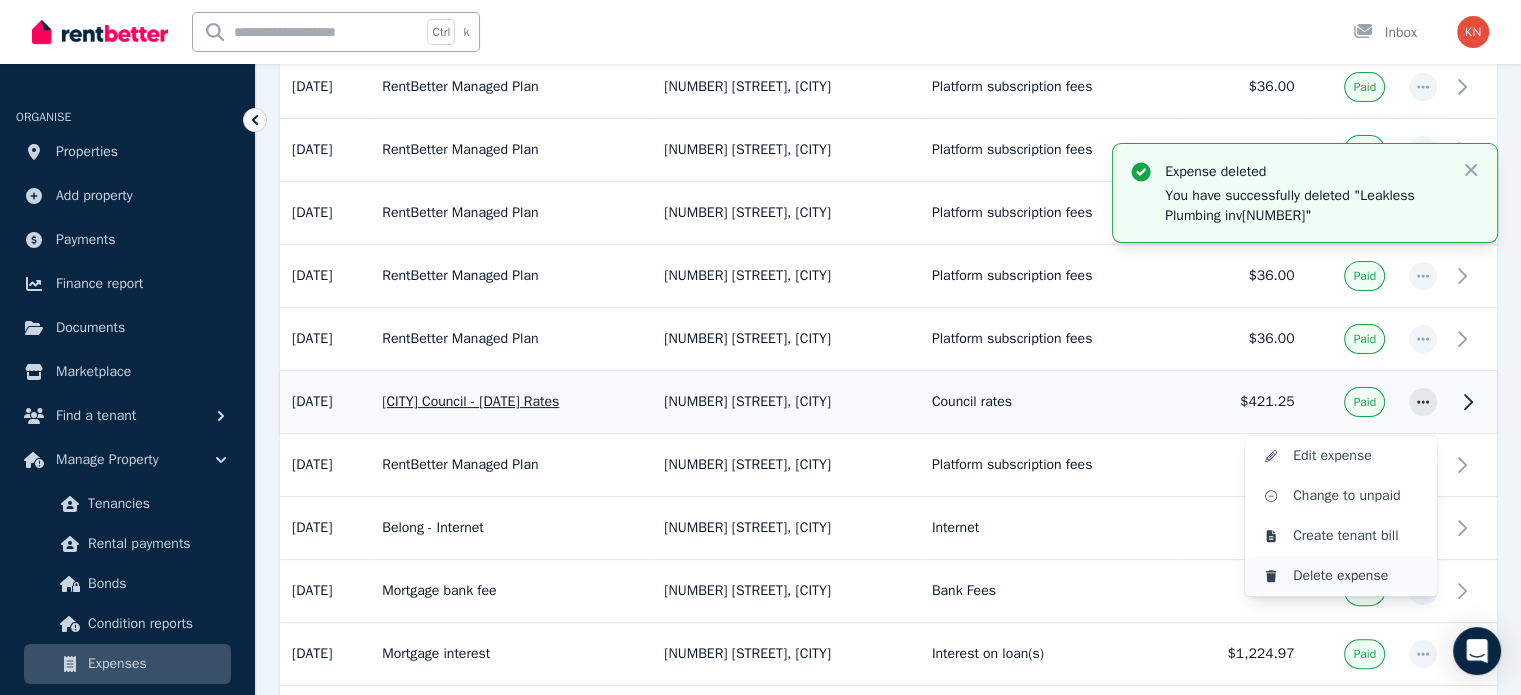 click on "Delete expense" at bounding box center [1357, 576] 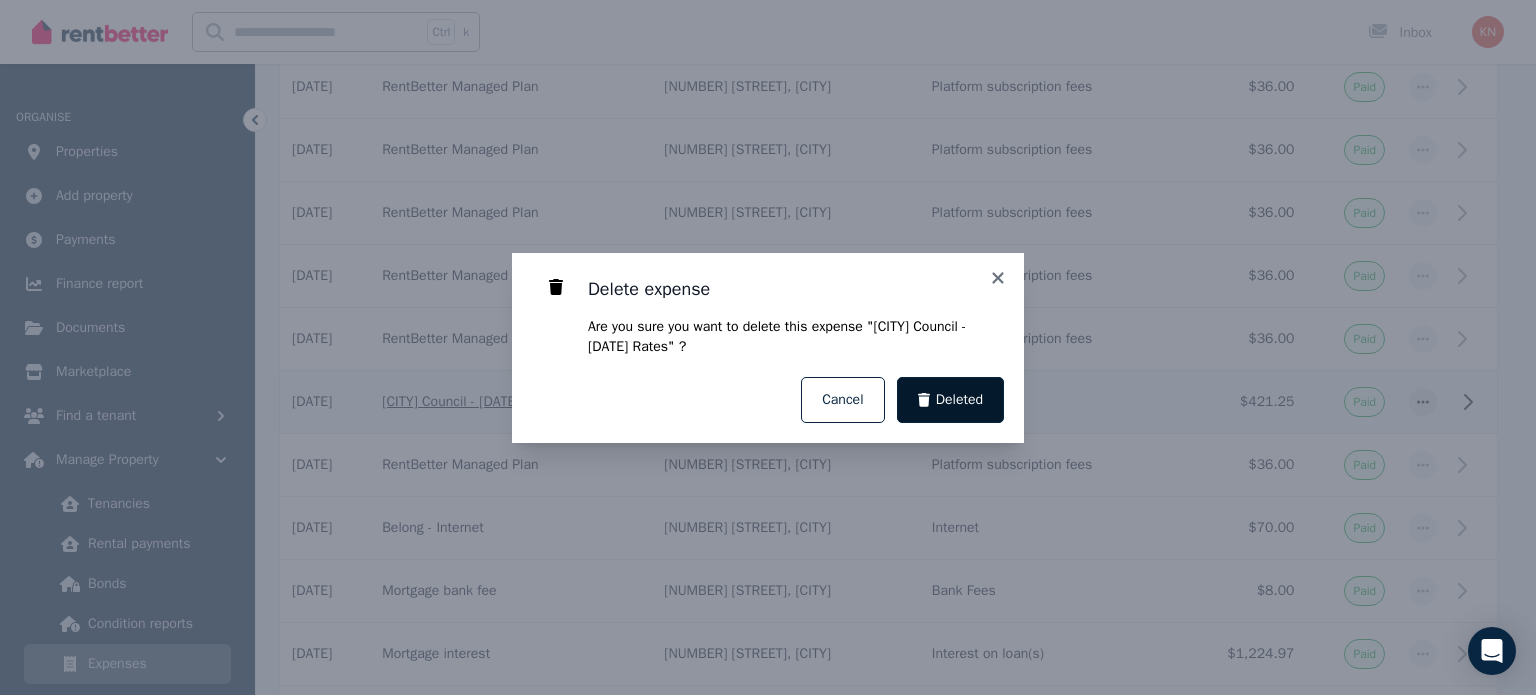 click on "Deleted" at bounding box center [959, 400] 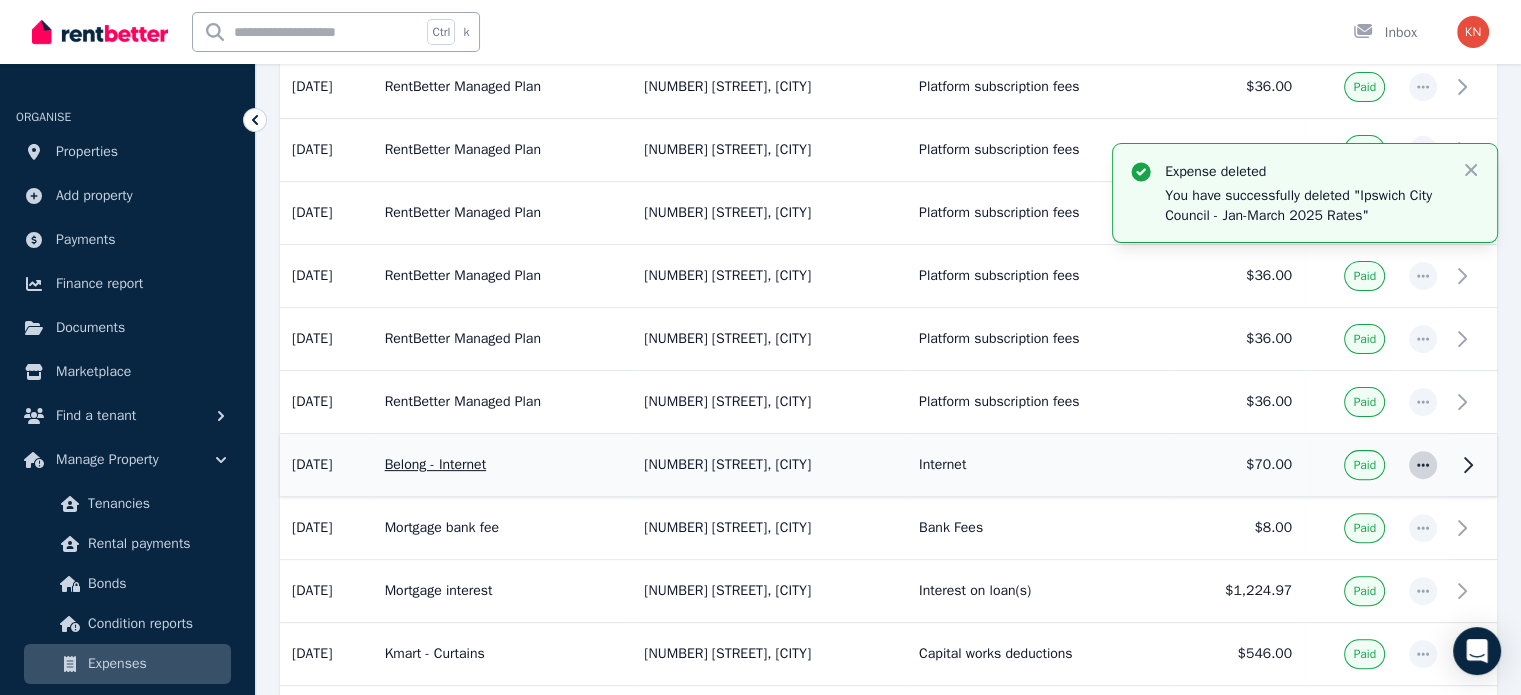 click 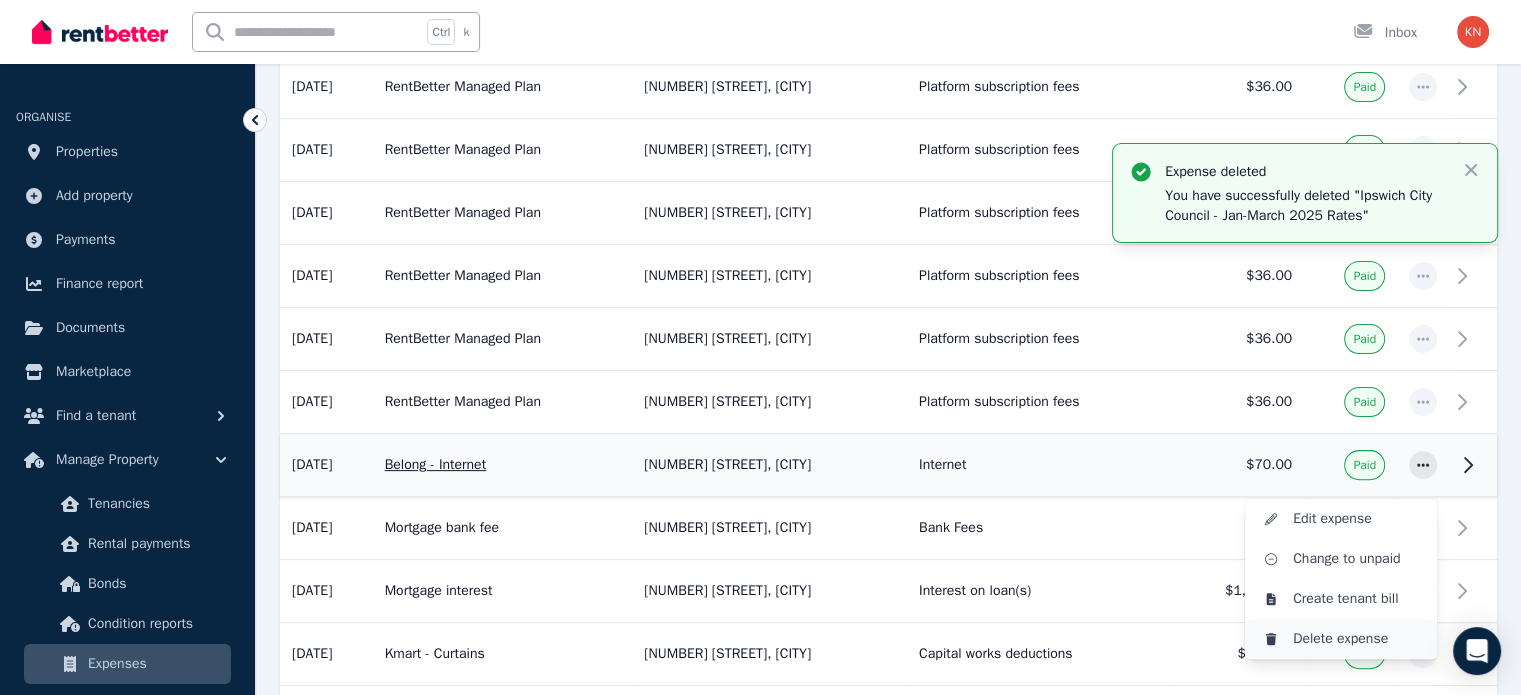 click on "Delete expense" at bounding box center [1357, 639] 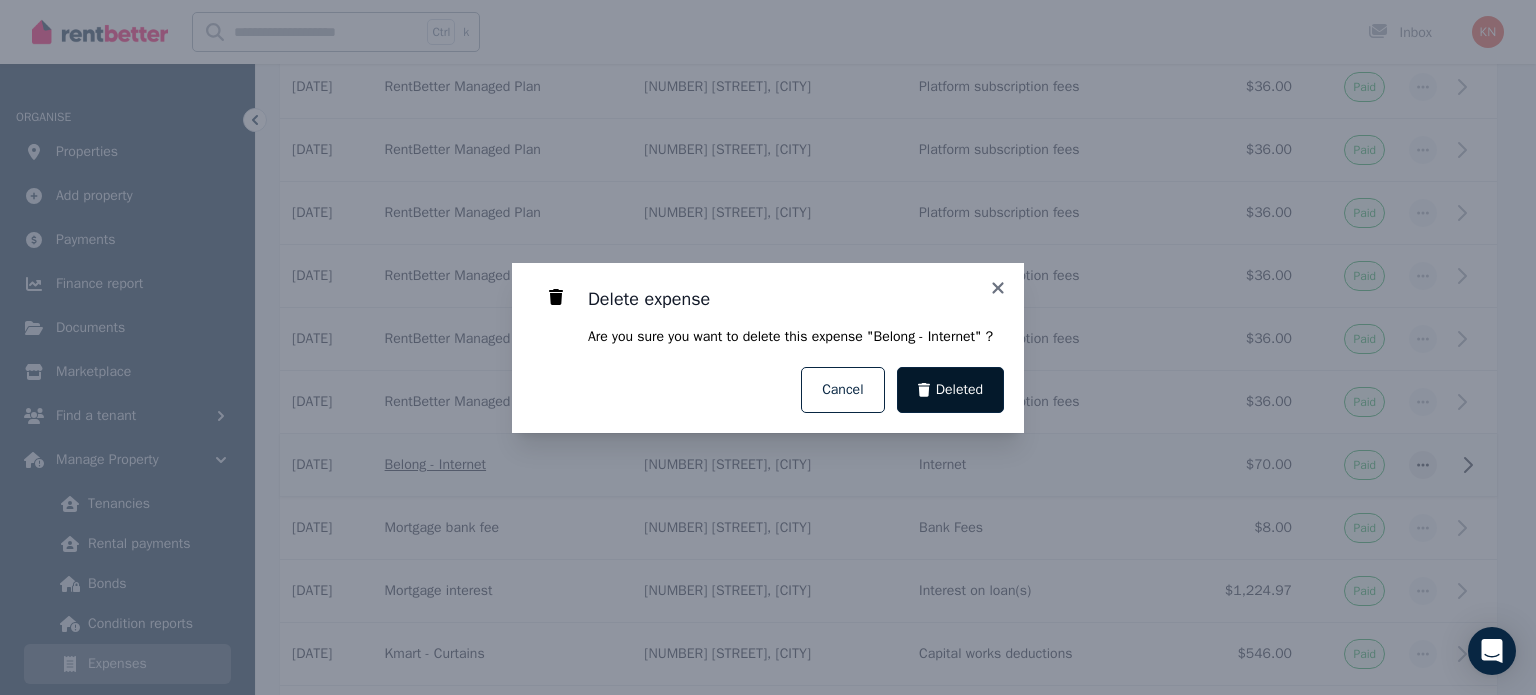 click on "Deleted" at bounding box center (951, 390) 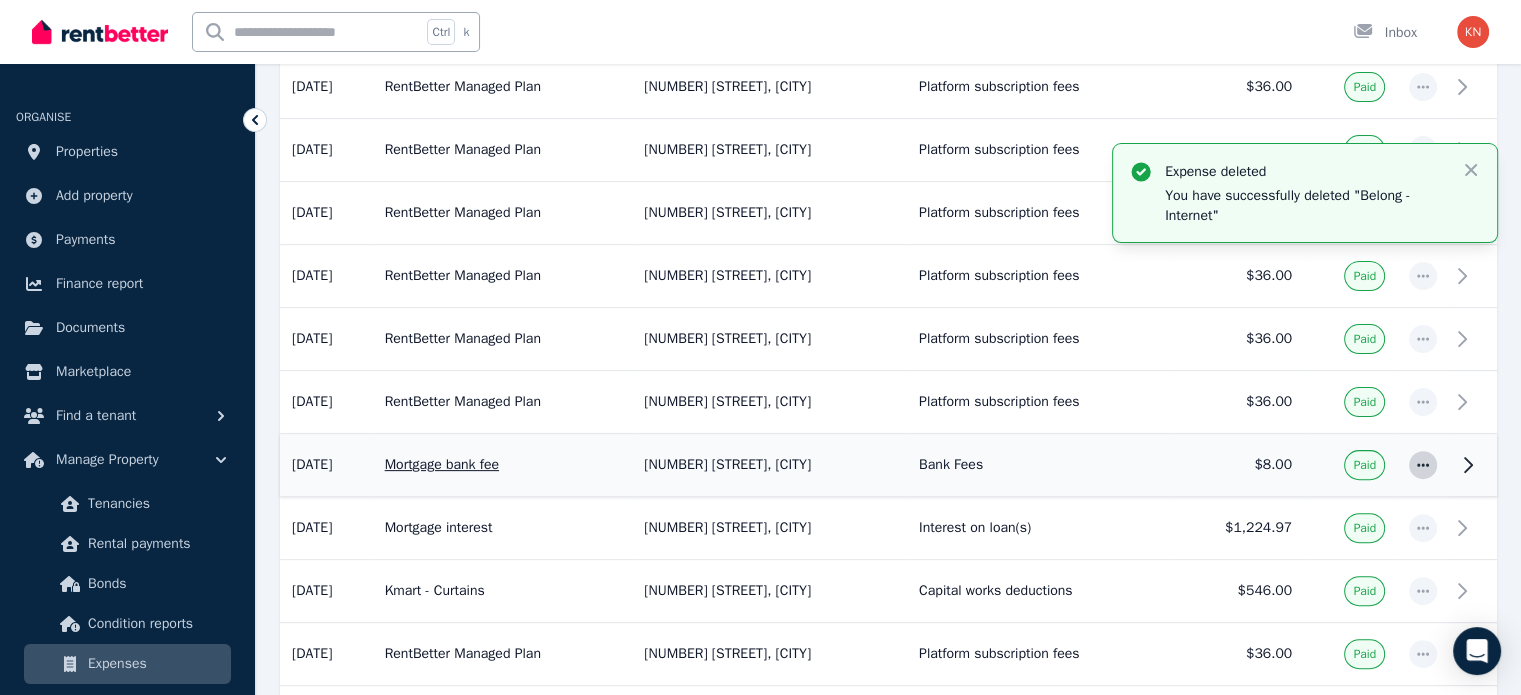 click 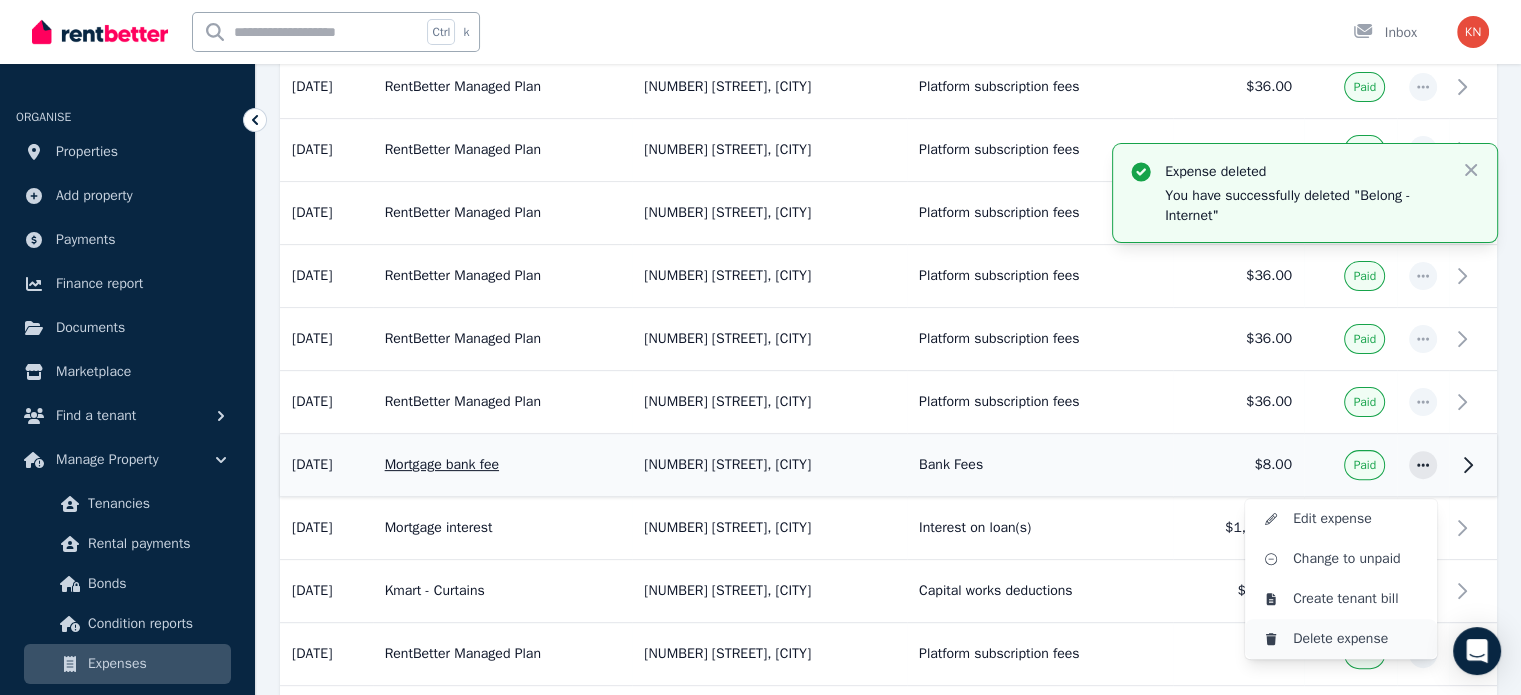 click on "Delete expense" at bounding box center (1357, 639) 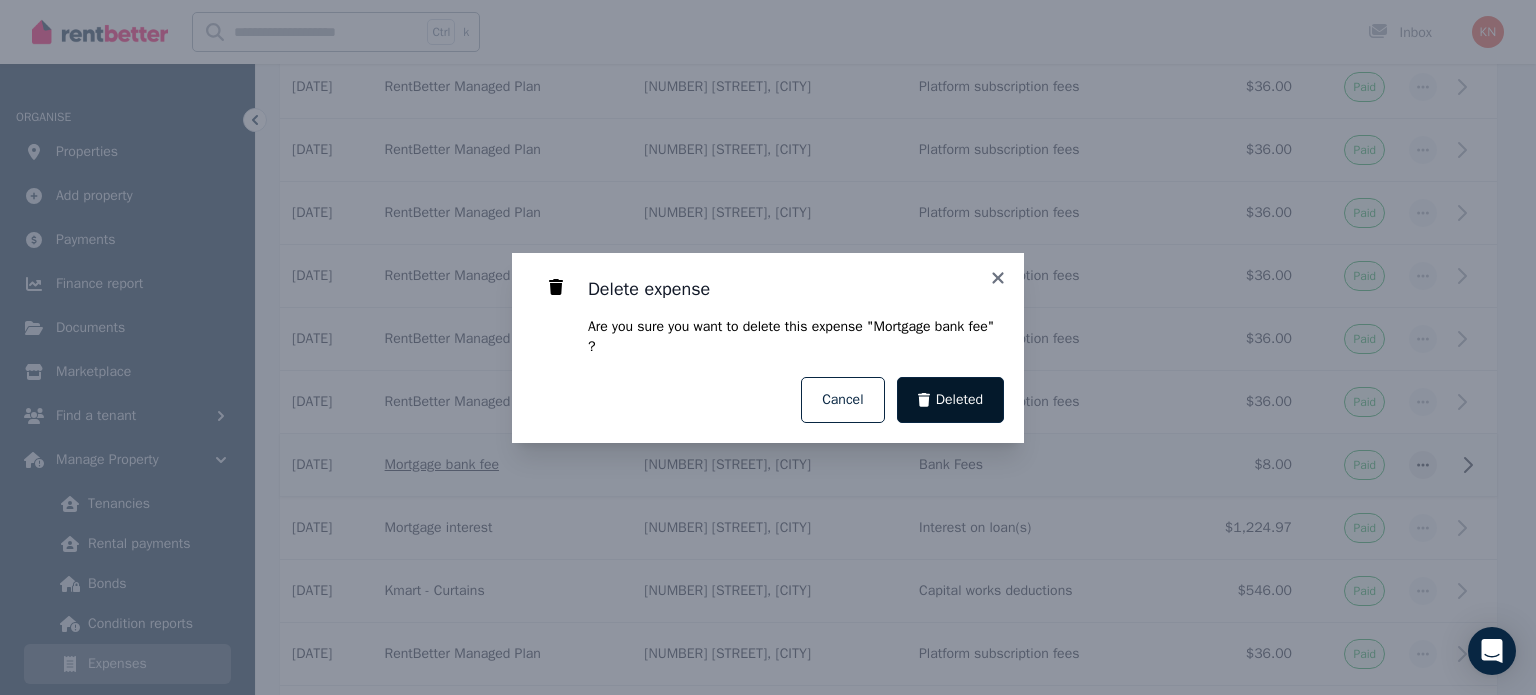 click on "Deleted" at bounding box center (951, 400) 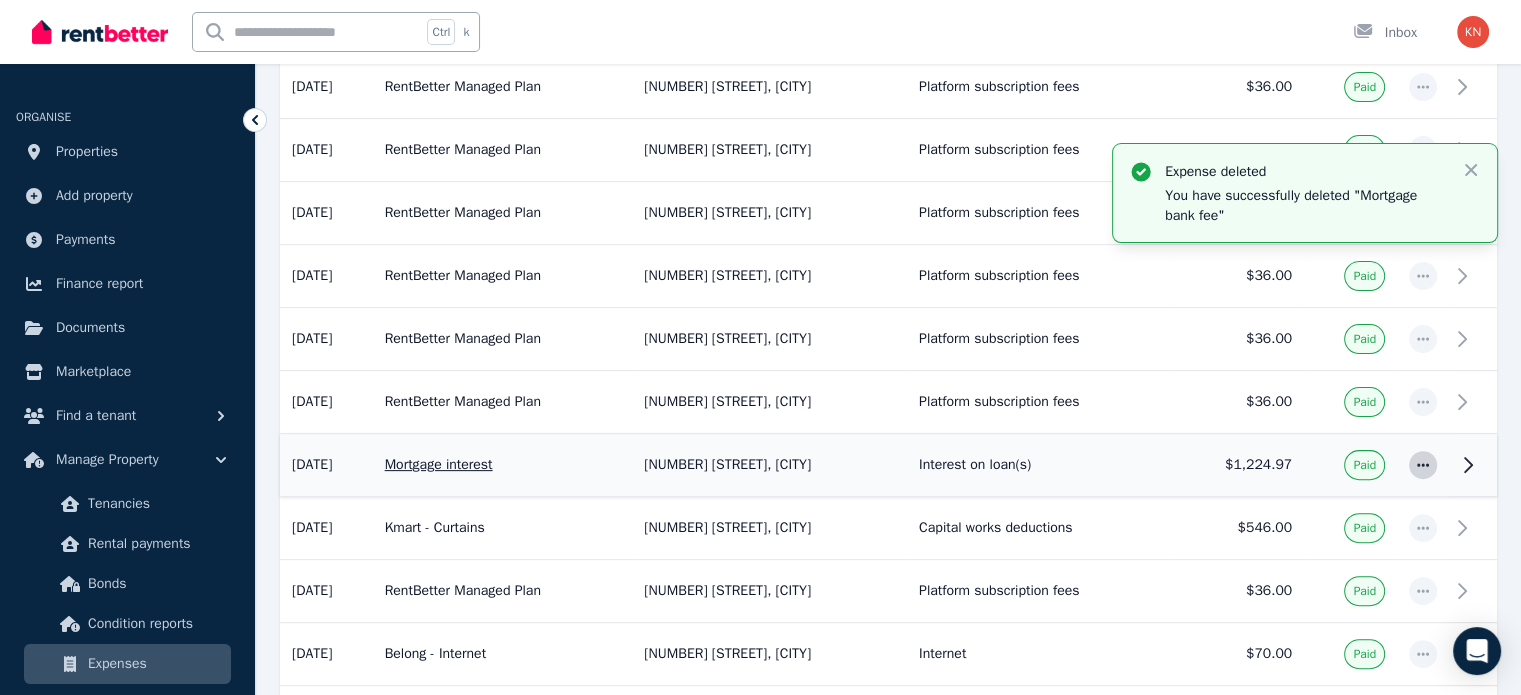 click 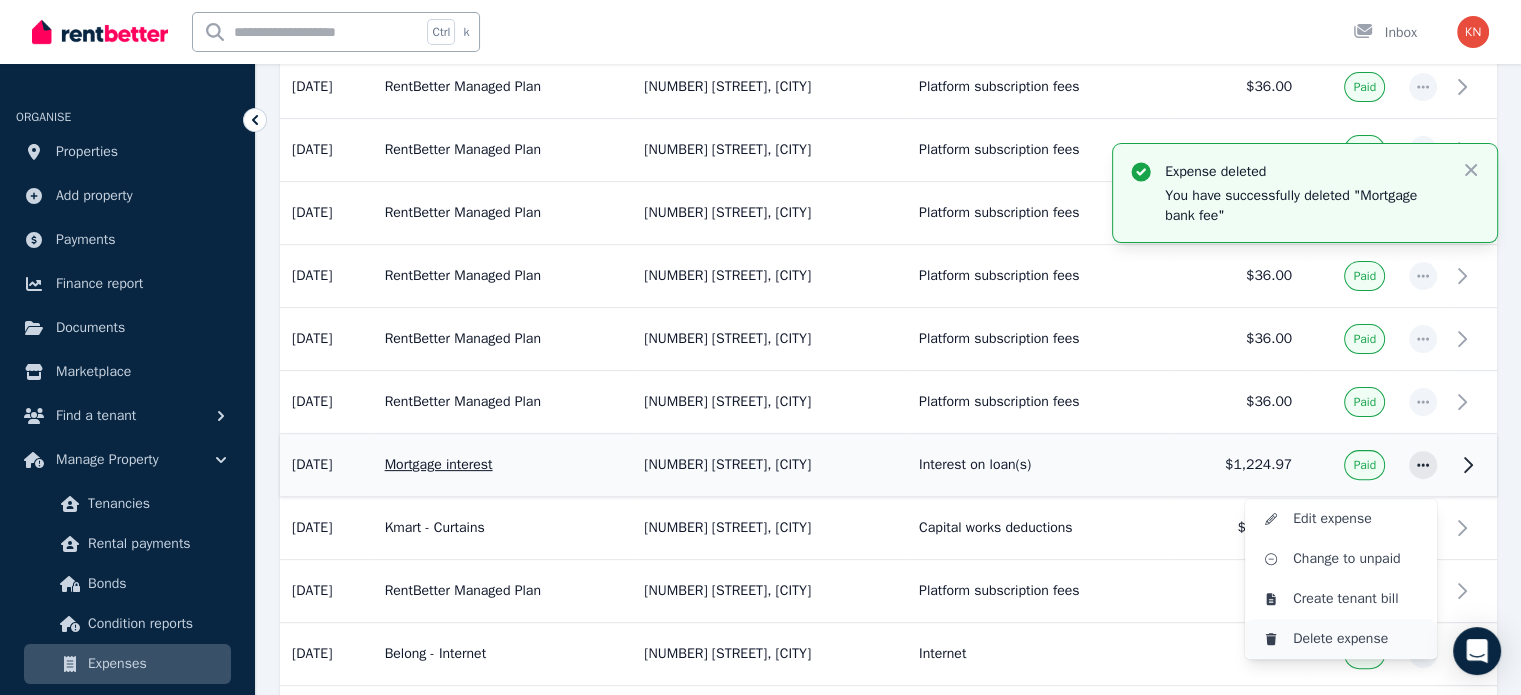 click on "Delete expense" at bounding box center (1357, 639) 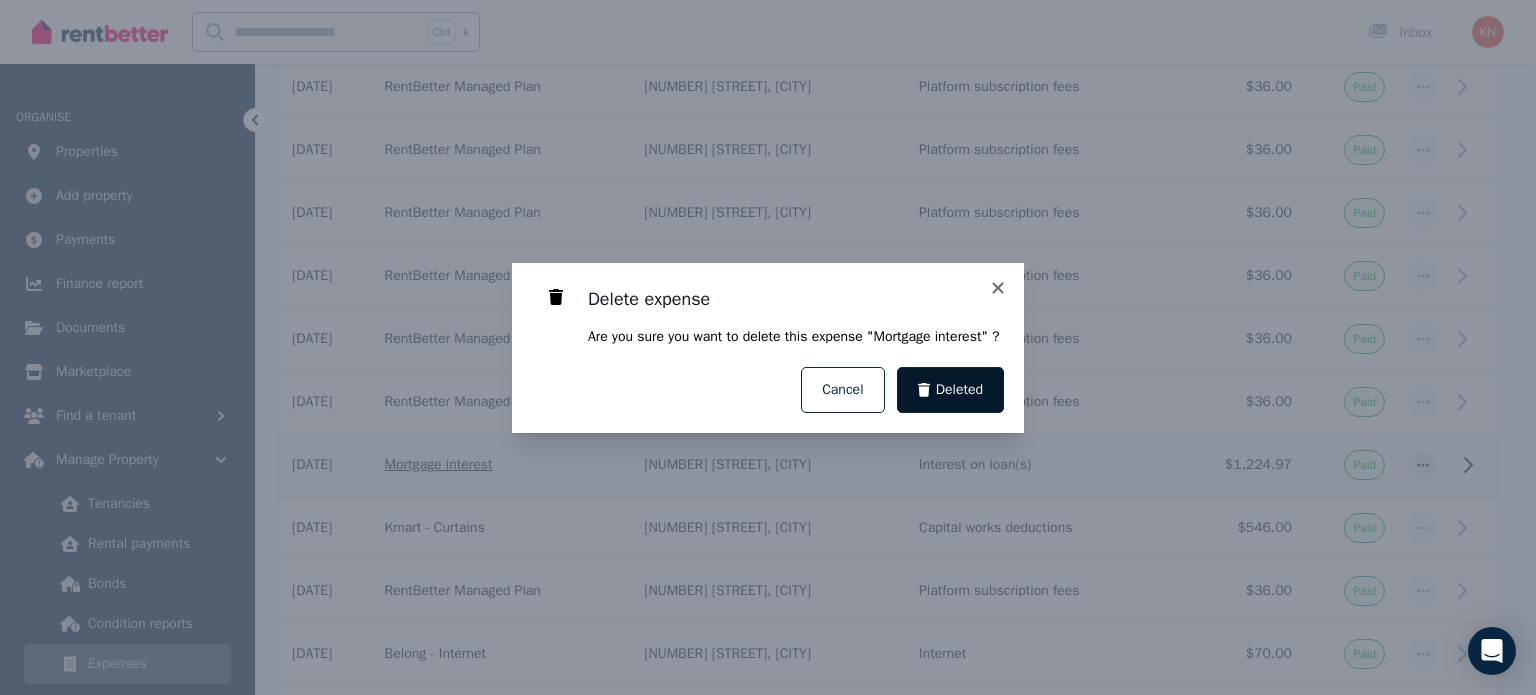 click on "Deleted" at bounding box center [959, 390] 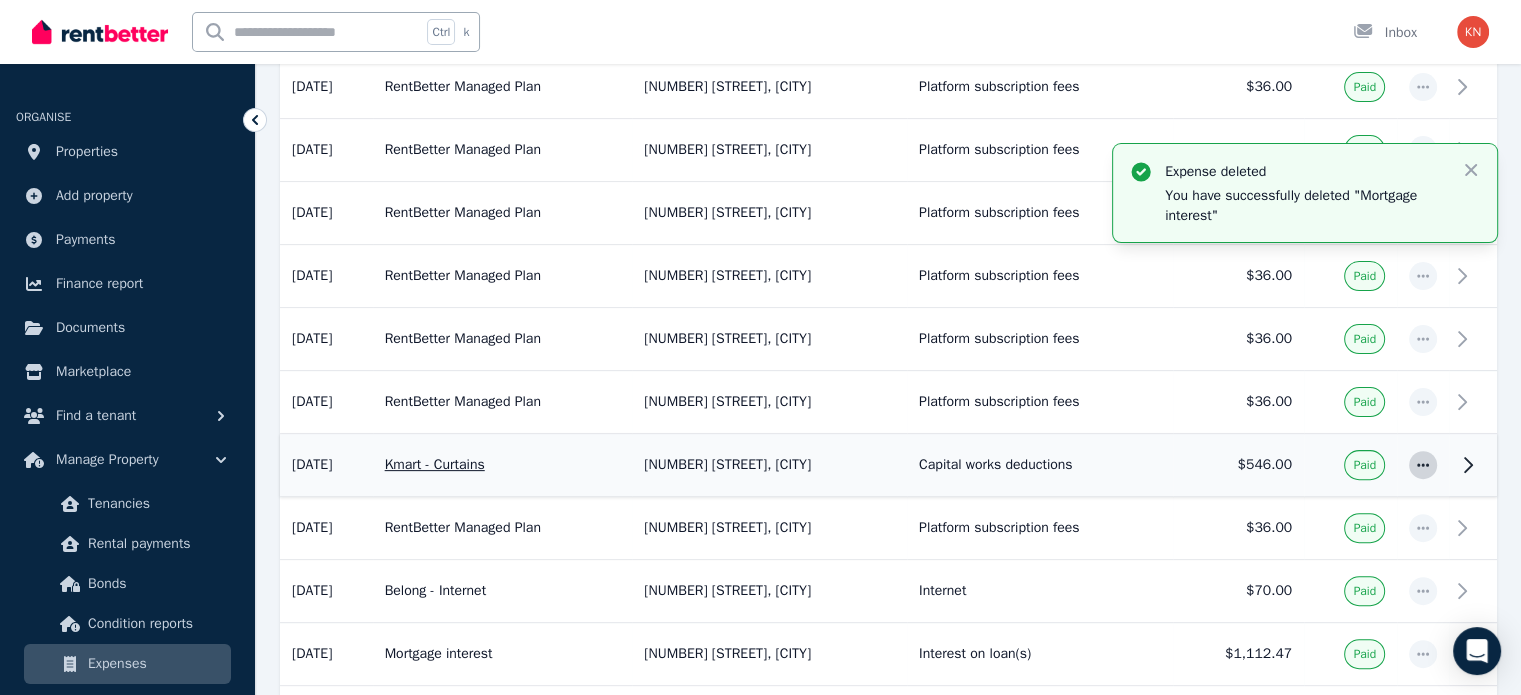 click 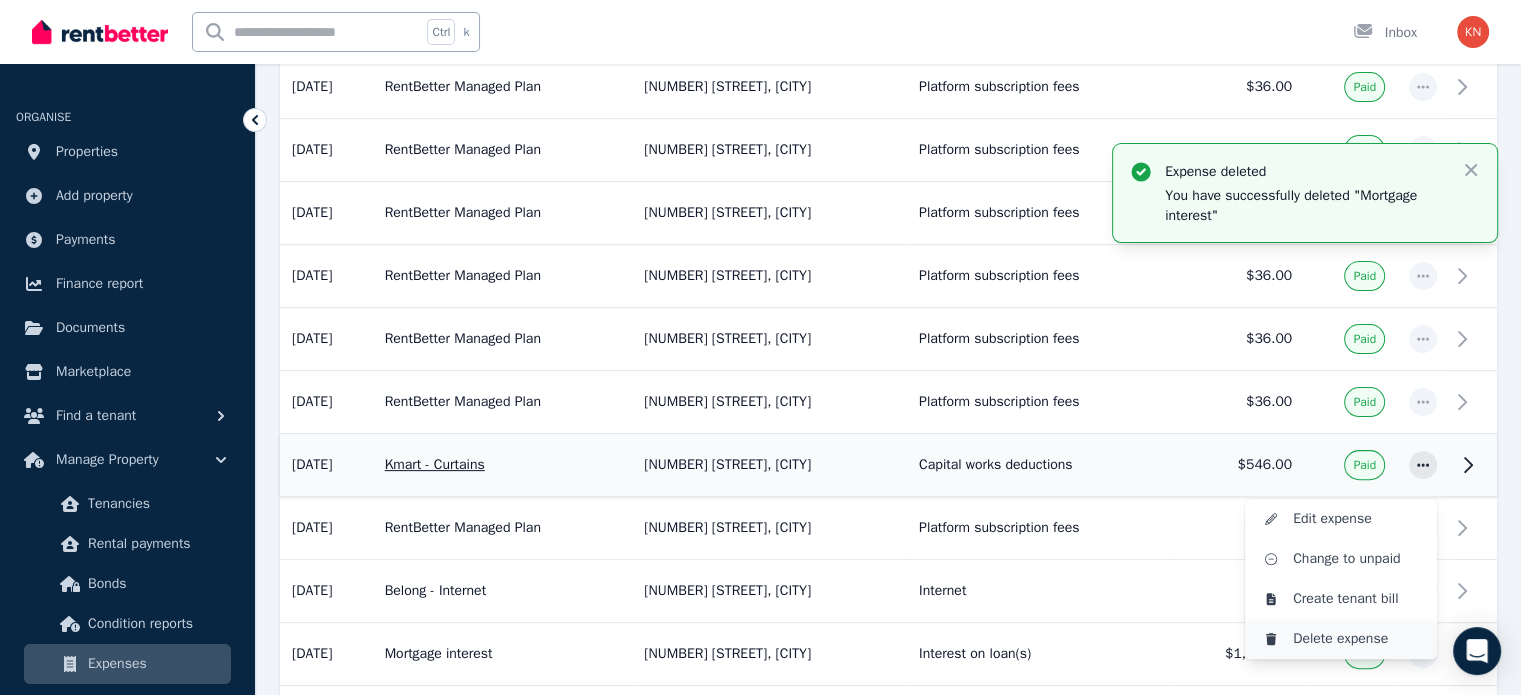 click on "Delete expense" at bounding box center [1357, 639] 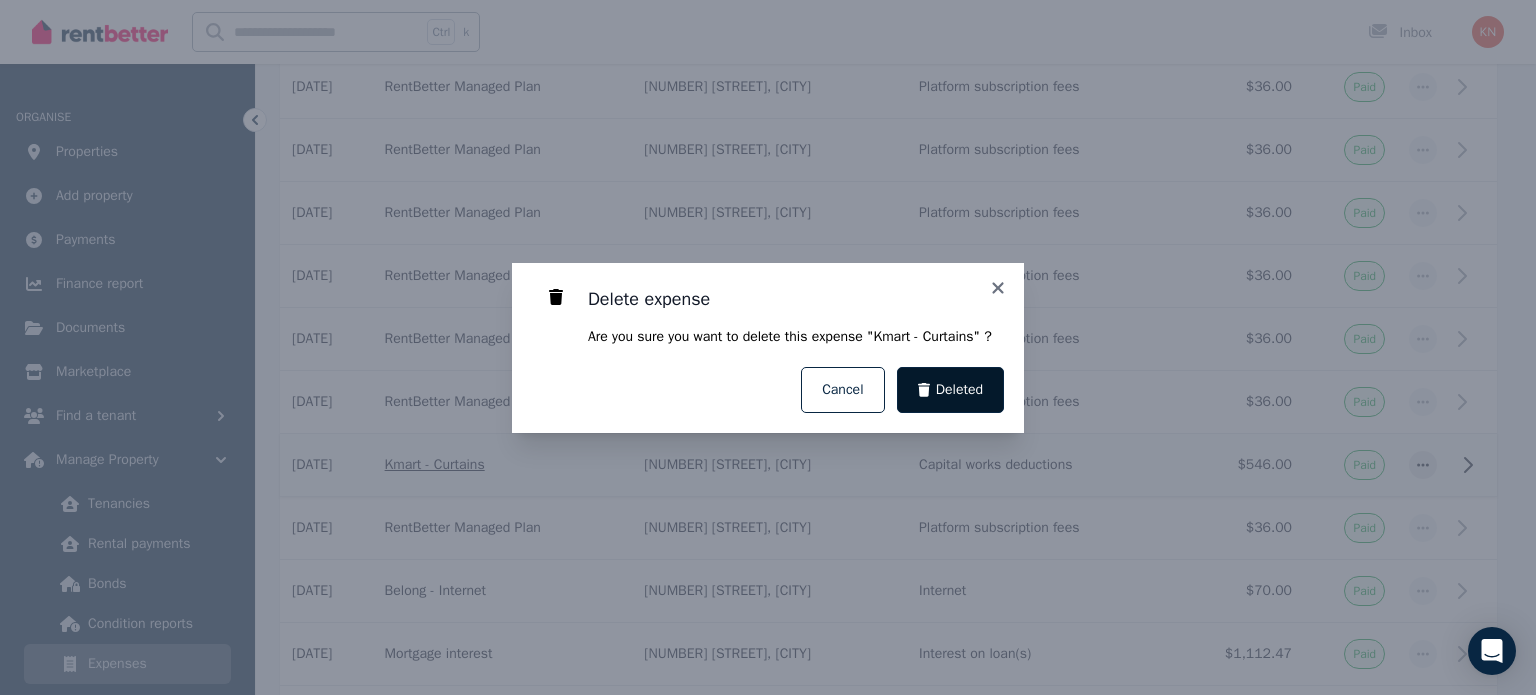 click on "Deleted" at bounding box center (959, 390) 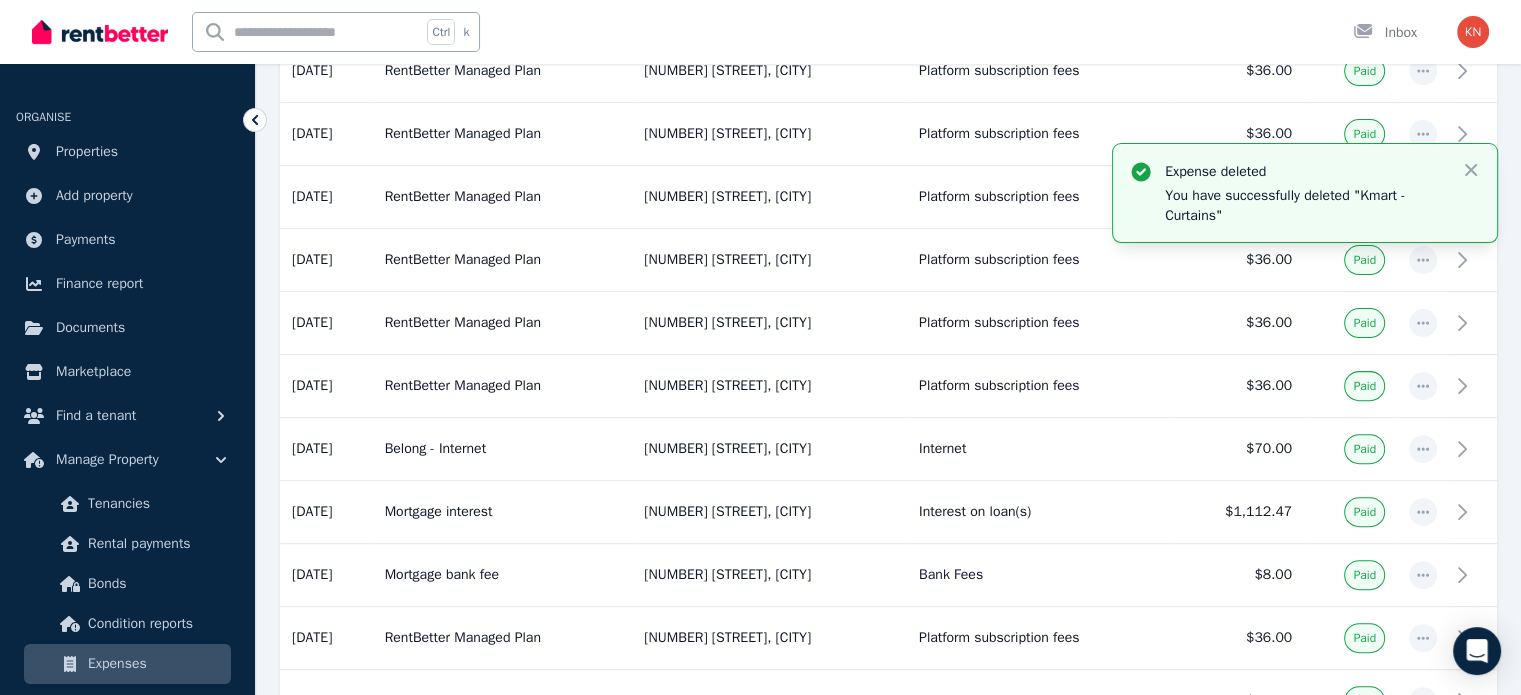 scroll, scrollTop: 600, scrollLeft: 0, axis: vertical 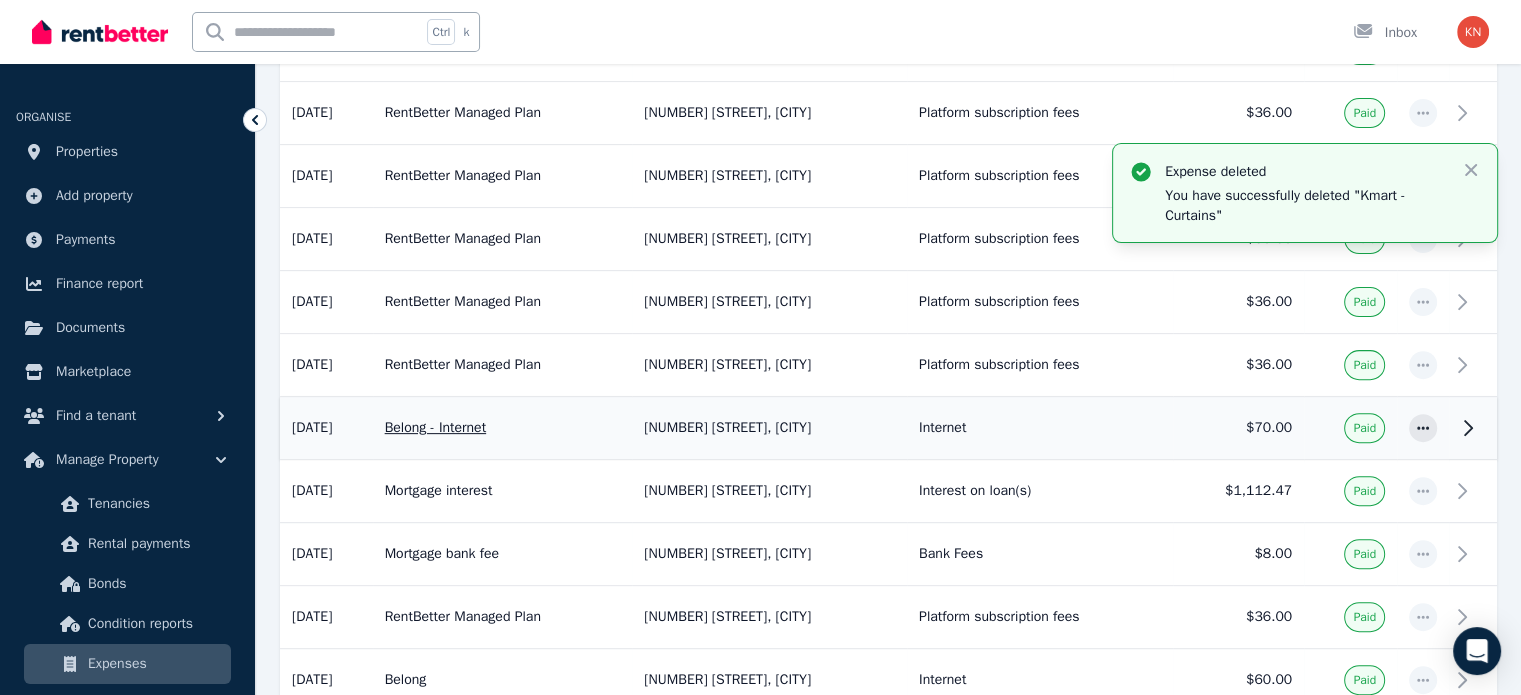 click at bounding box center [1423, 428] 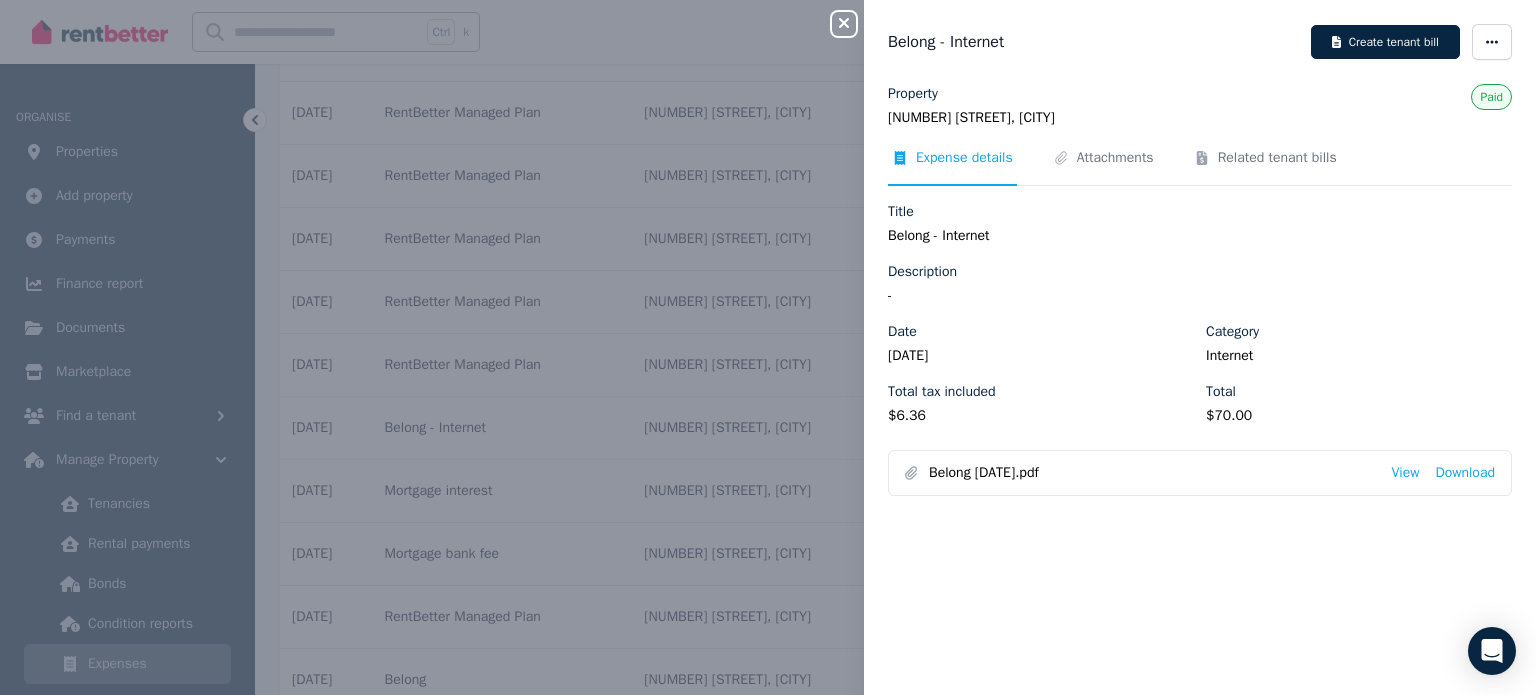 click 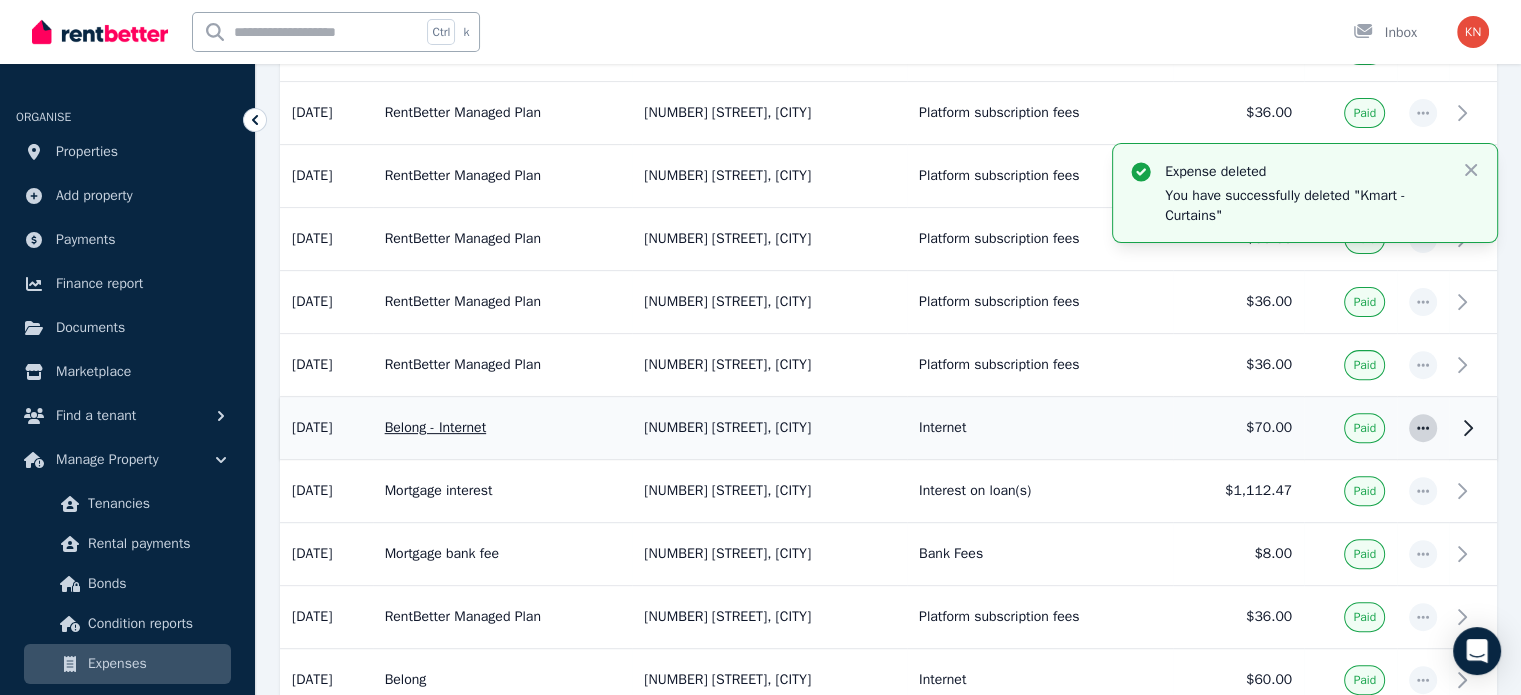 click at bounding box center [1423, 428] 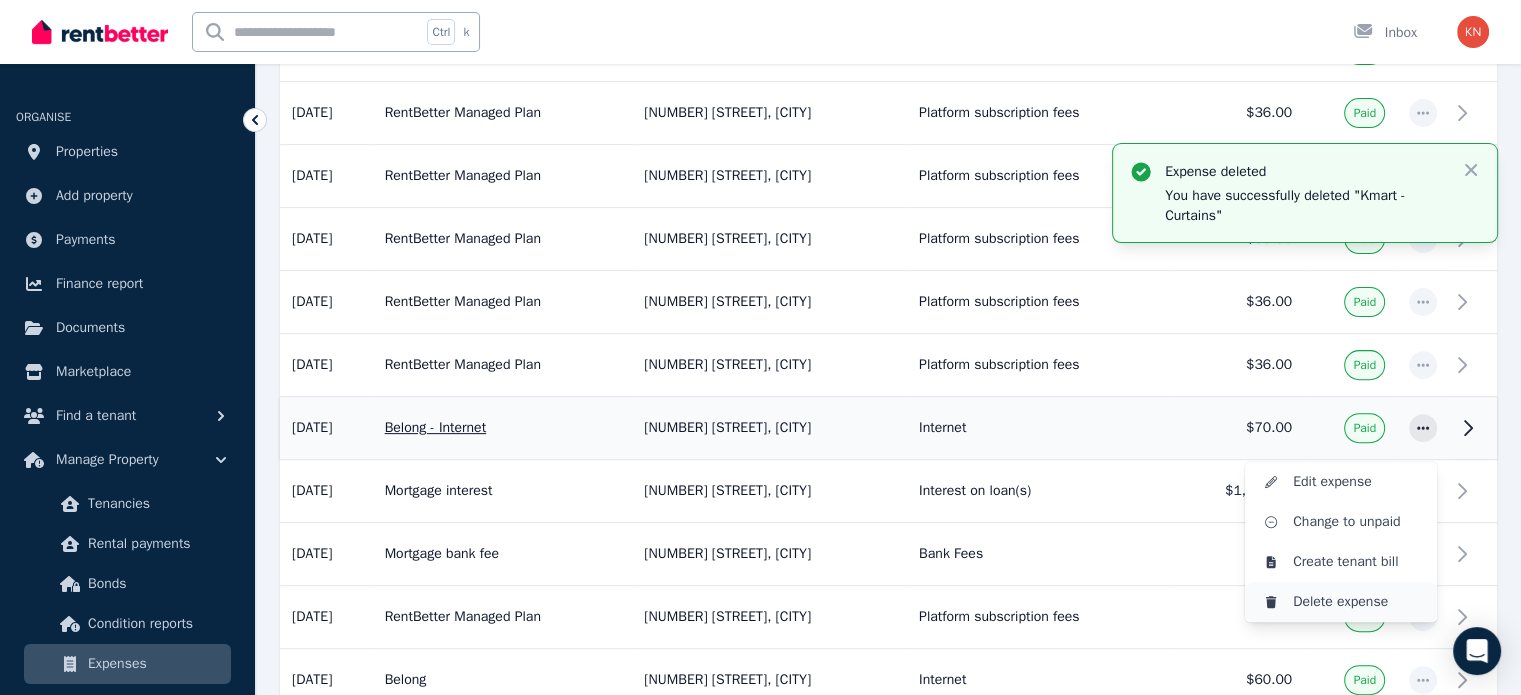 click on "Delete expense" at bounding box center (1357, 602) 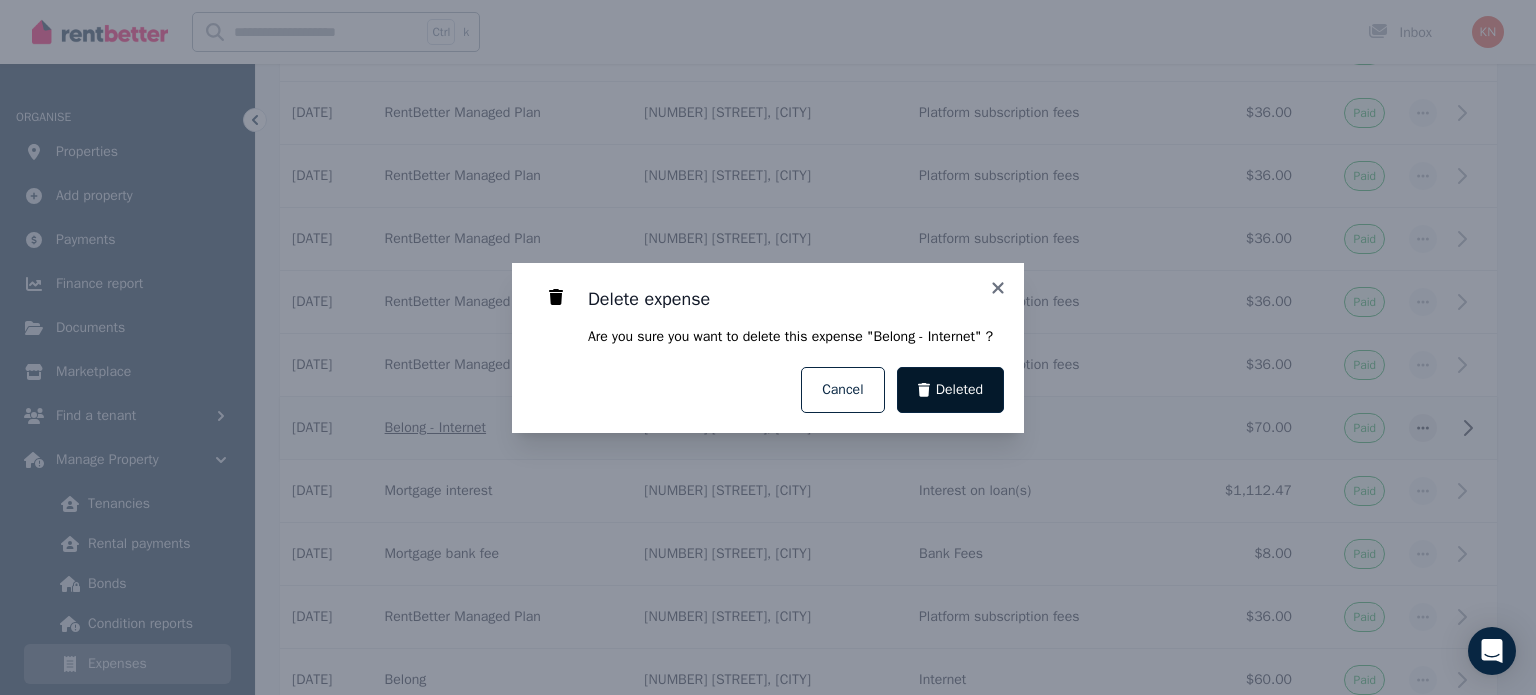 click on "Deleted" at bounding box center [959, 390] 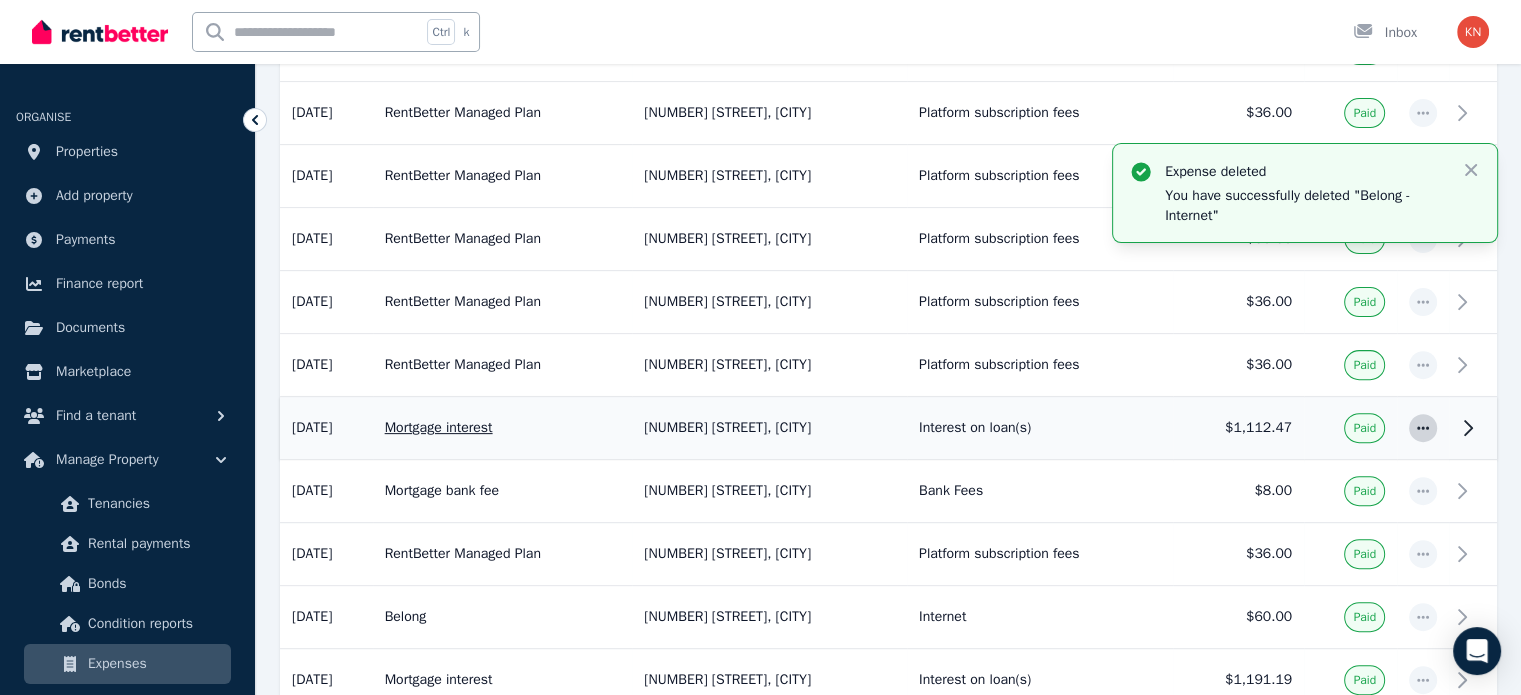 click 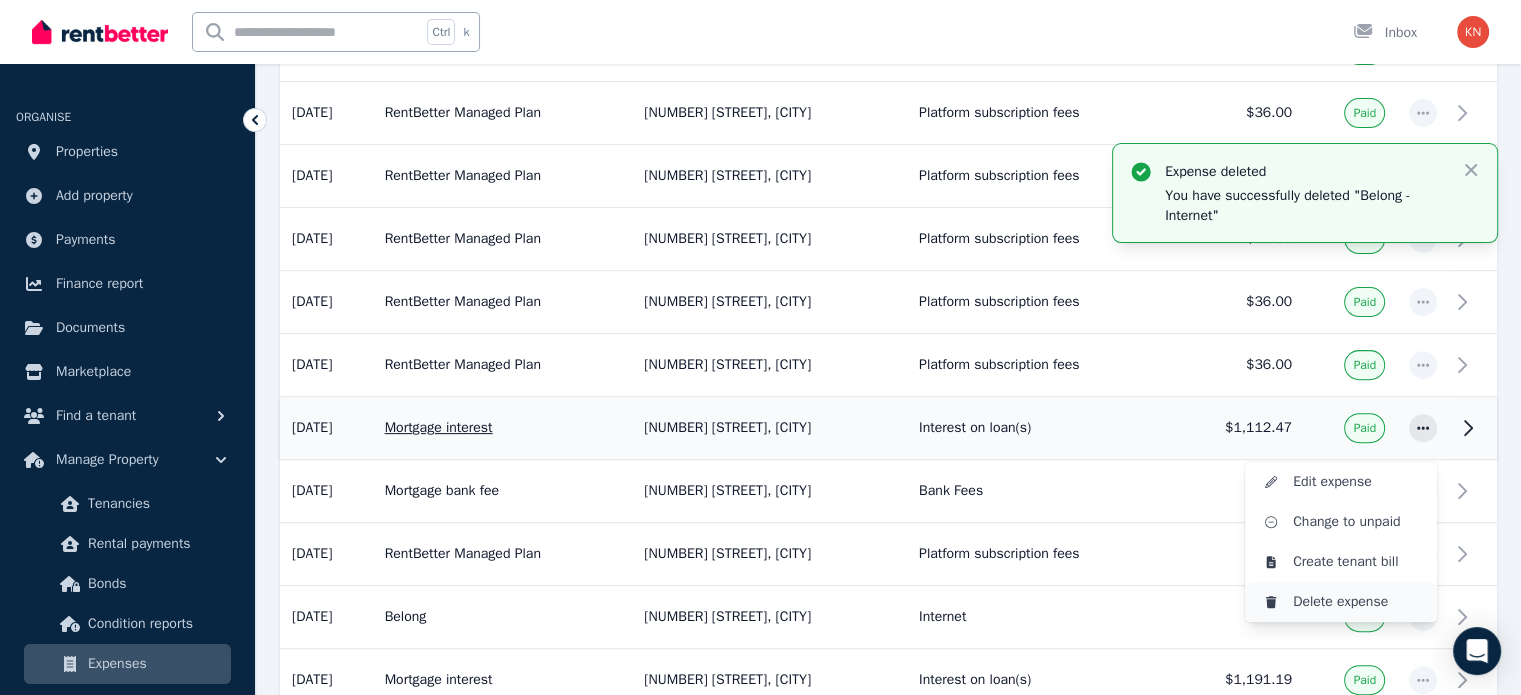 click on "Delete expense" at bounding box center [1357, 602] 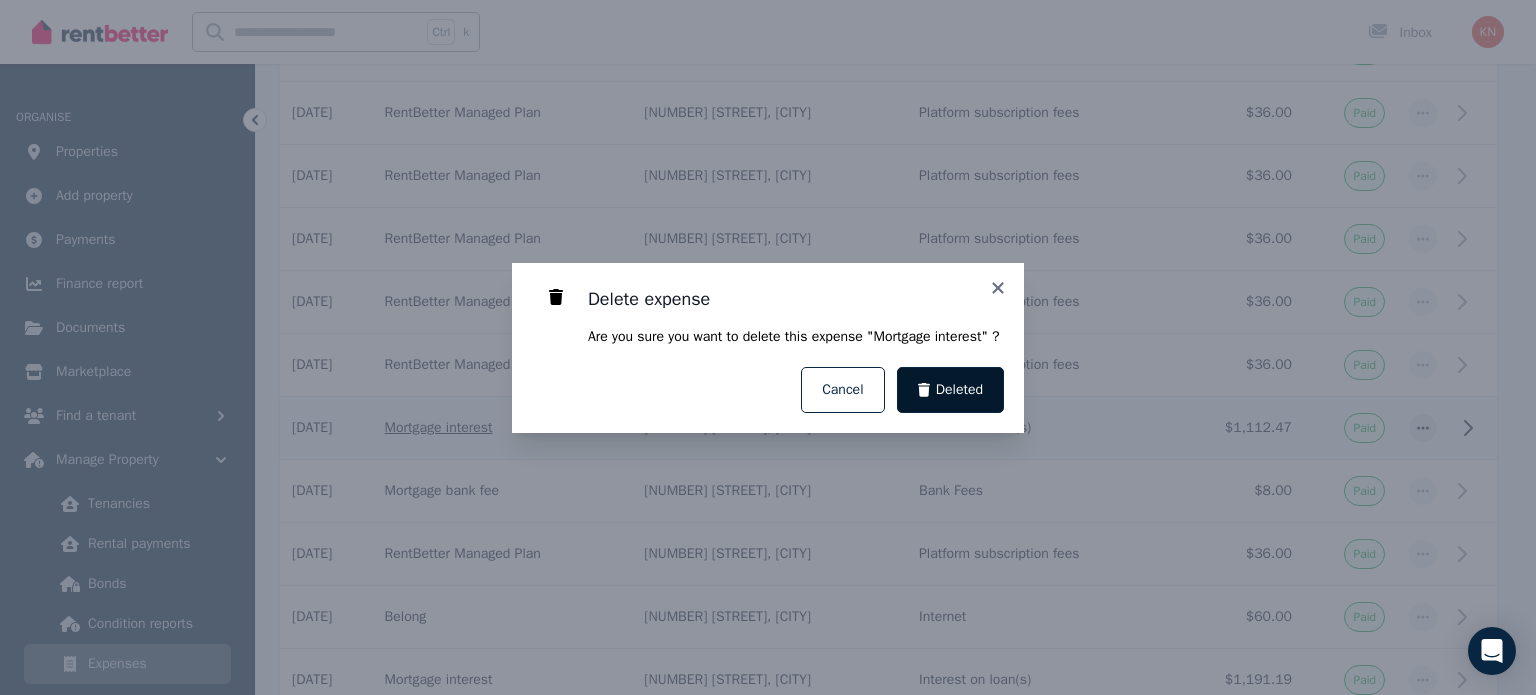 click on "Deleted" at bounding box center [959, 390] 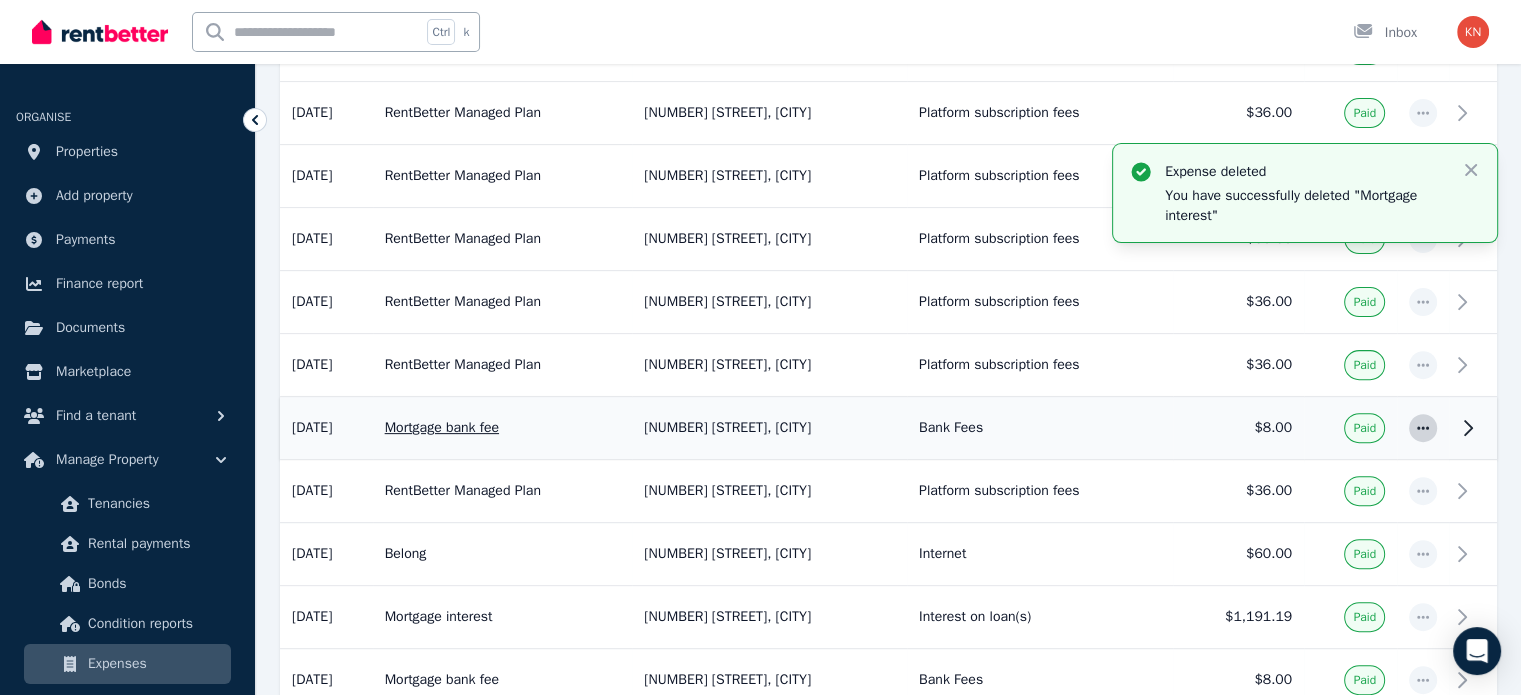 click 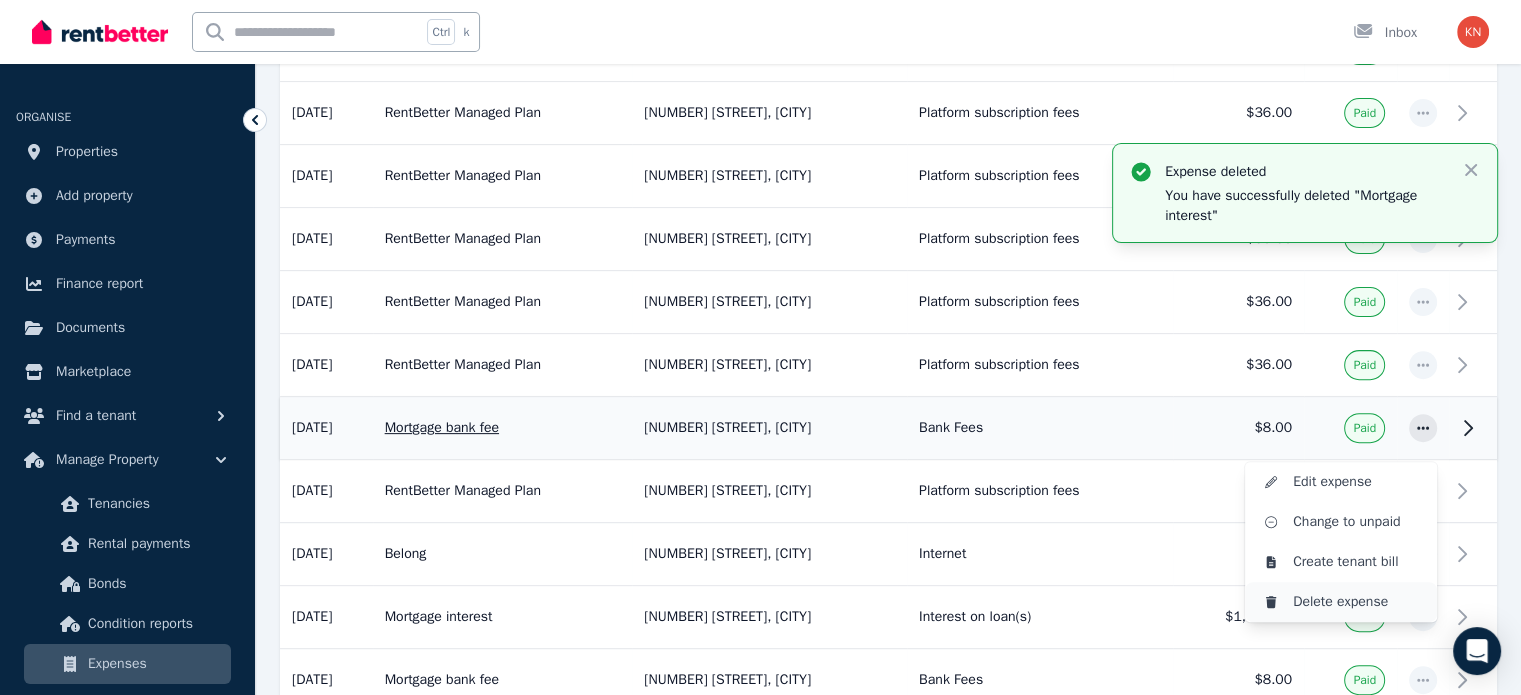 click on "Delete expense" at bounding box center (1341, 602) 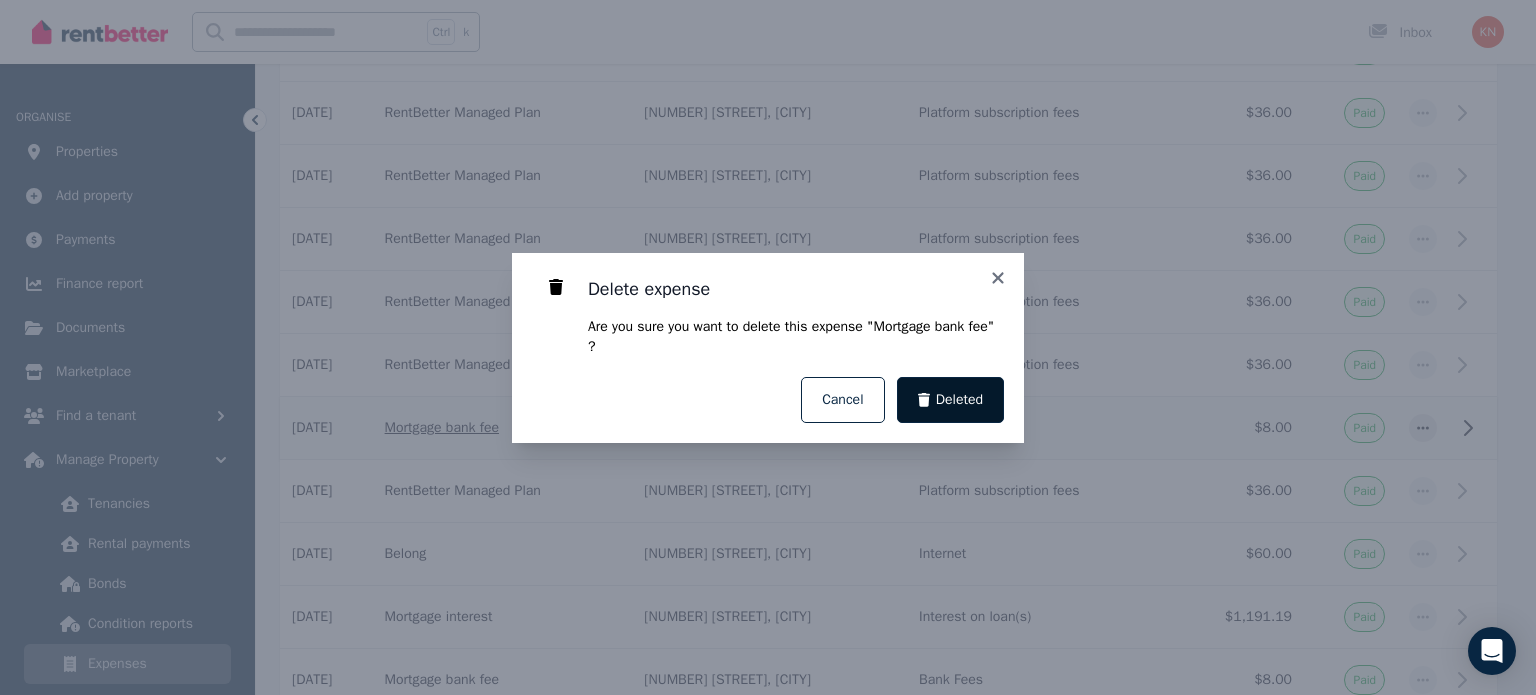 click on "Deleted" at bounding box center [951, 400] 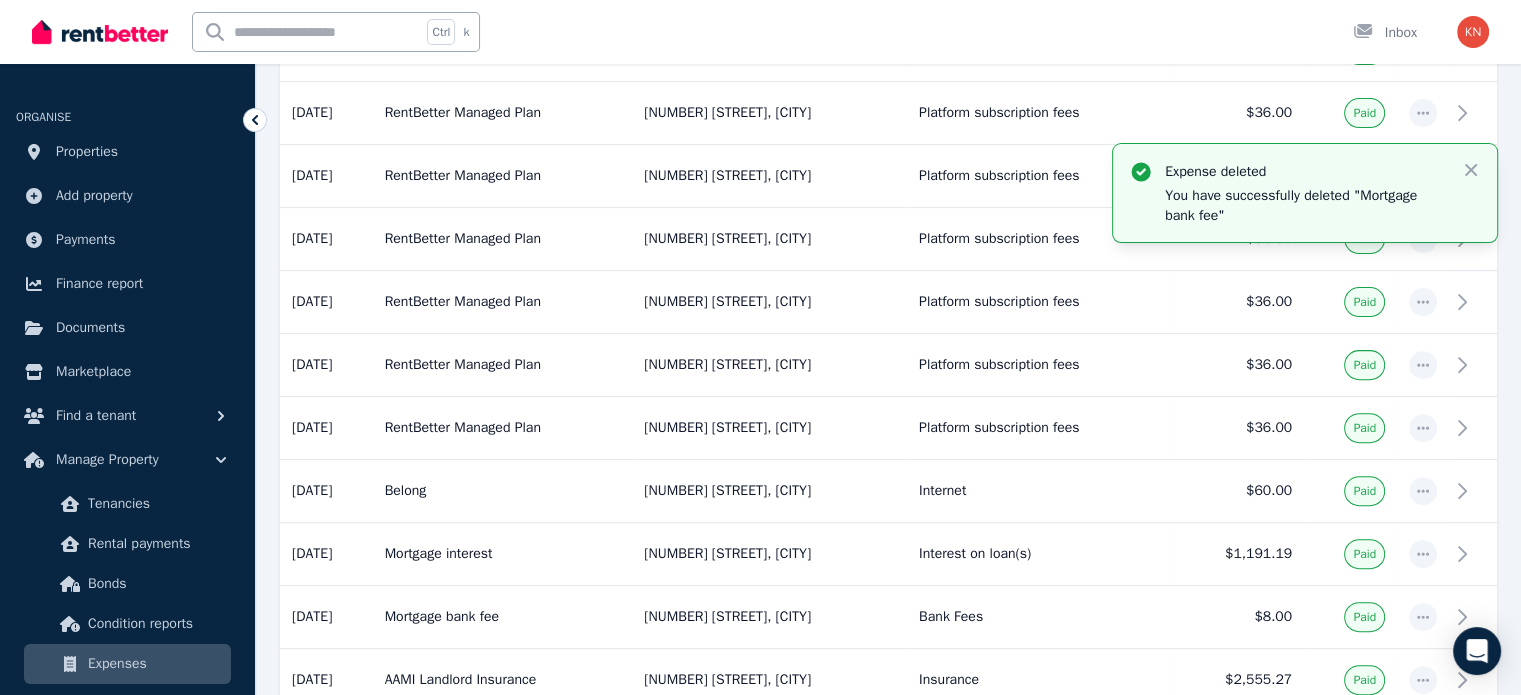 scroll, scrollTop: 700, scrollLeft: 0, axis: vertical 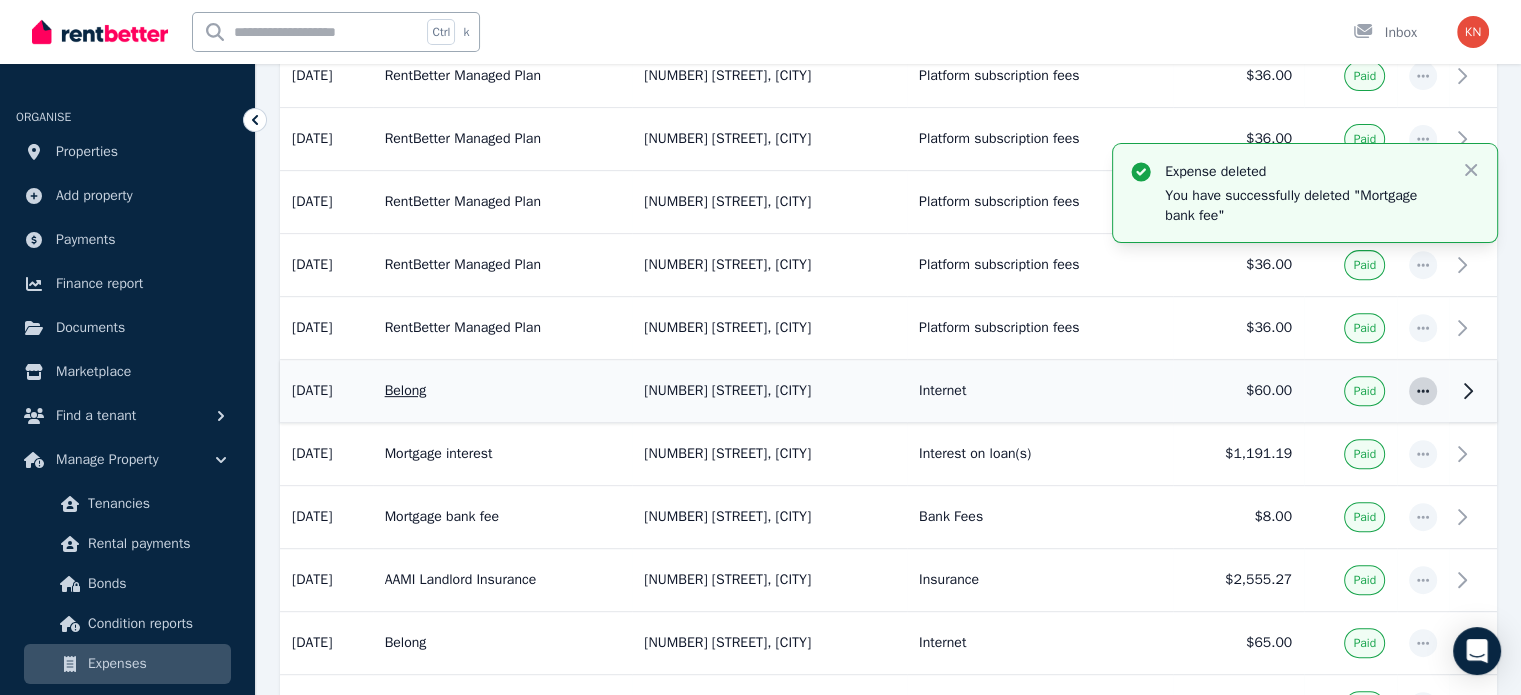 click at bounding box center [1423, 391] 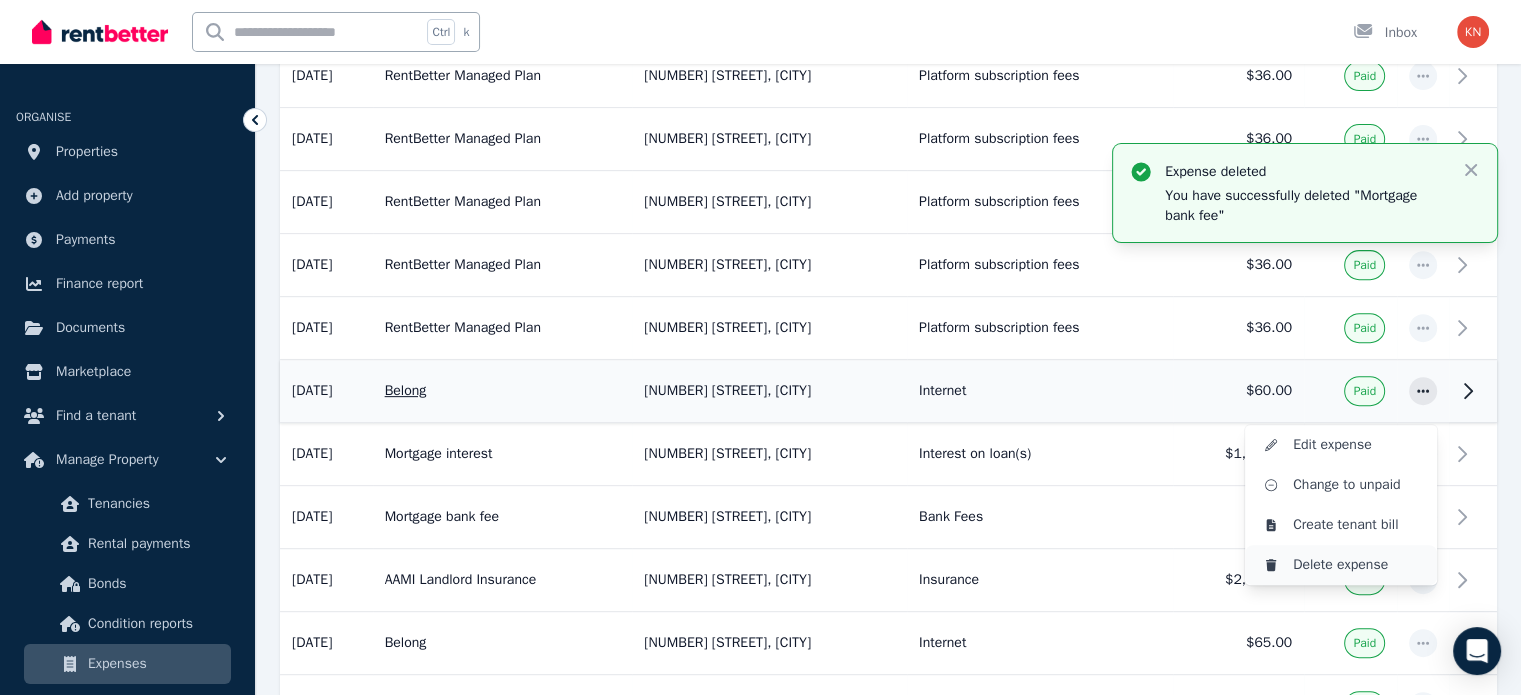 click on "Delete expense" at bounding box center (1357, 565) 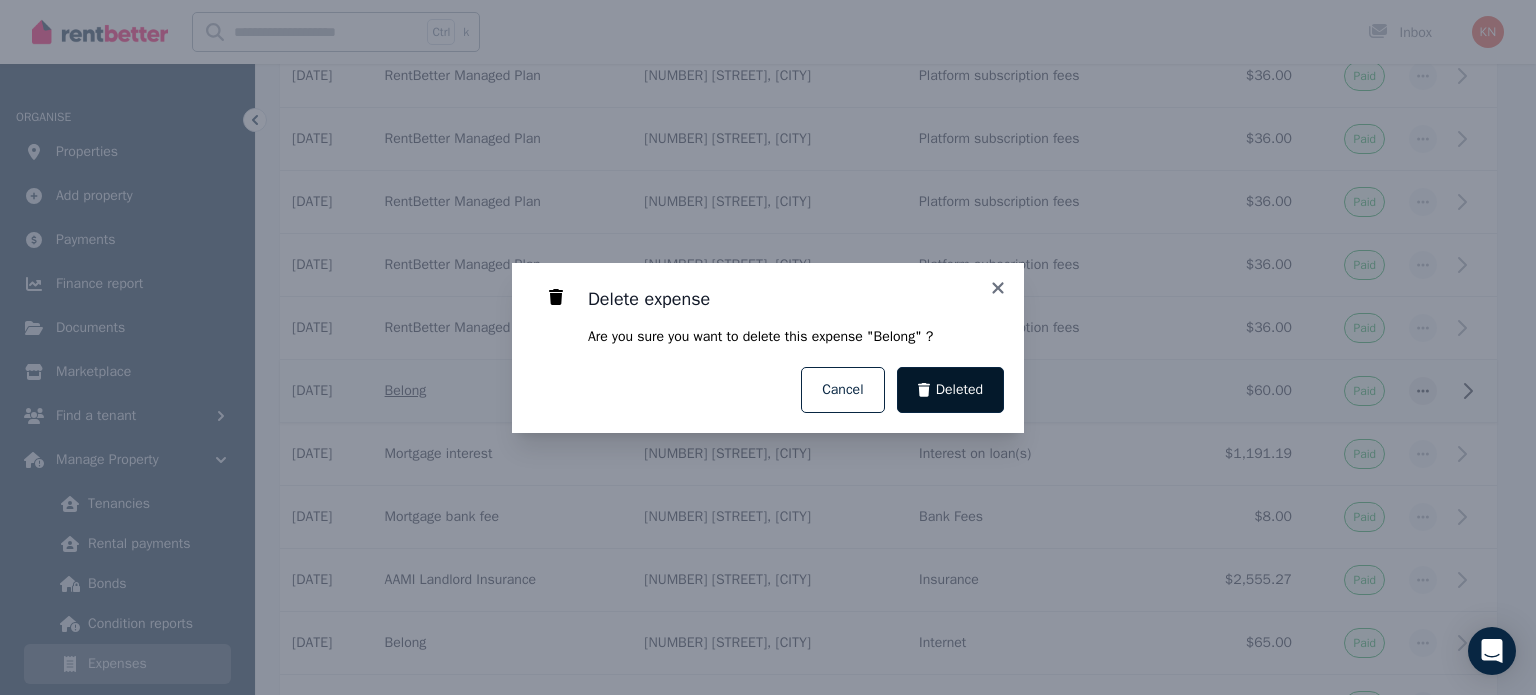 click on "Deleted" at bounding box center (951, 390) 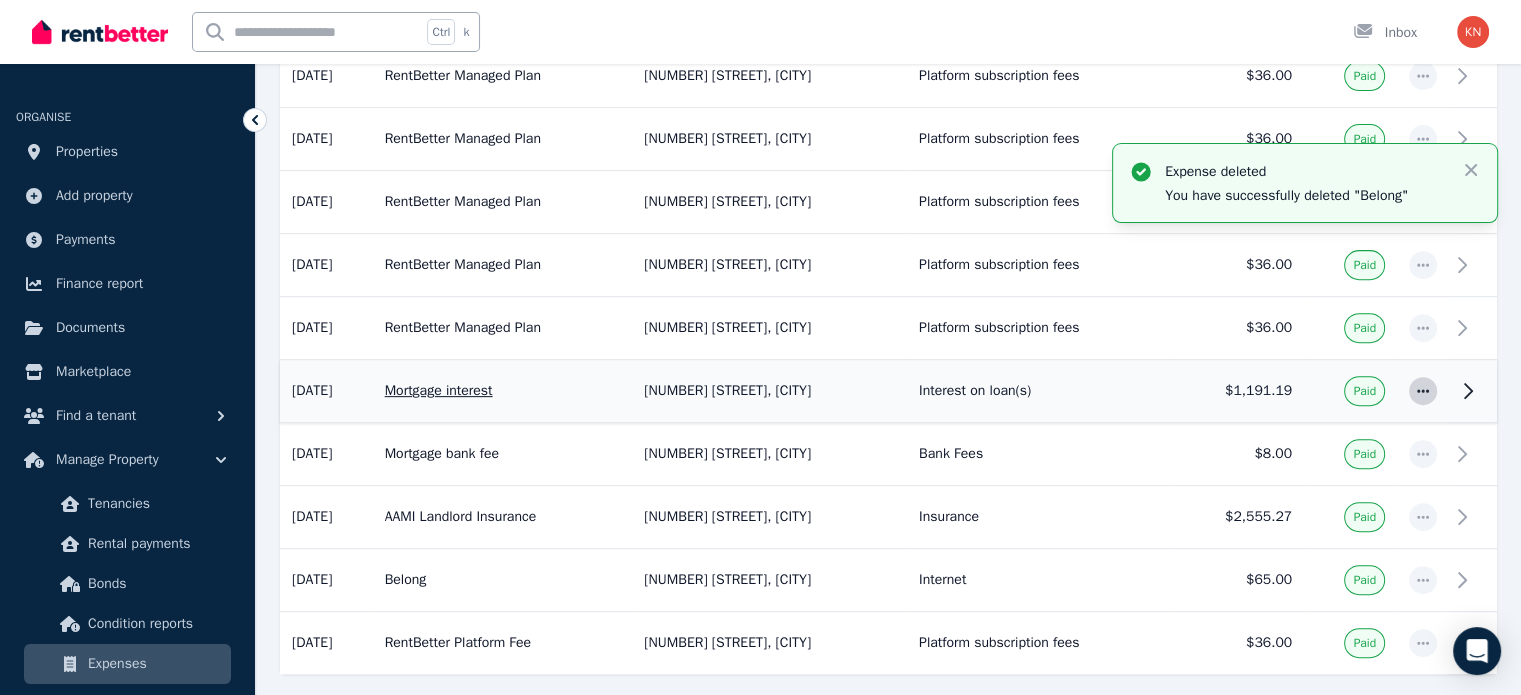 click at bounding box center [1423, 391] 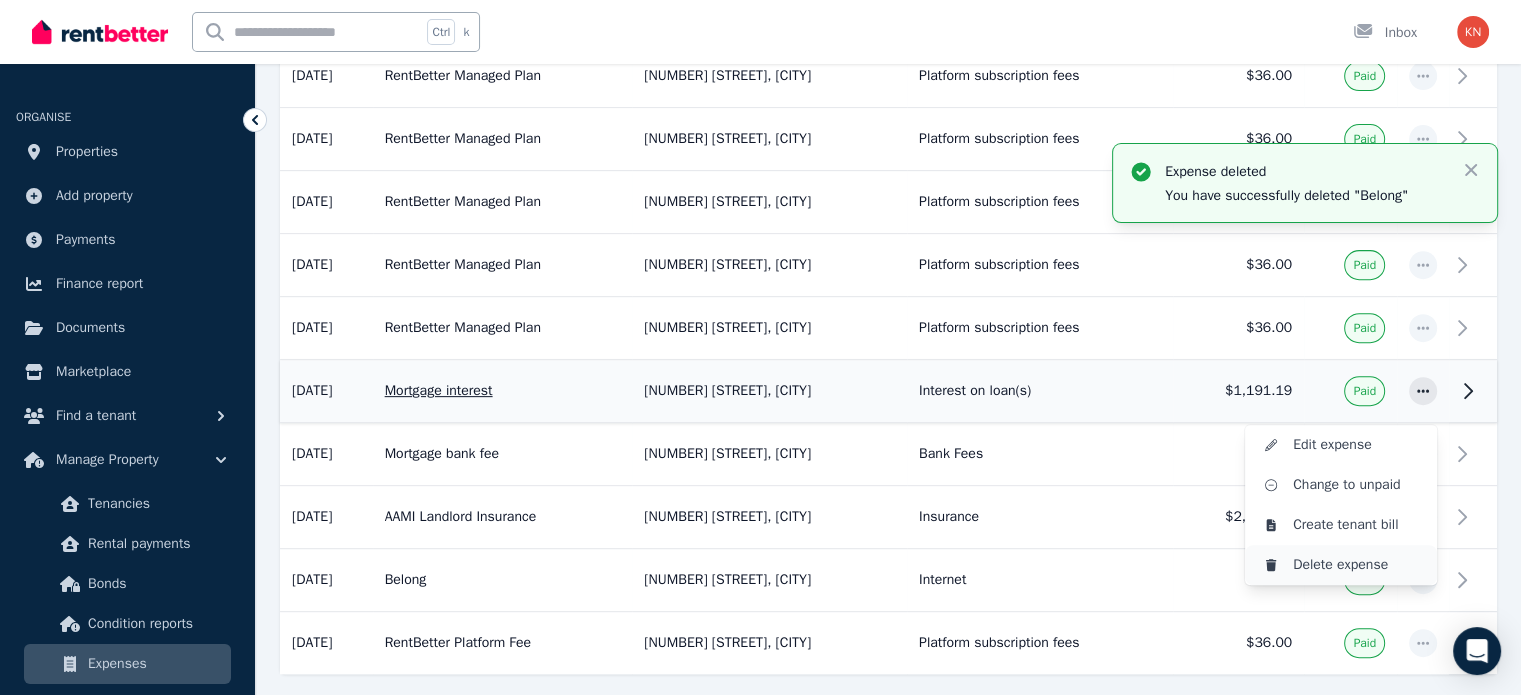 click on "Delete expense" at bounding box center (1357, 565) 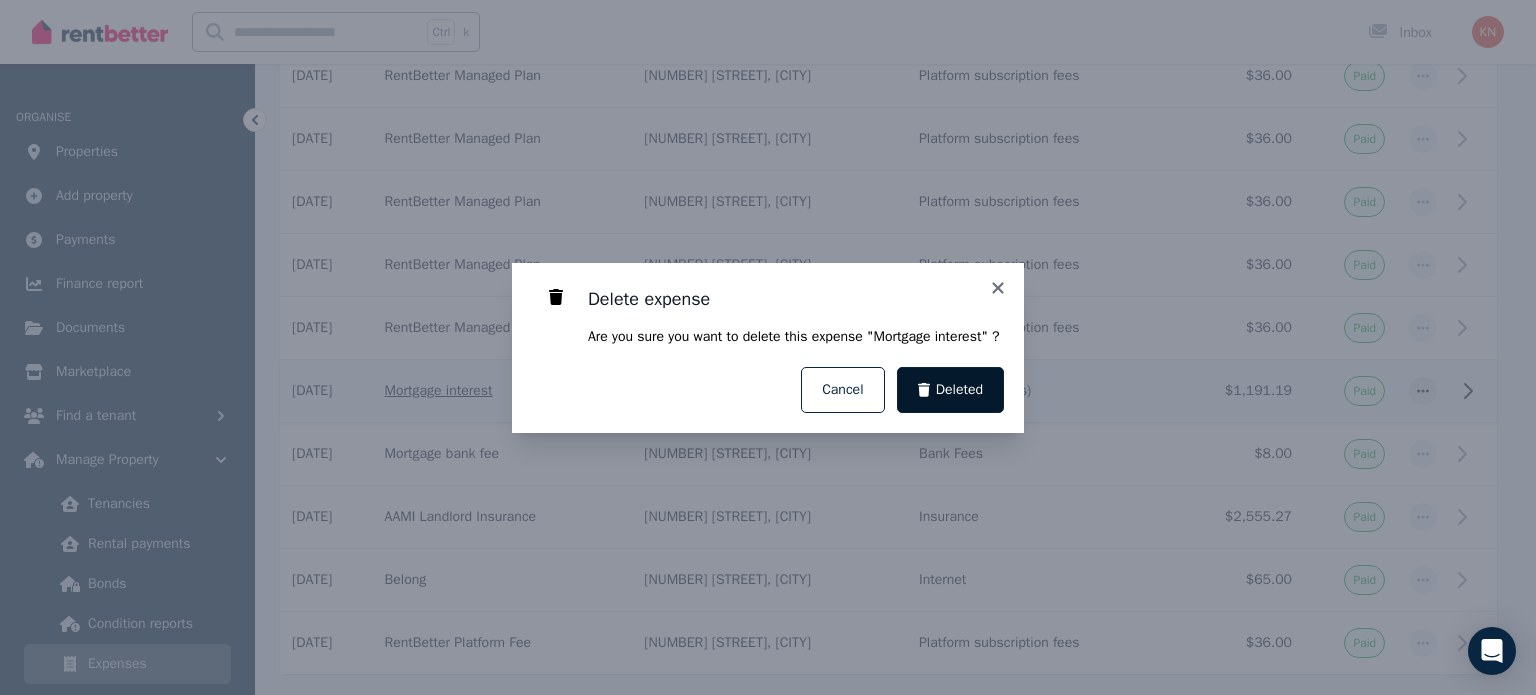 click on "Deleted" at bounding box center [959, 390] 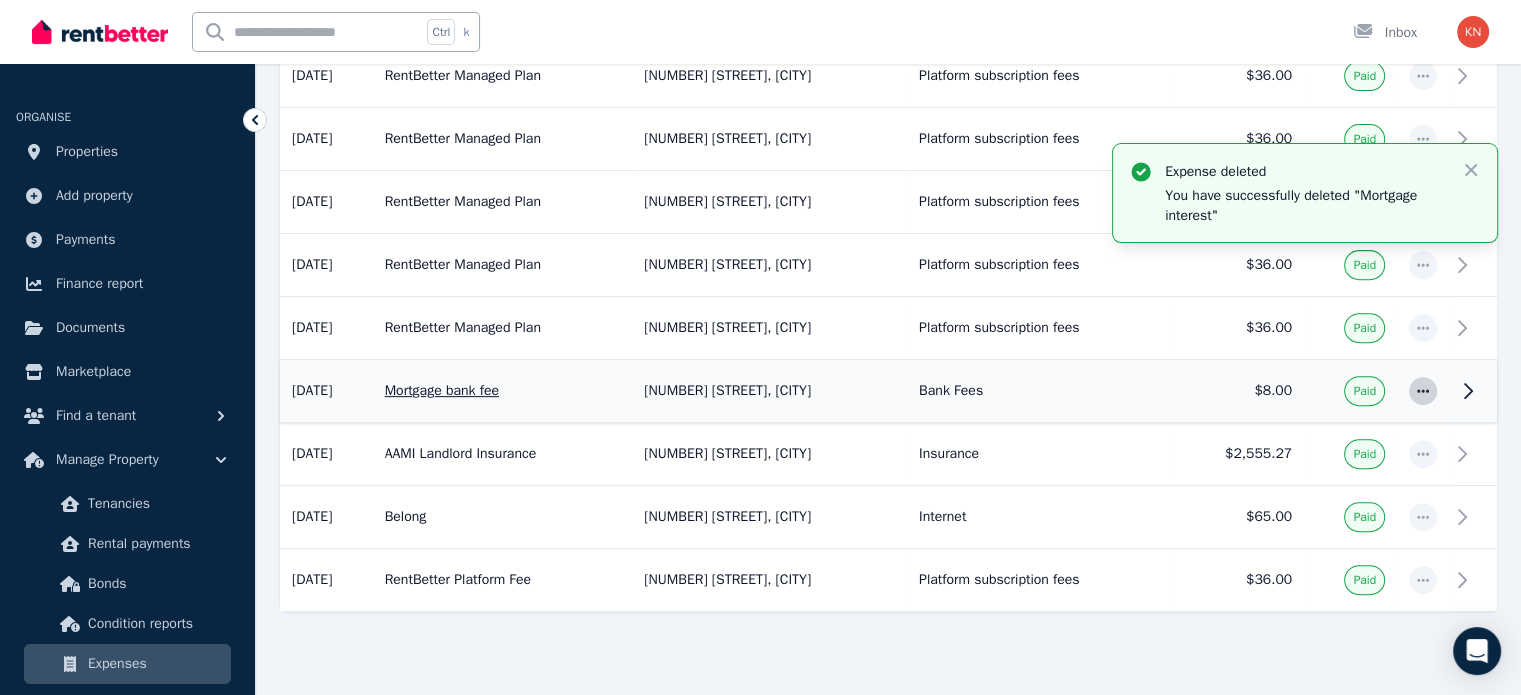 click 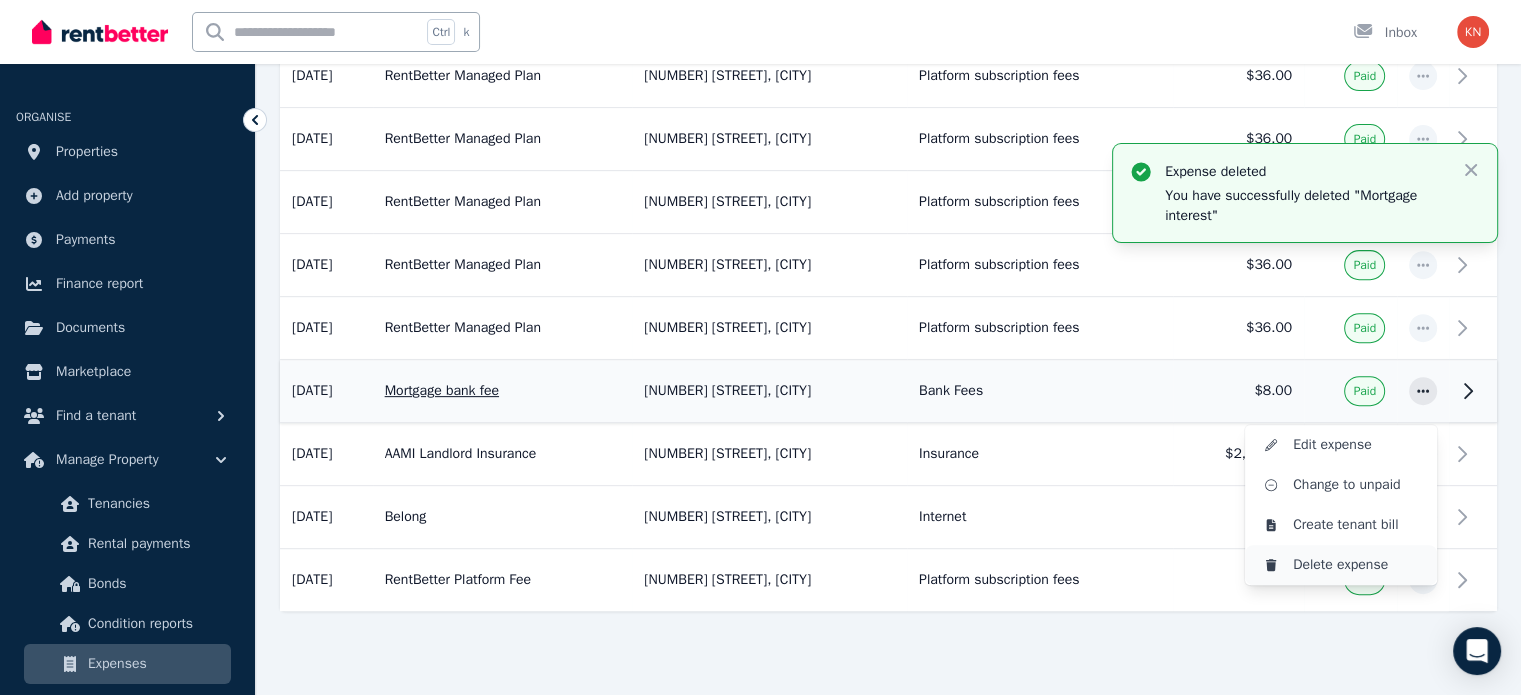 click on "Delete expense" at bounding box center (1341, 565) 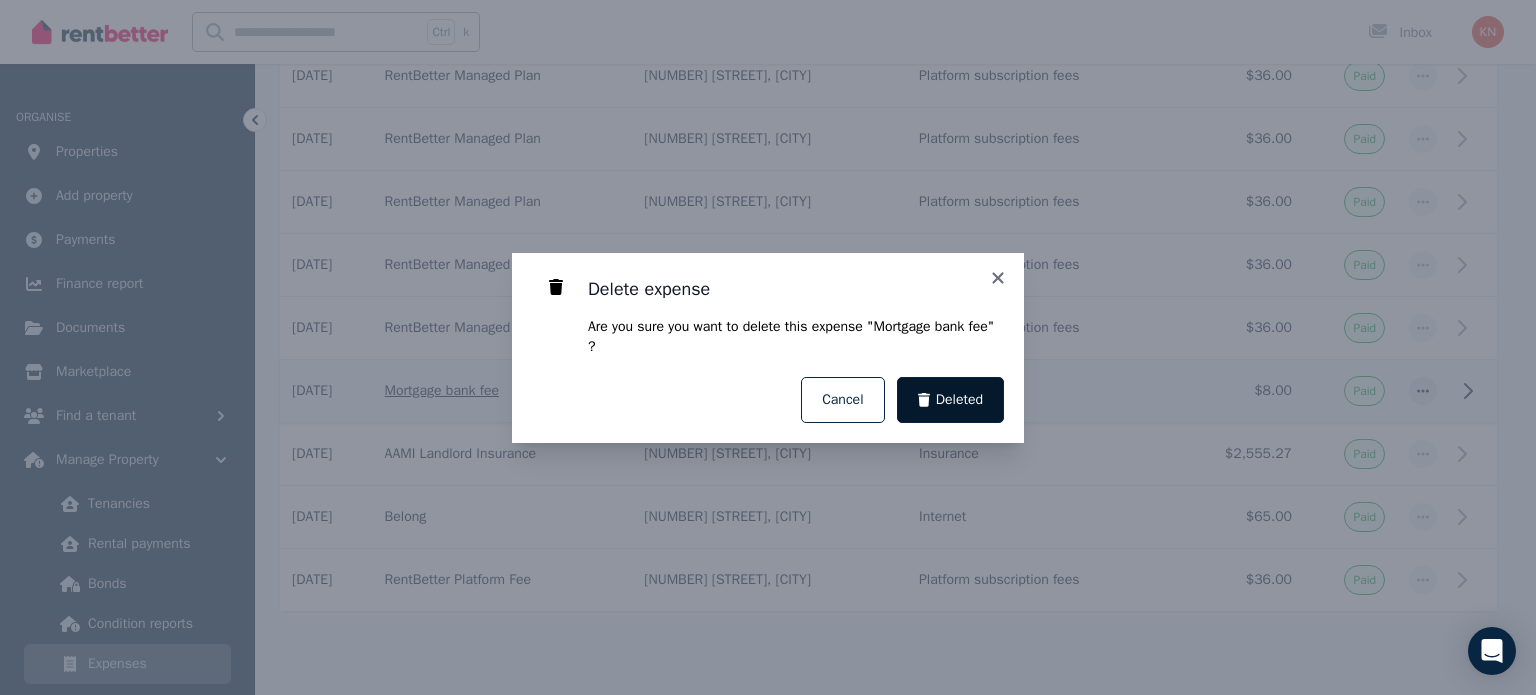 click on "Deleted" at bounding box center [959, 400] 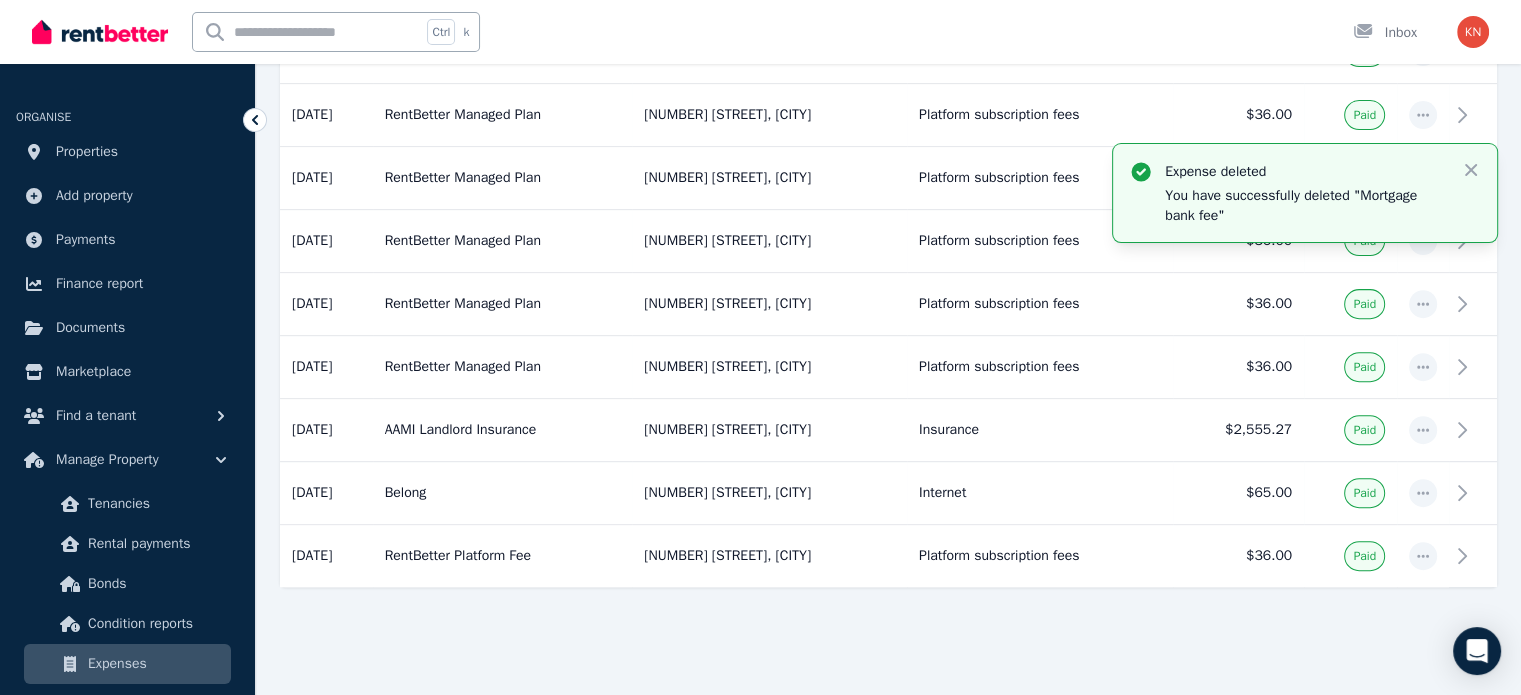 scroll, scrollTop: 653, scrollLeft: 0, axis: vertical 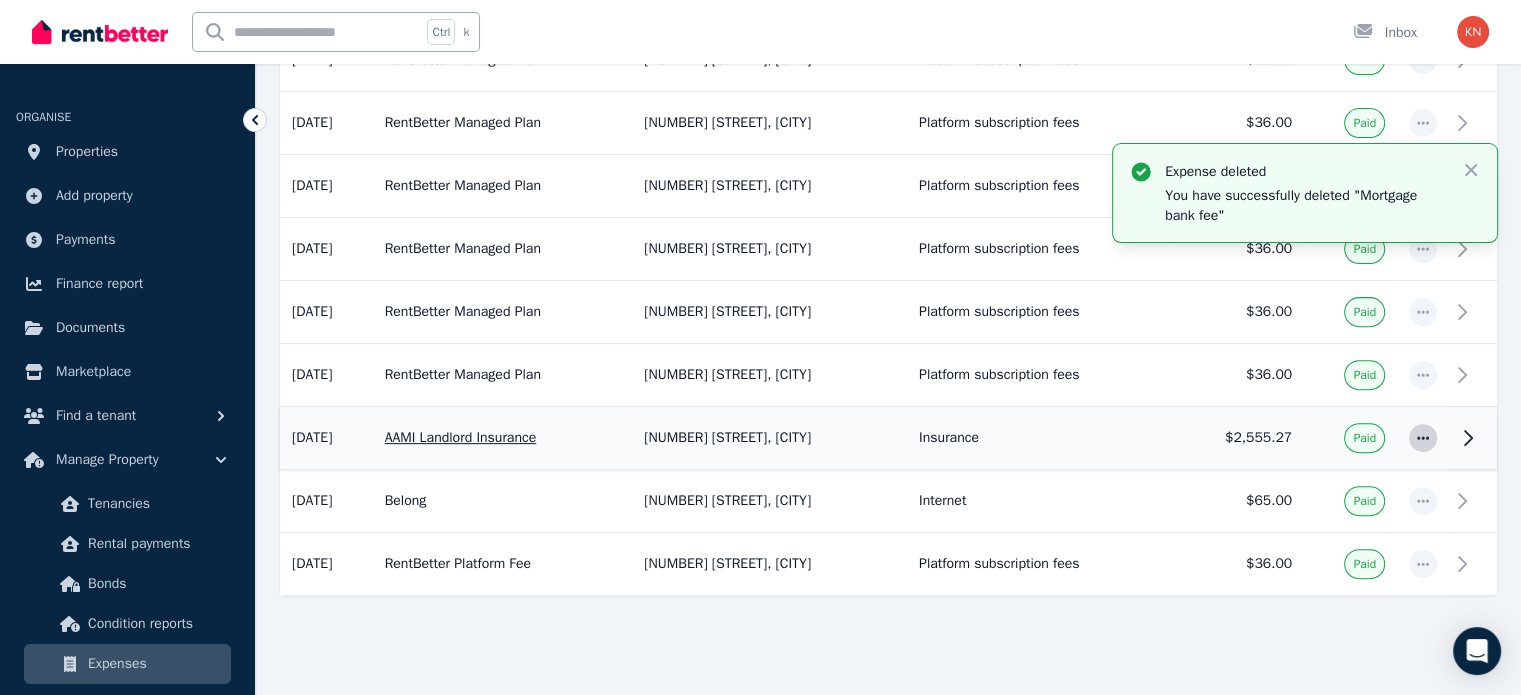 click at bounding box center [1423, 438] 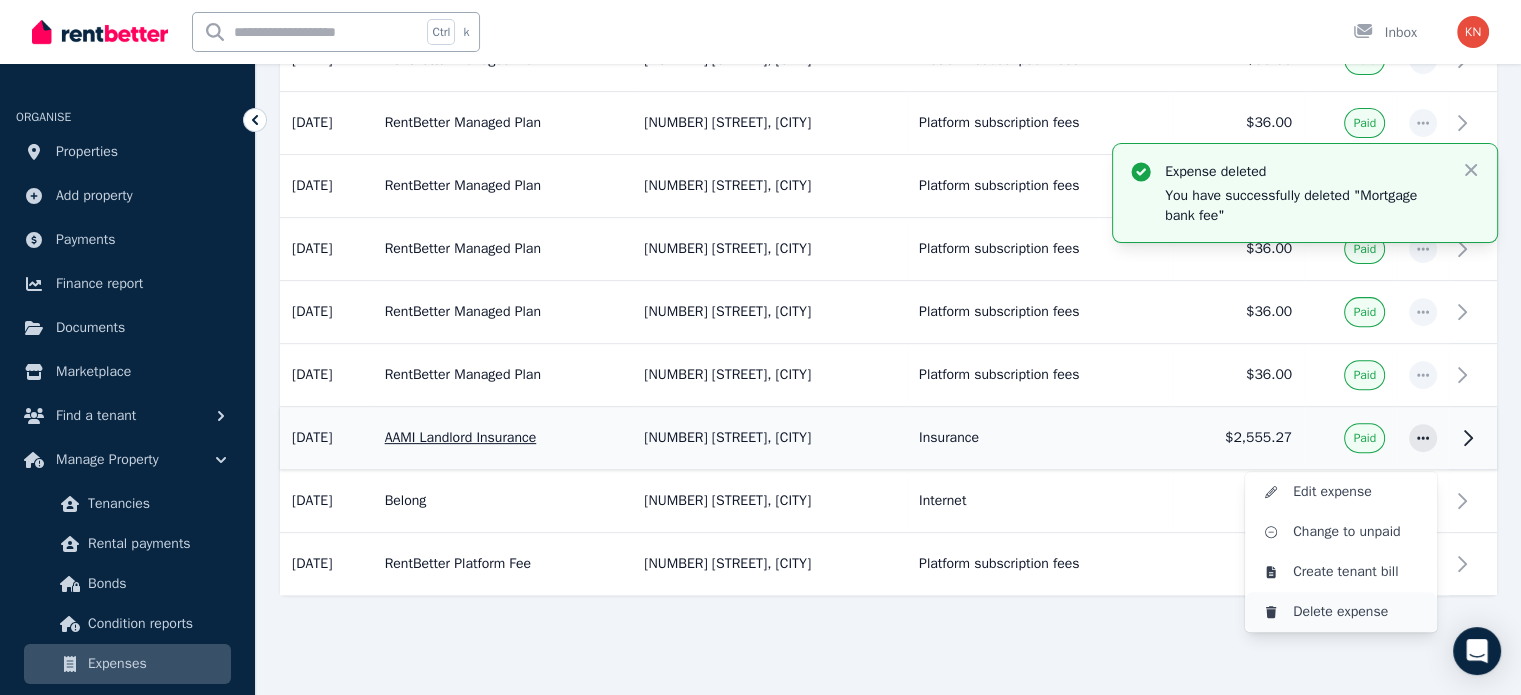 click on "Delete expense" at bounding box center (1357, 612) 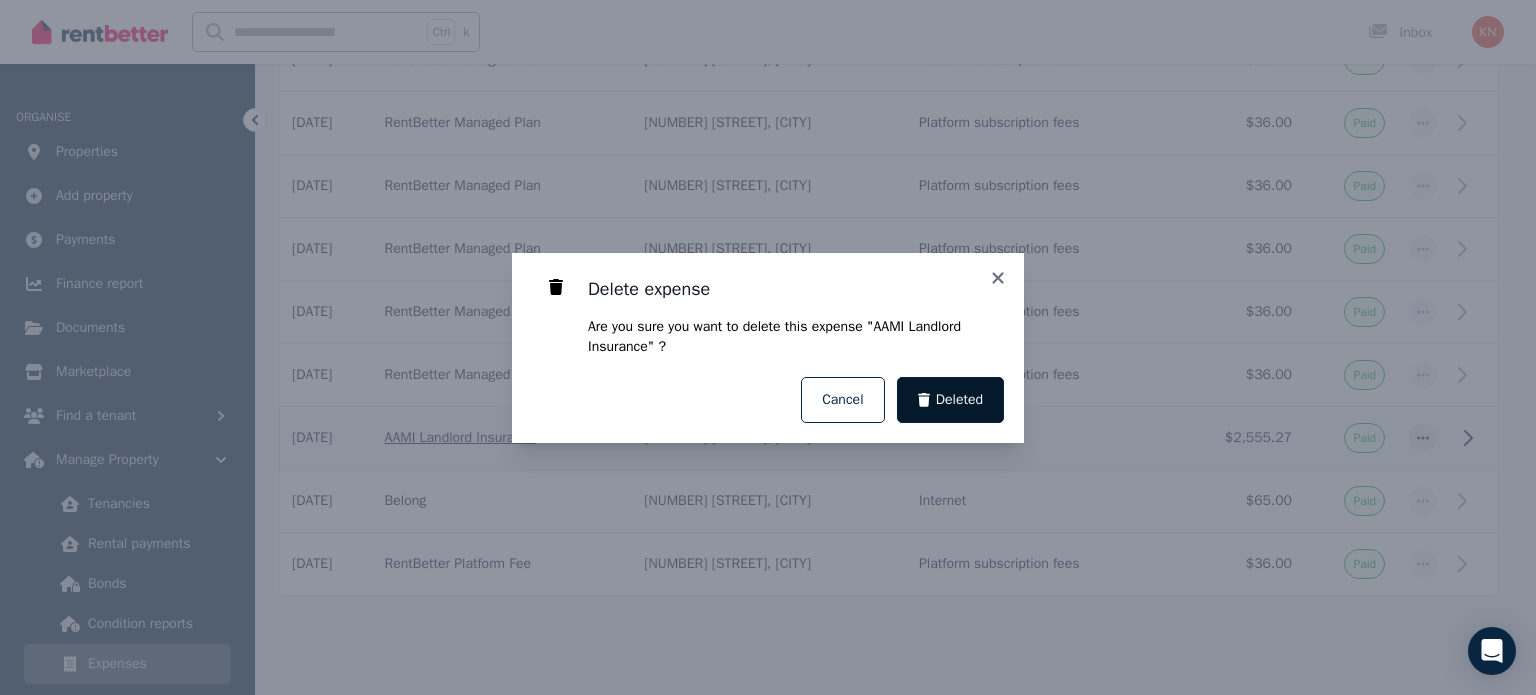 click on "Deleted" at bounding box center (959, 400) 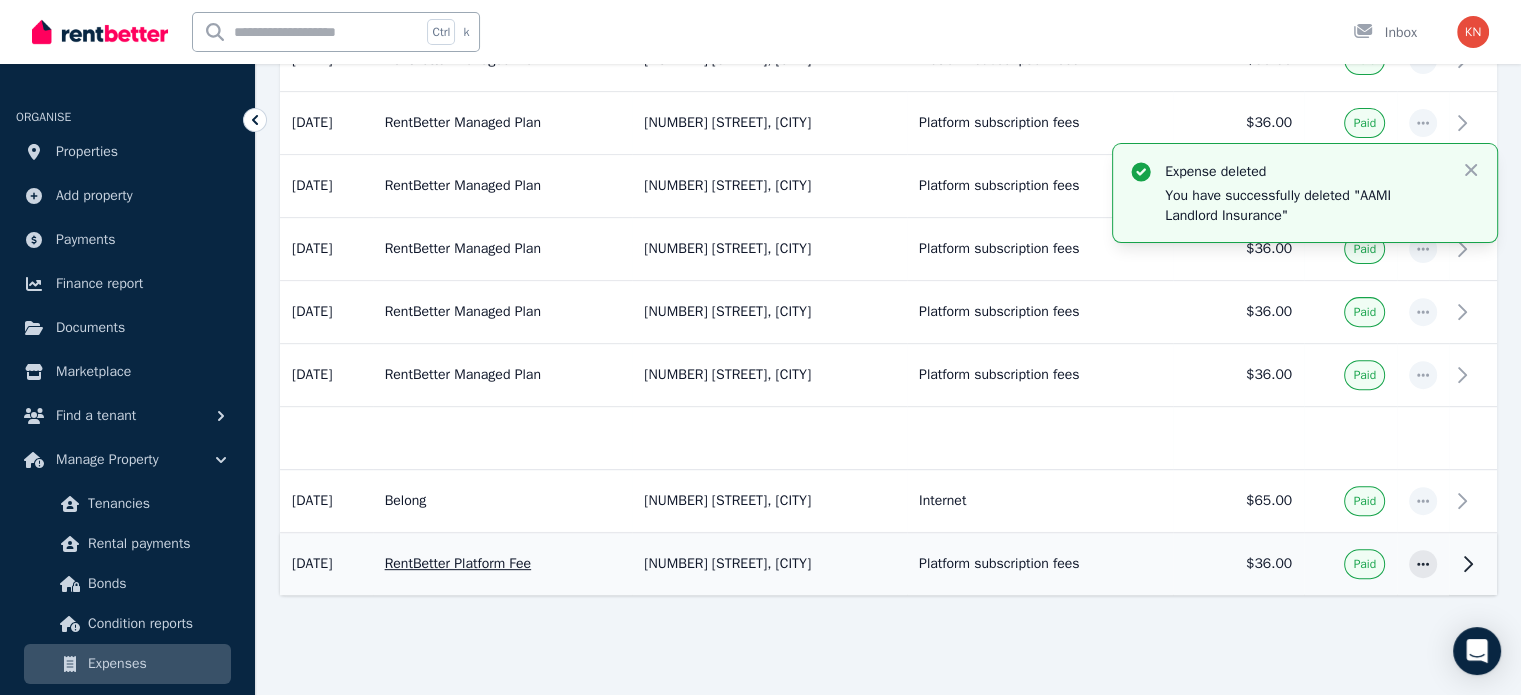 scroll, scrollTop: 591, scrollLeft: 0, axis: vertical 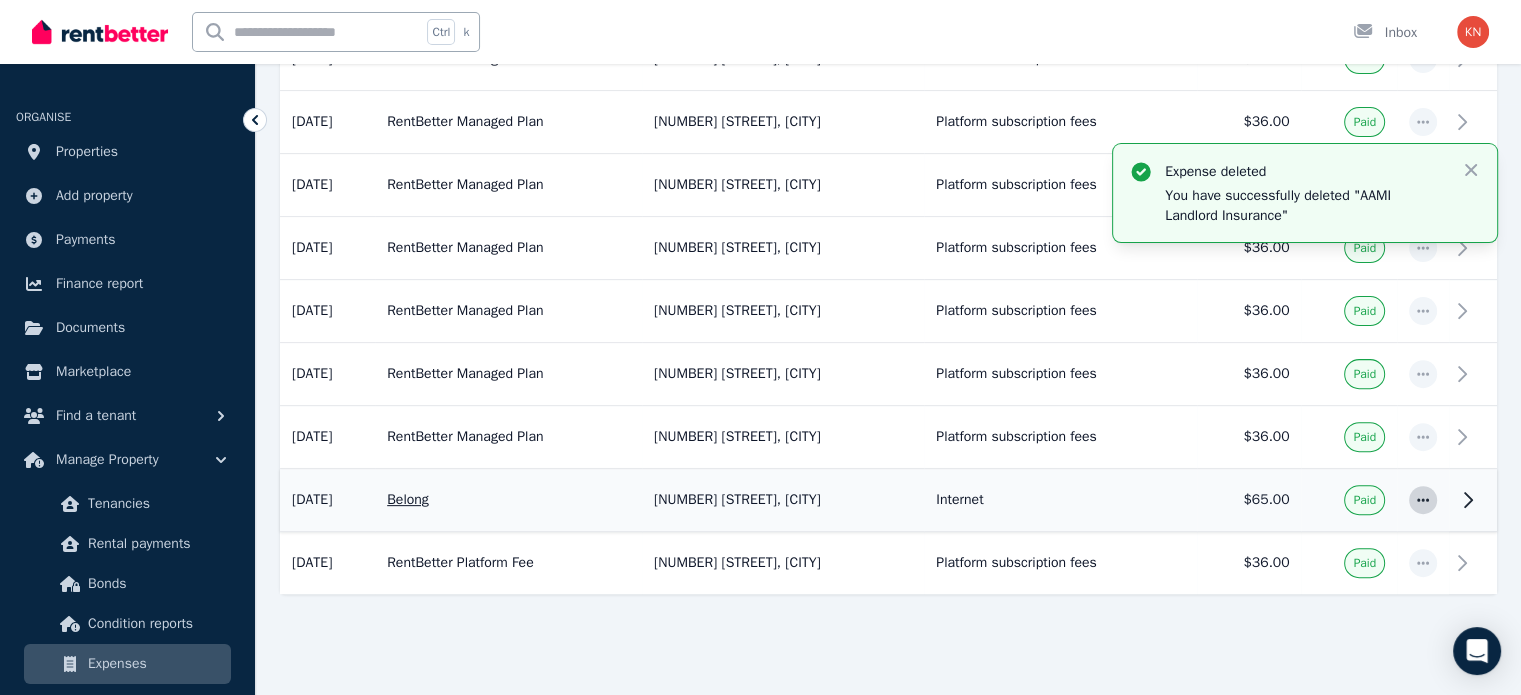 click 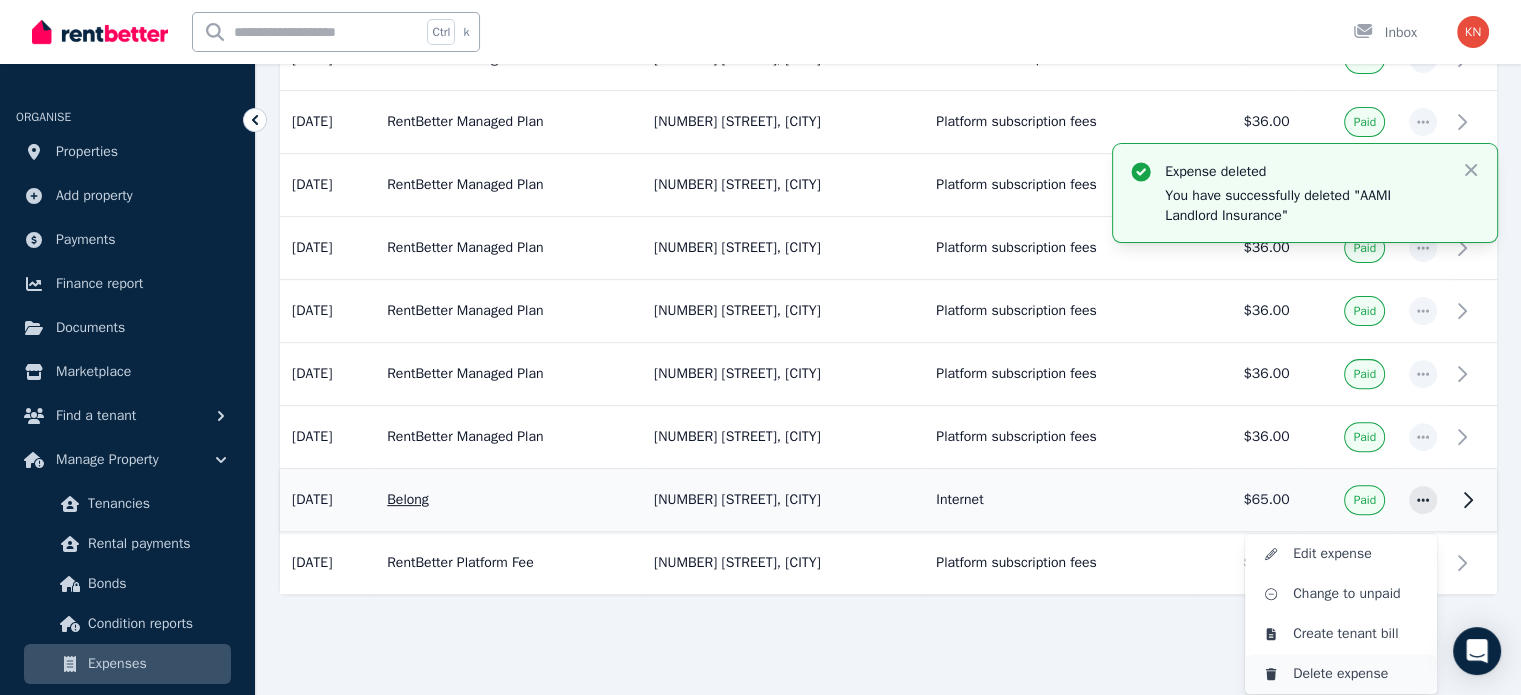 click on "Delete expense" at bounding box center (1357, 674) 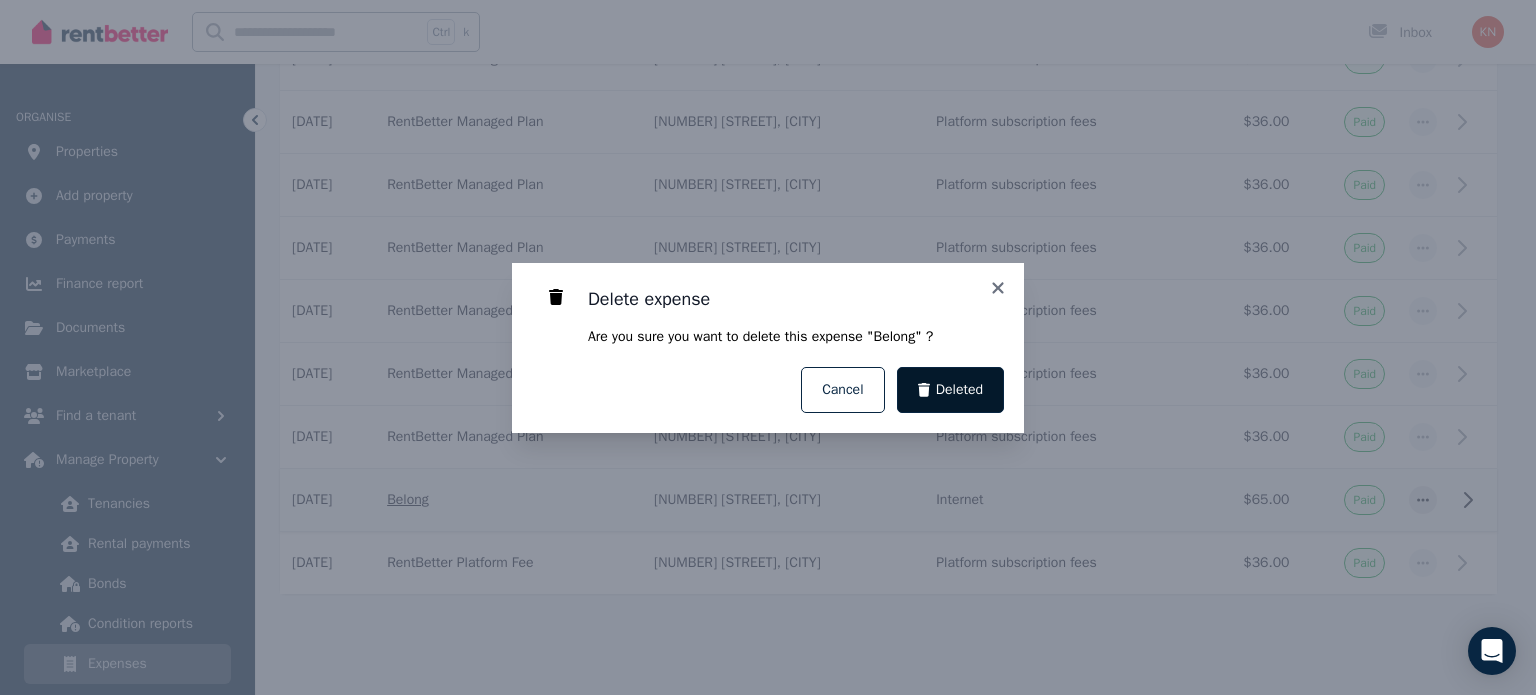 click on "Deleted" at bounding box center [959, 390] 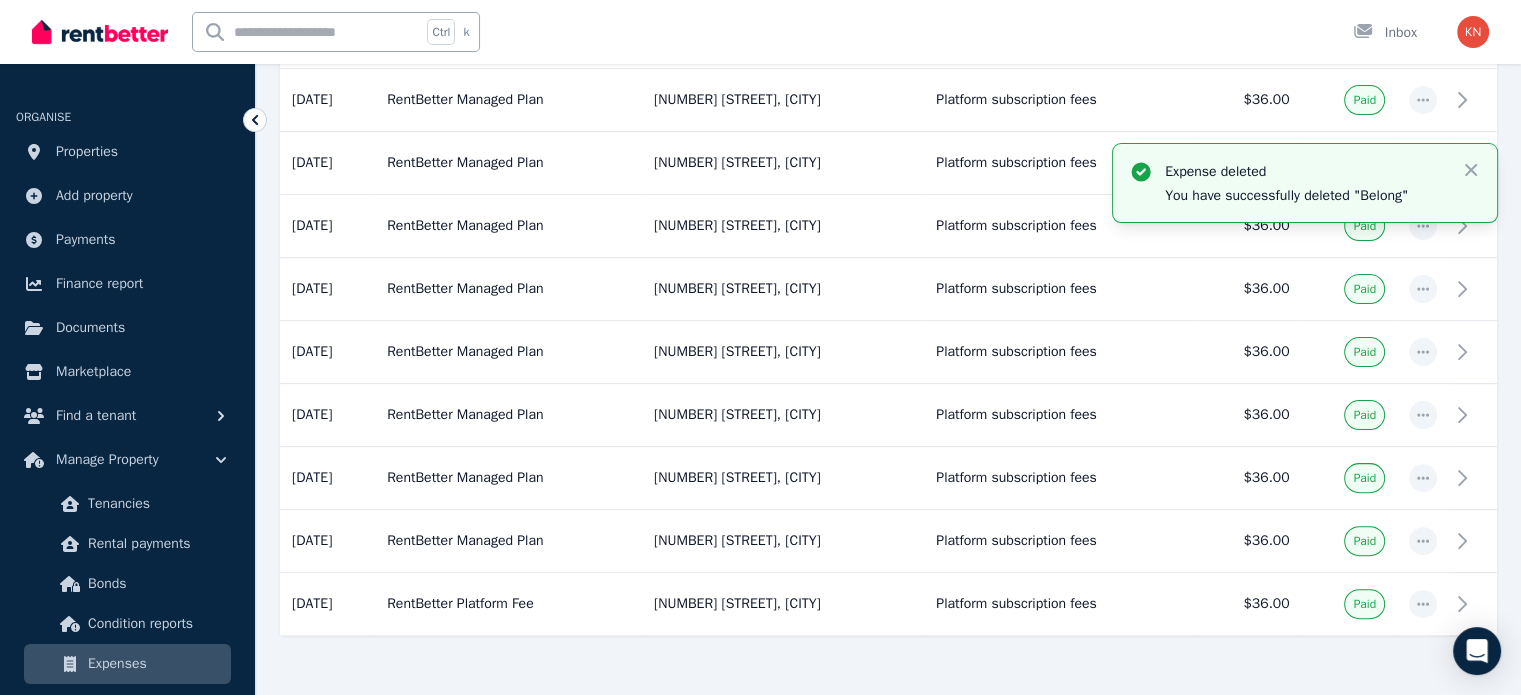 scroll, scrollTop: 128, scrollLeft: 0, axis: vertical 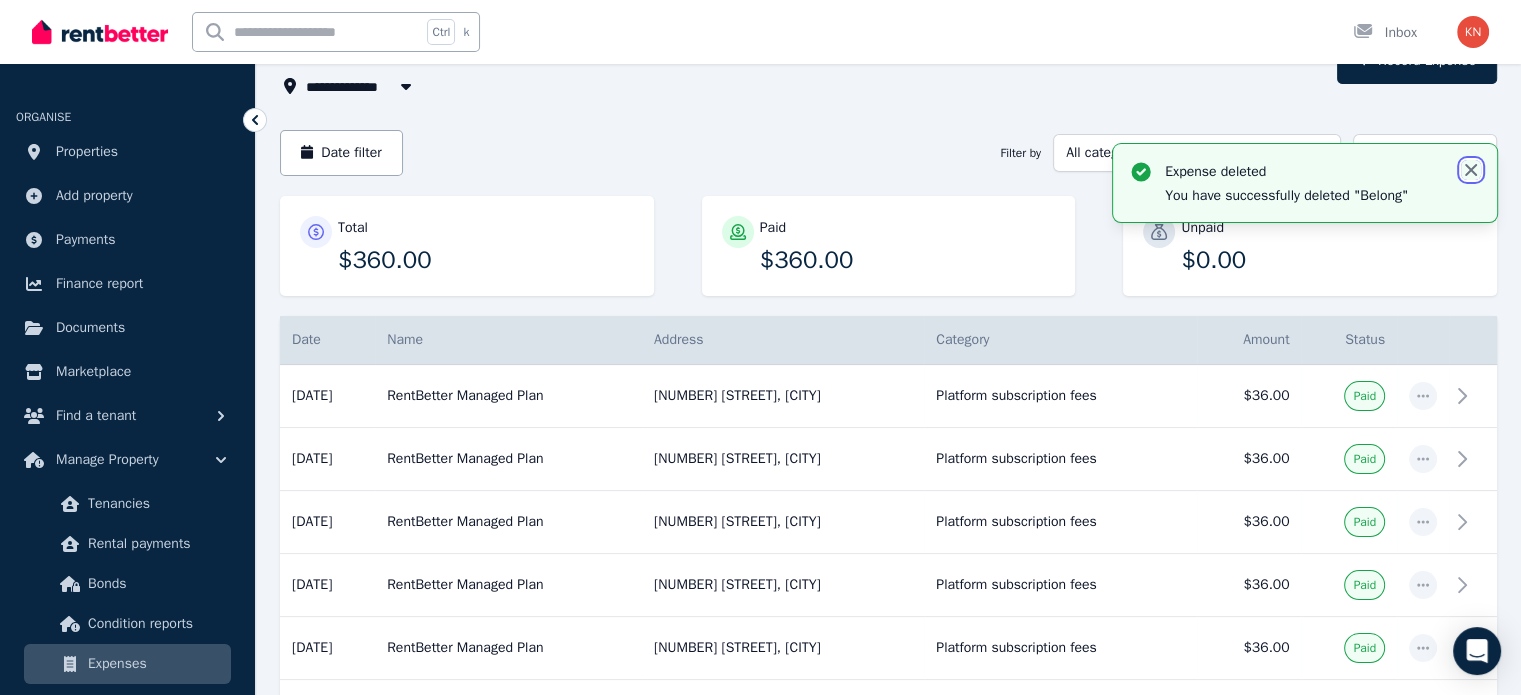 click 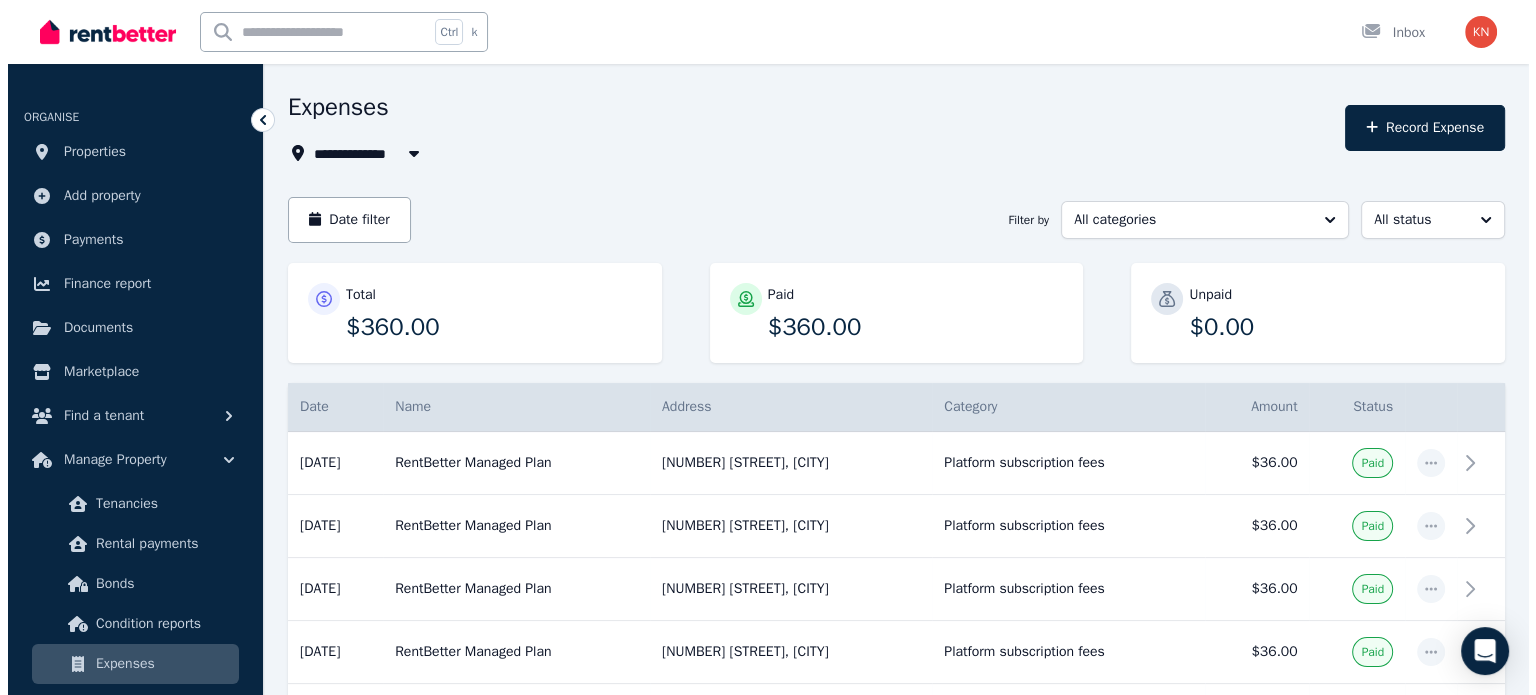 scroll, scrollTop: 28, scrollLeft: 0, axis: vertical 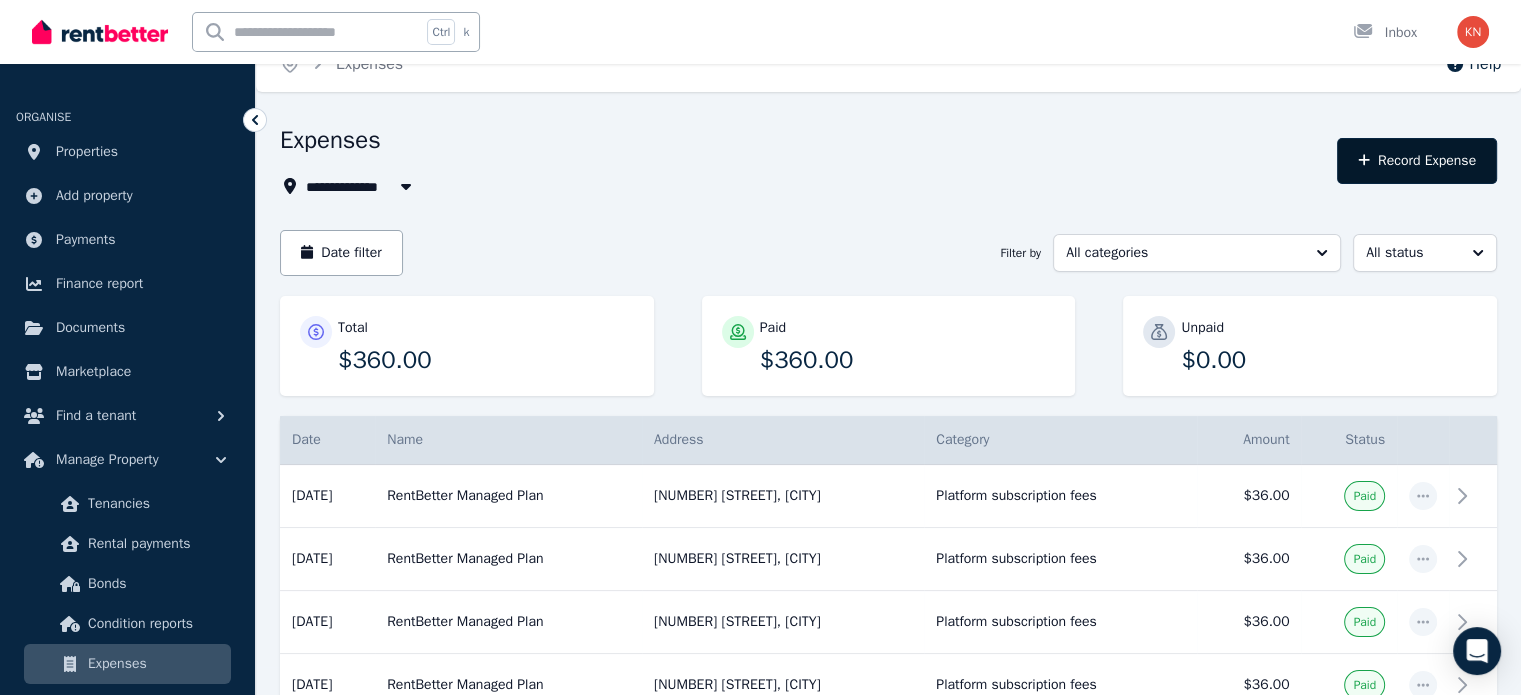 click on "Record Expense" at bounding box center (1417, 161) 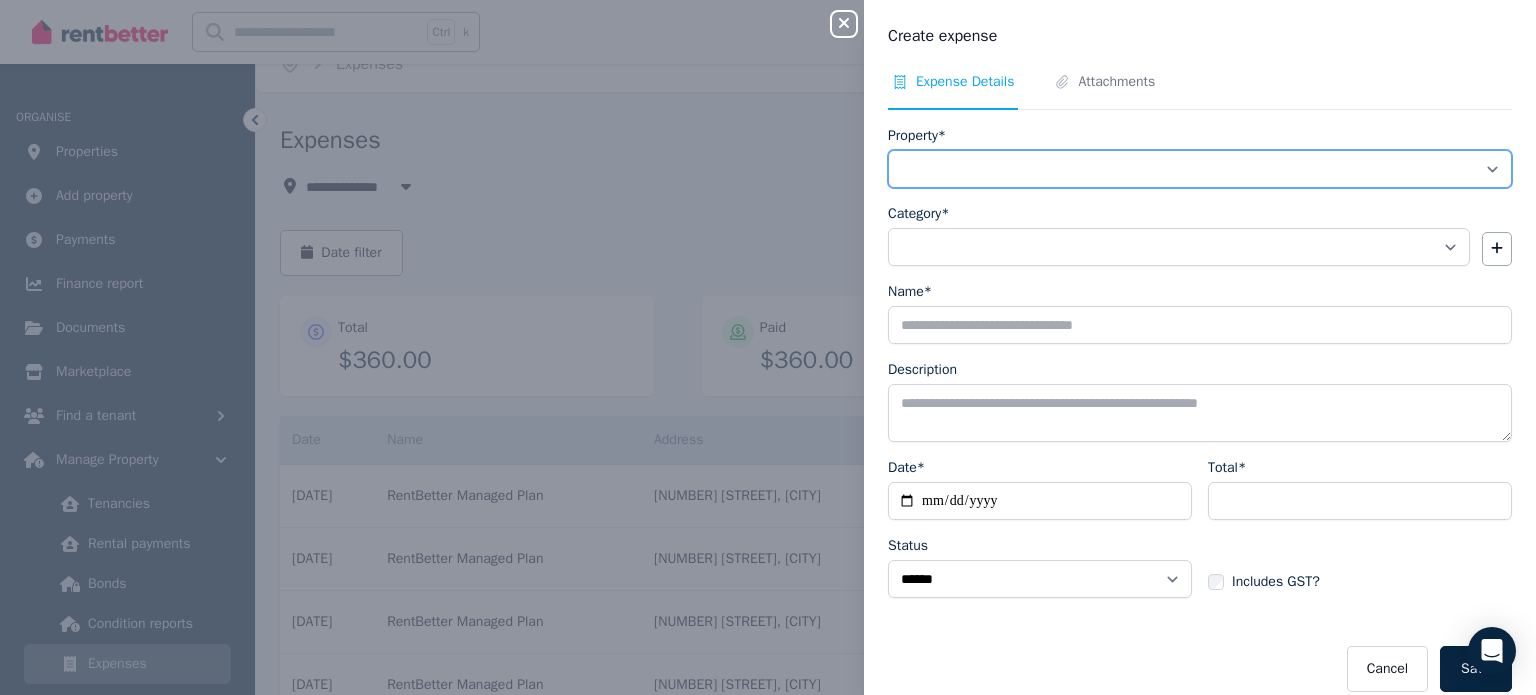 click on "**********" at bounding box center [1200, 169] 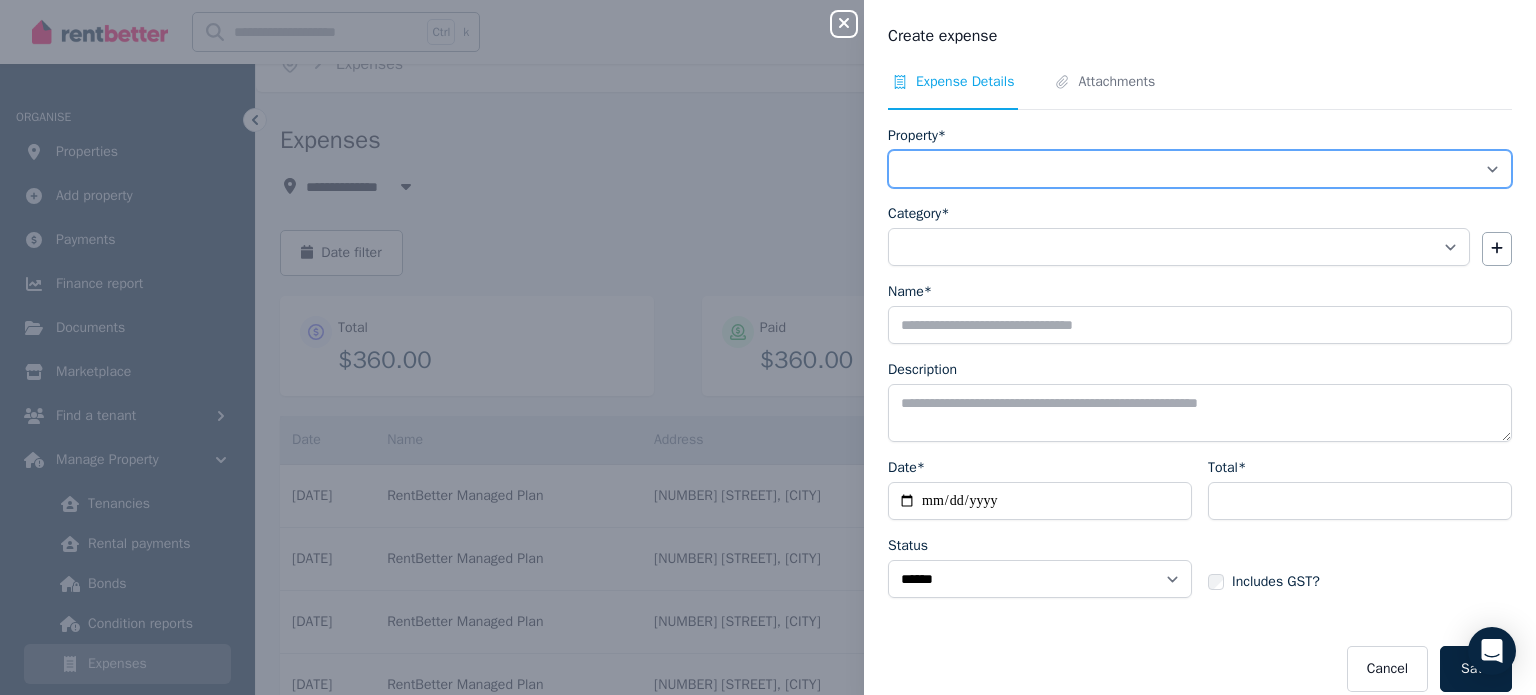 select on "**********" 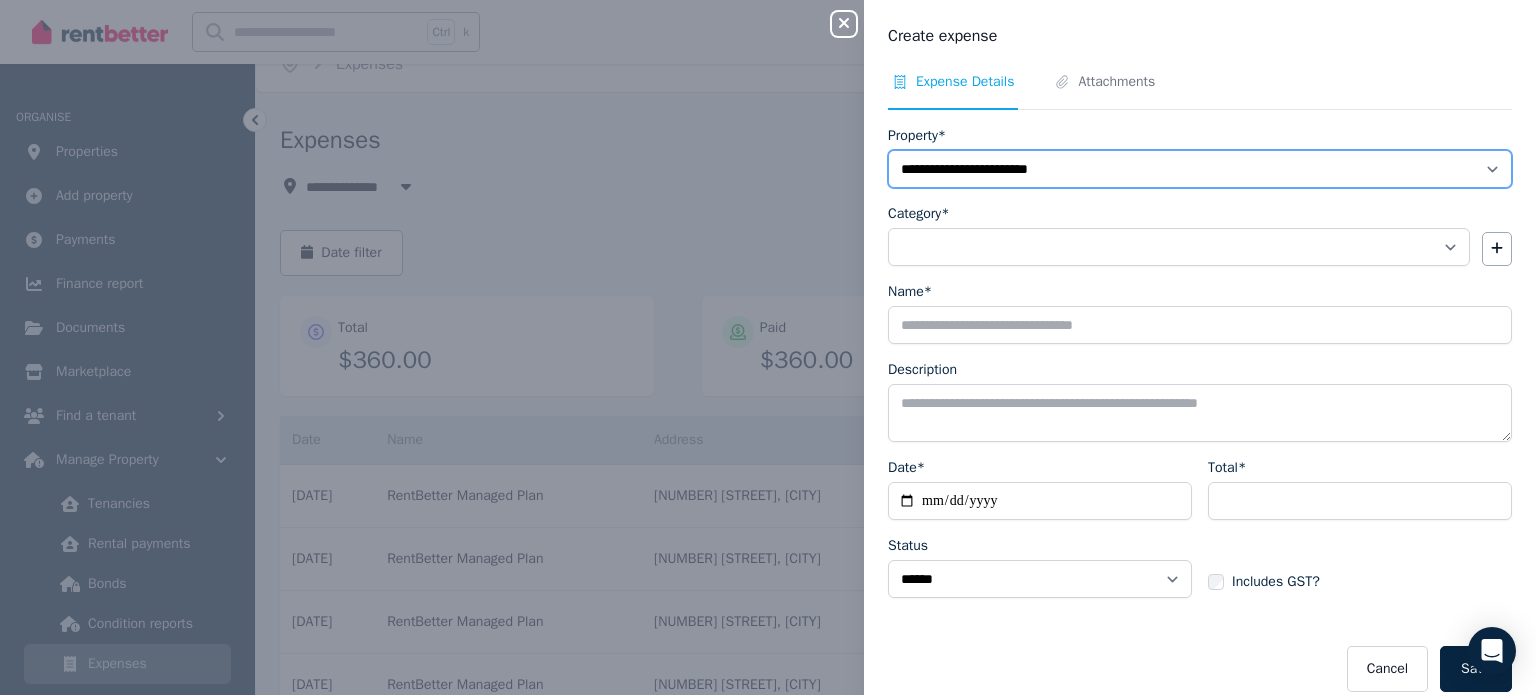 click on "**********" at bounding box center [1200, 169] 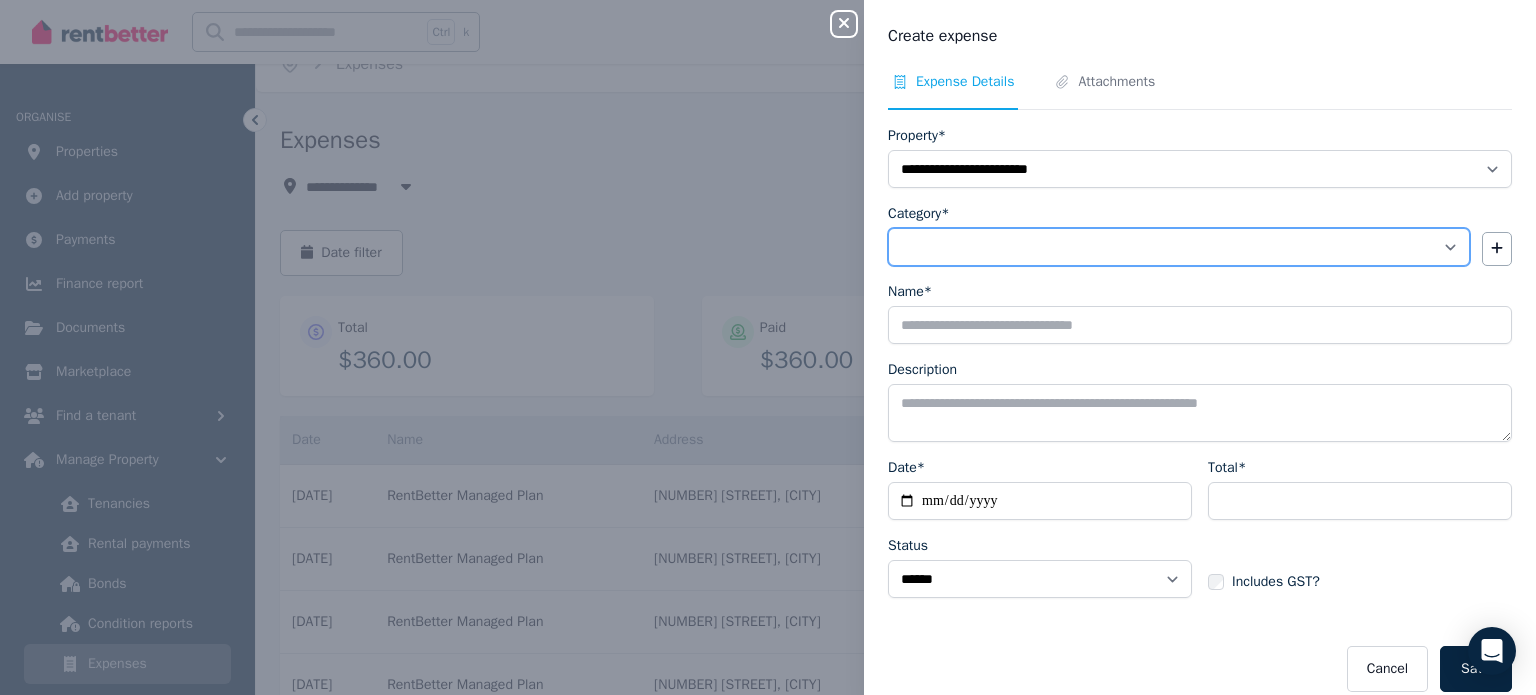 click on "**********" at bounding box center (1179, 247) 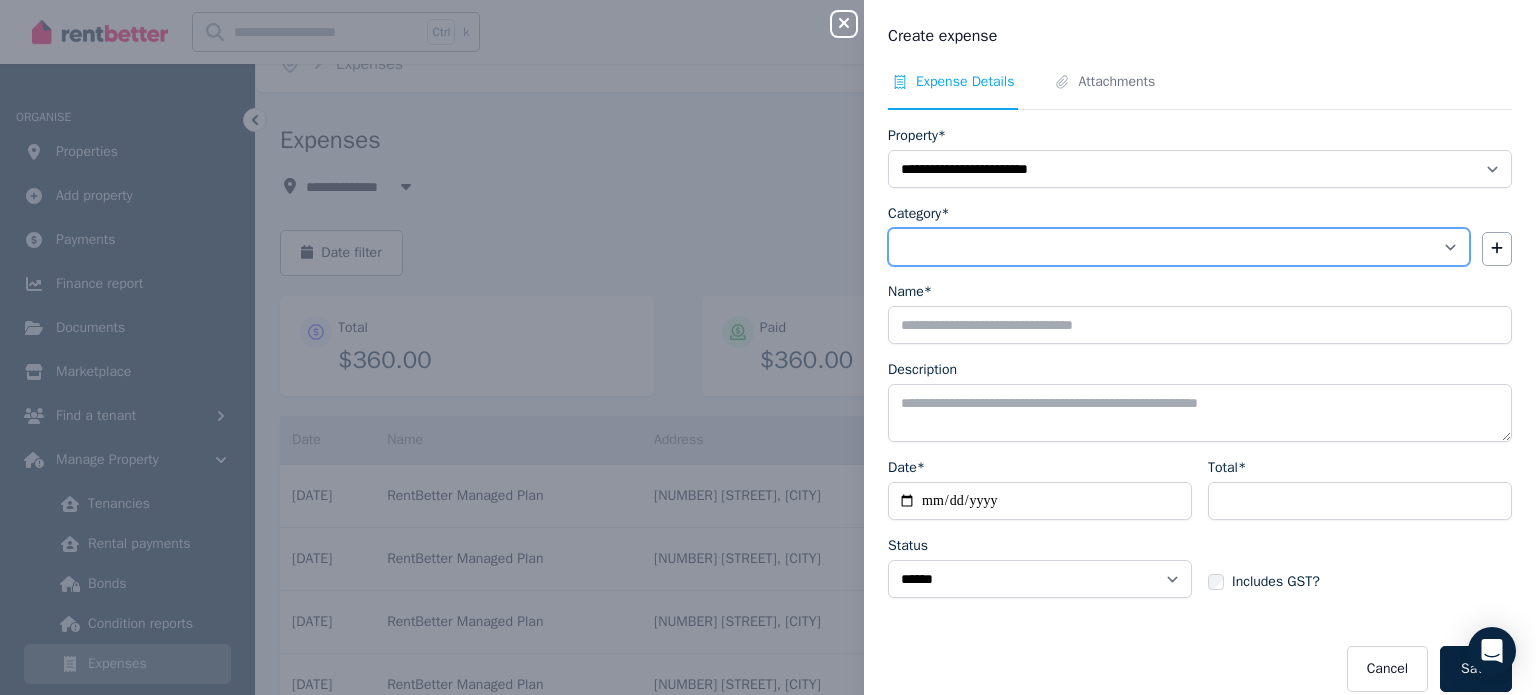 select on "**********" 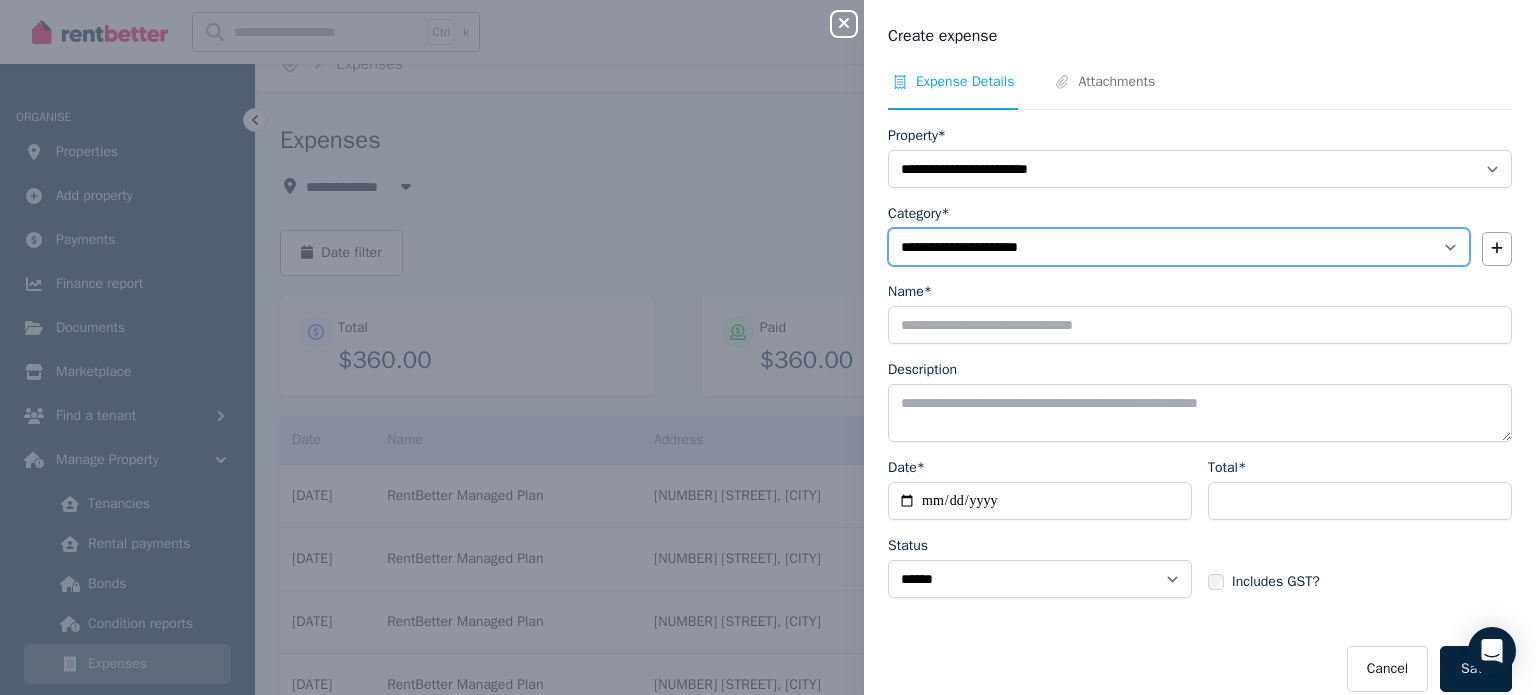 click on "**********" at bounding box center [1179, 247] 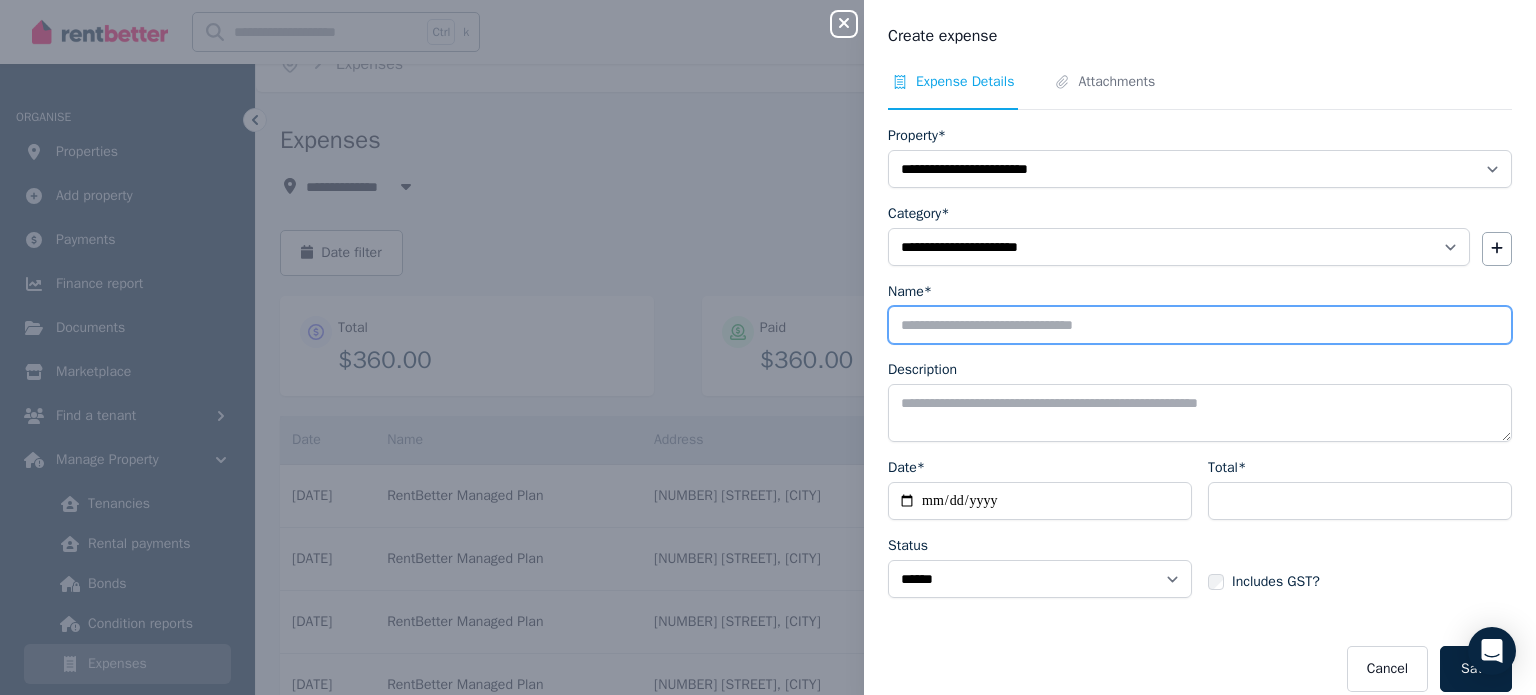 click on "Name*" at bounding box center [1200, 325] 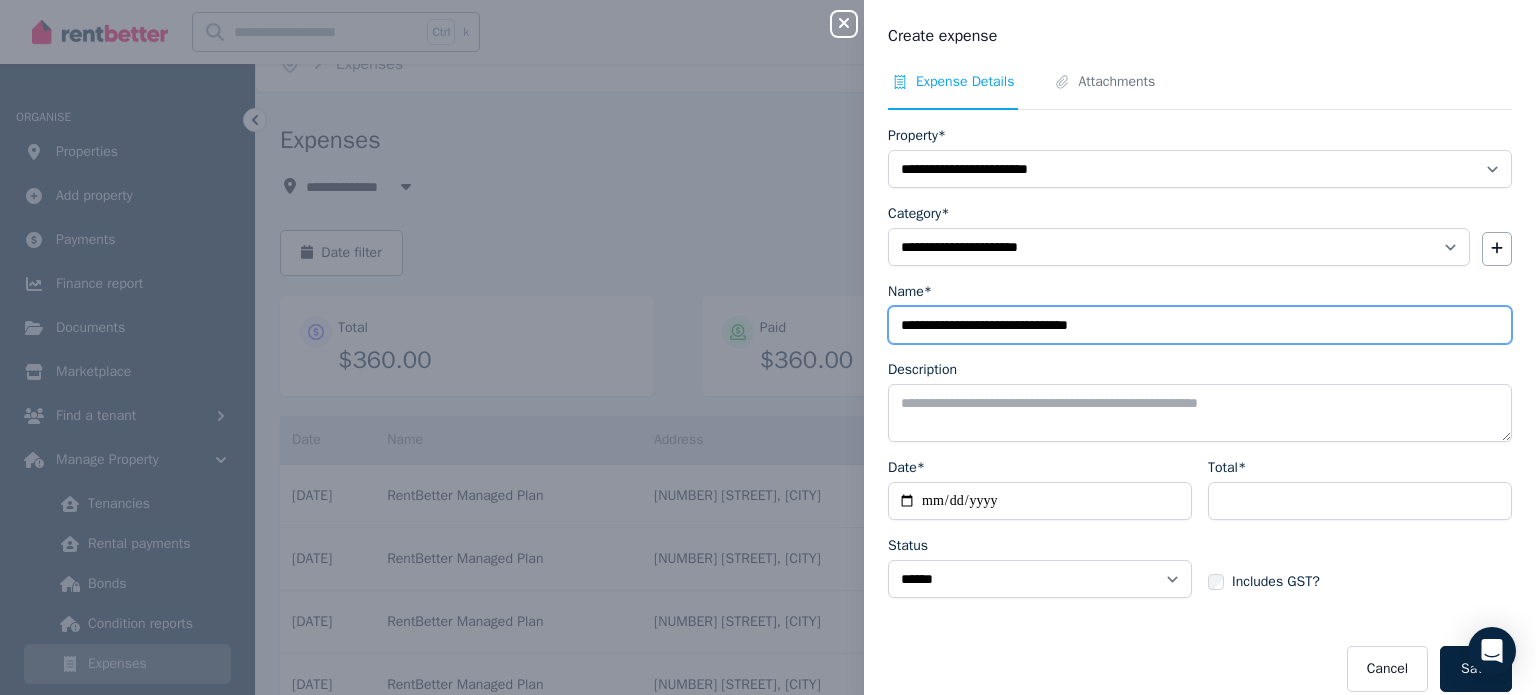 type on "**********" 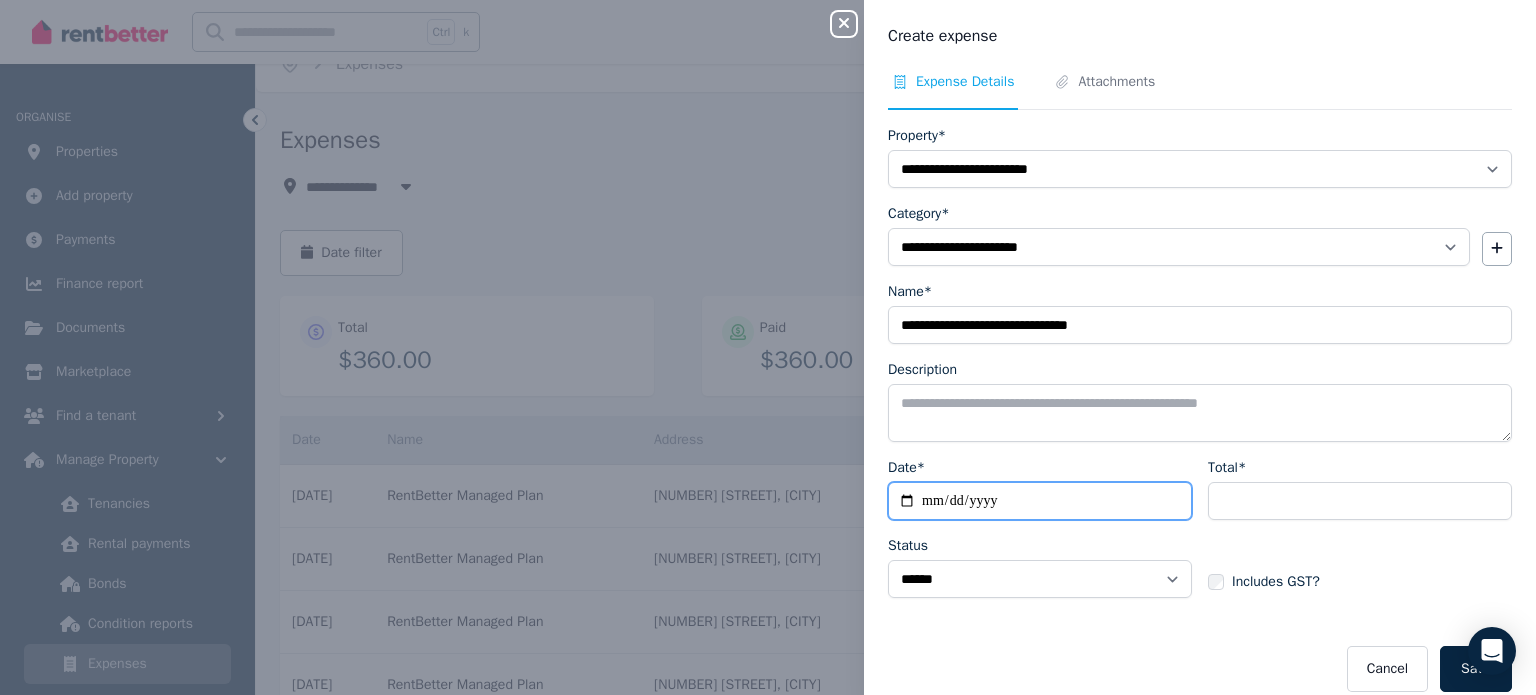 click on "Date*" at bounding box center (1040, 501) 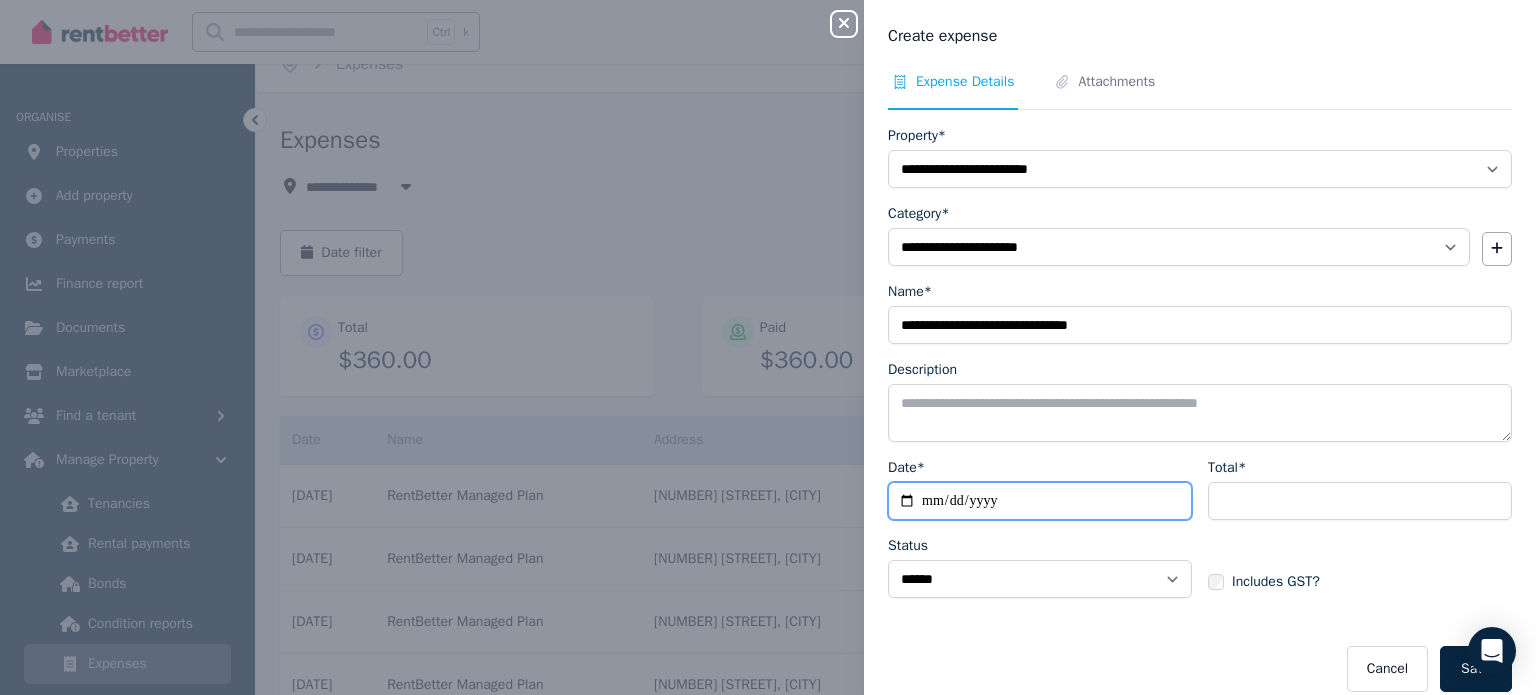 type on "**********" 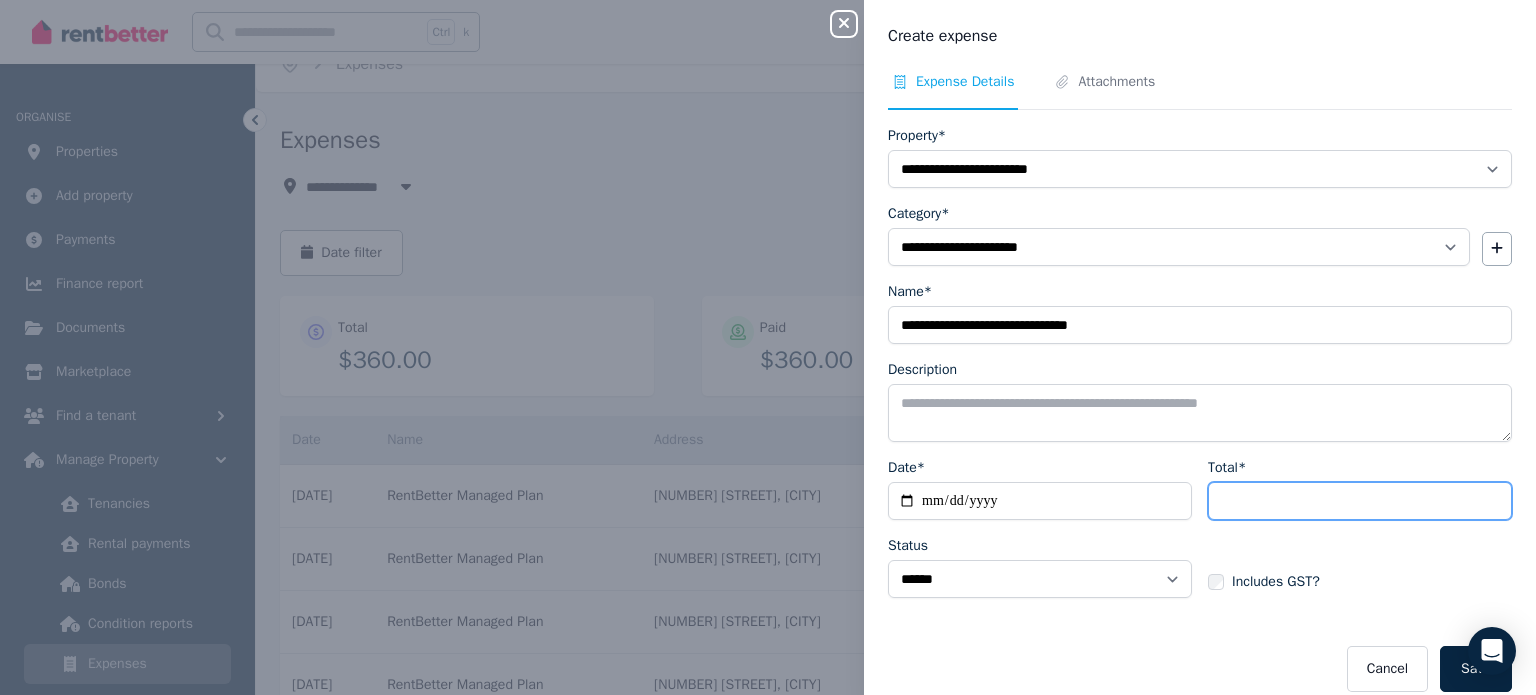 click on "Total*" at bounding box center (1360, 501) 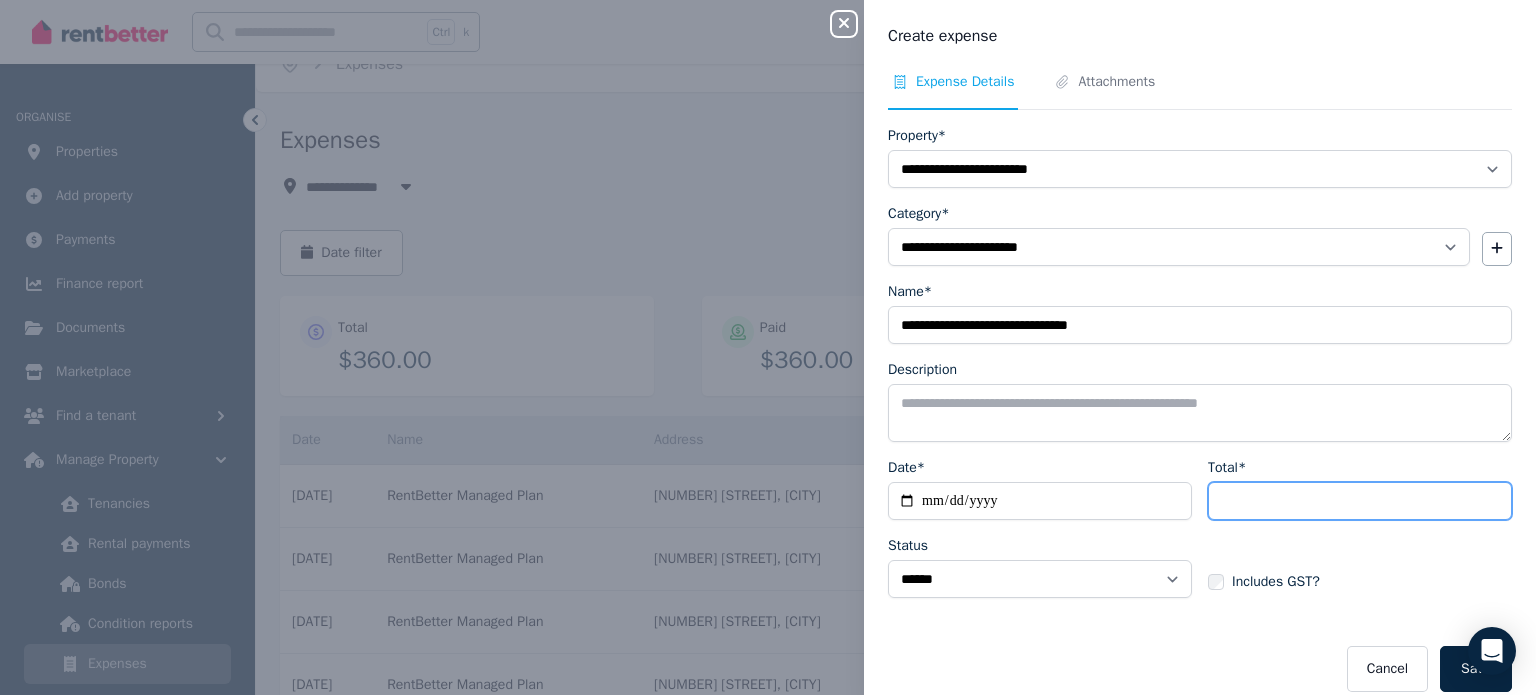 type on "*******" 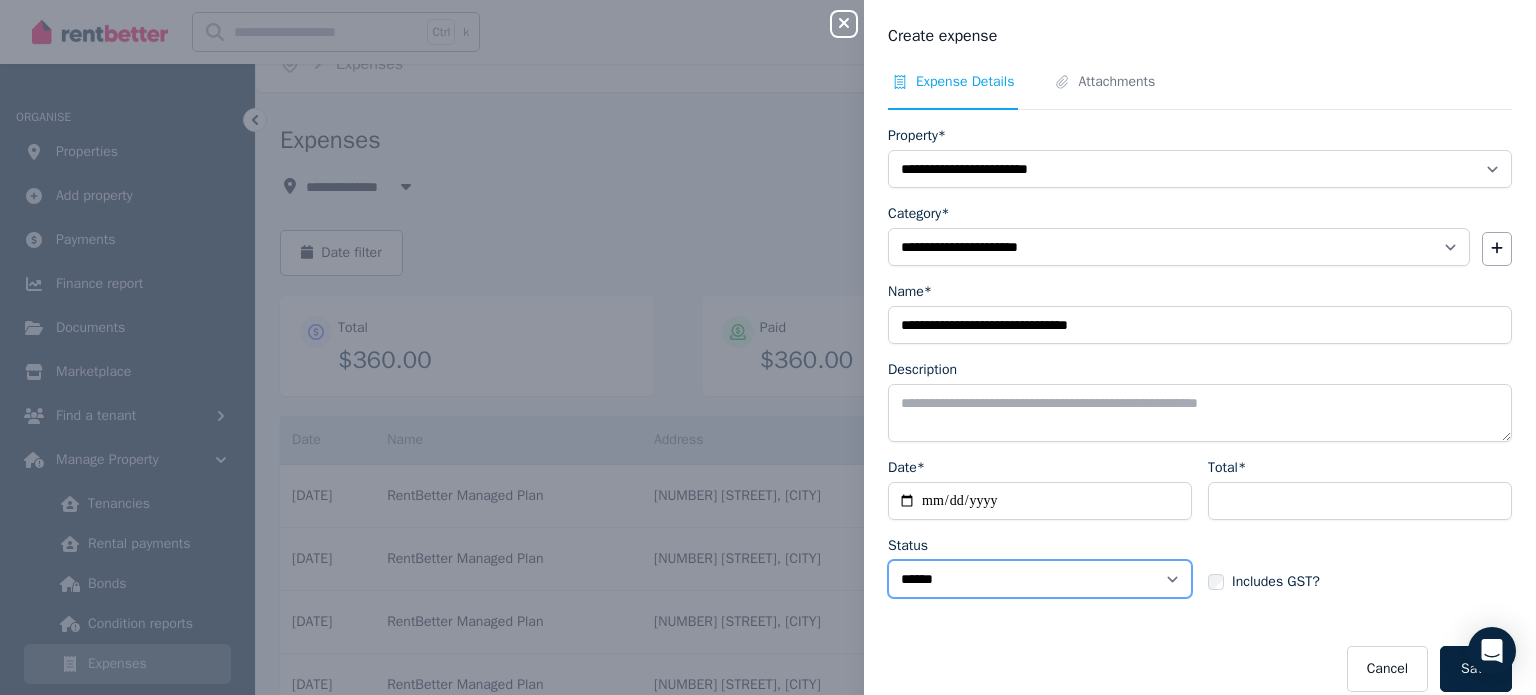 click on "****** ****" at bounding box center [1040, 579] 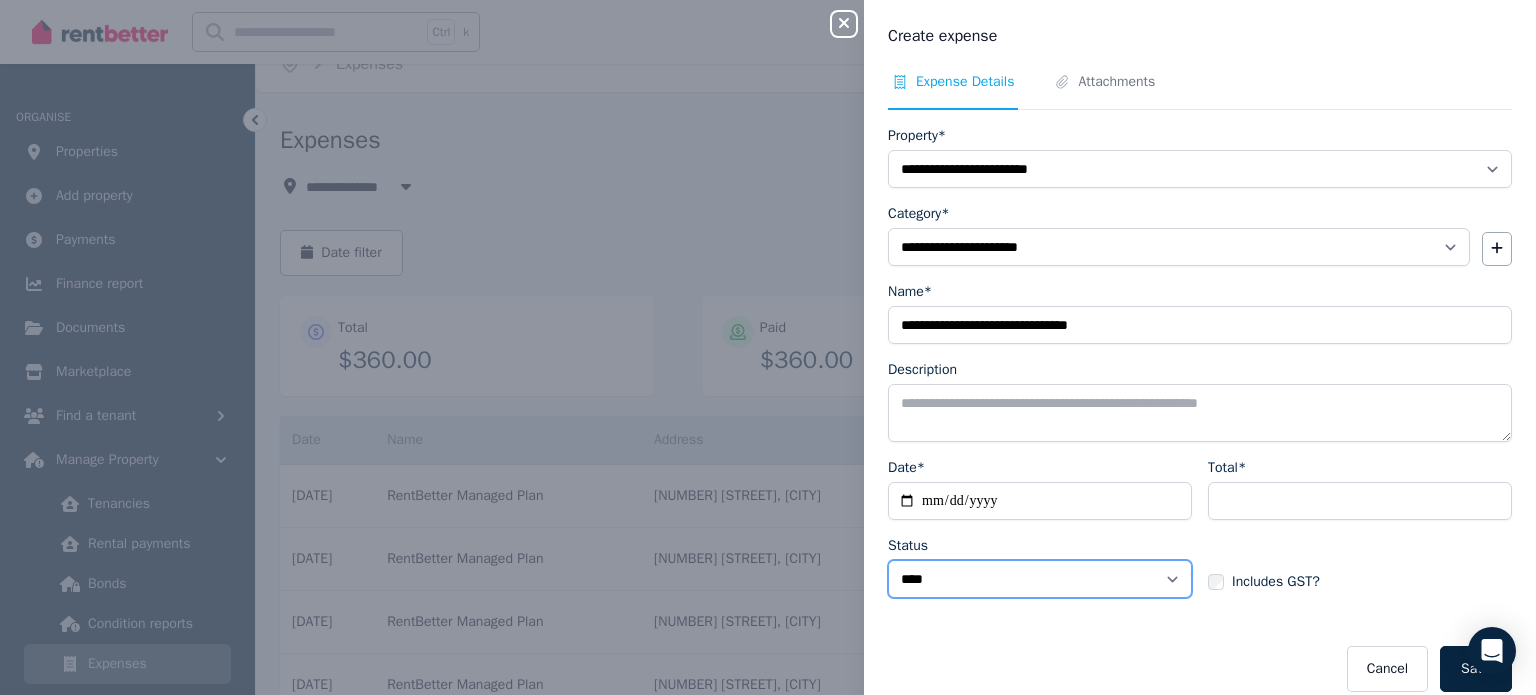 click on "****** ****" at bounding box center [1040, 579] 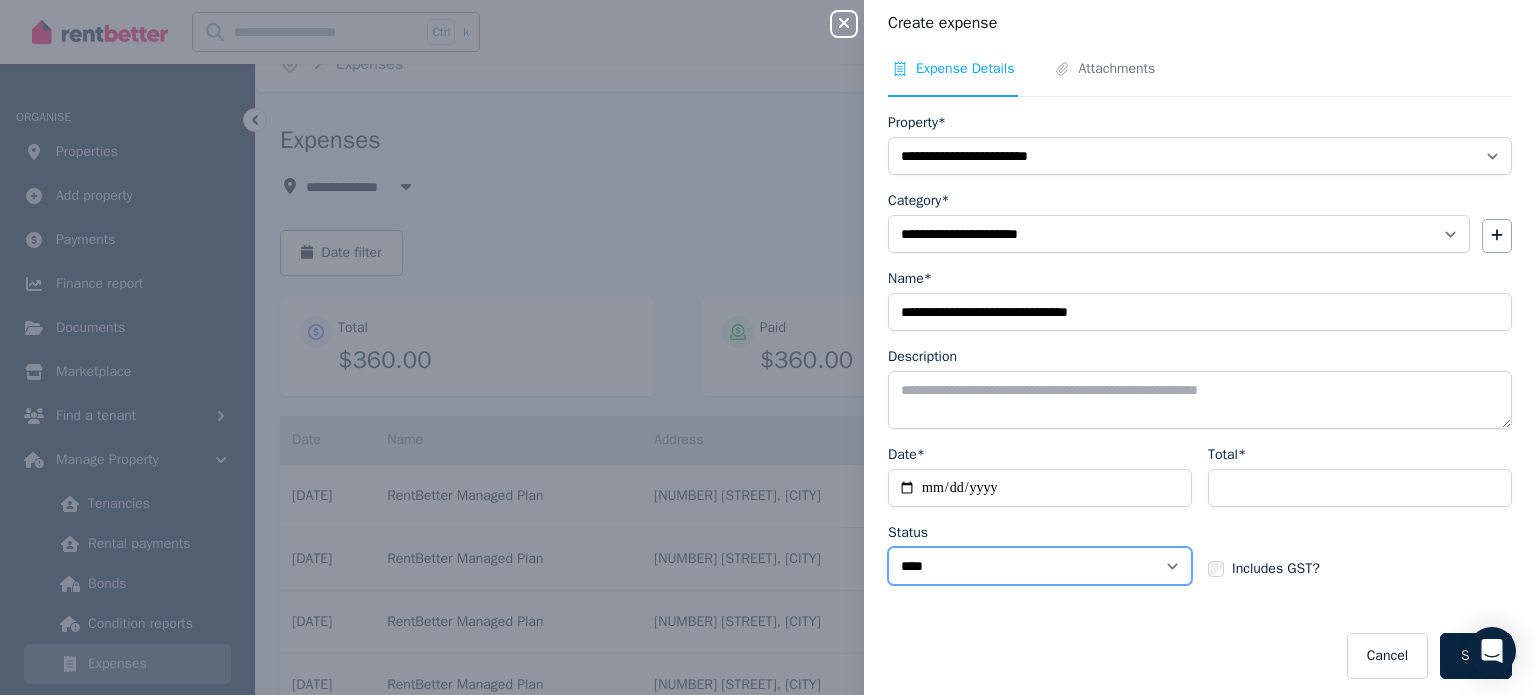 scroll, scrollTop: 17, scrollLeft: 0, axis: vertical 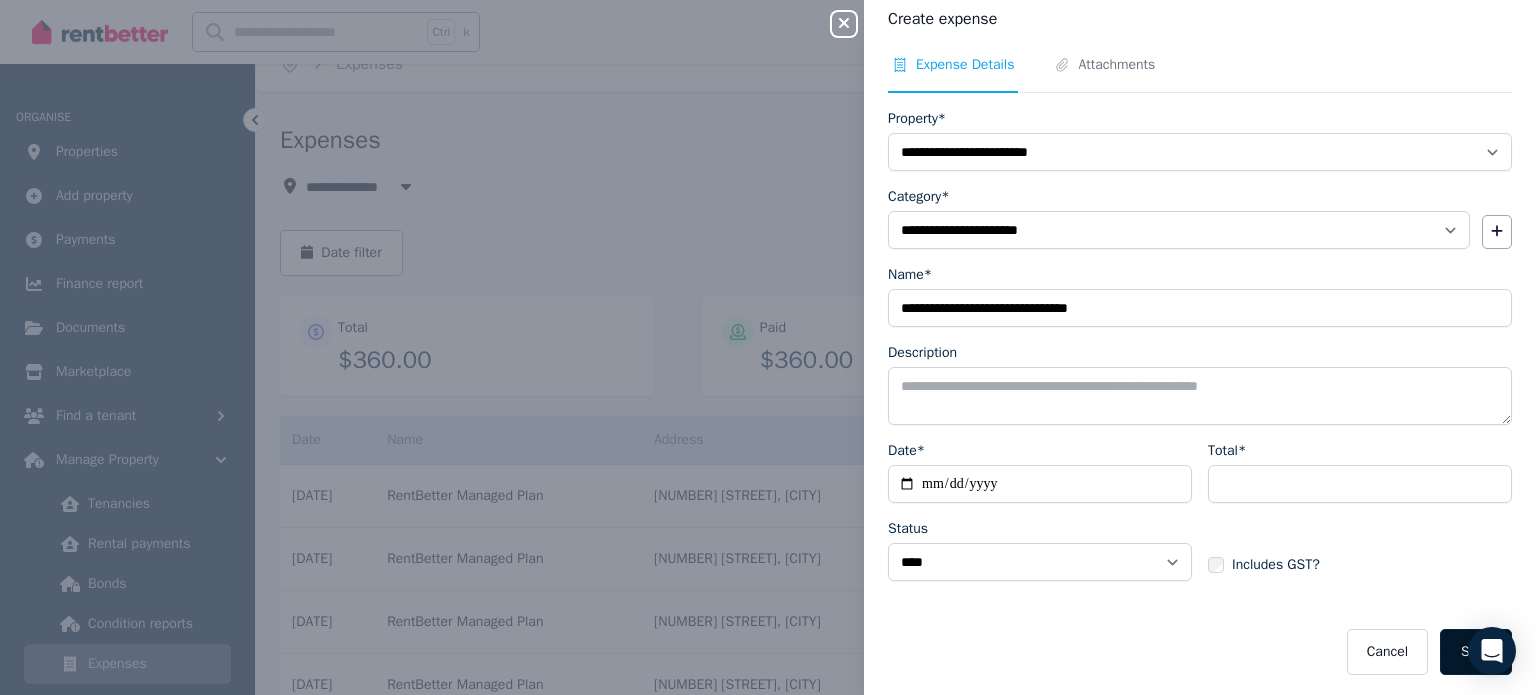 click on "Save" at bounding box center [1476, 652] 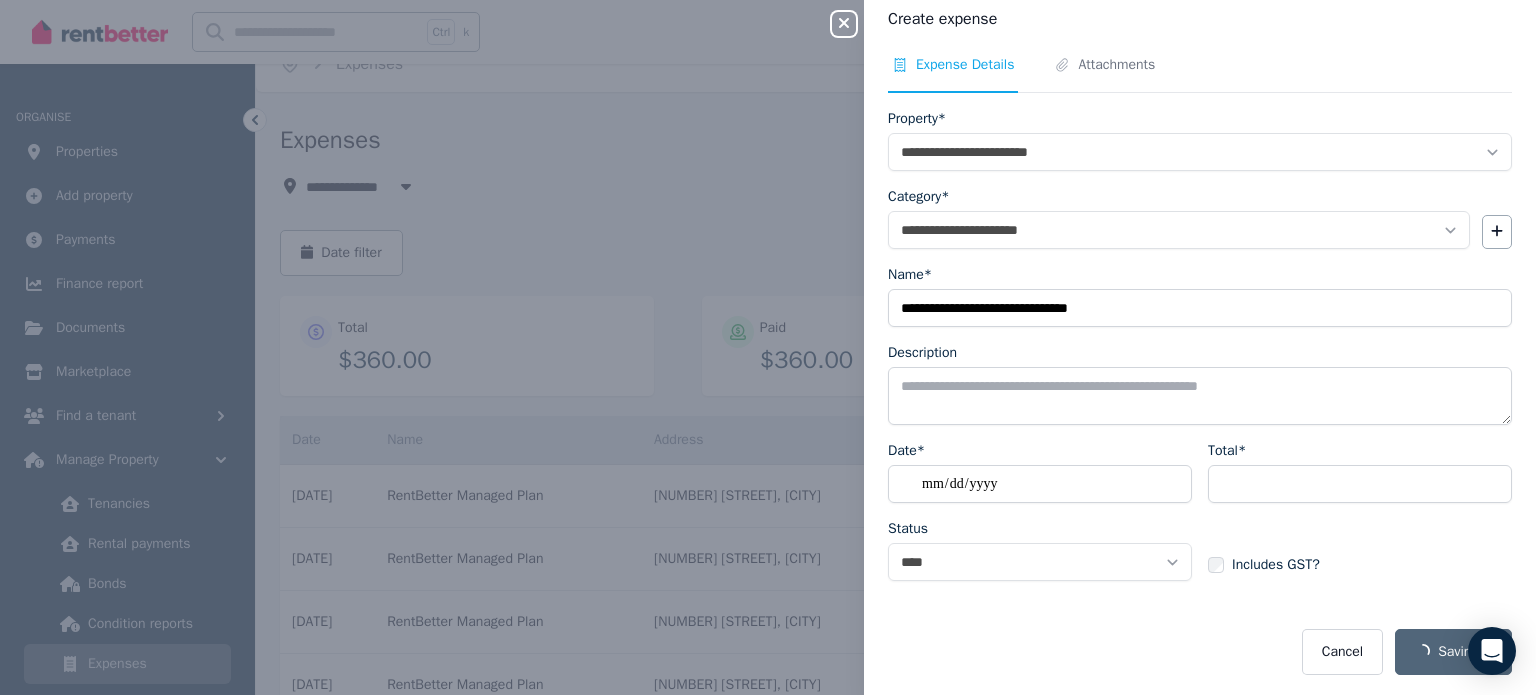 select on "**********" 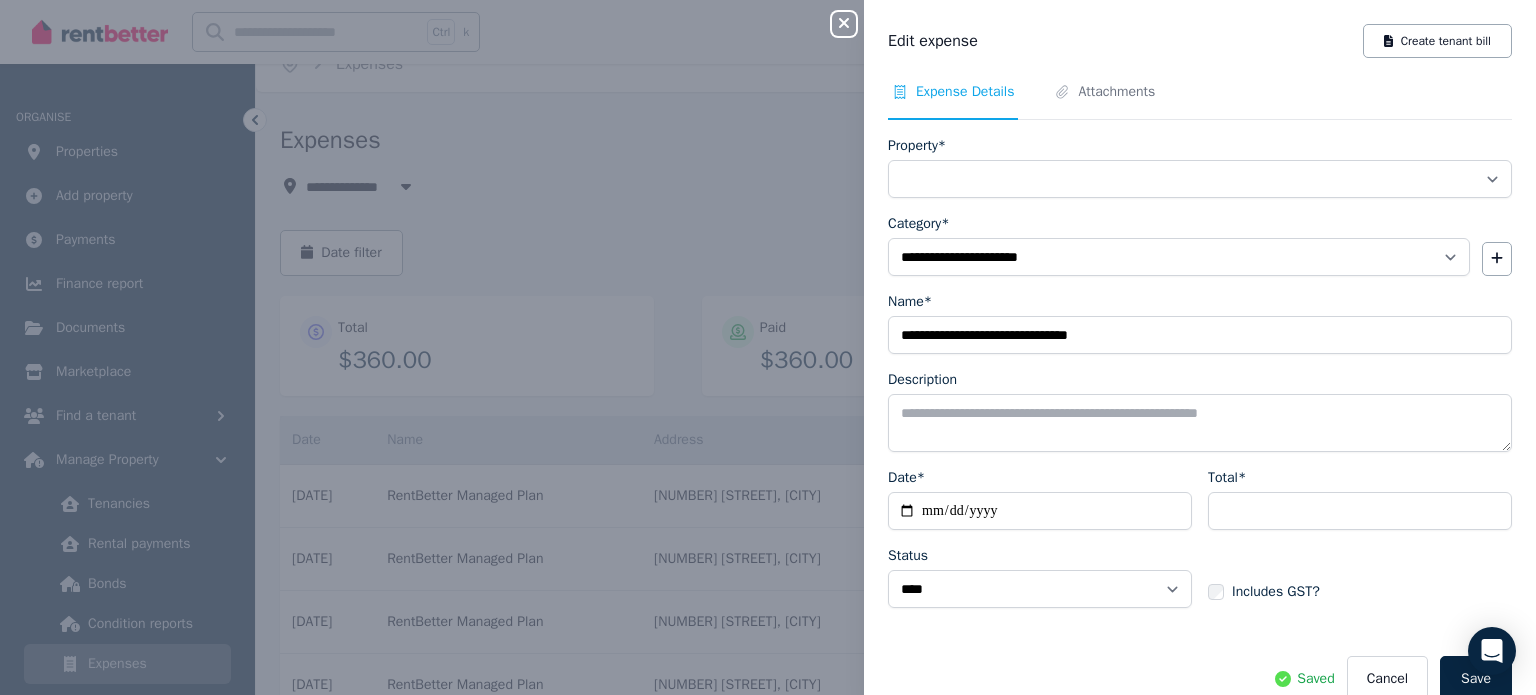 select on "**********" 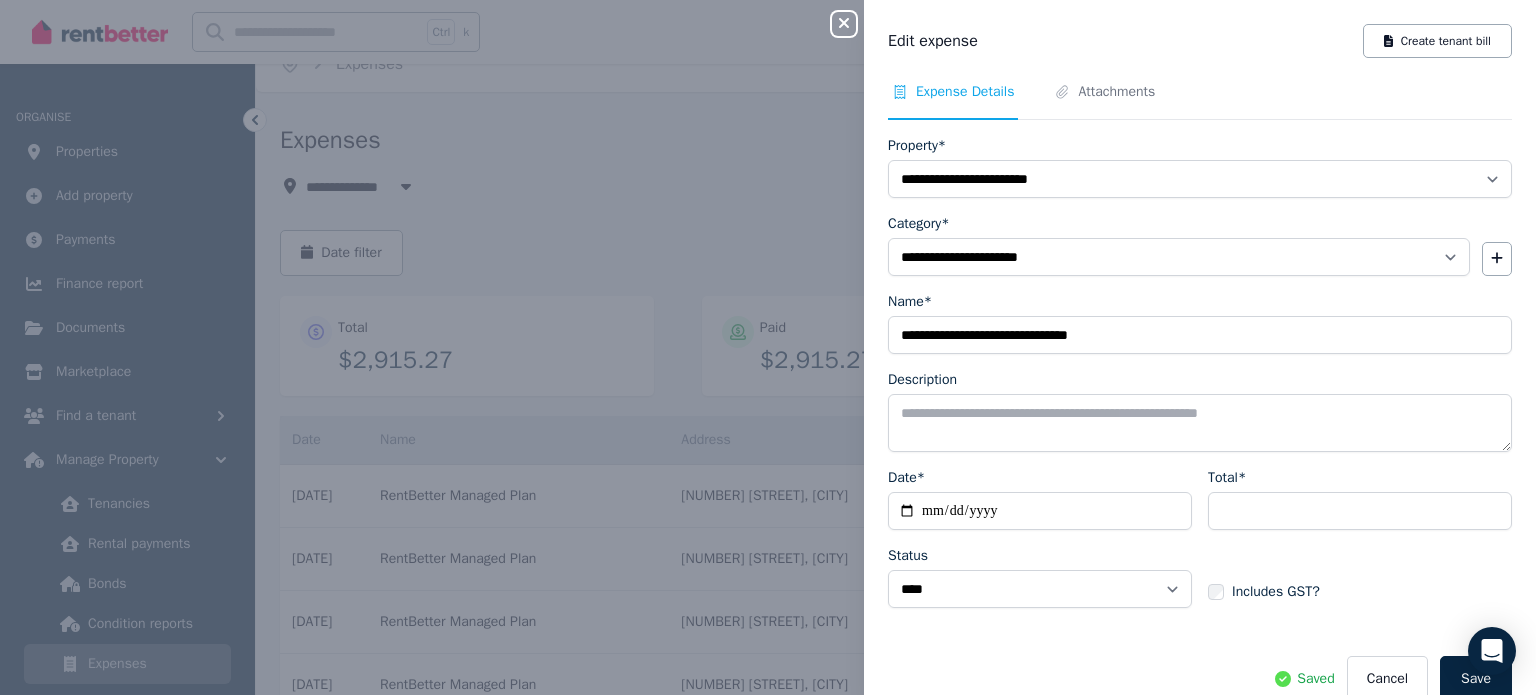 click 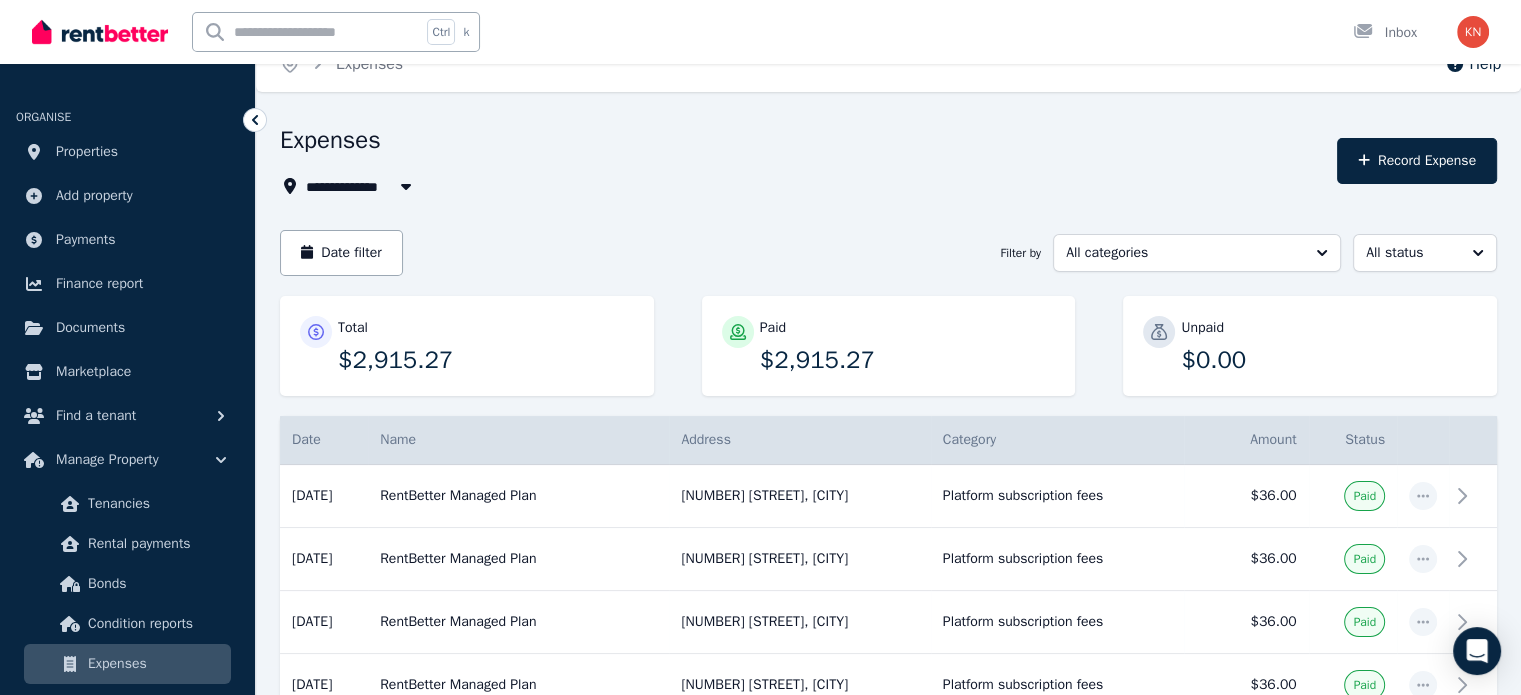 type 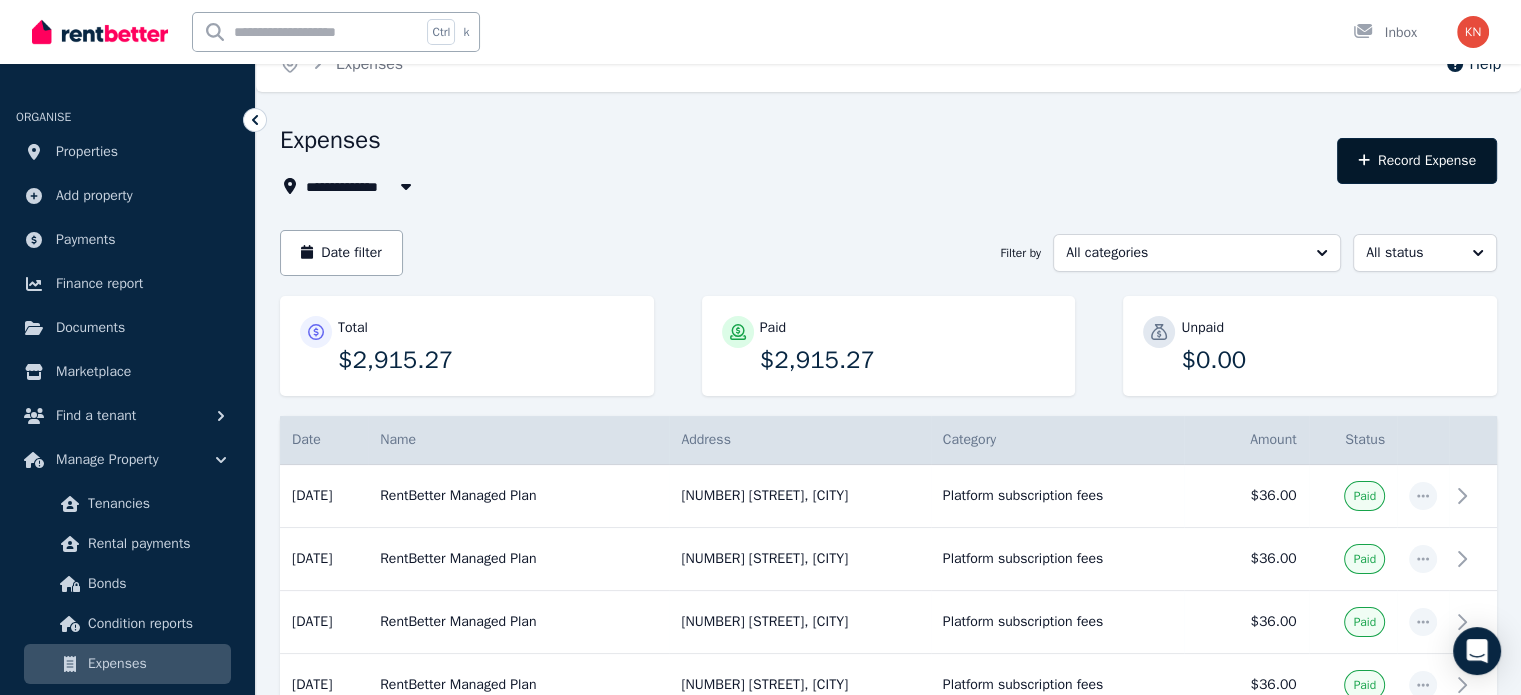 click on "Record Expense" at bounding box center (1417, 161) 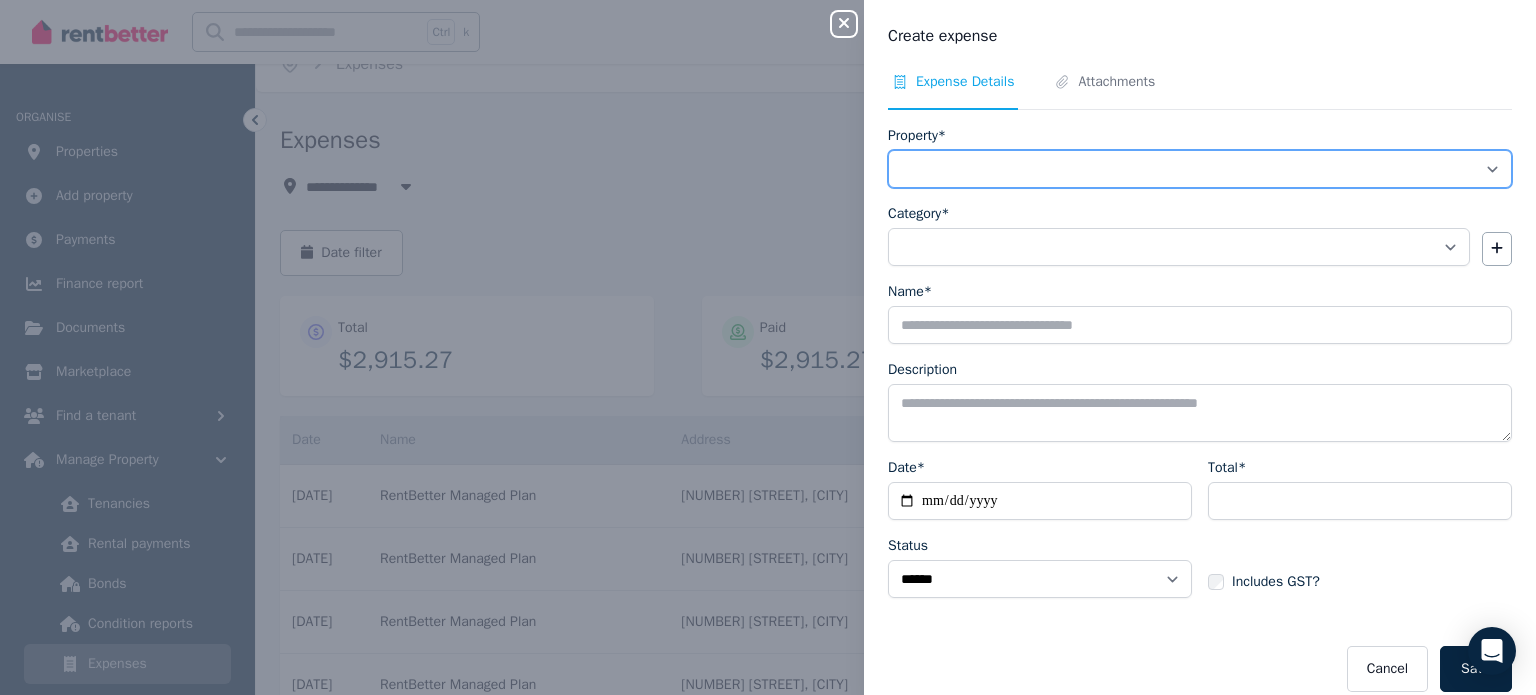 click on "**********" at bounding box center [1200, 169] 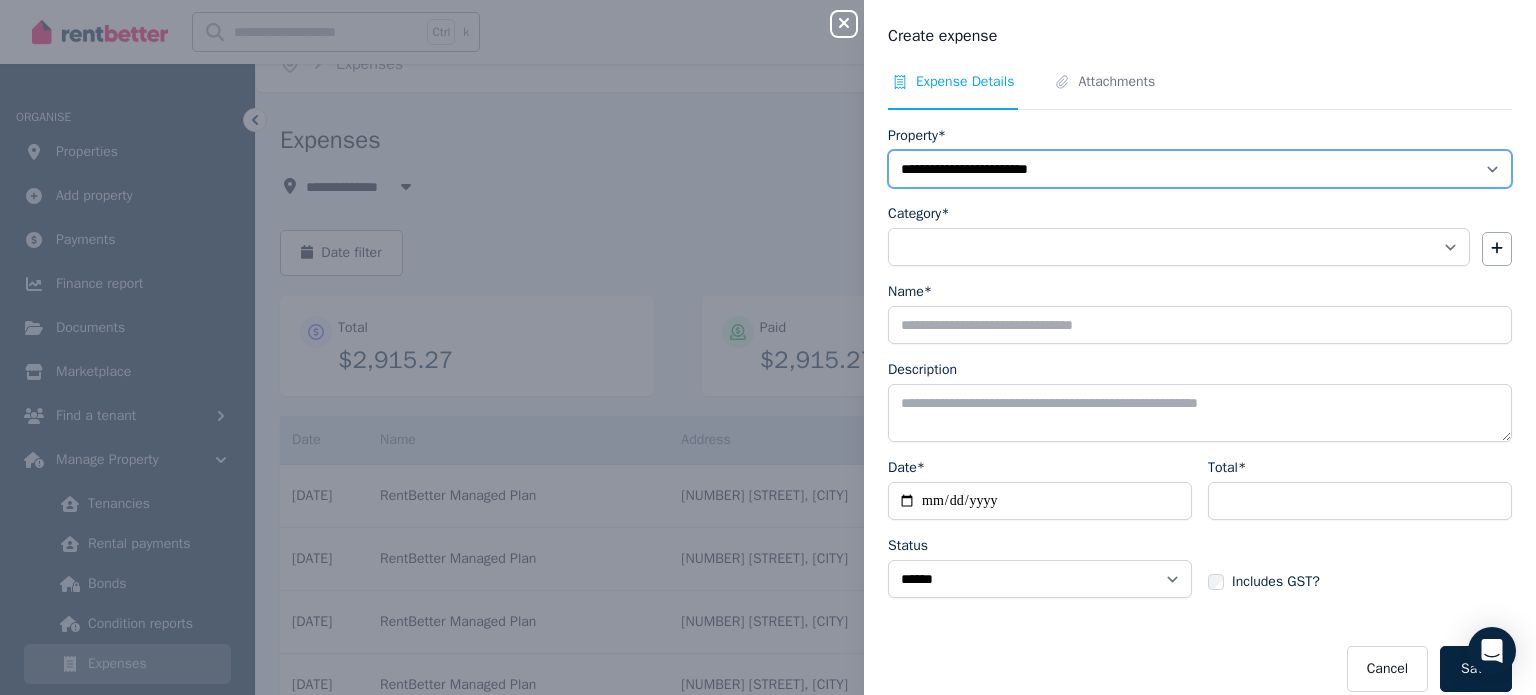 click on "**********" at bounding box center [1200, 169] 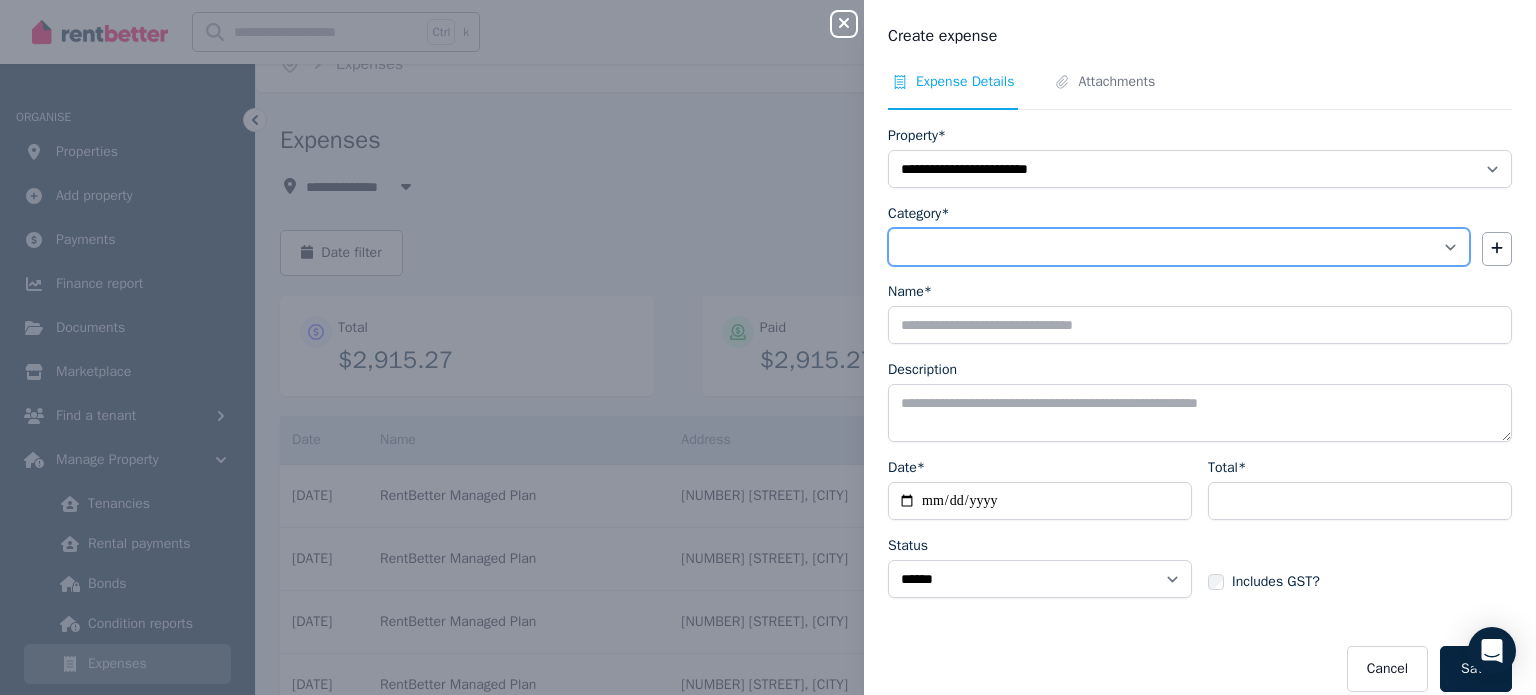 click on "**********" at bounding box center (1179, 247) 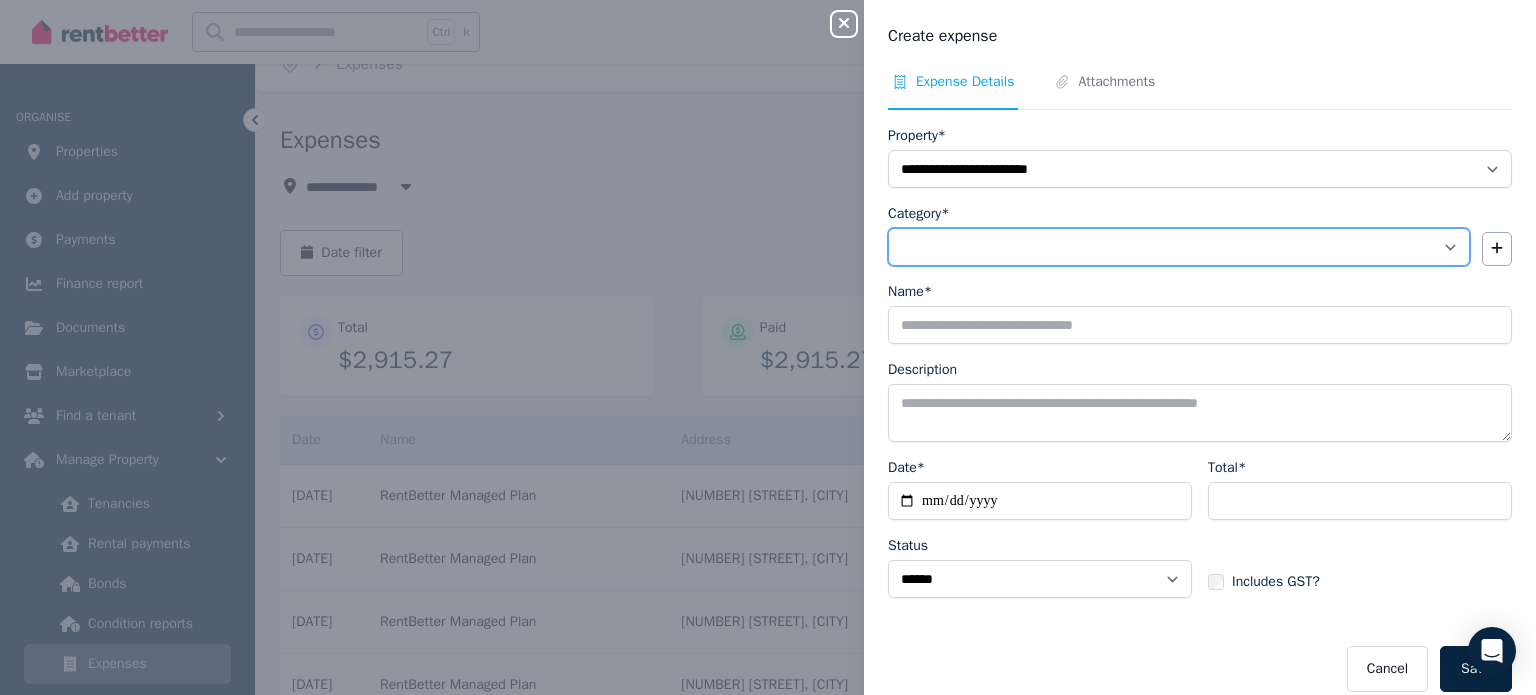 select on "**********" 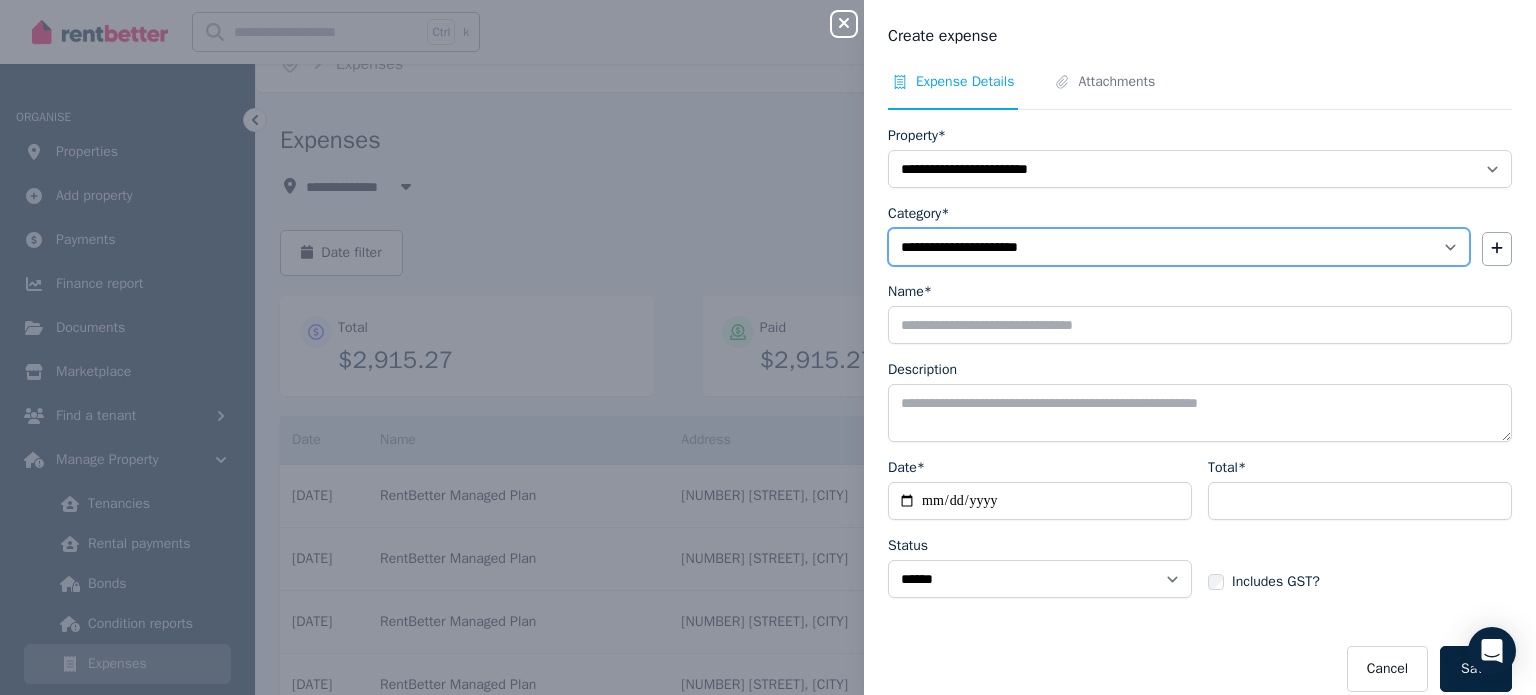 click on "**********" at bounding box center [1179, 247] 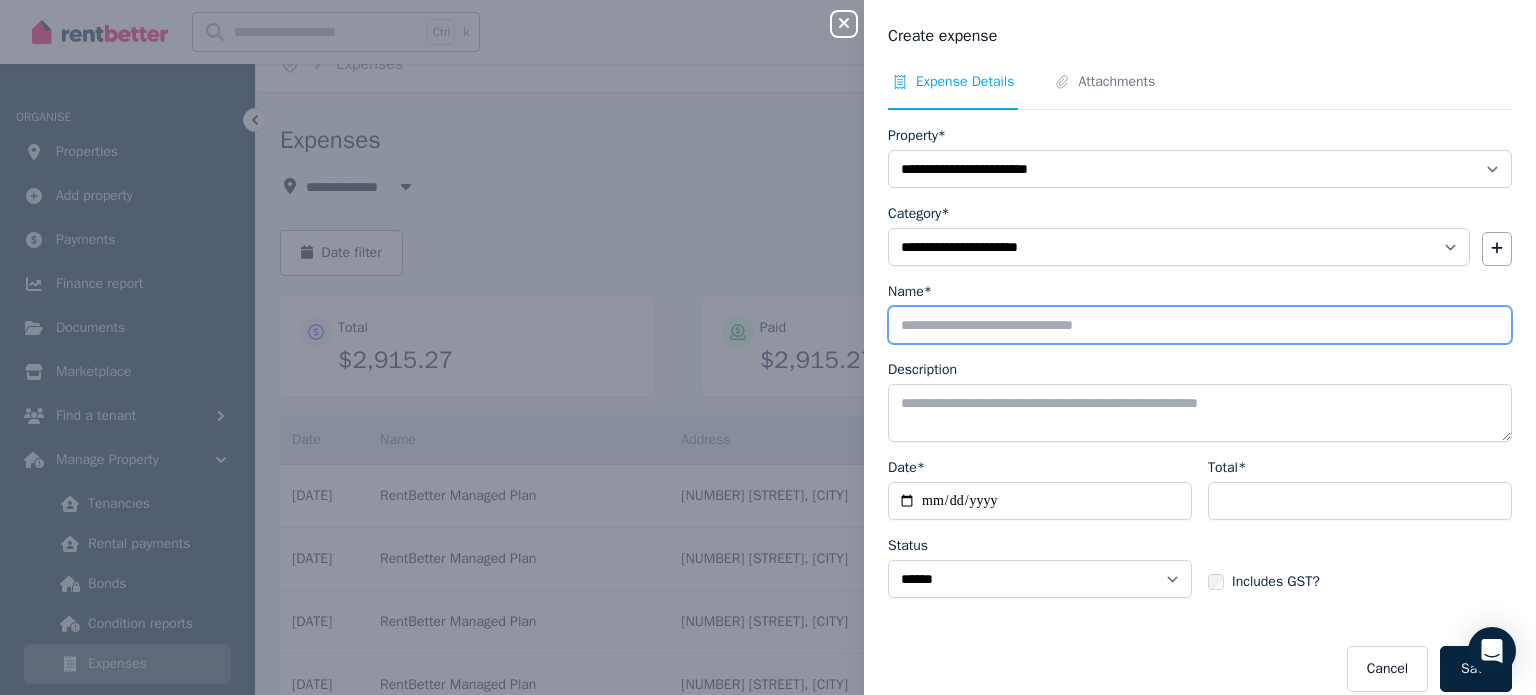 click on "Name*" at bounding box center (1200, 325) 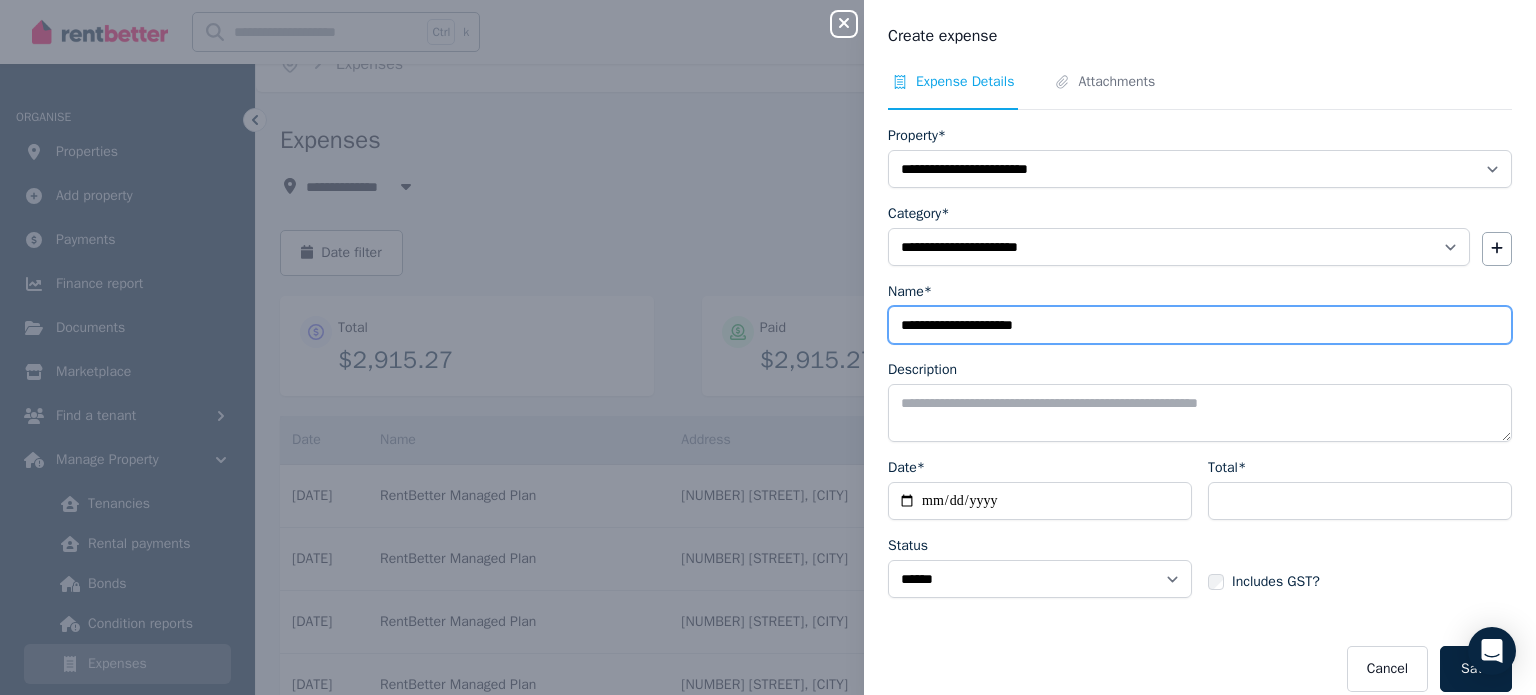 type on "**********" 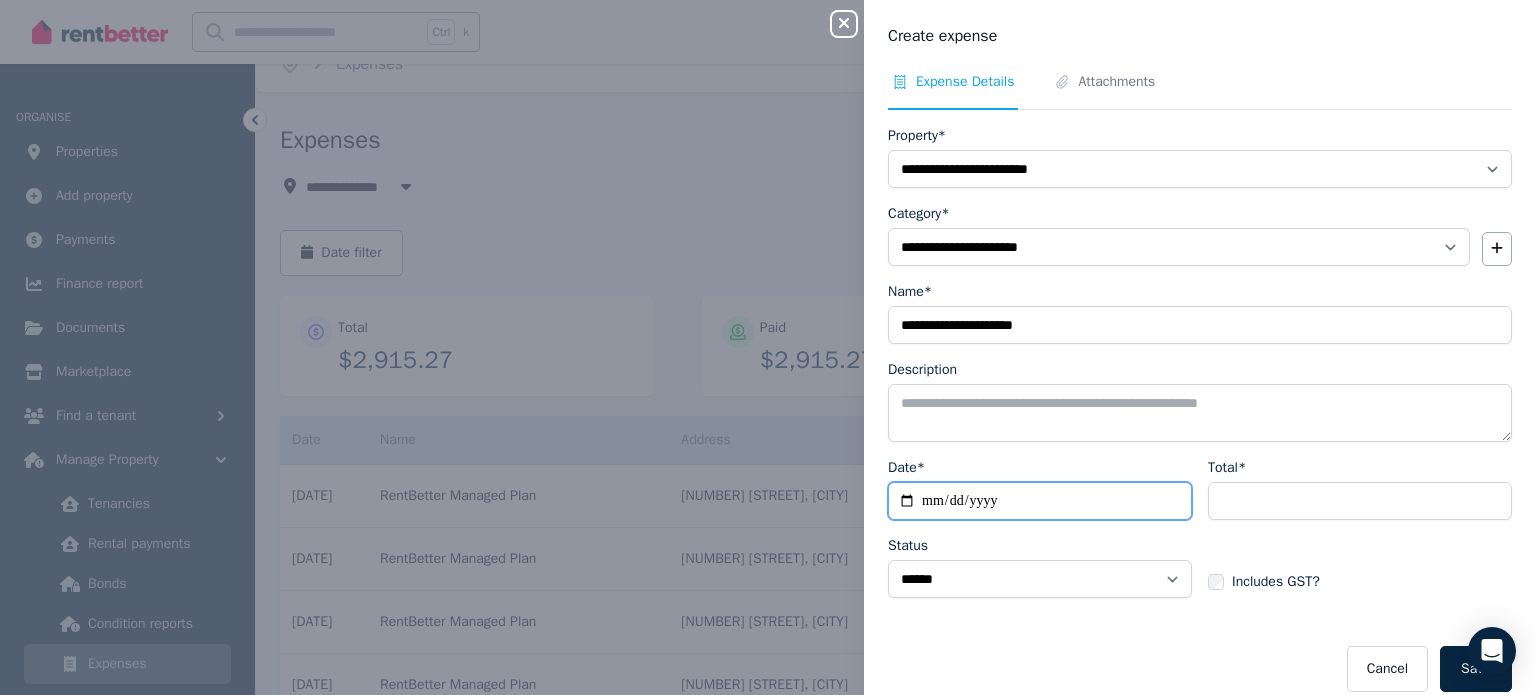 click on "Date*" at bounding box center (1040, 501) 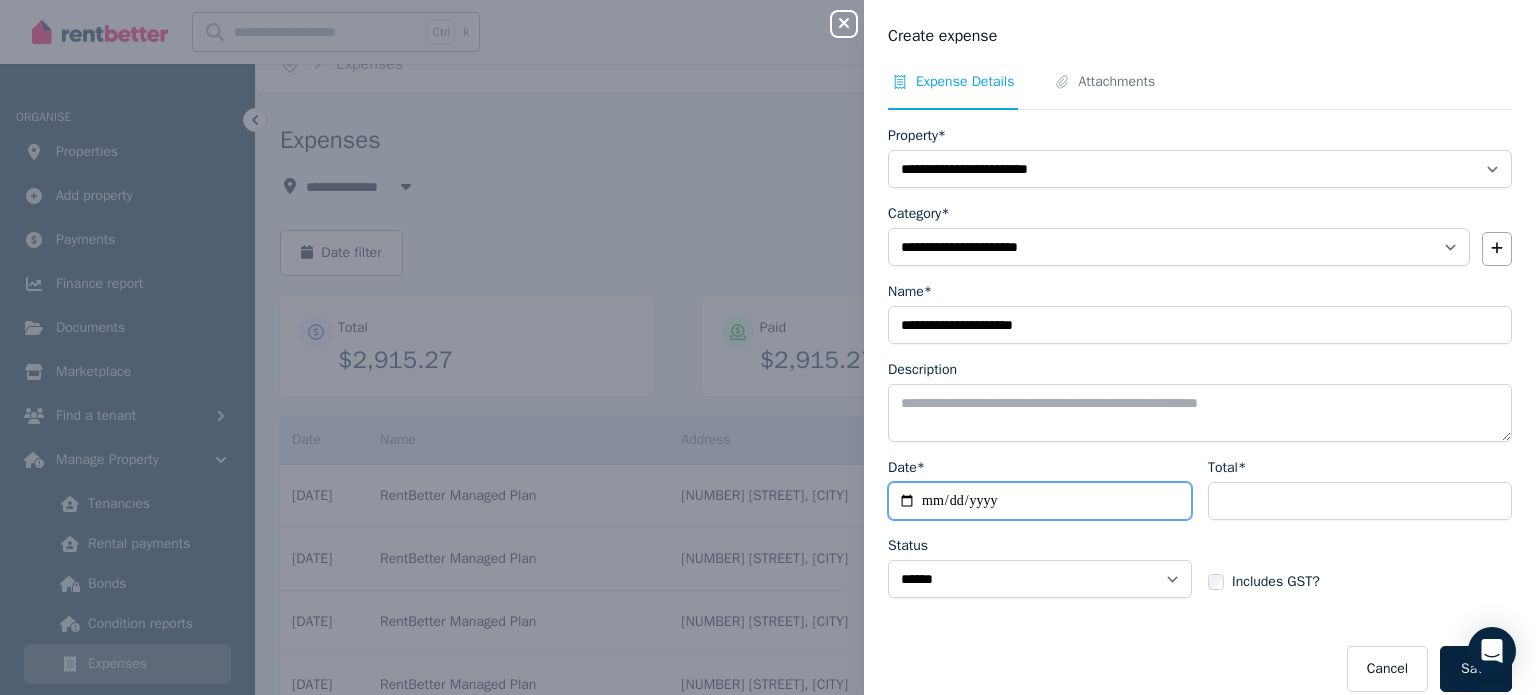 type on "**********" 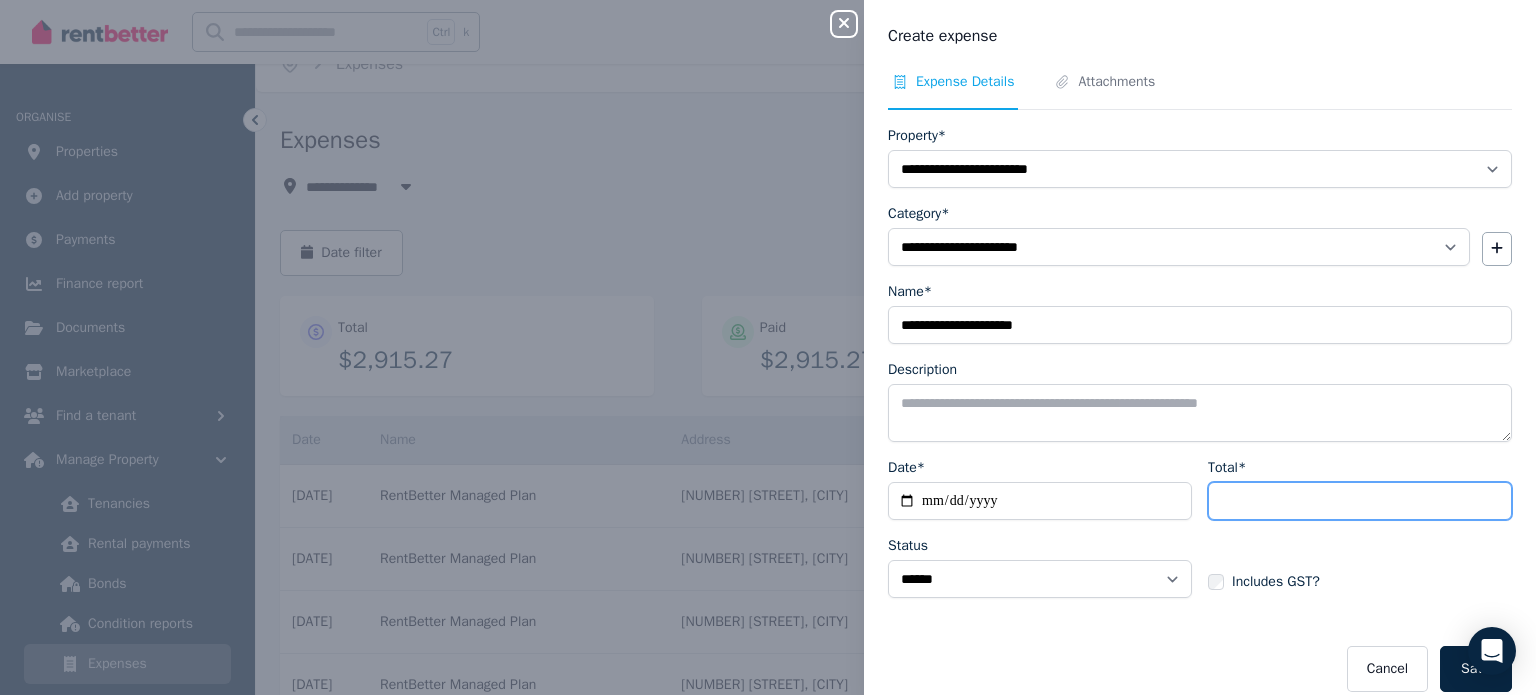 click on "Total*" at bounding box center (1360, 501) 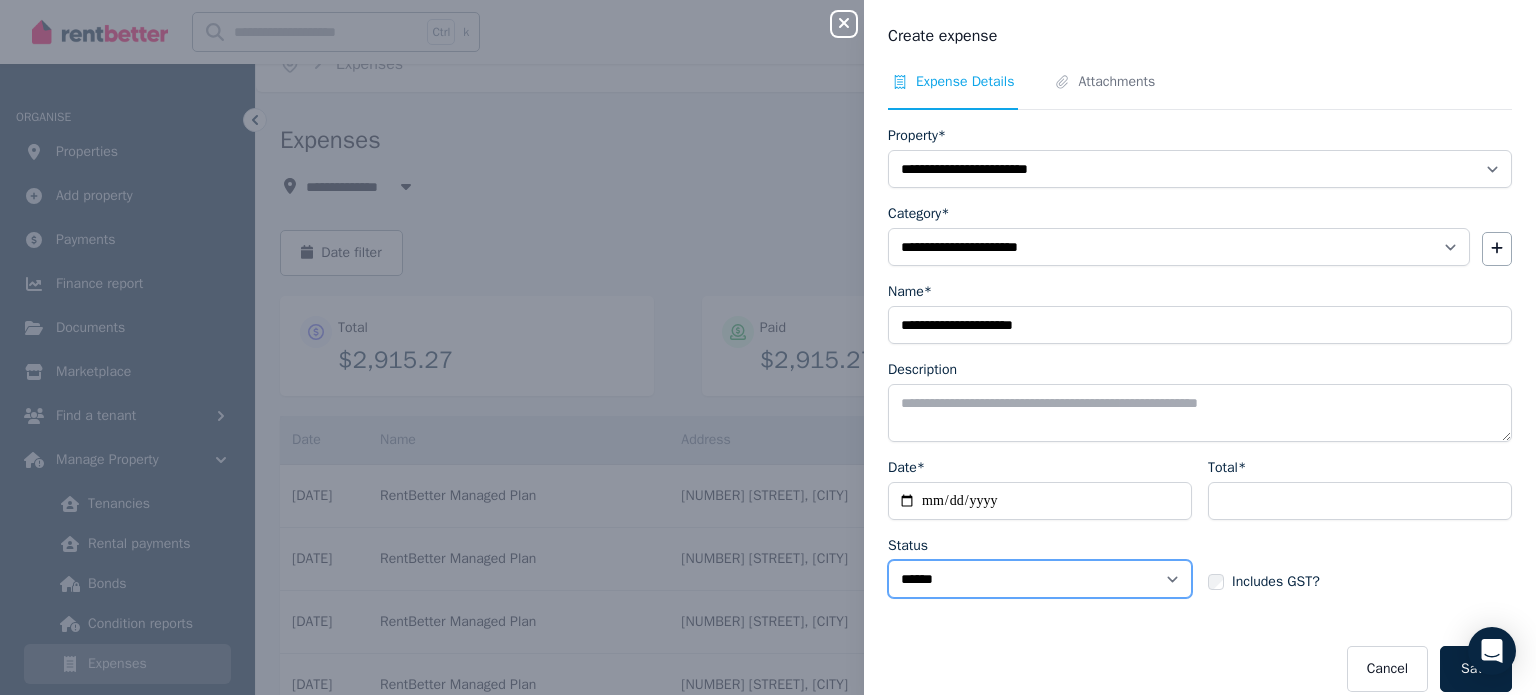 click on "****** ****" at bounding box center [1040, 579] 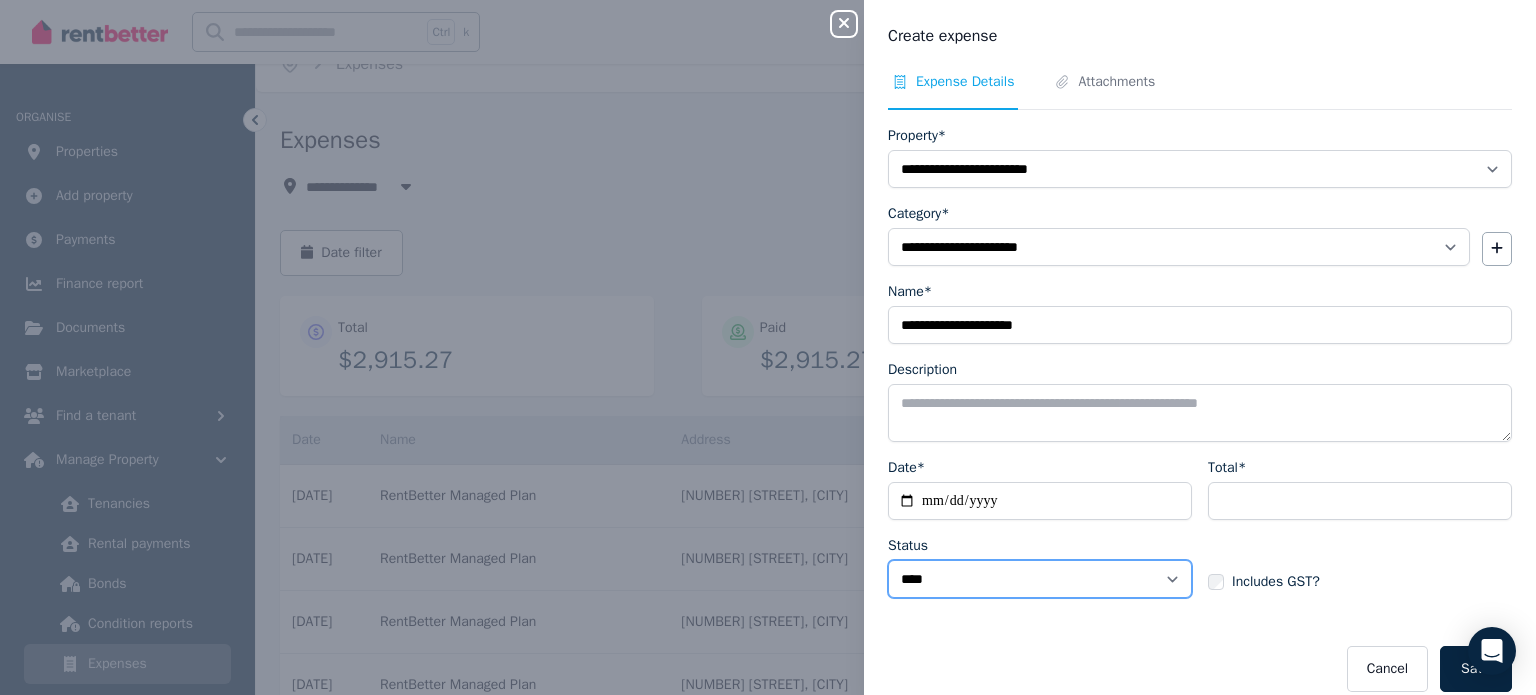 click on "****** ****" at bounding box center (1040, 579) 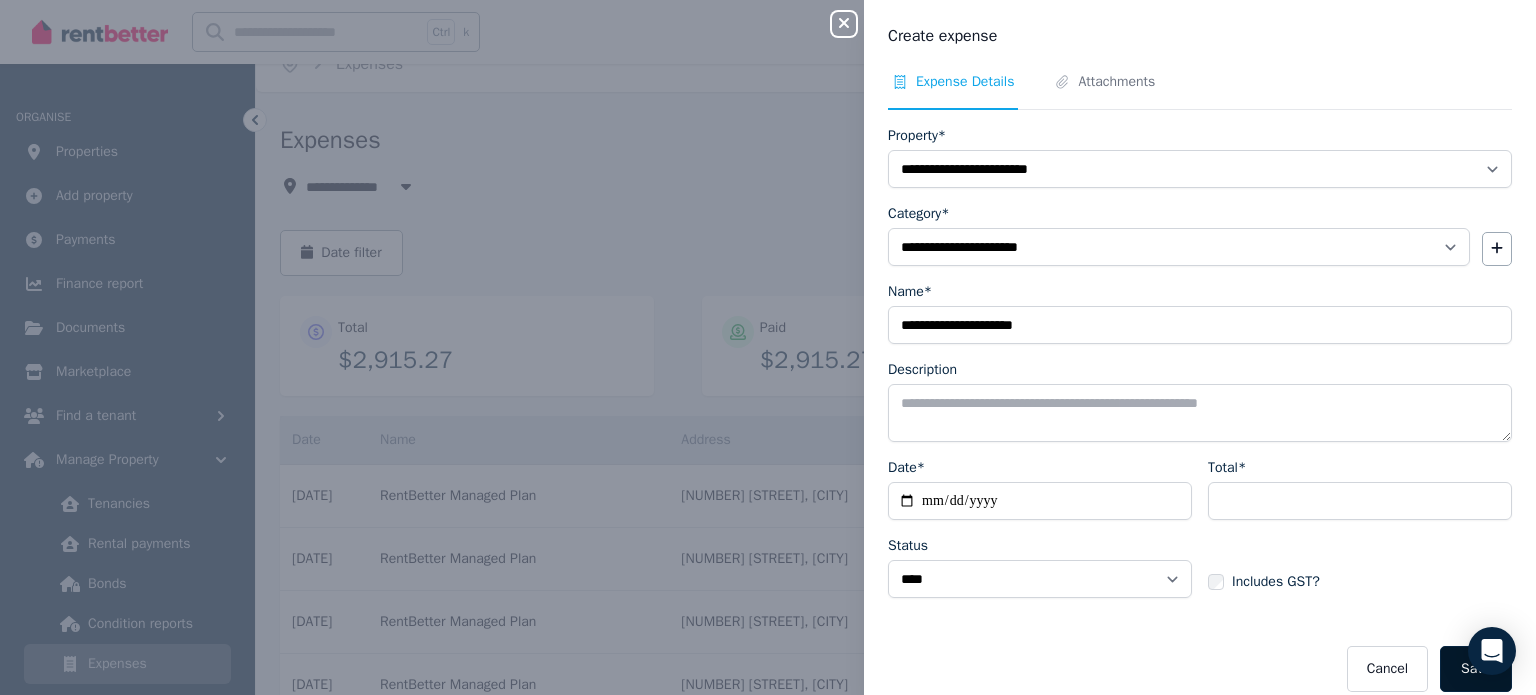 click on "Save" at bounding box center (1476, 669) 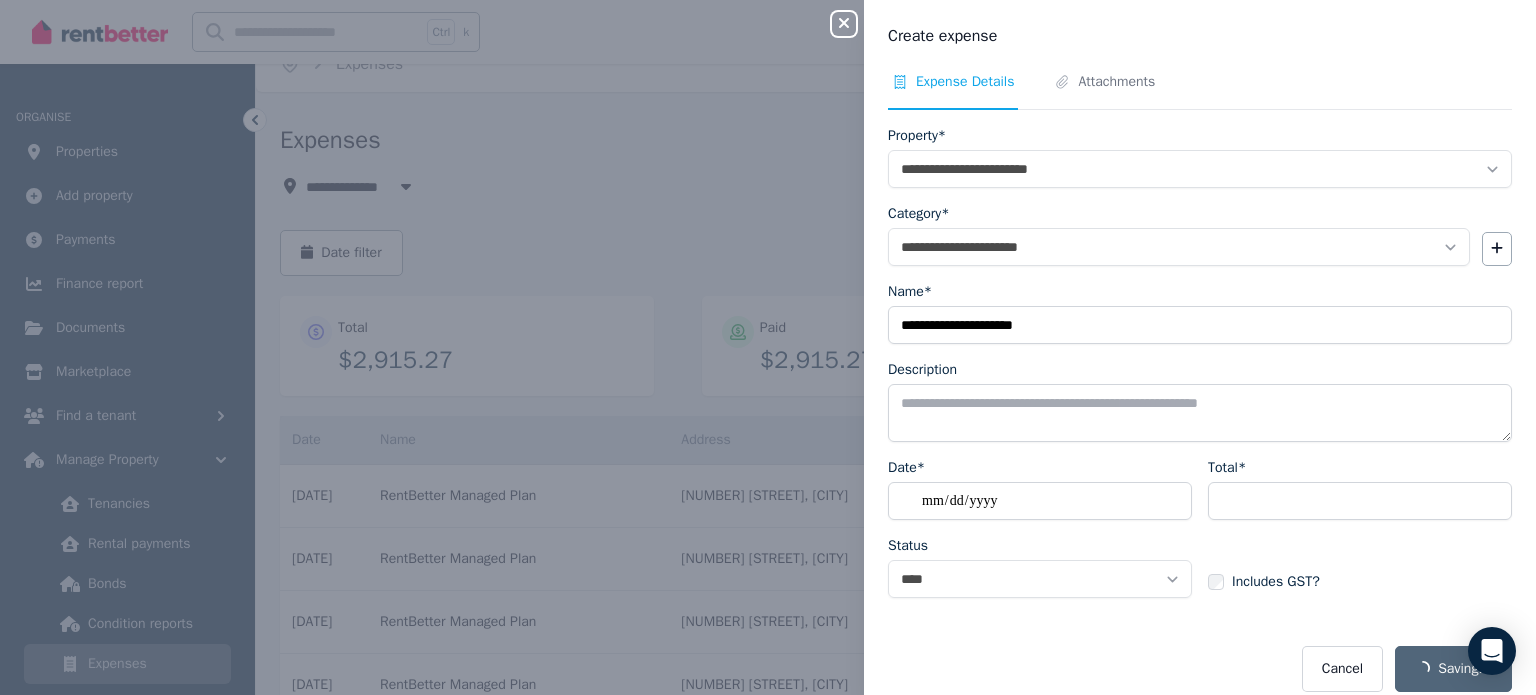 select on "**********" 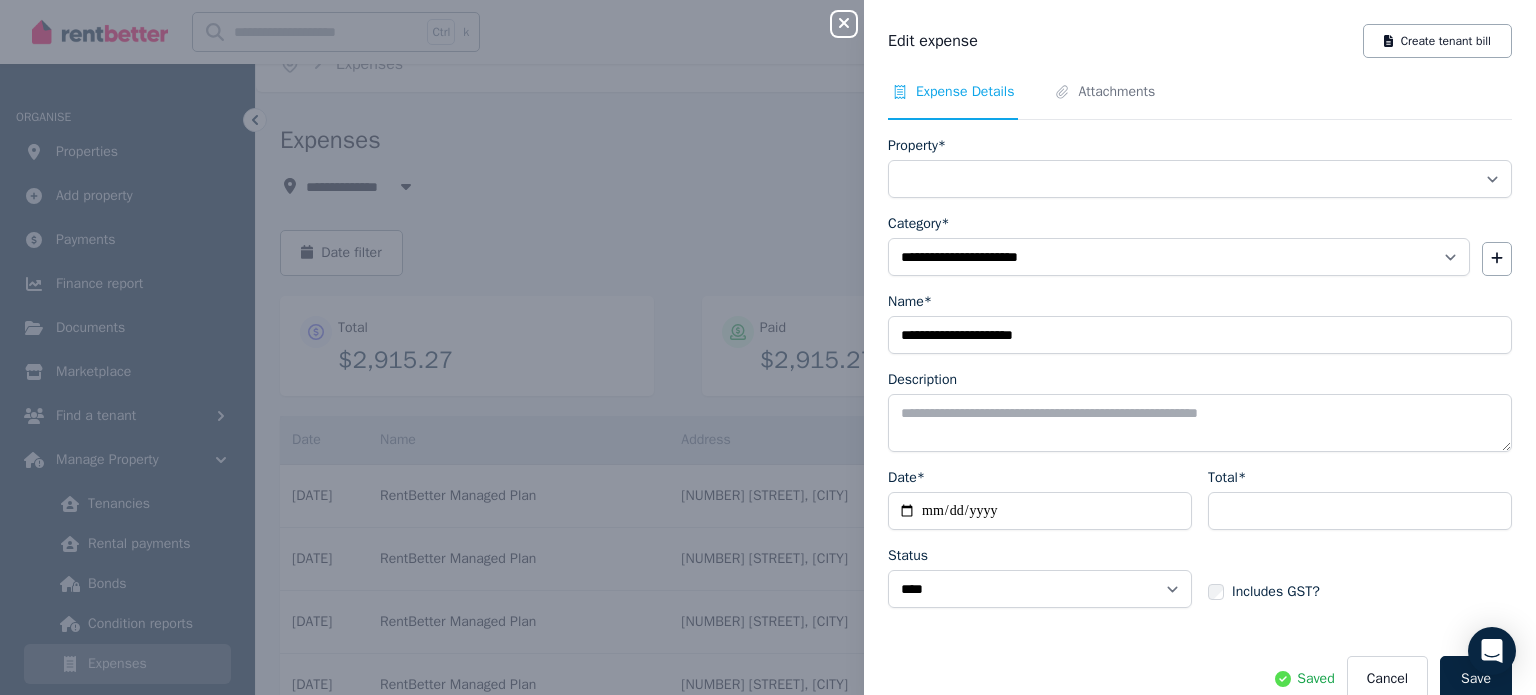 select on "**********" 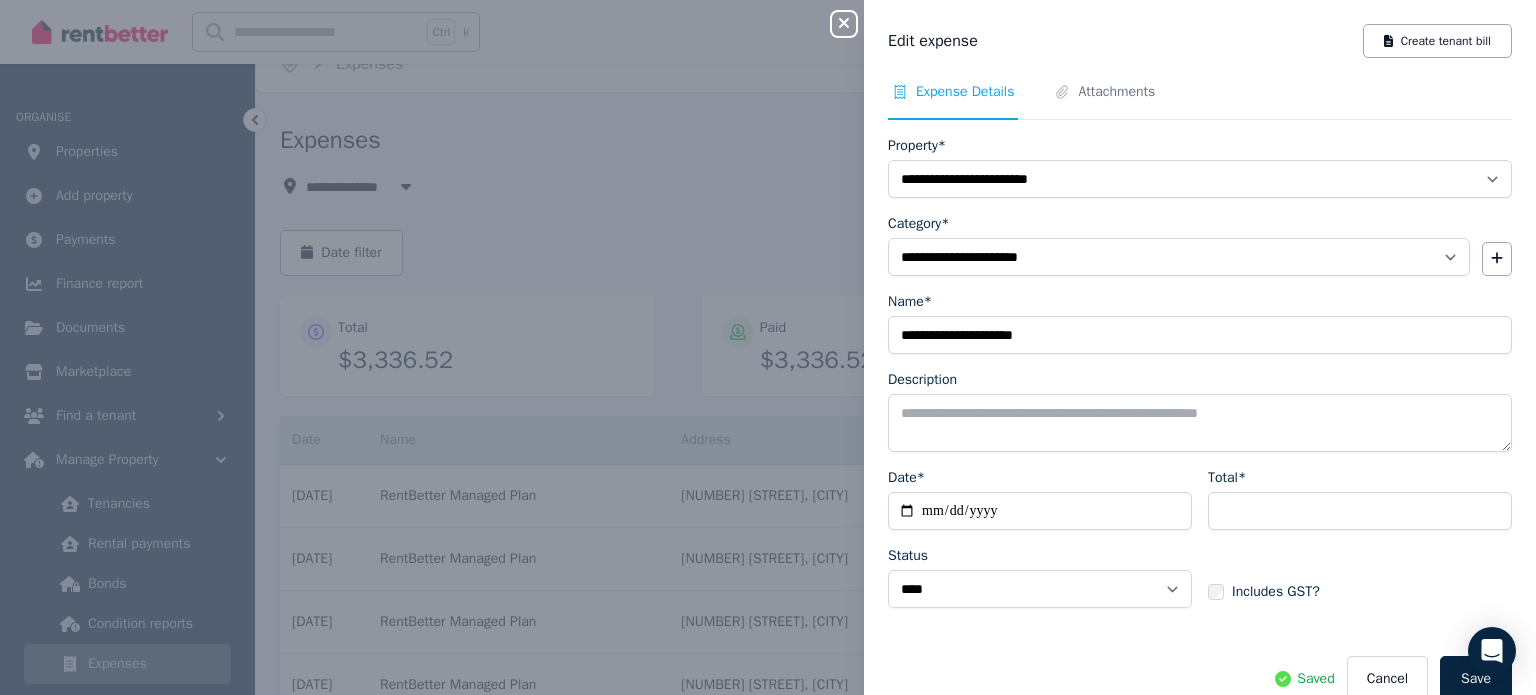 click 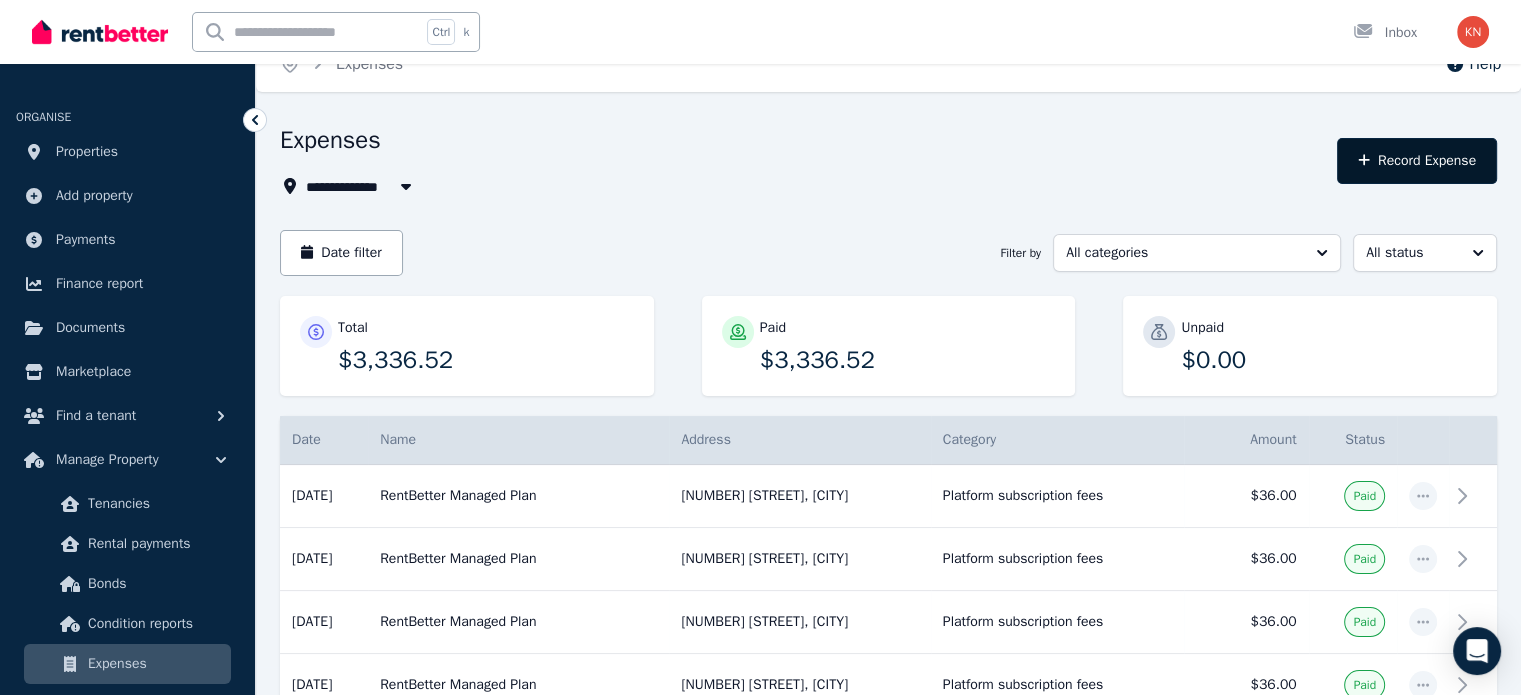 click on "Record Expense" at bounding box center (1417, 161) 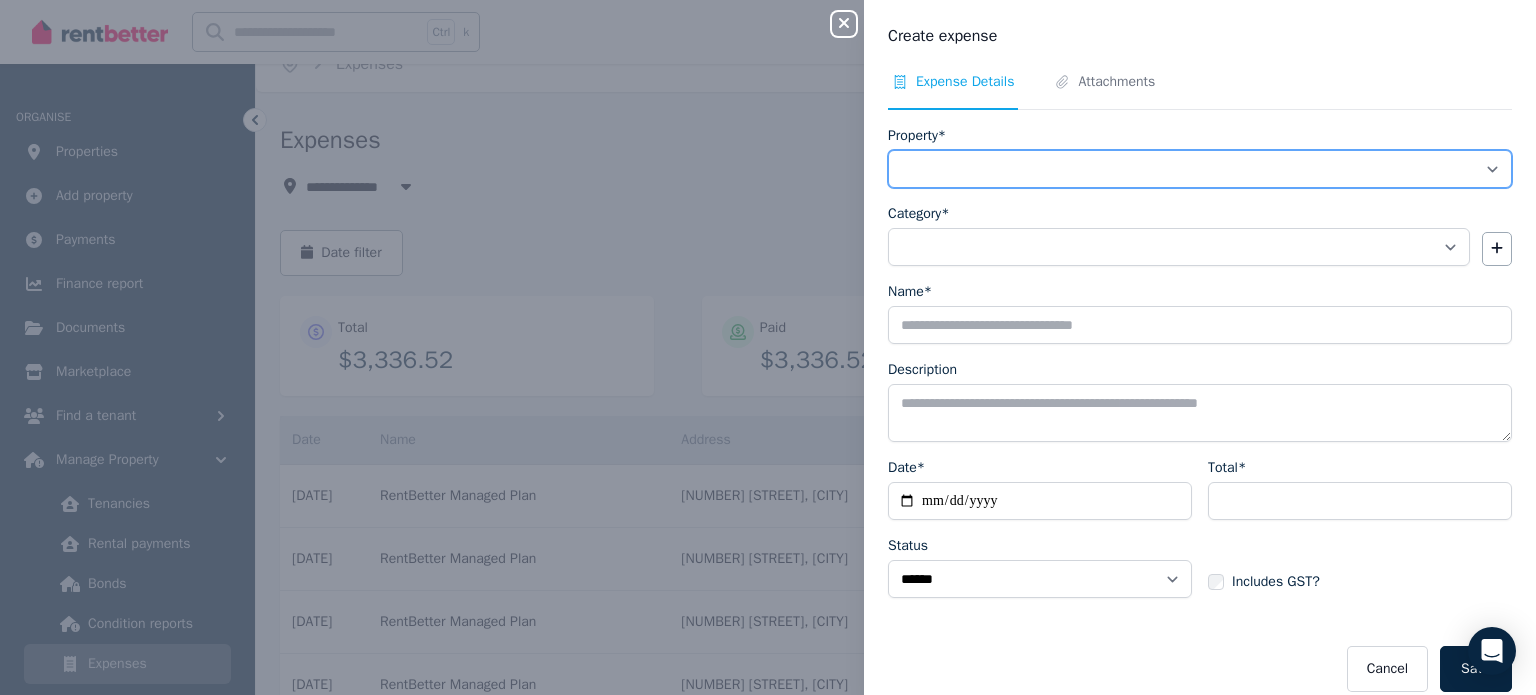 click on "**********" at bounding box center [1200, 169] 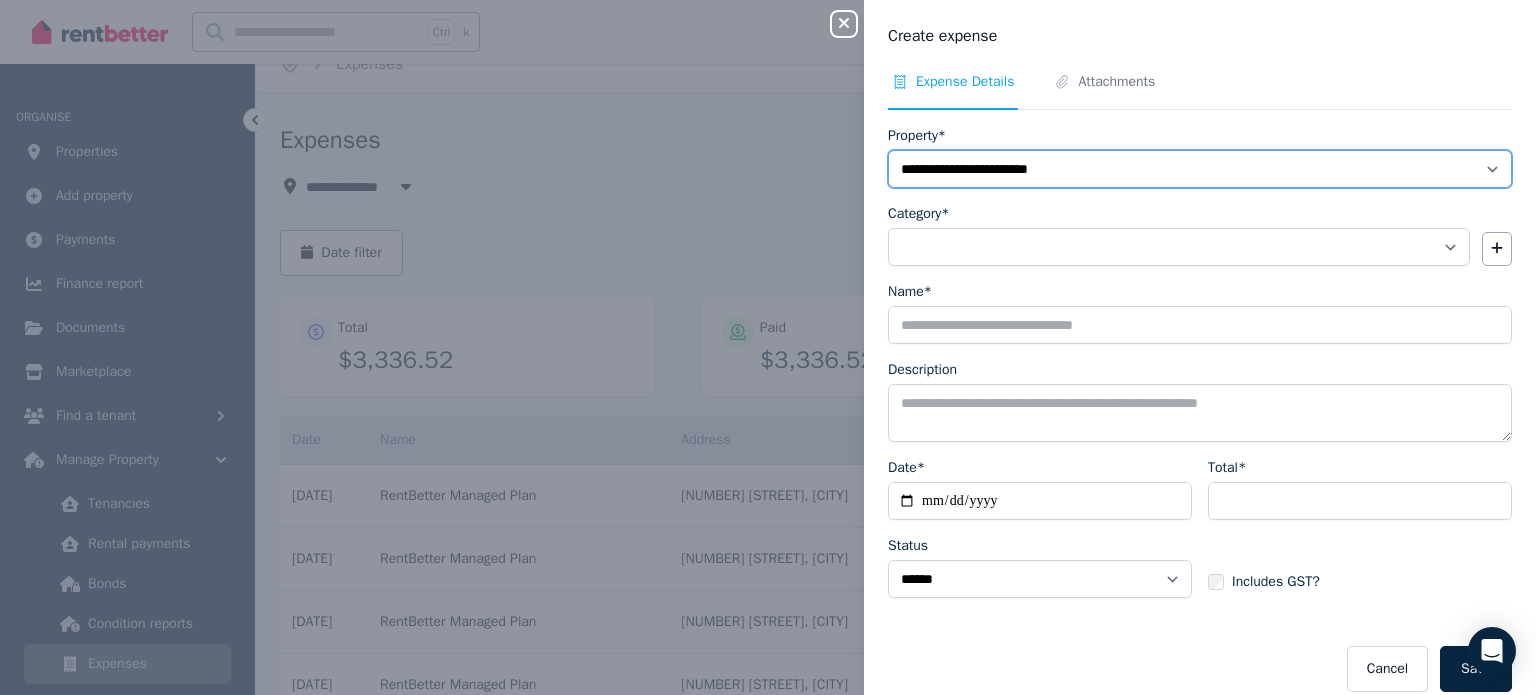 click on "**********" at bounding box center [1200, 169] 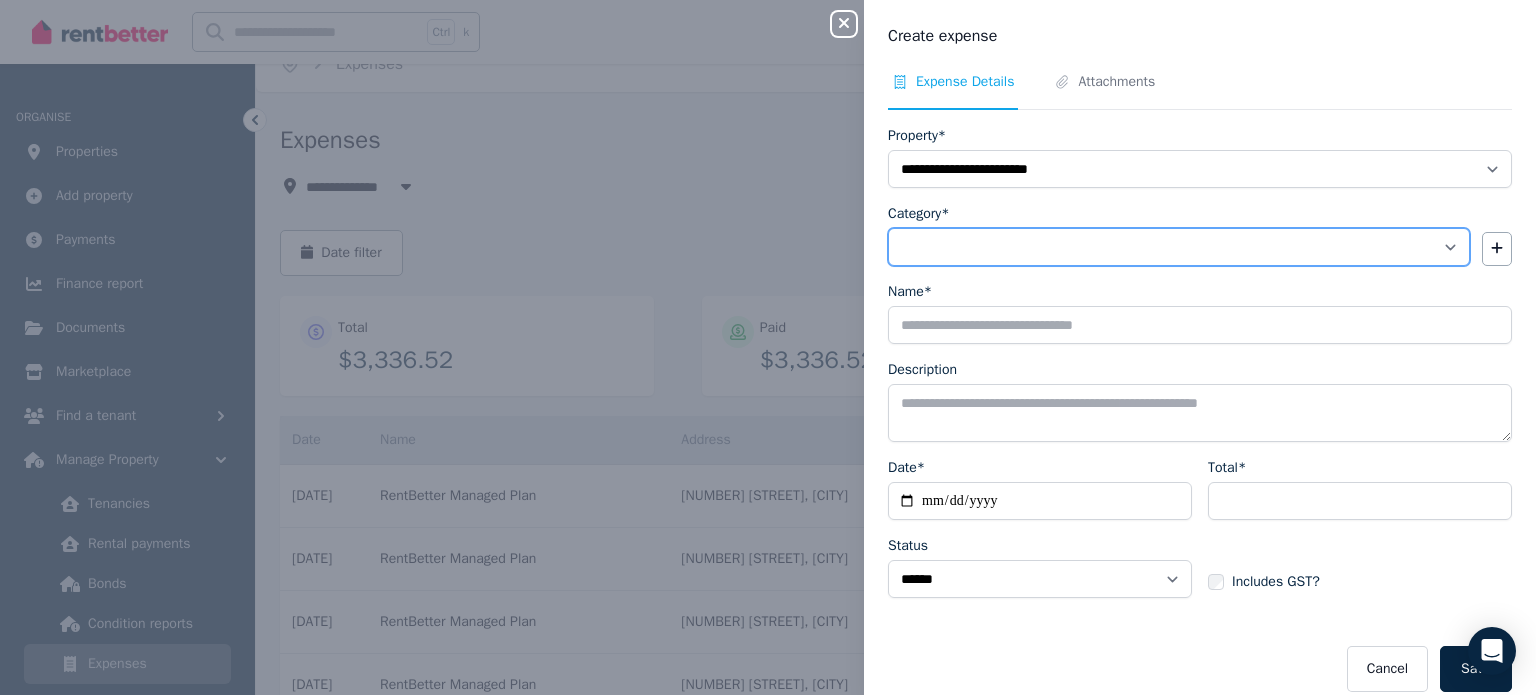 click on "**********" at bounding box center (1179, 247) 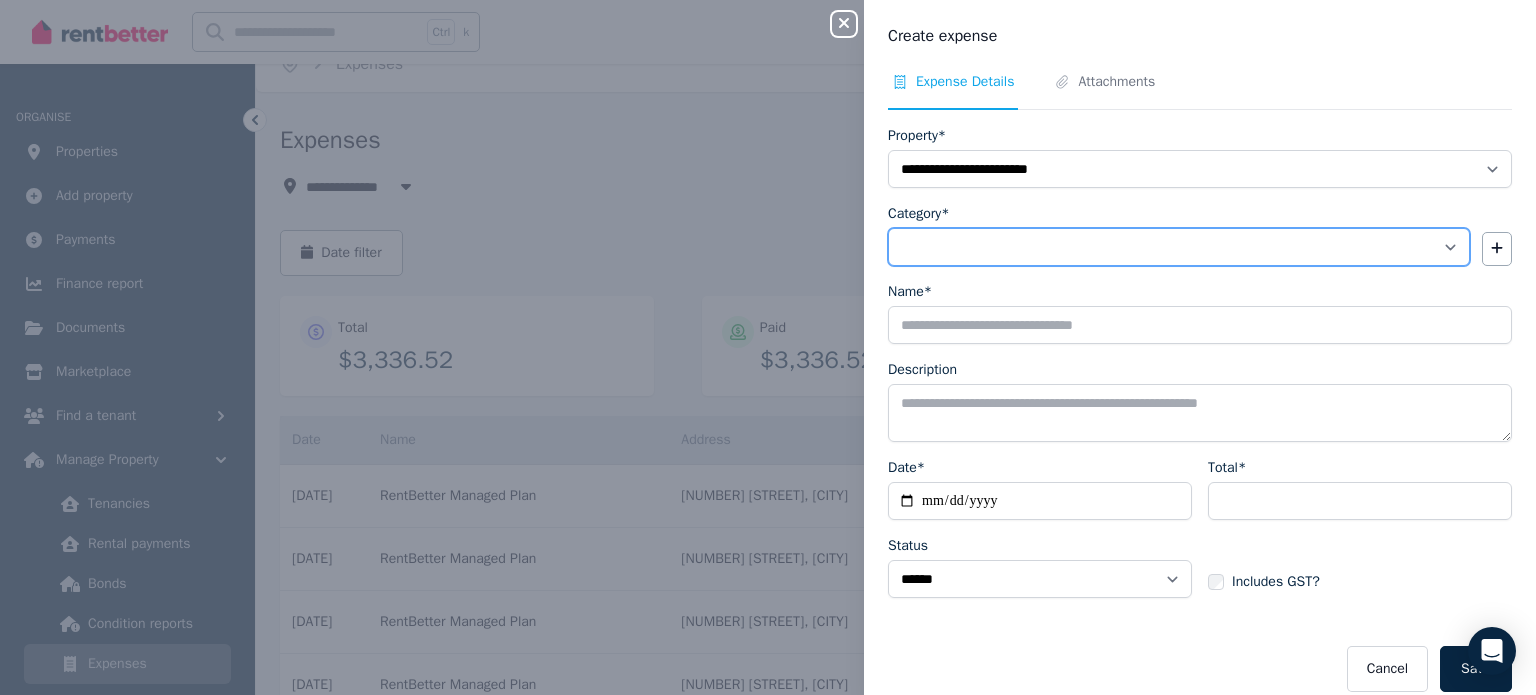 select on "**********" 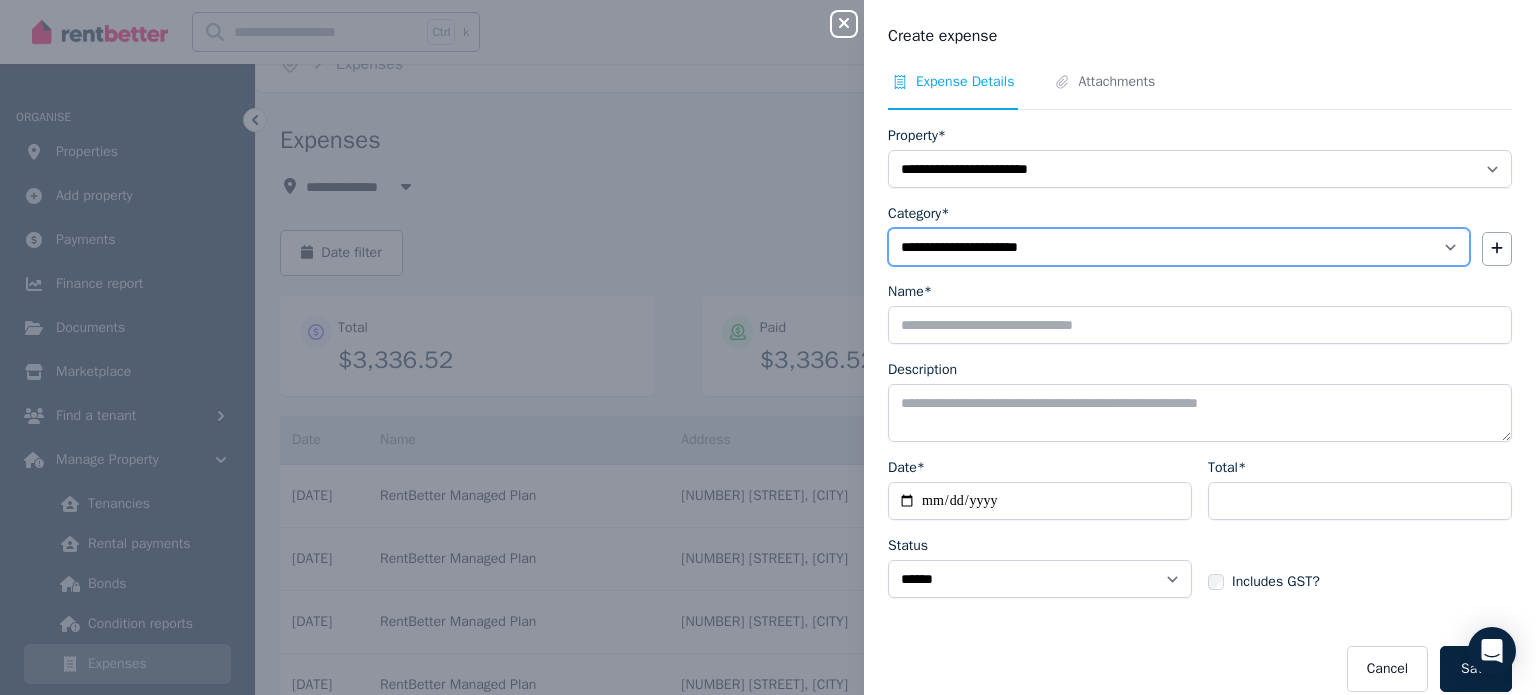 click on "**********" at bounding box center [1179, 247] 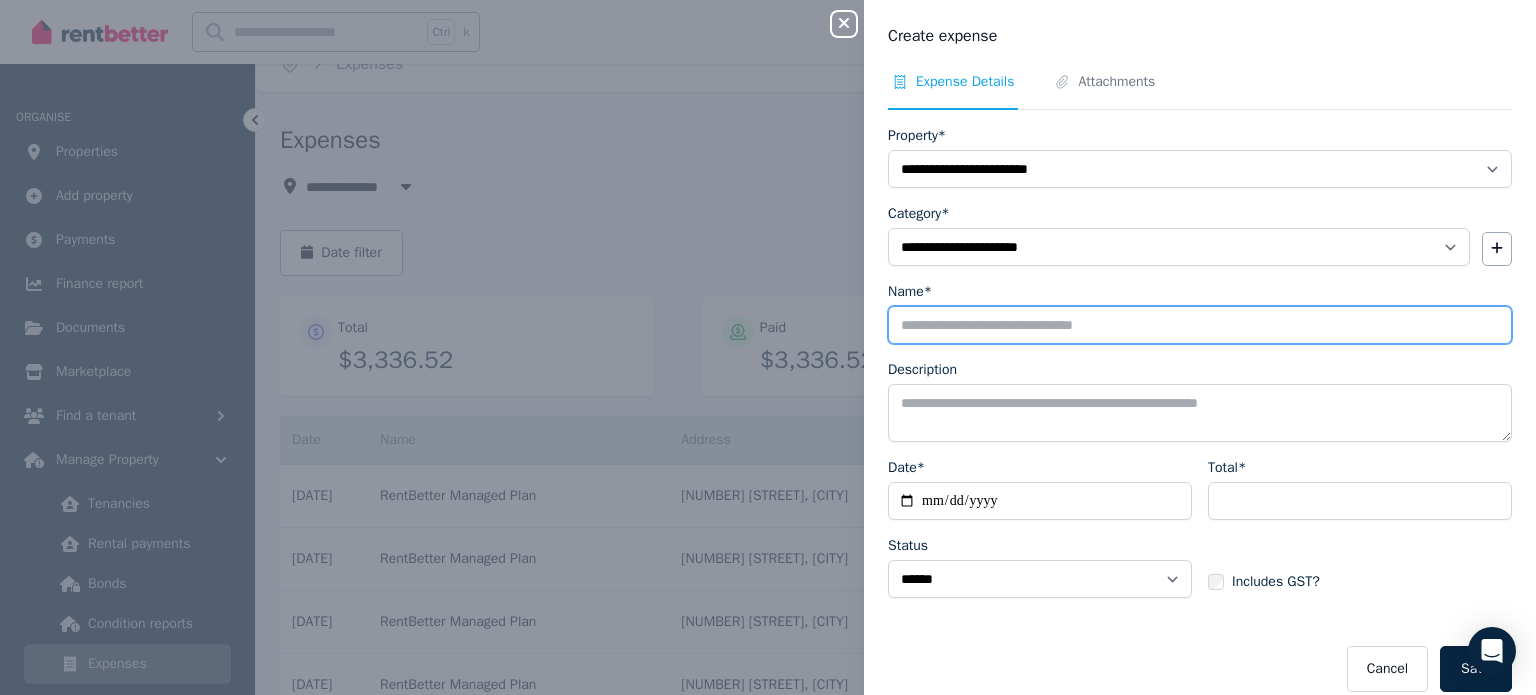 click on "Name*" at bounding box center [1200, 325] 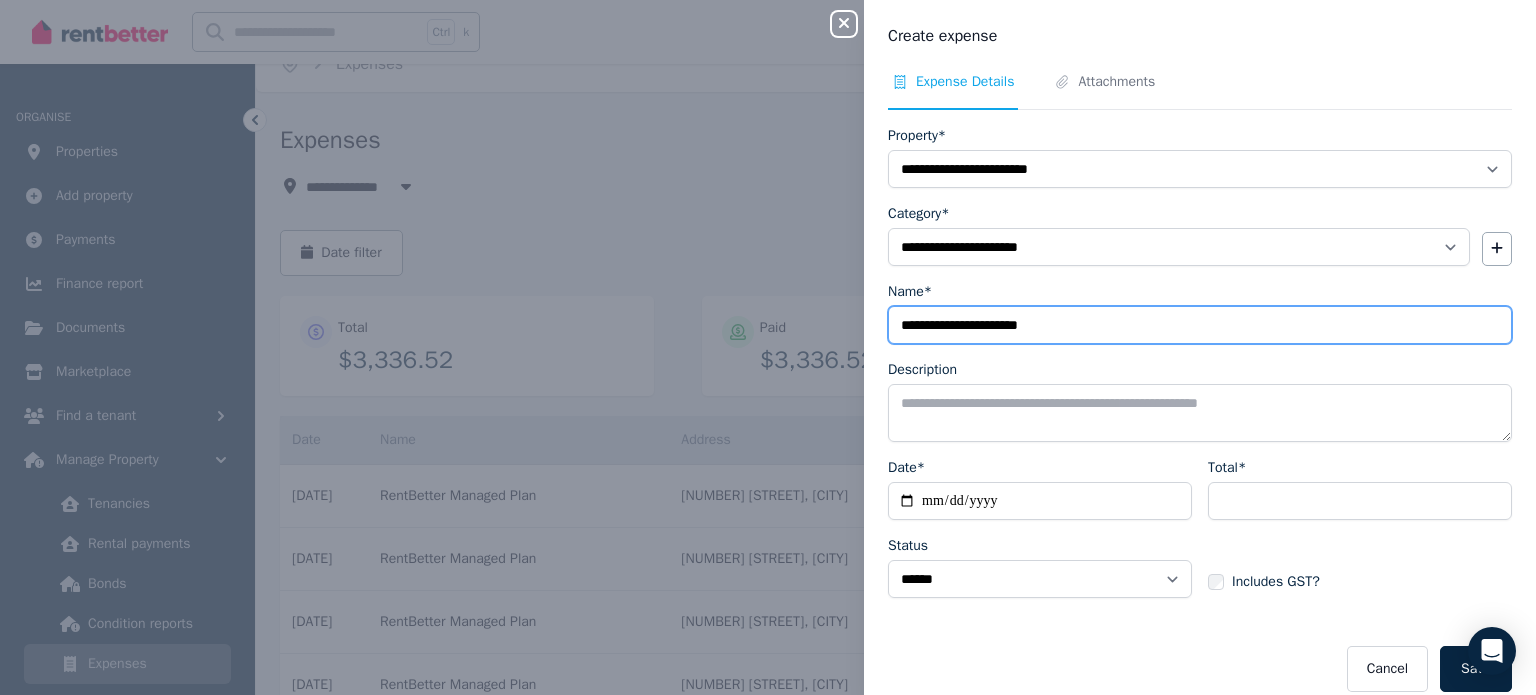 type on "**********" 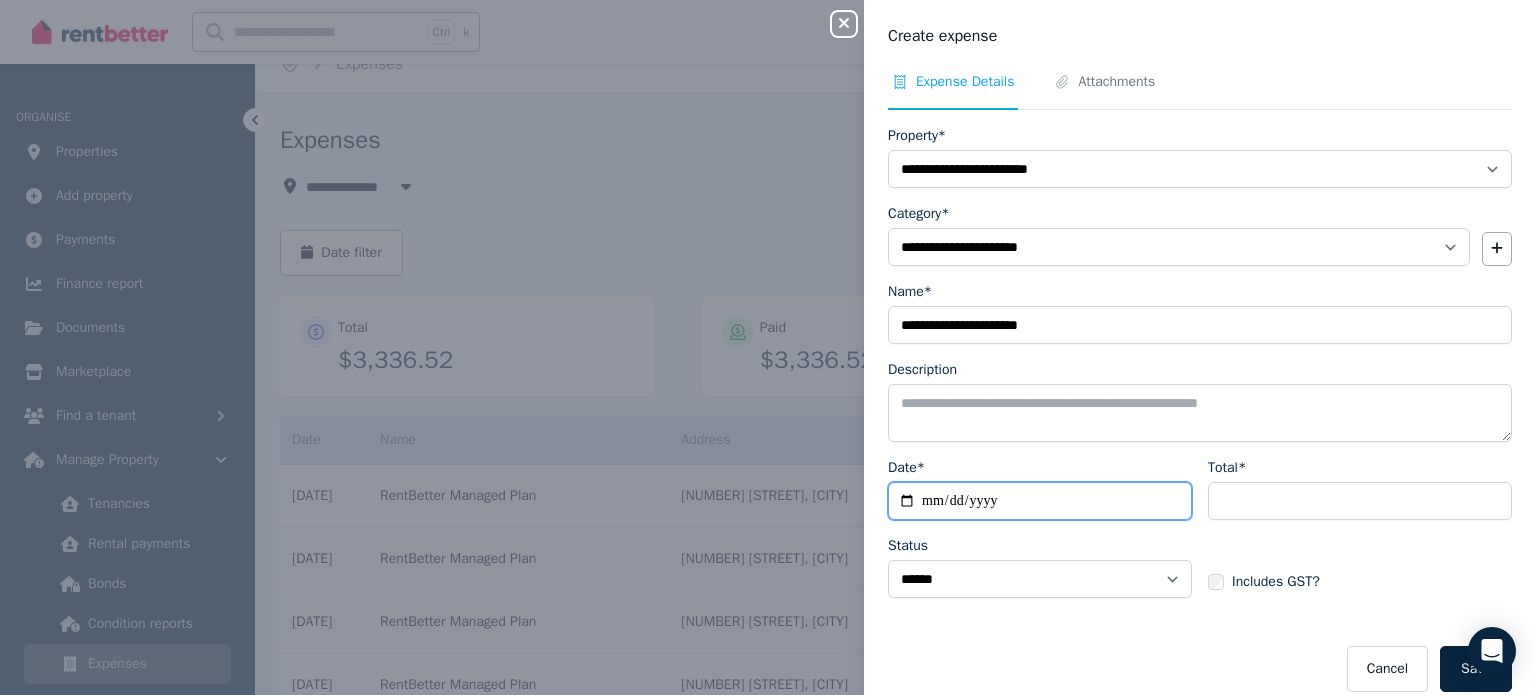 click on "Date*" at bounding box center [1040, 501] 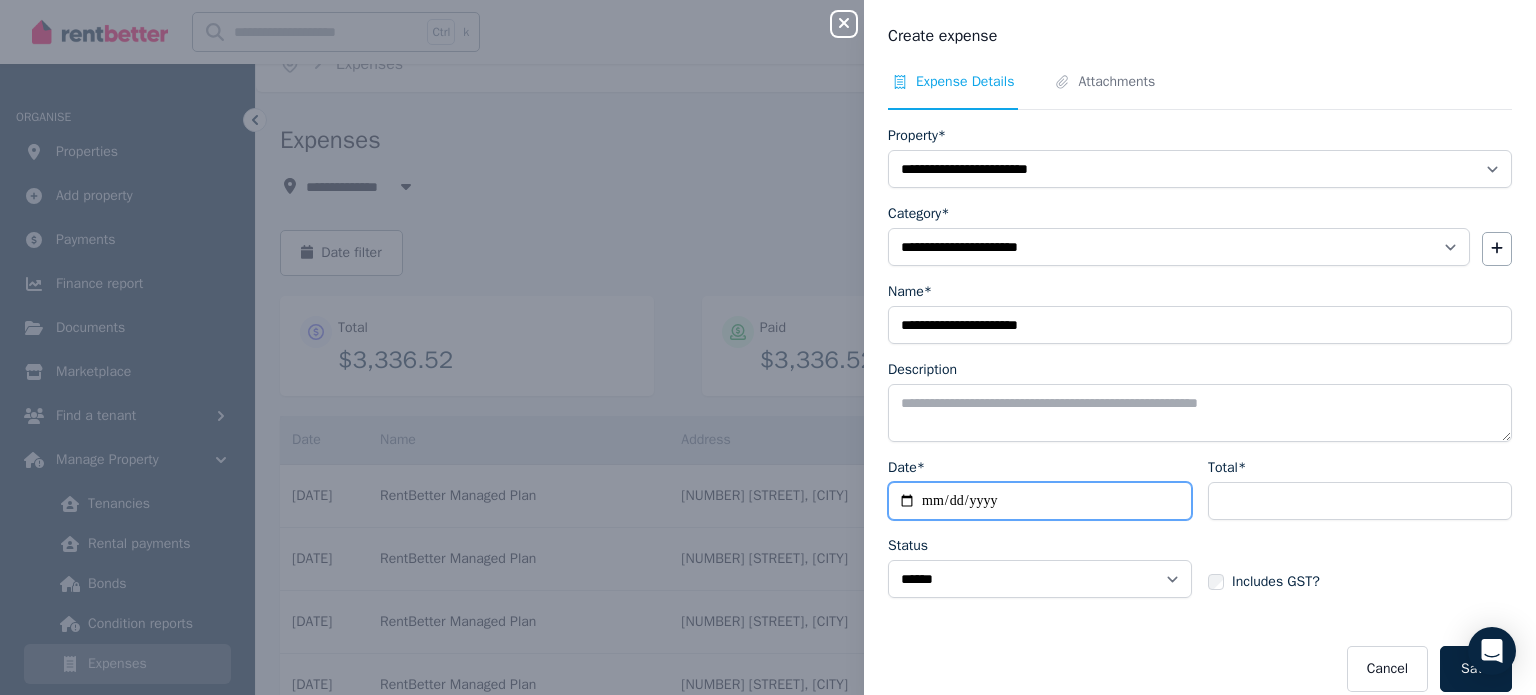 type on "**********" 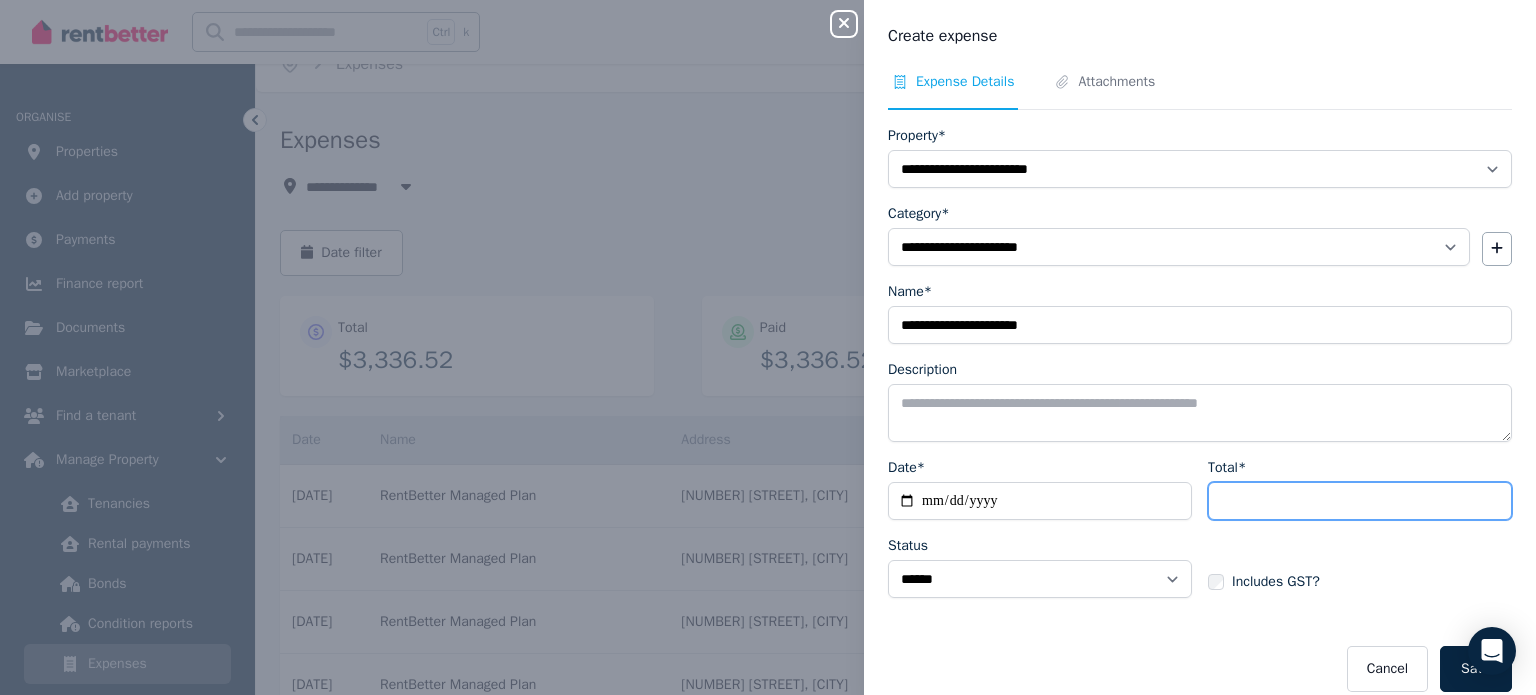 click on "Total*" at bounding box center [1360, 501] 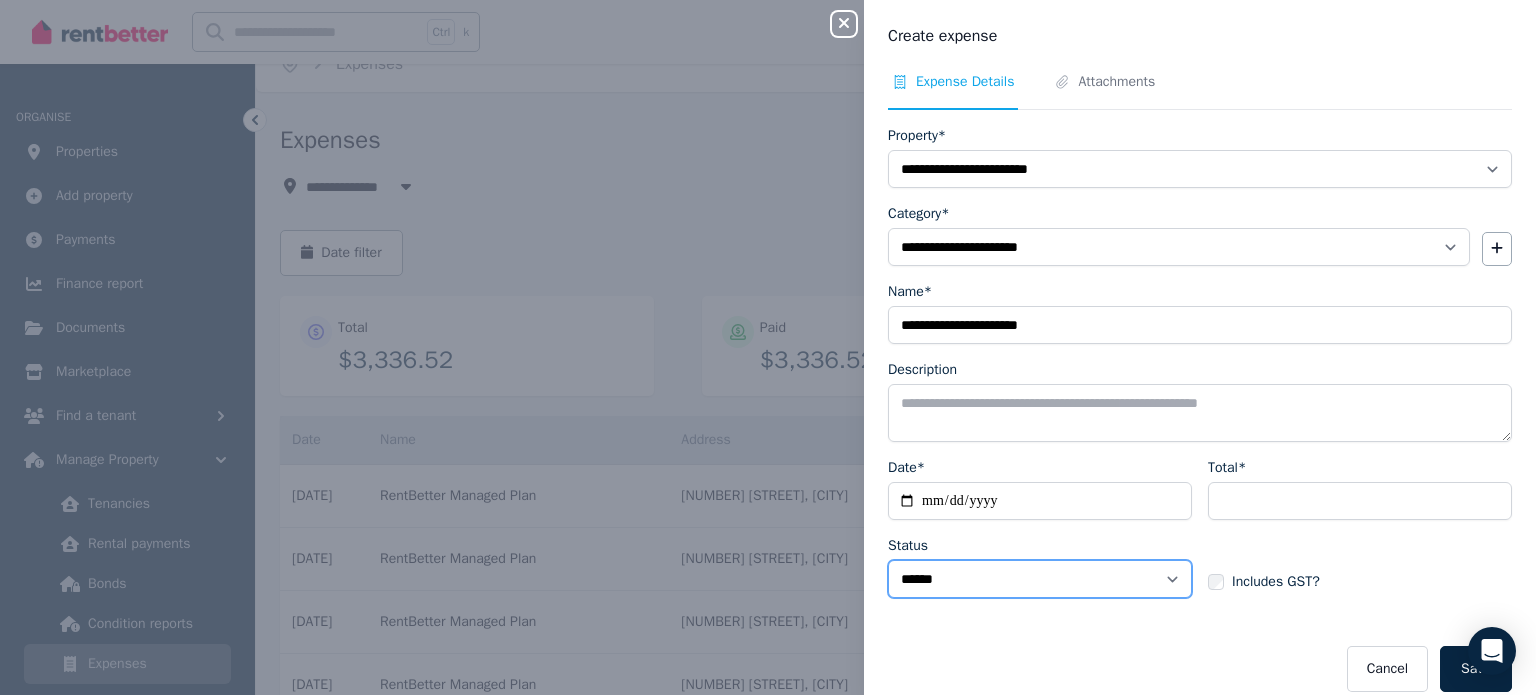 click on "****** ****" at bounding box center [1040, 579] 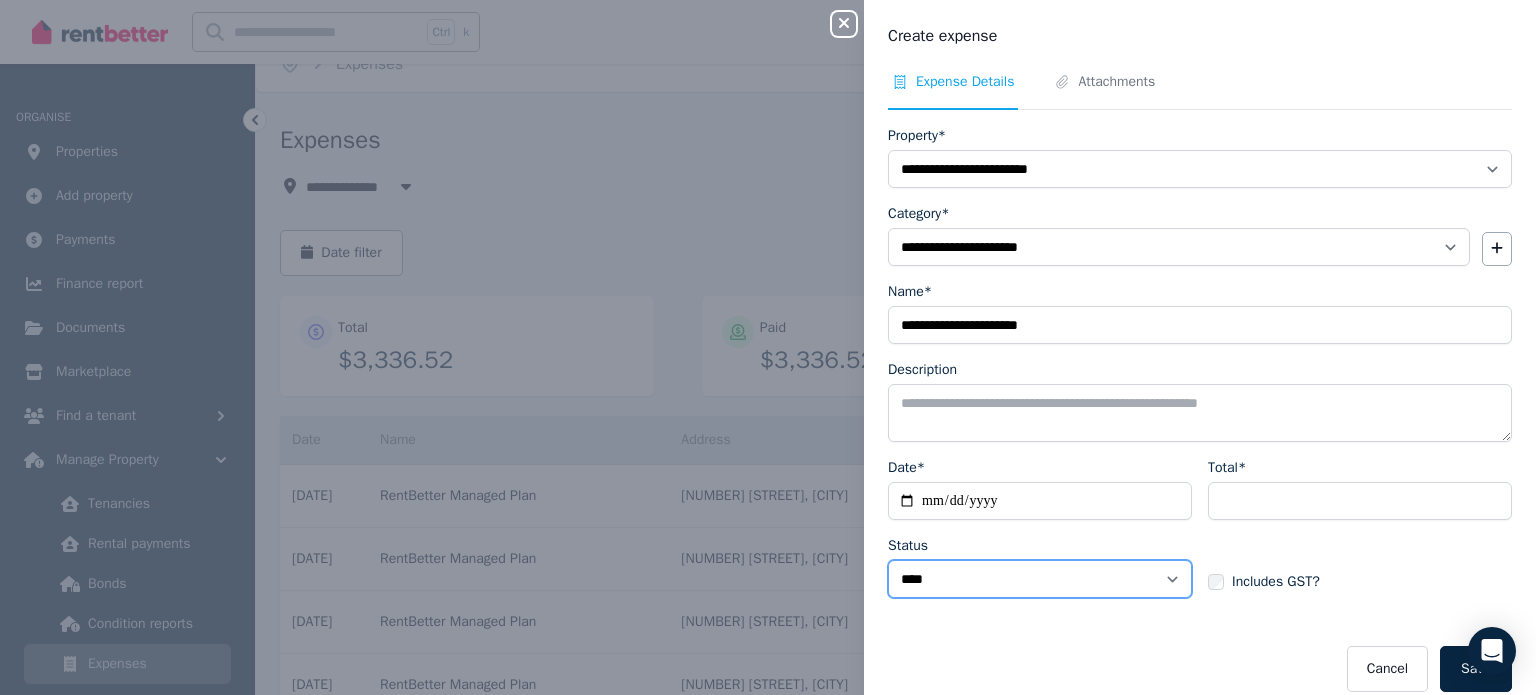 click on "****** ****" at bounding box center [1040, 579] 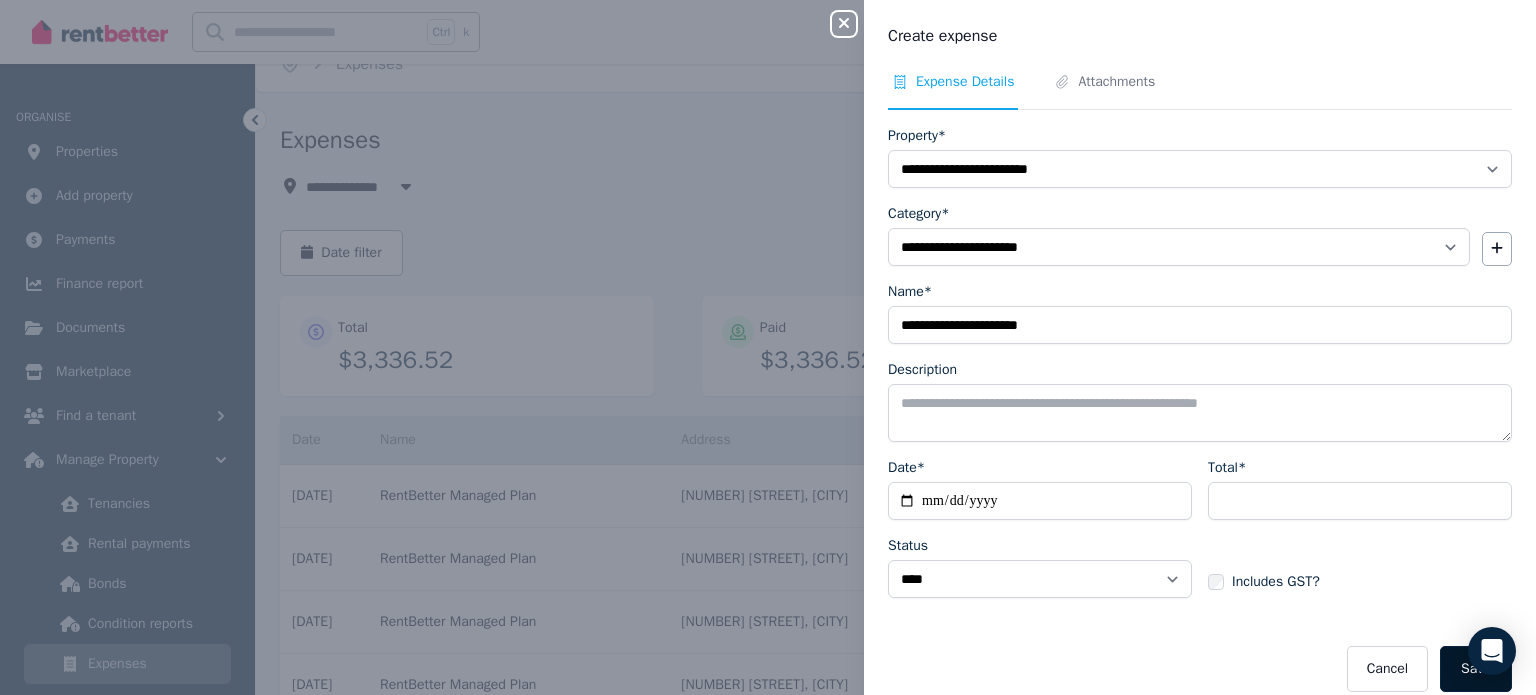 click on "Save" at bounding box center [1476, 669] 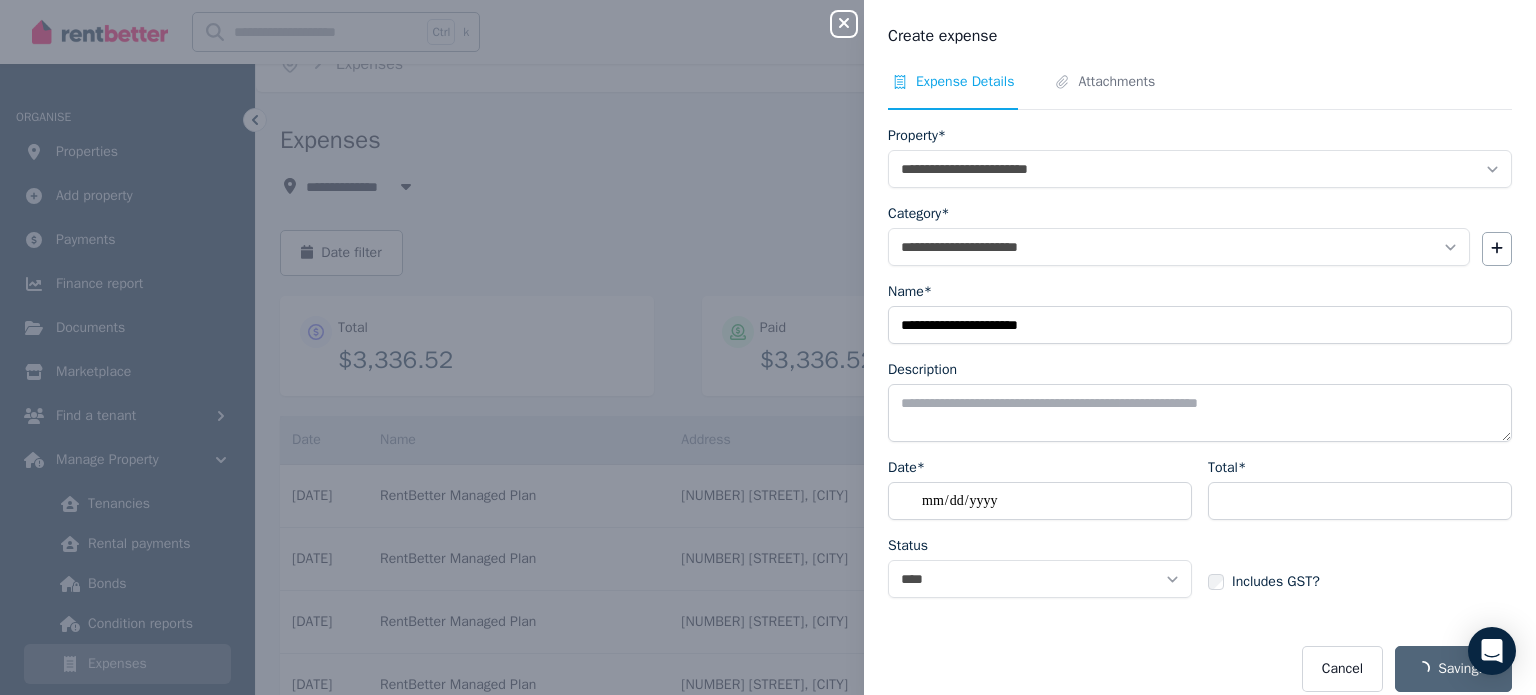 select on "**********" 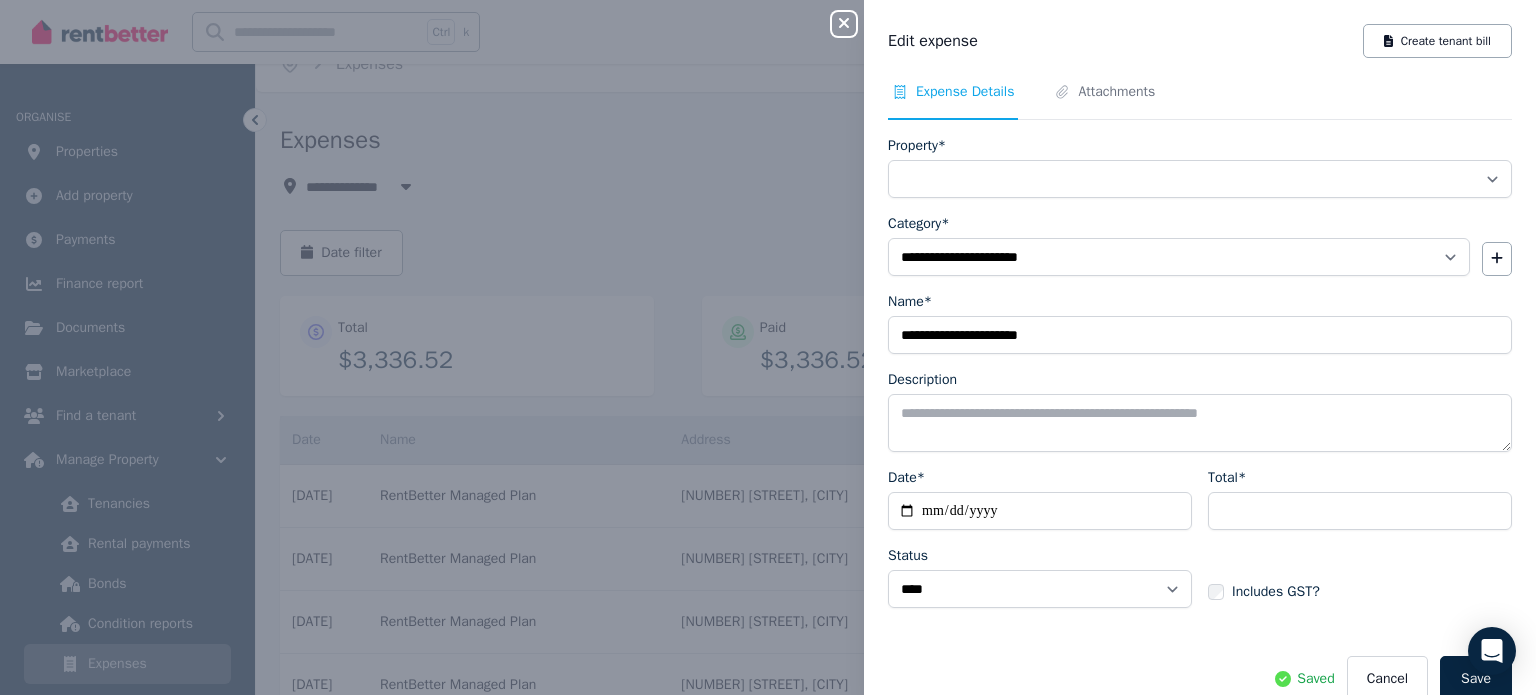 select on "**********" 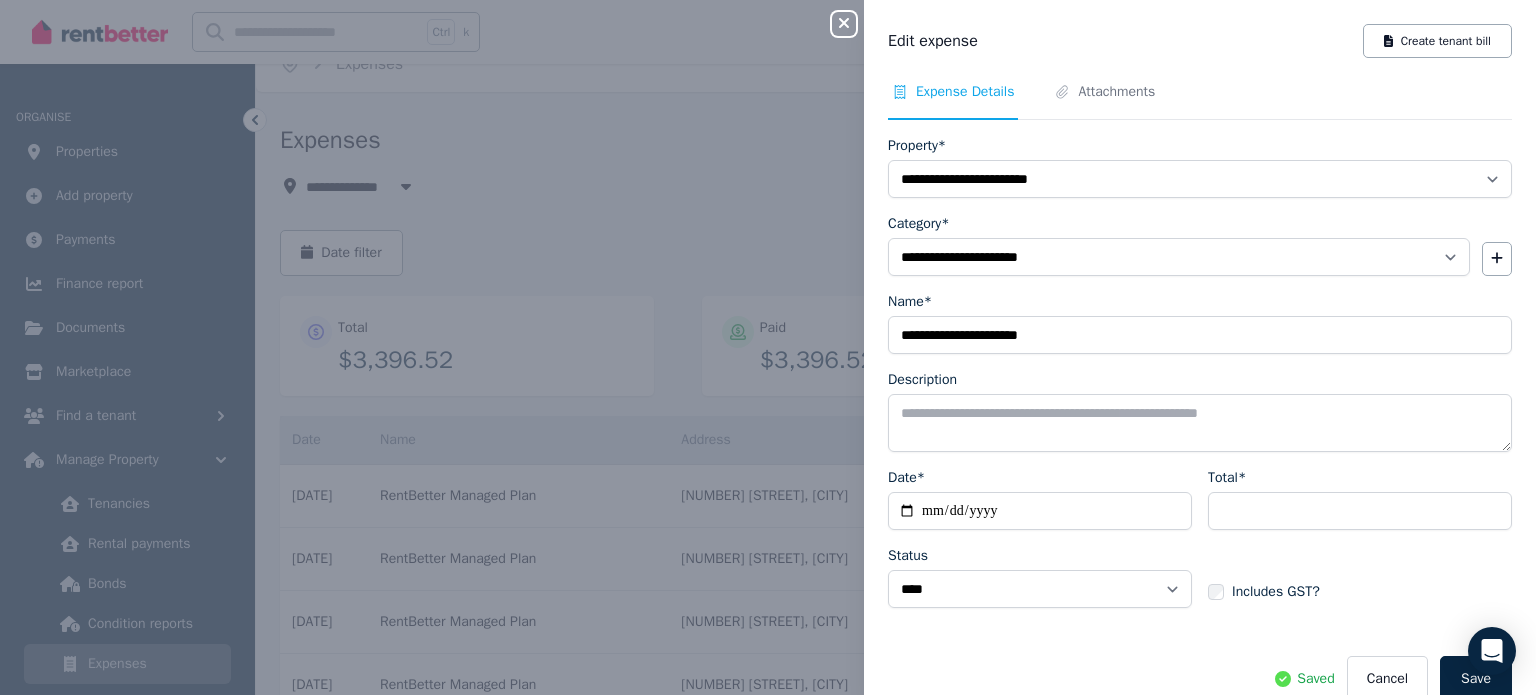 click 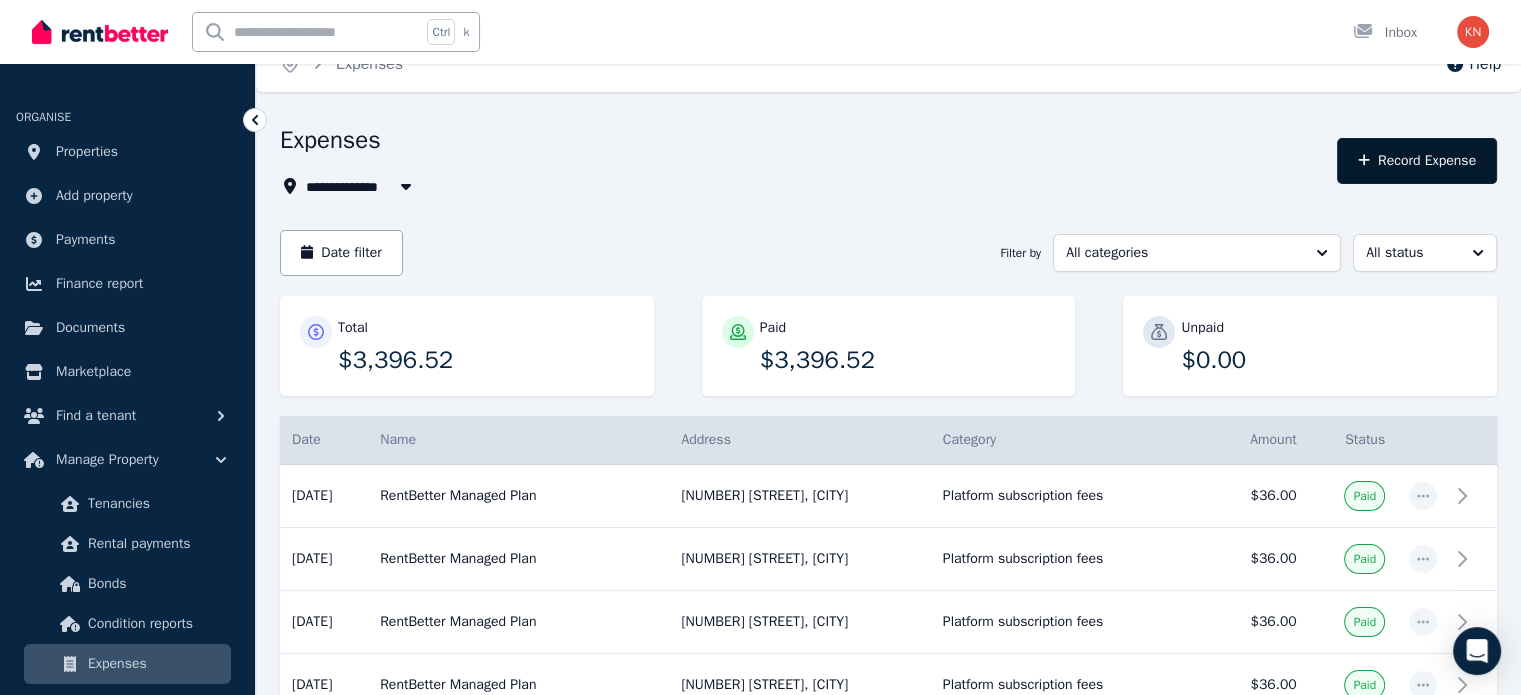 click 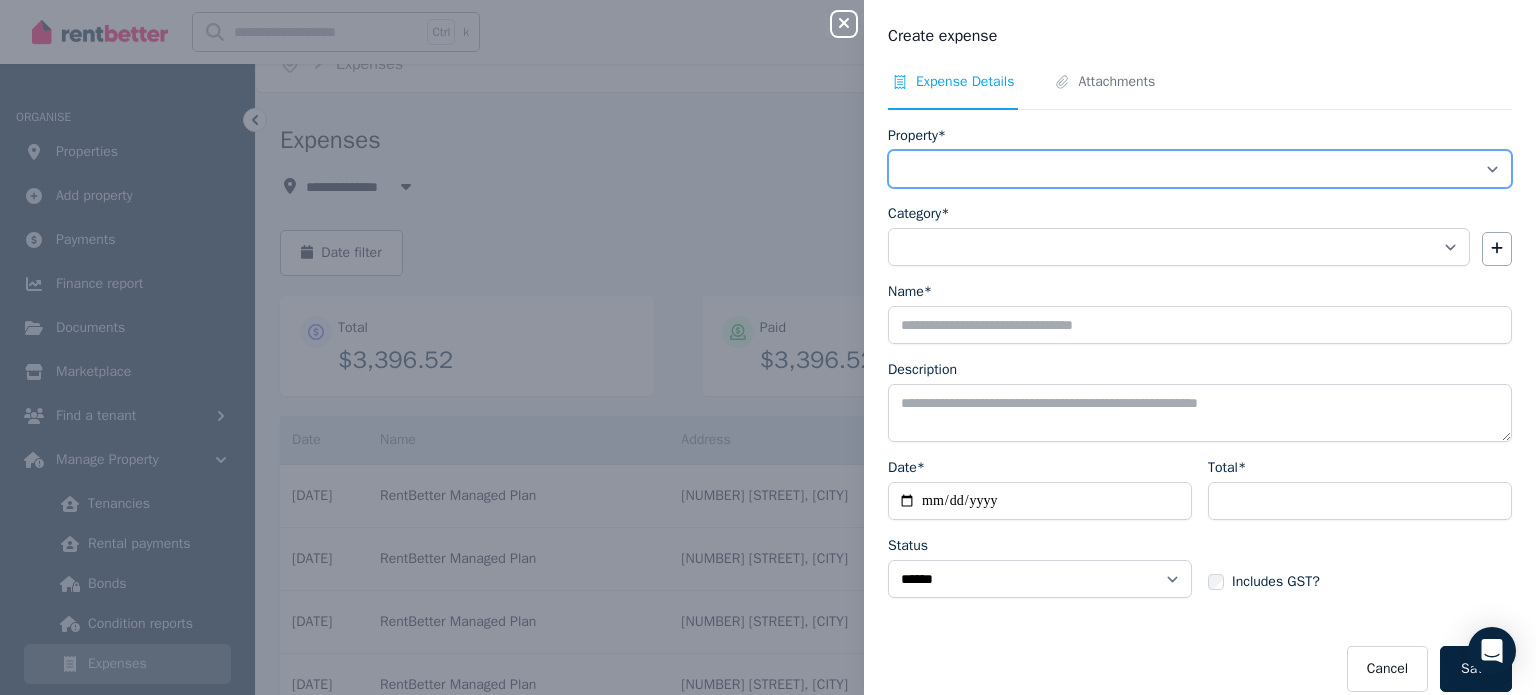 click on "**********" at bounding box center (1200, 169) 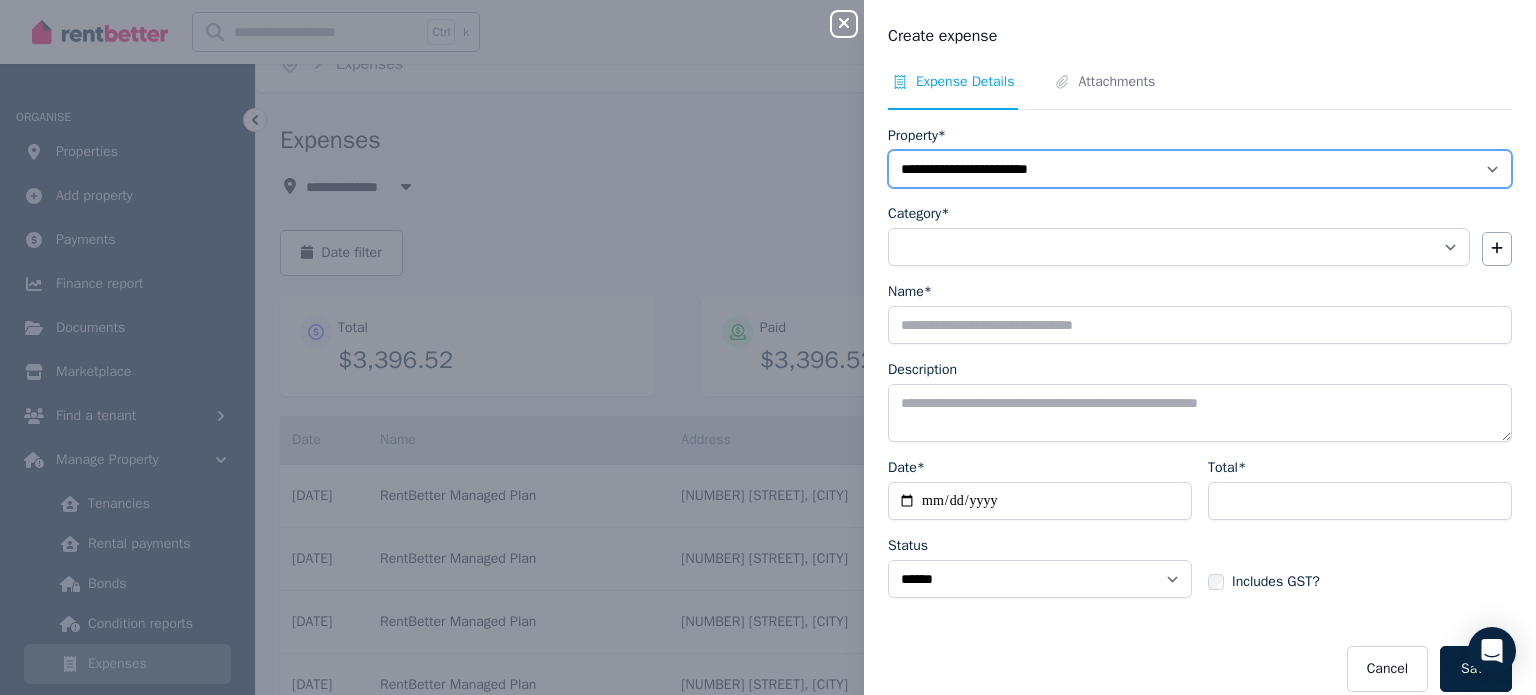 click on "**********" at bounding box center [1200, 169] 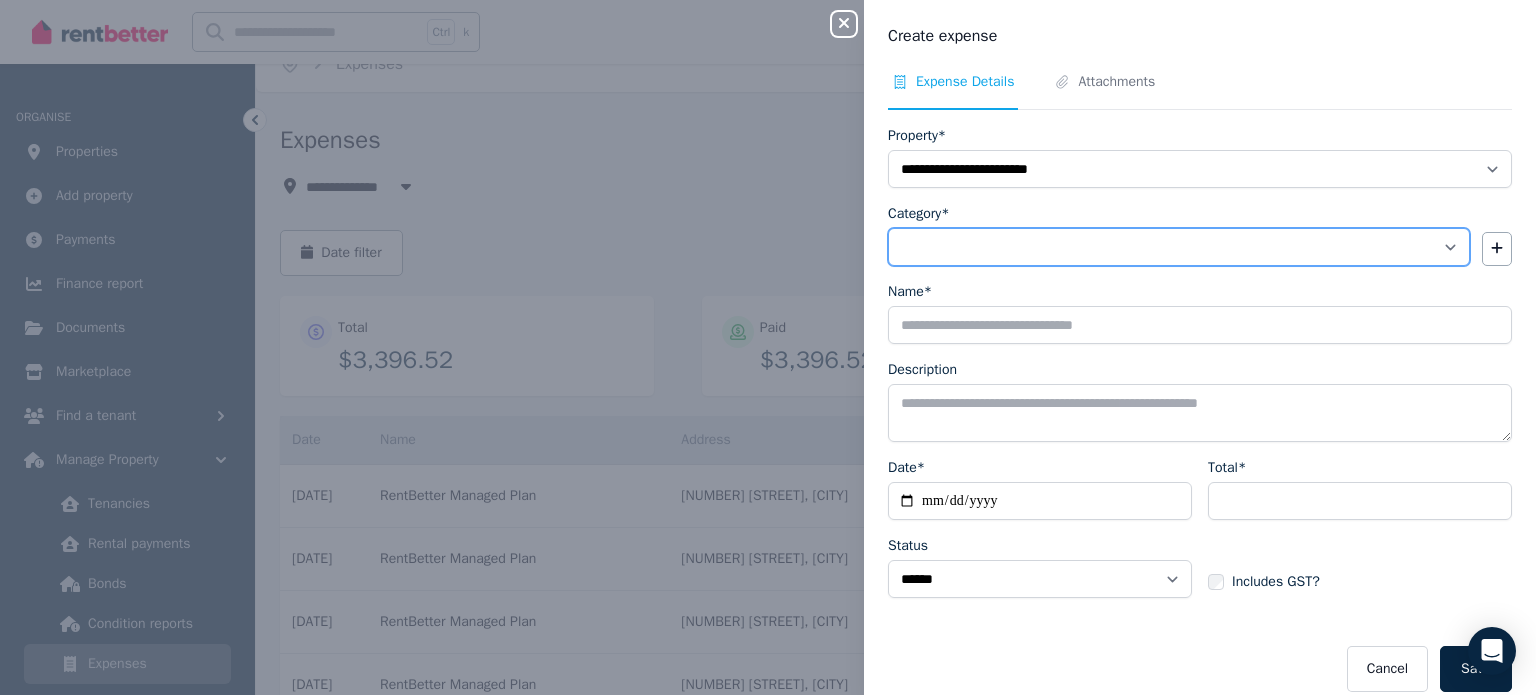 click on "**********" at bounding box center (1179, 247) 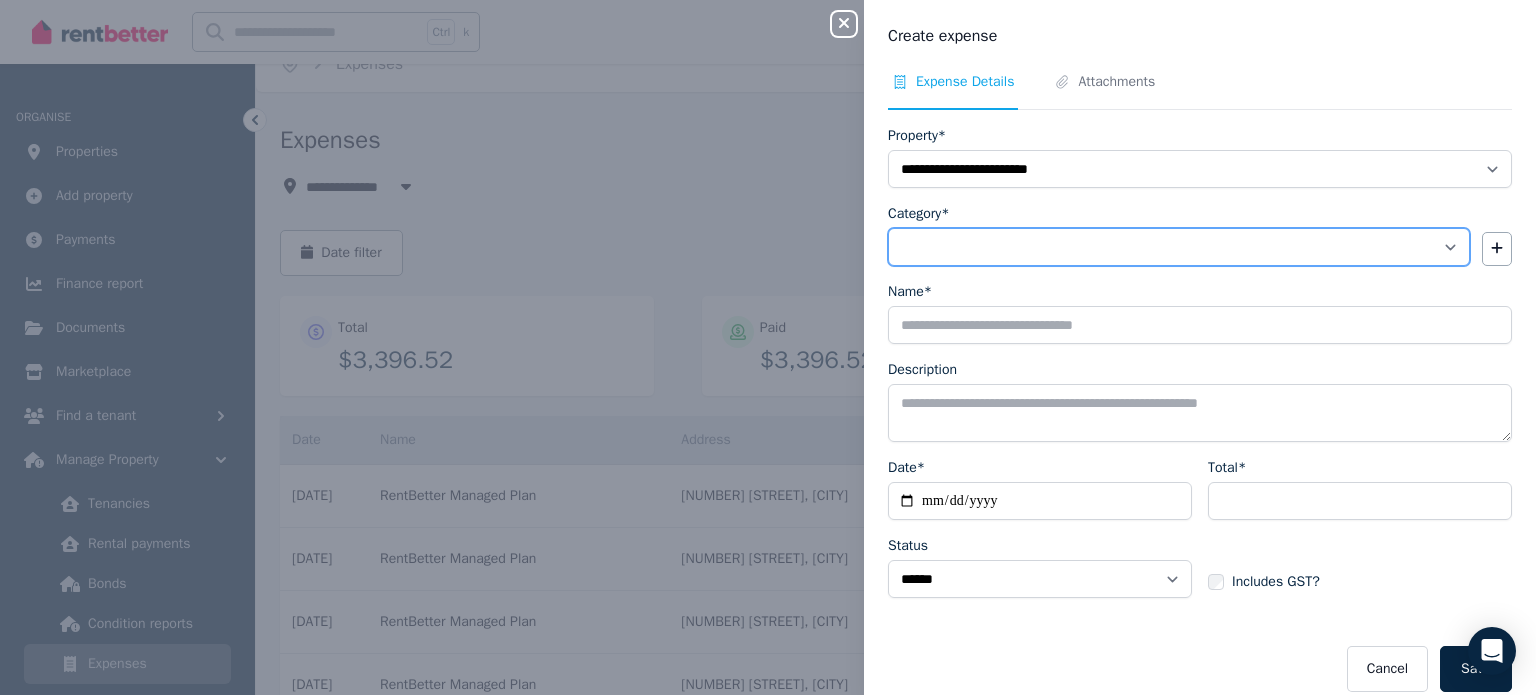 select on "**********" 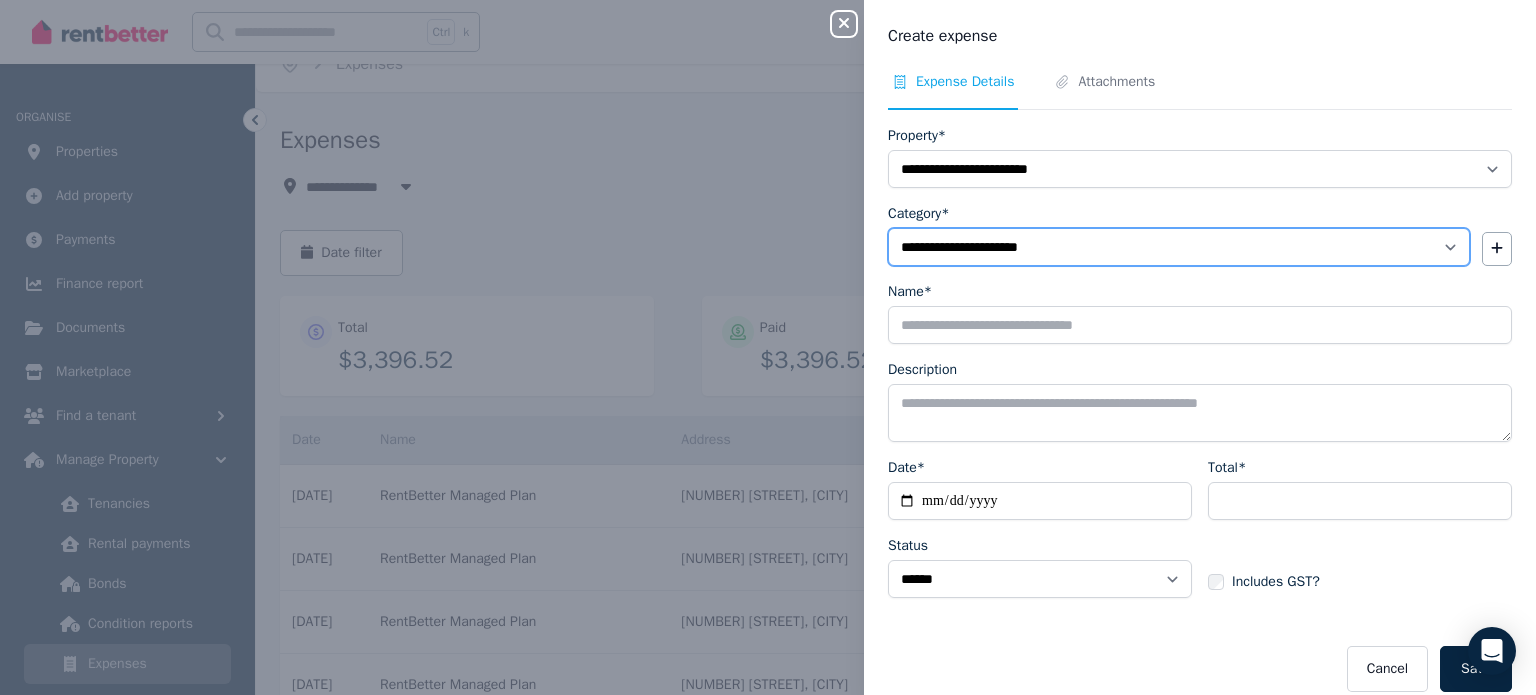 click on "**********" at bounding box center [1179, 247] 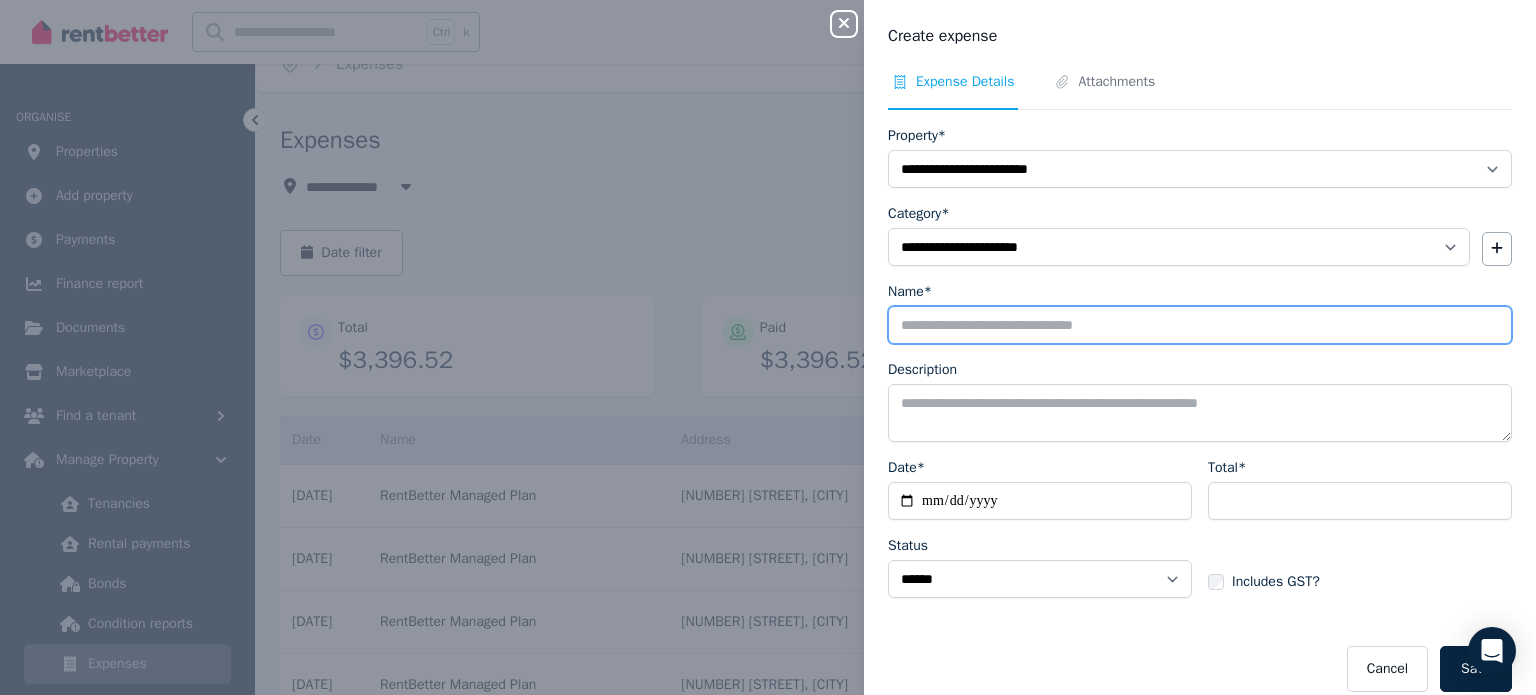 click on "Name*" at bounding box center [1200, 325] 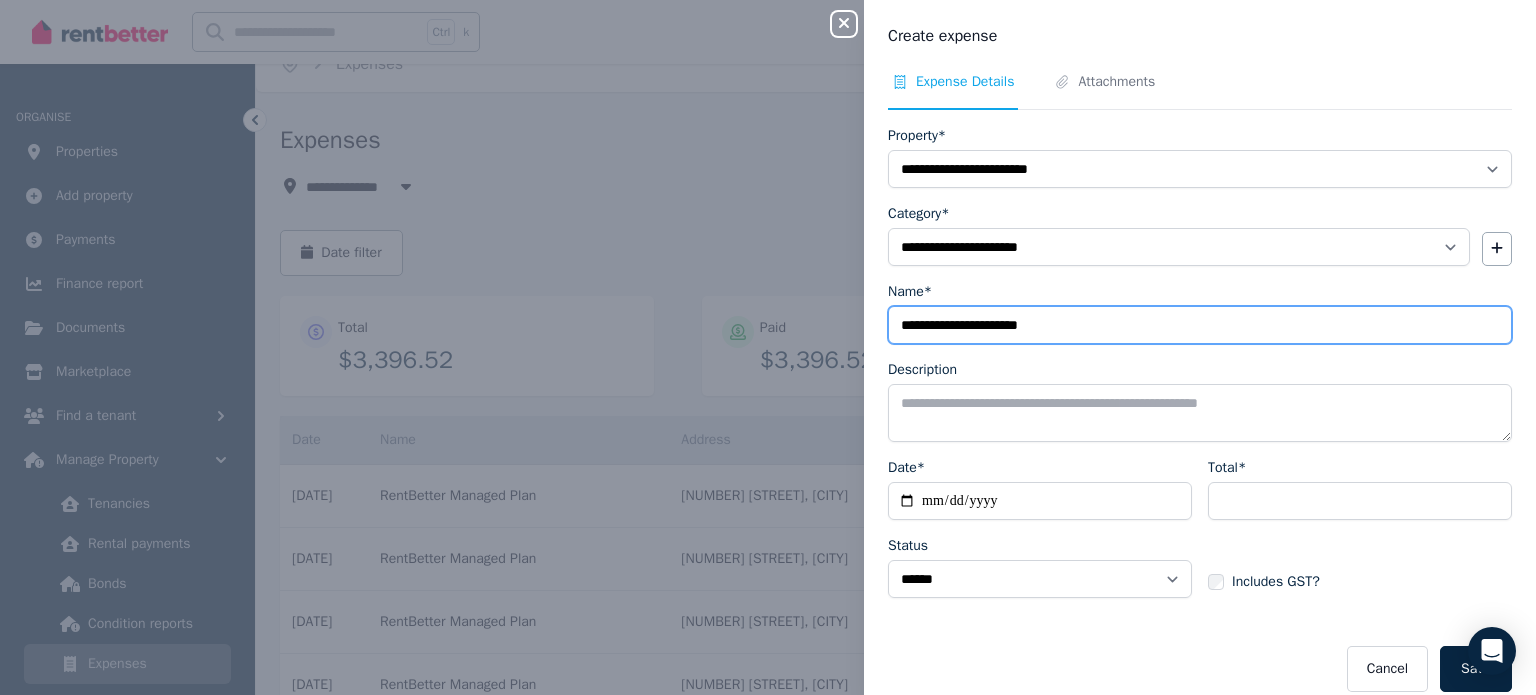 type on "**********" 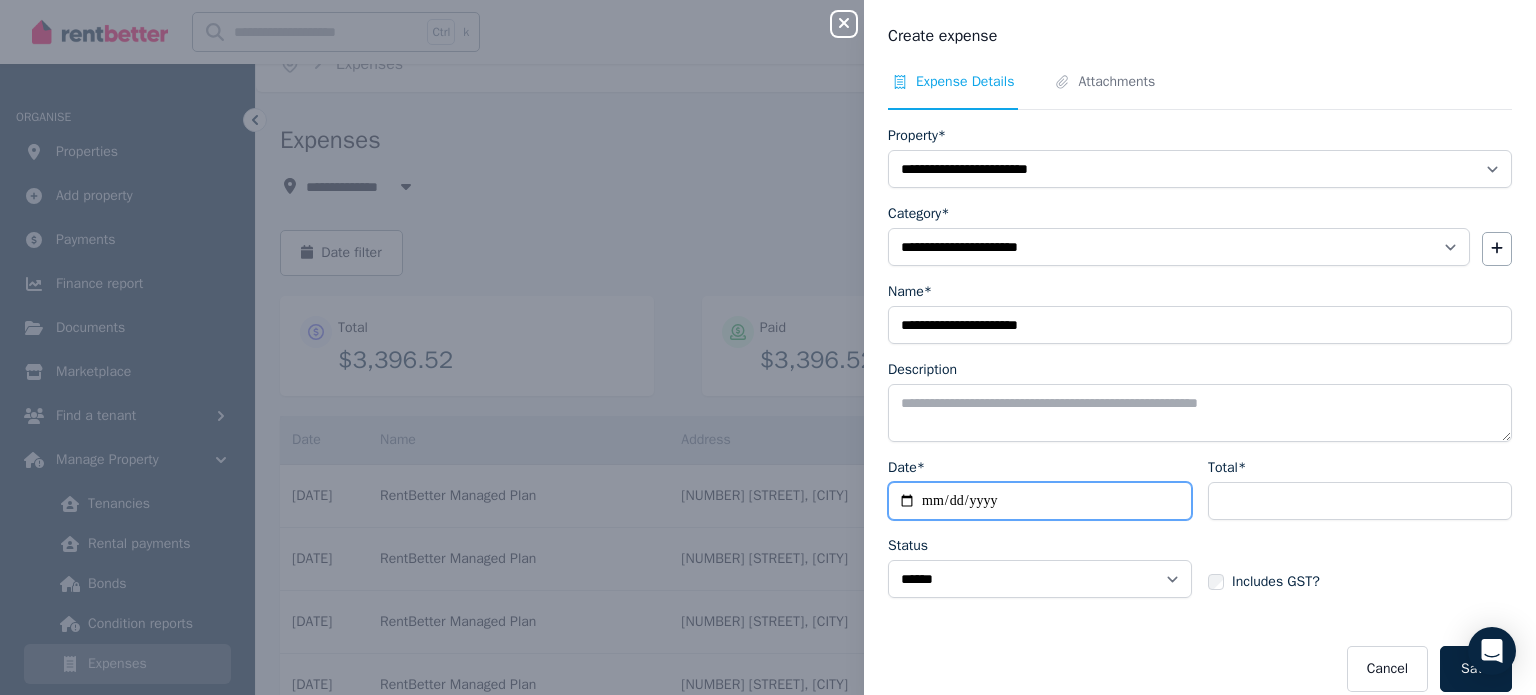 click on "Date*" at bounding box center [1040, 501] 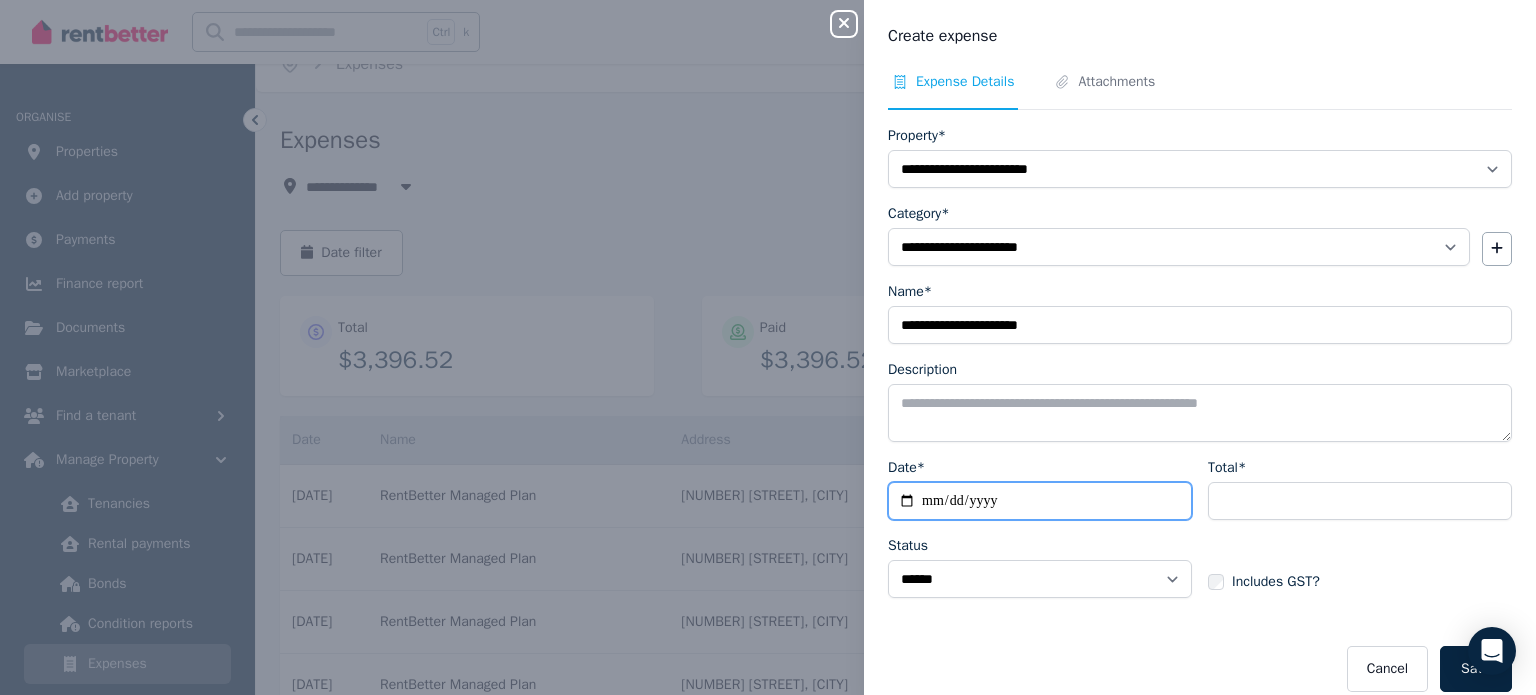 type on "**********" 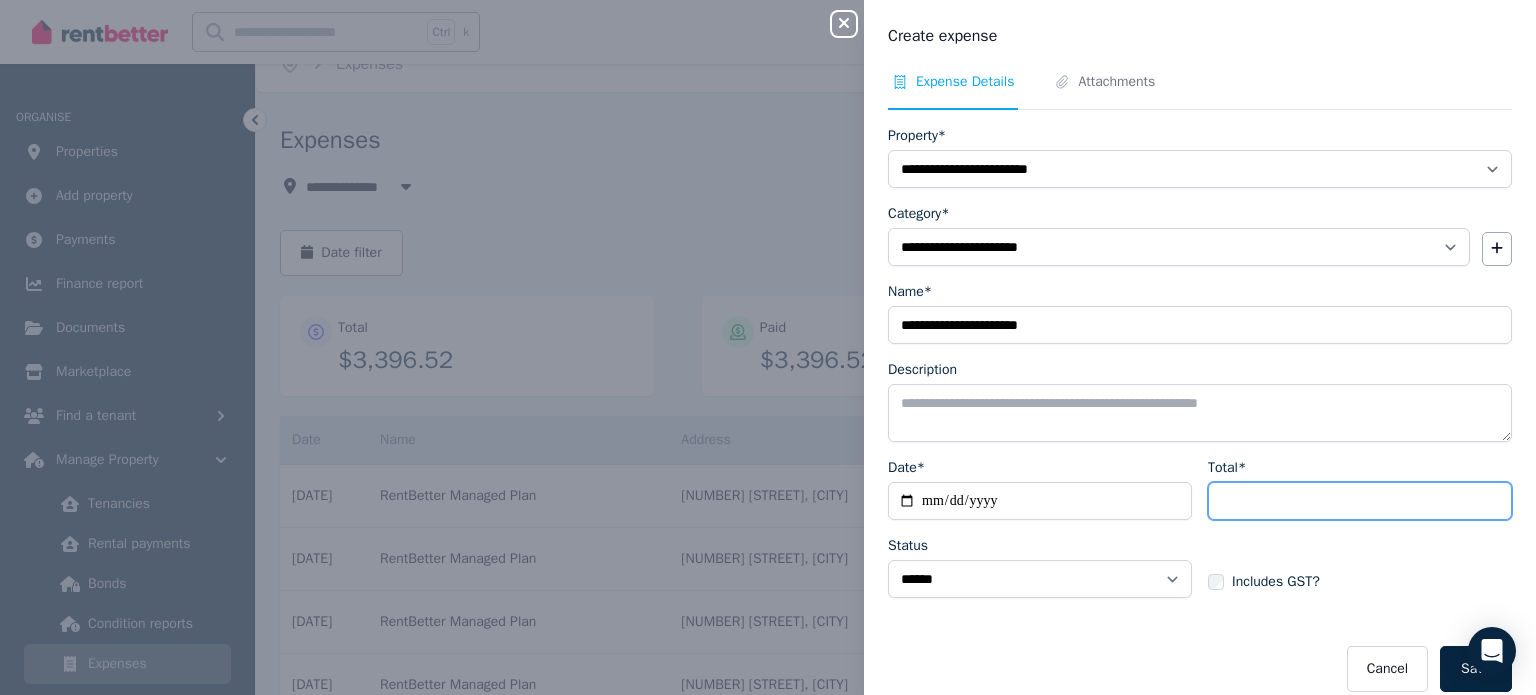click on "Total*" at bounding box center [1360, 501] 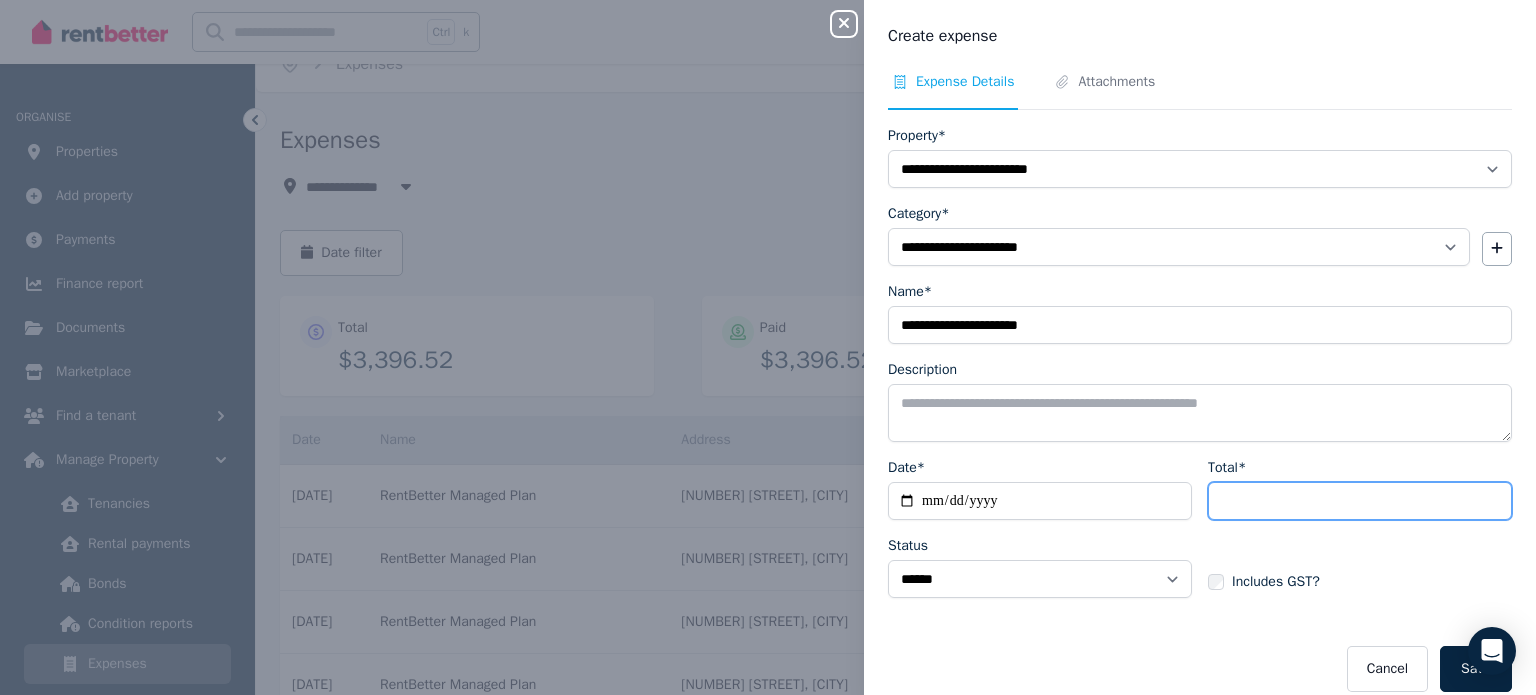 type on "**" 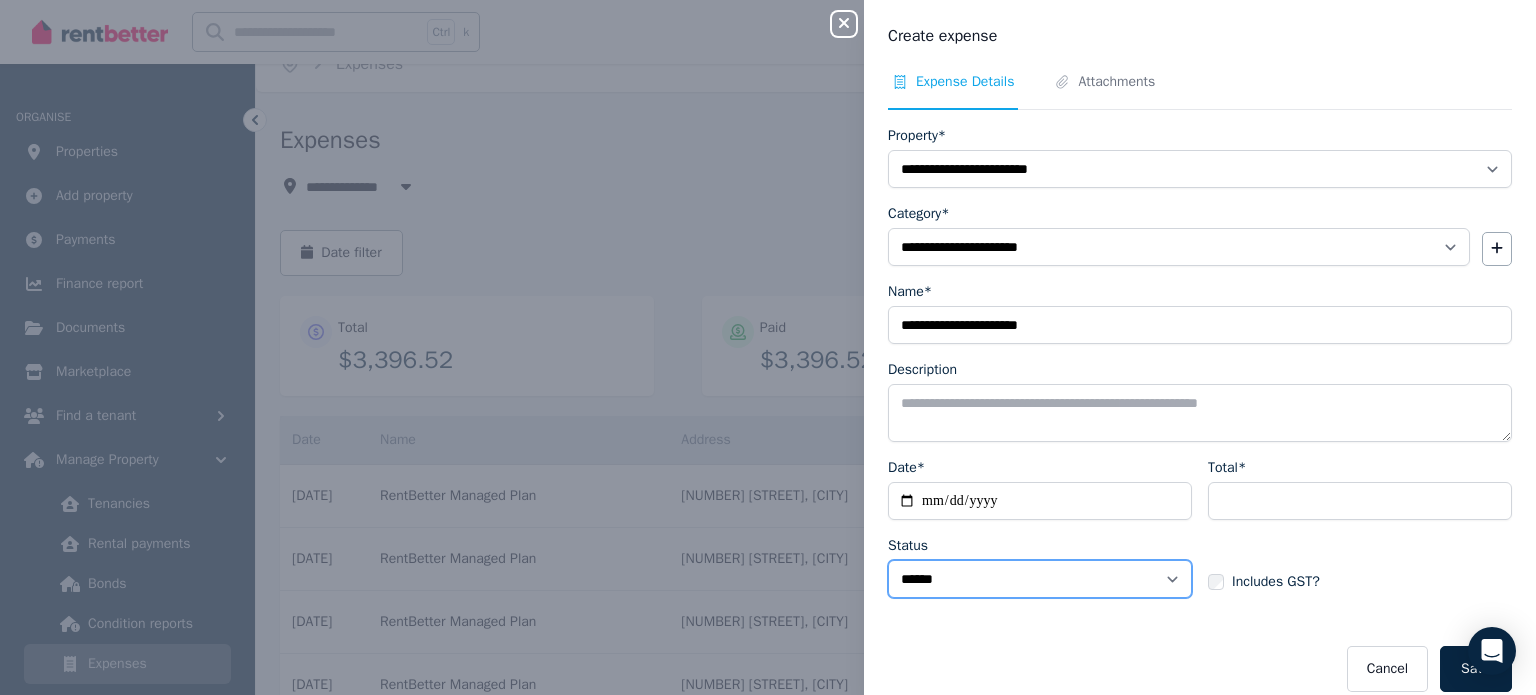 click on "****** ****" at bounding box center (1040, 579) 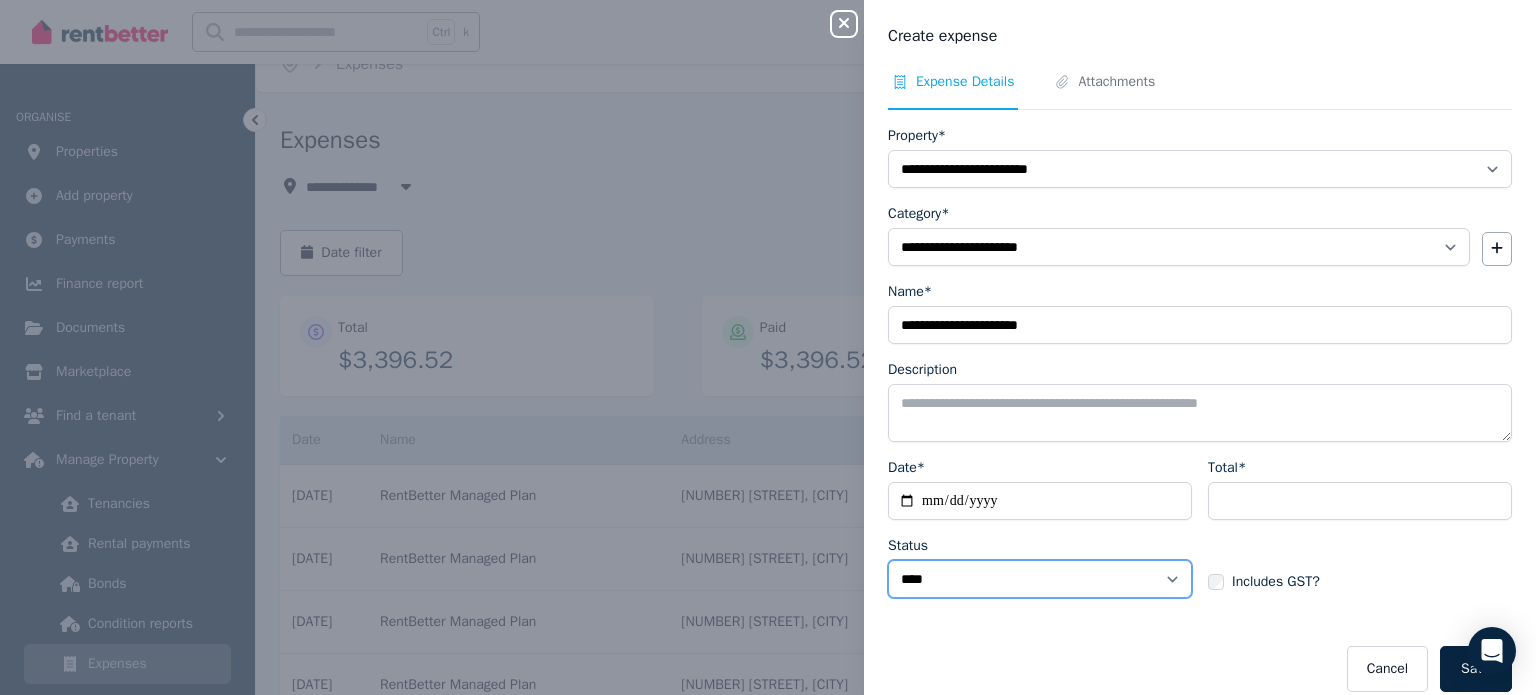 click on "****** ****" at bounding box center [1040, 579] 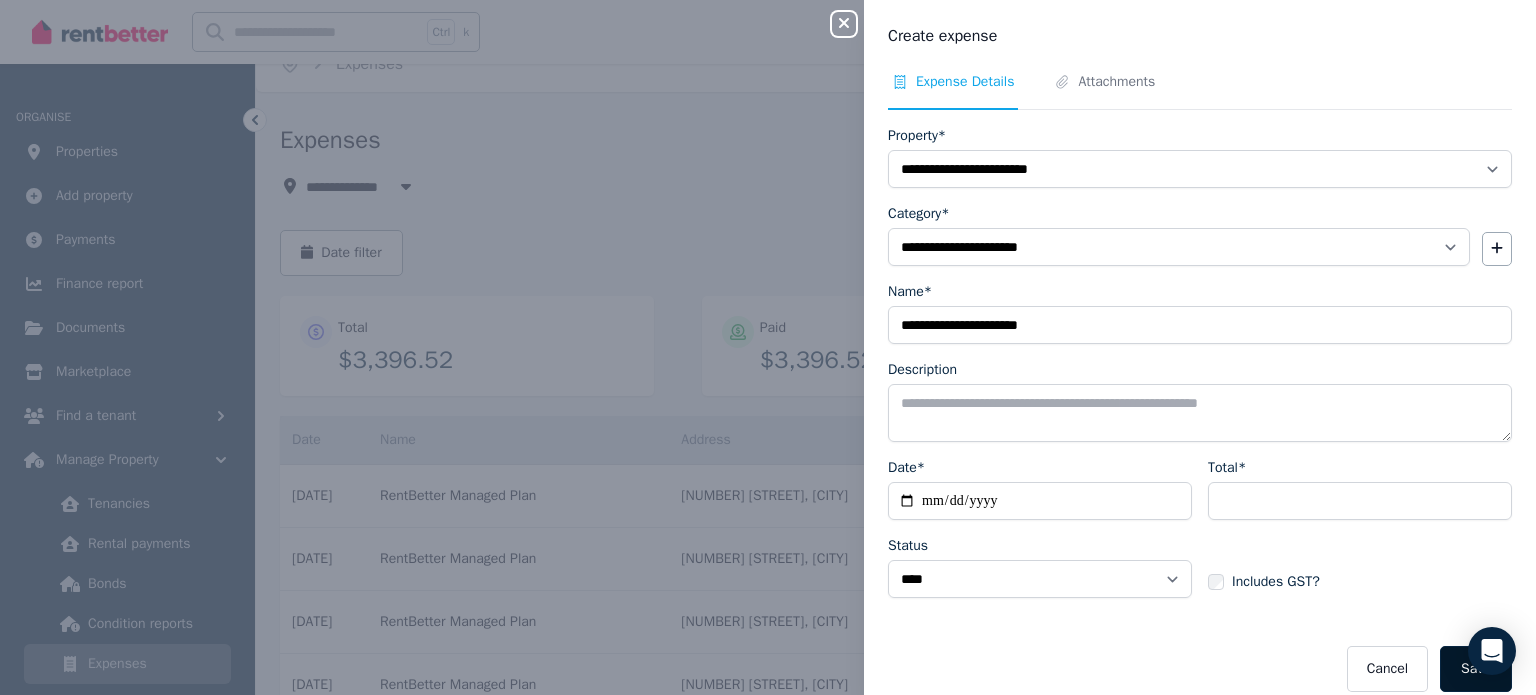 click on "Save" at bounding box center (1476, 669) 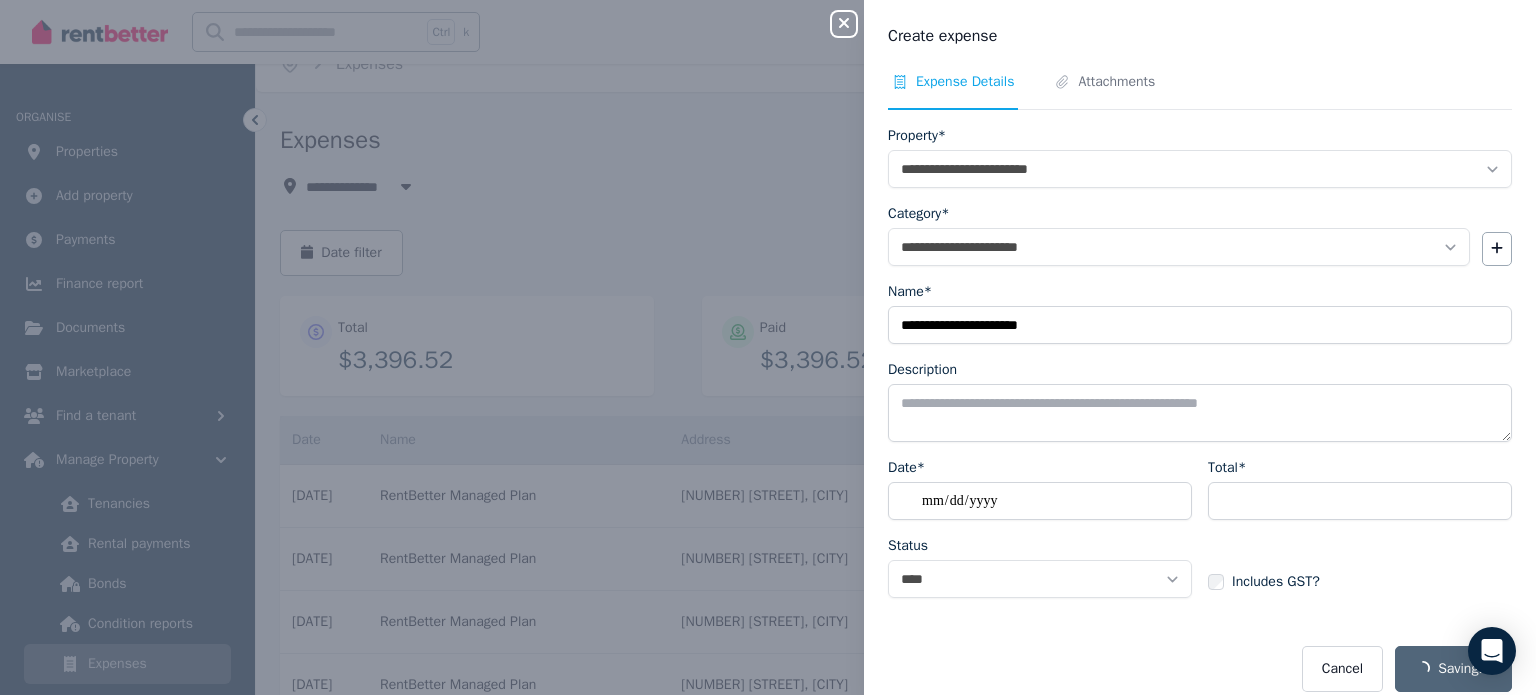 select on "**********" 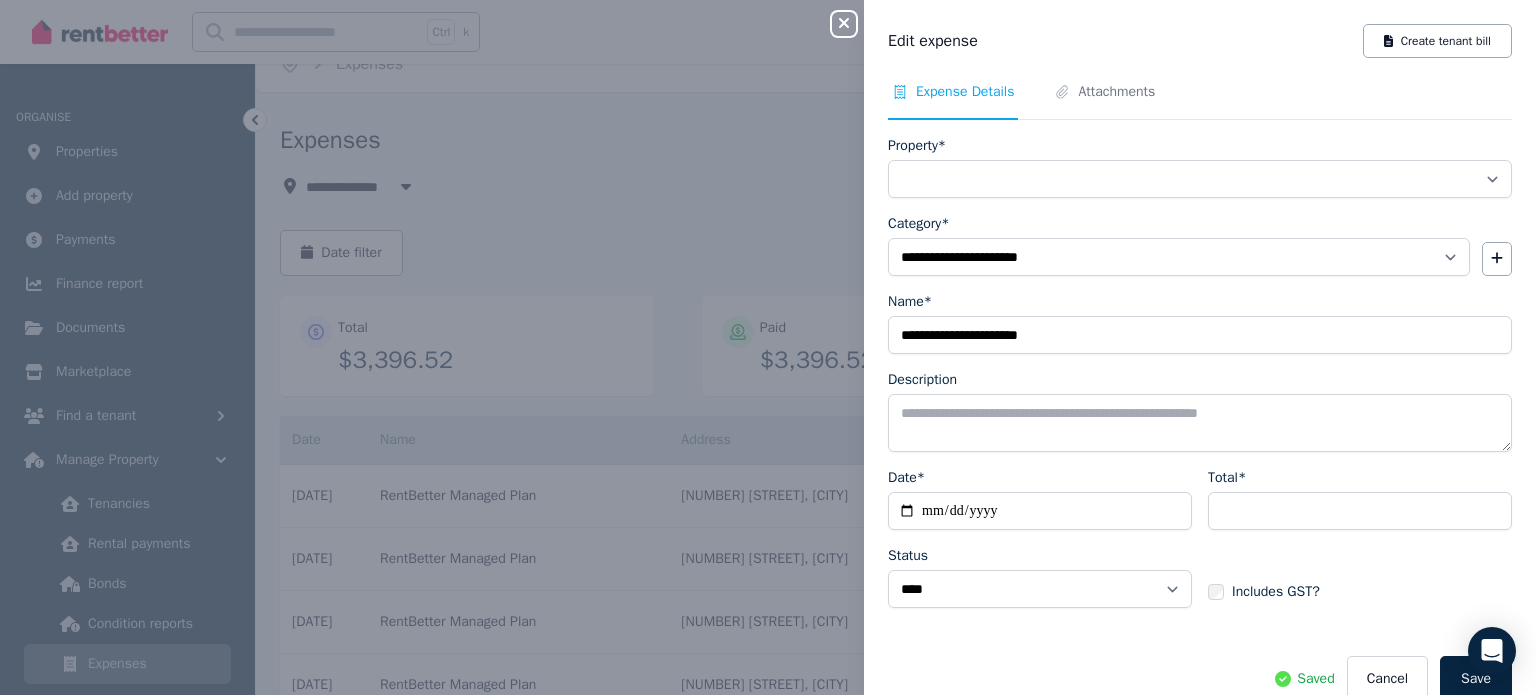 select on "**********" 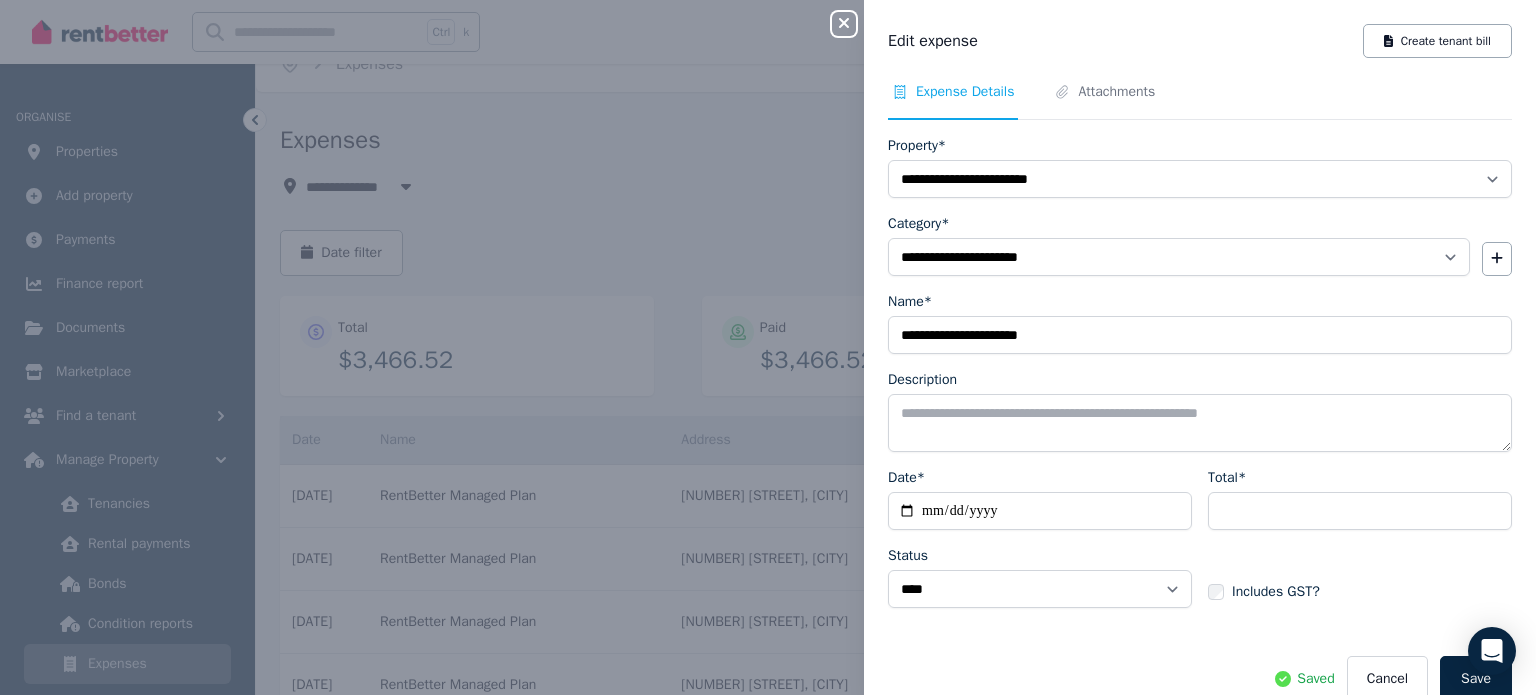 click 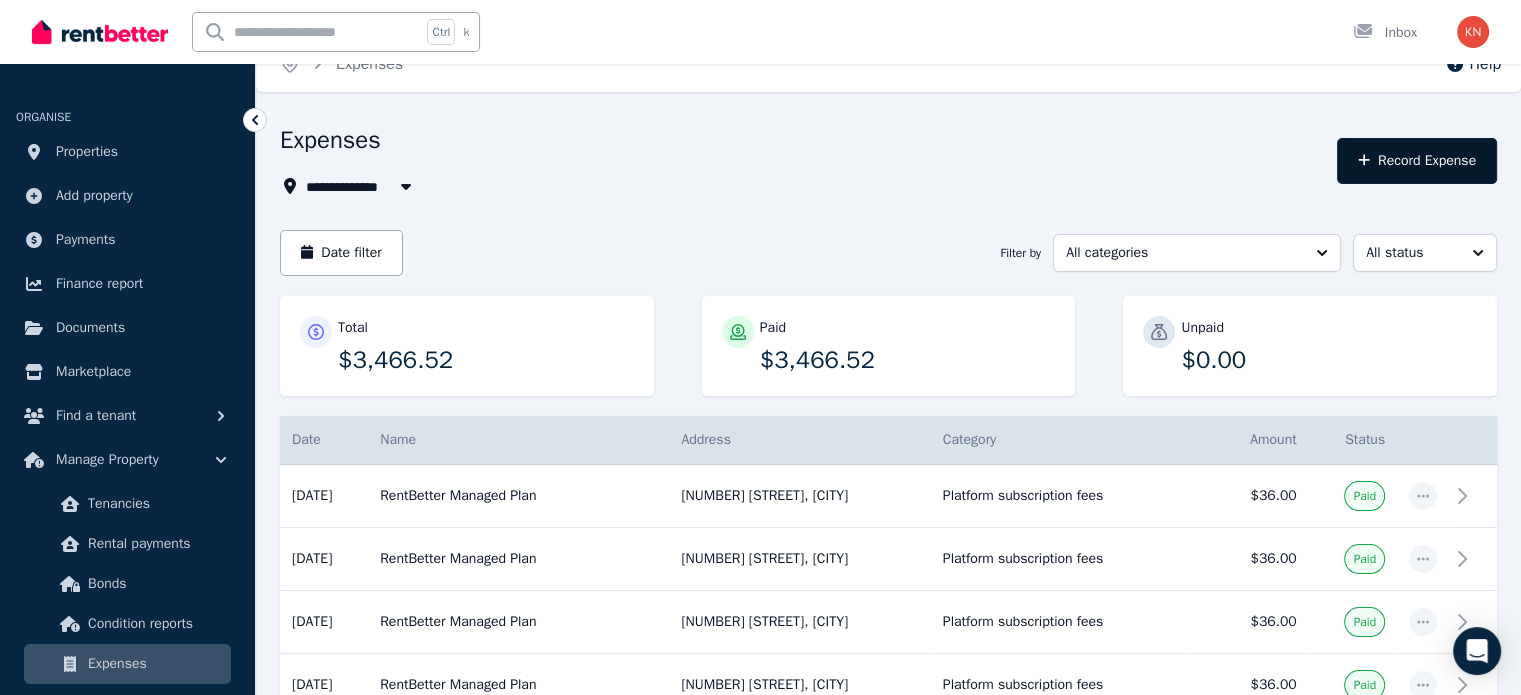 click on "Record Expense" at bounding box center [1417, 161] 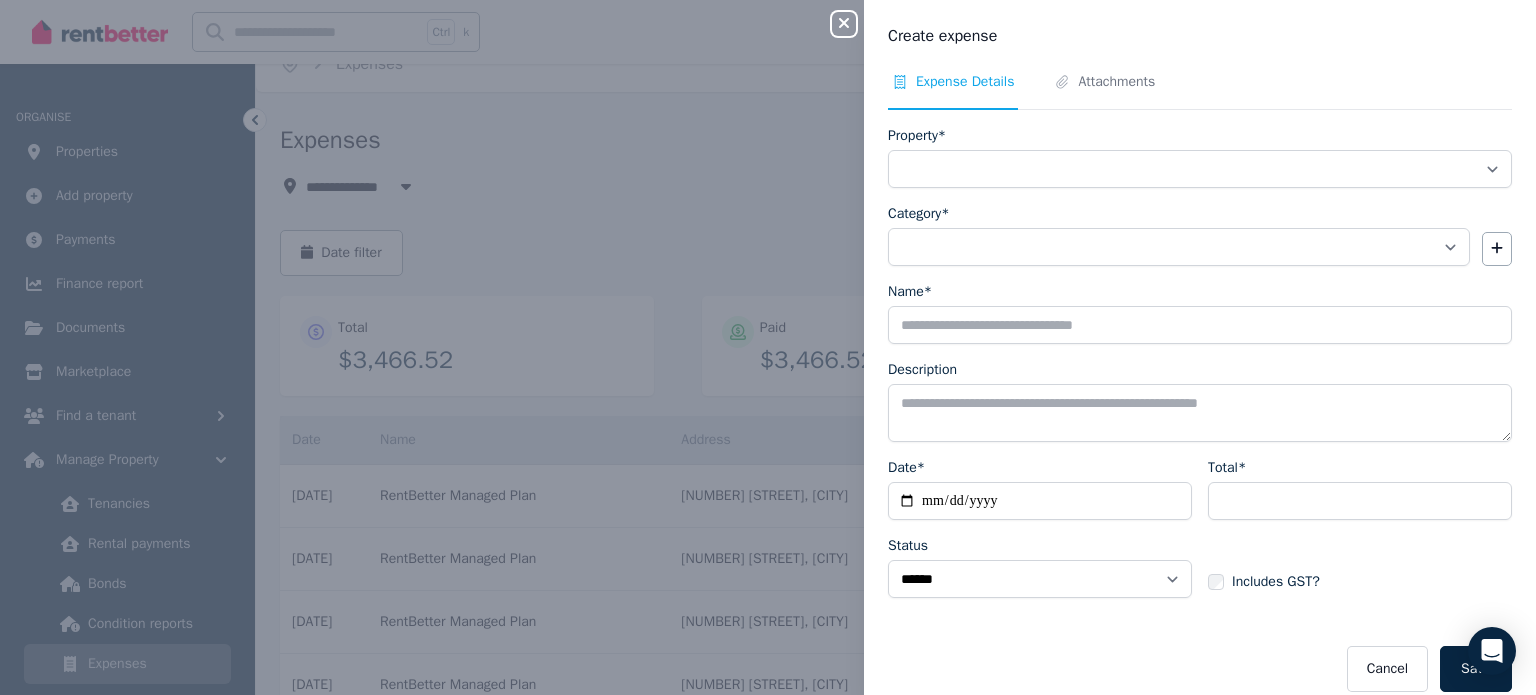 type 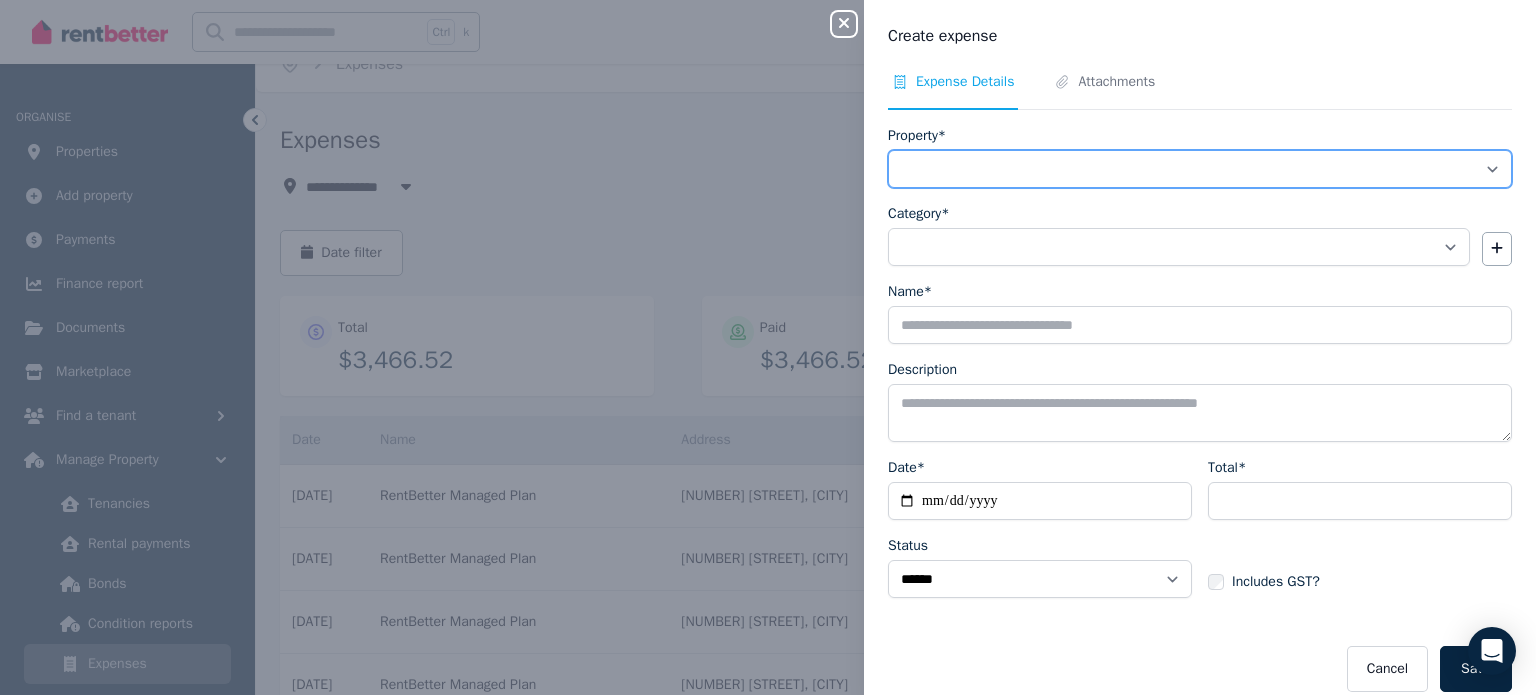click on "**********" at bounding box center [1200, 169] 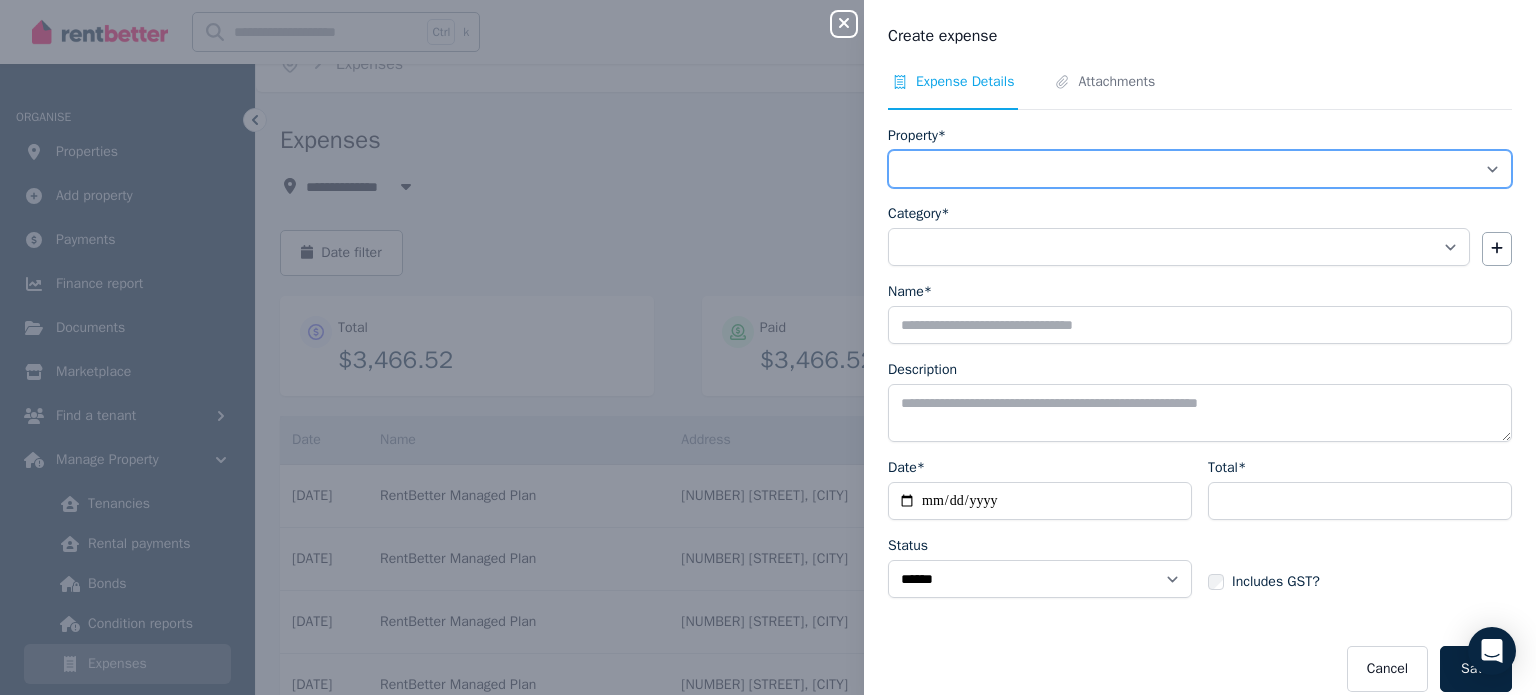 select on "**********" 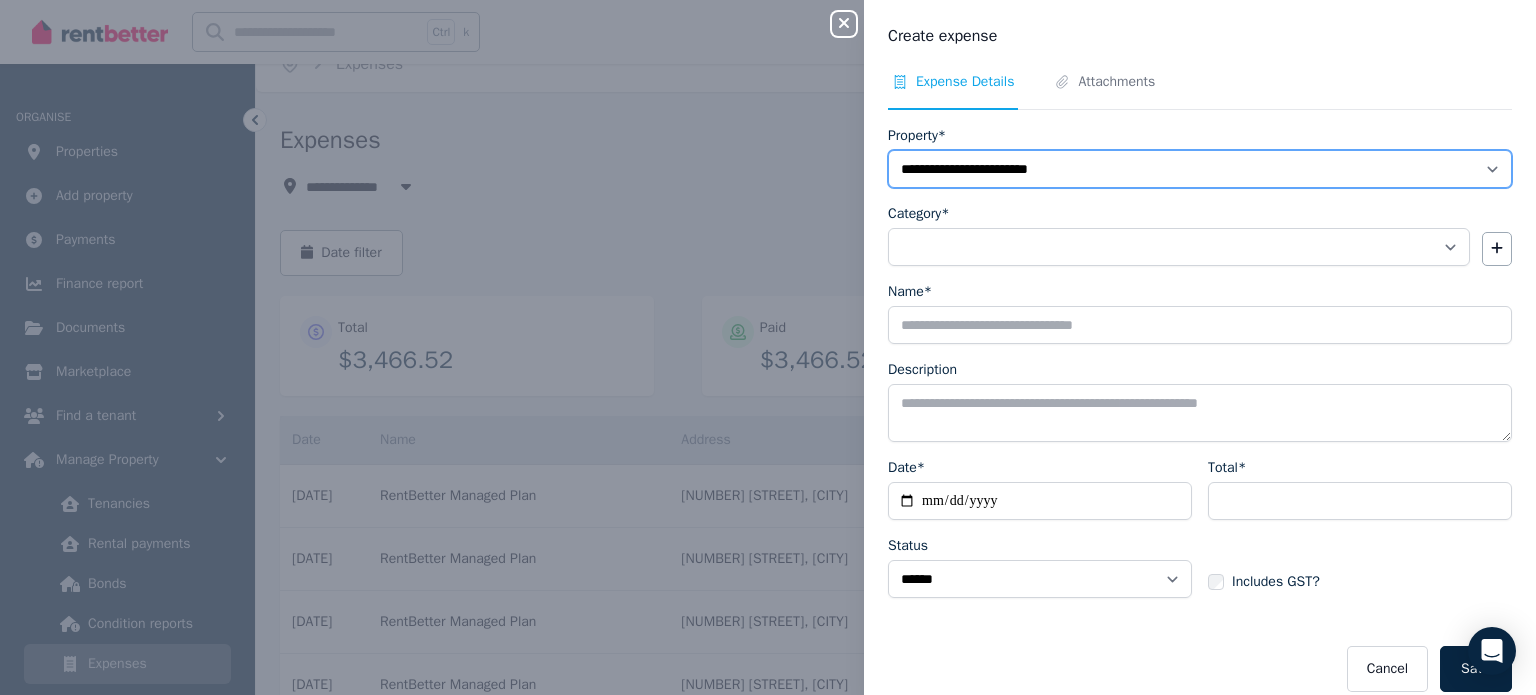 click on "**********" at bounding box center (1200, 169) 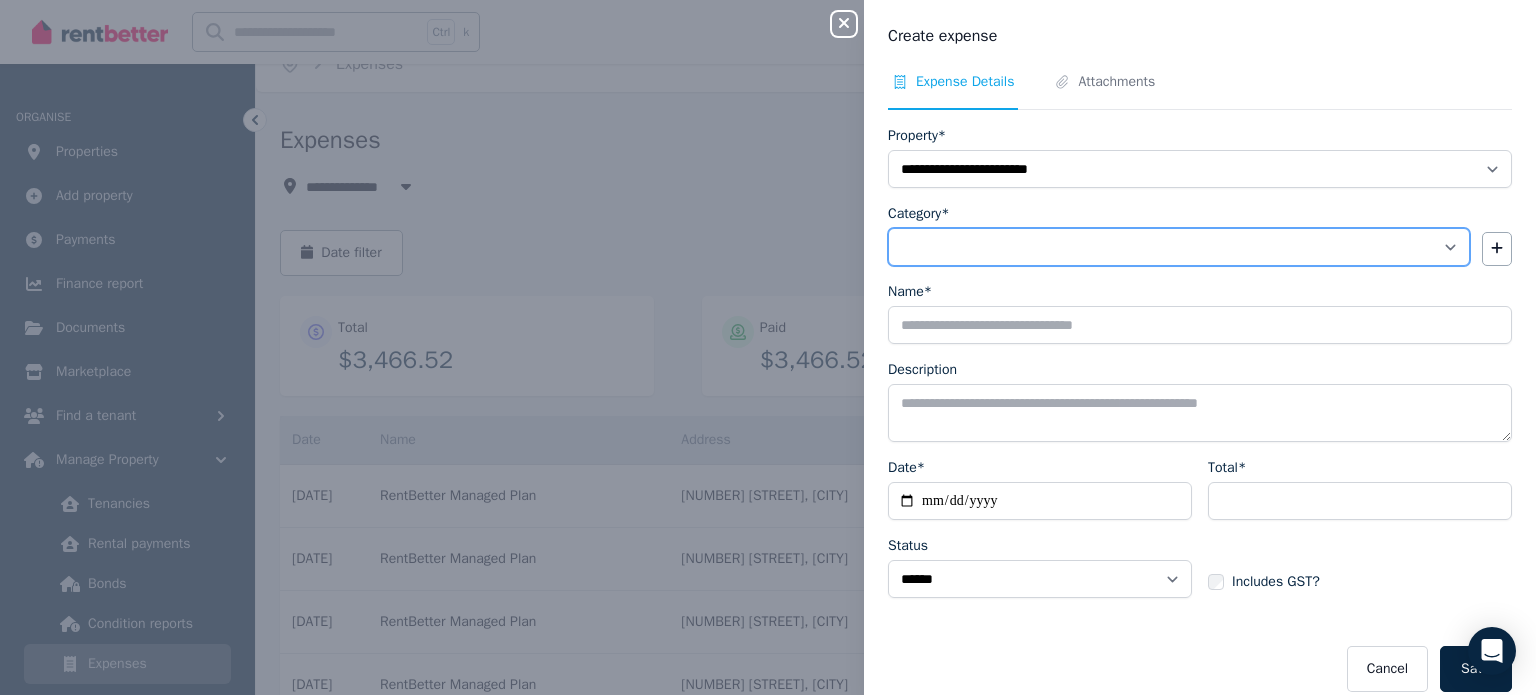click on "**********" at bounding box center (1179, 247) 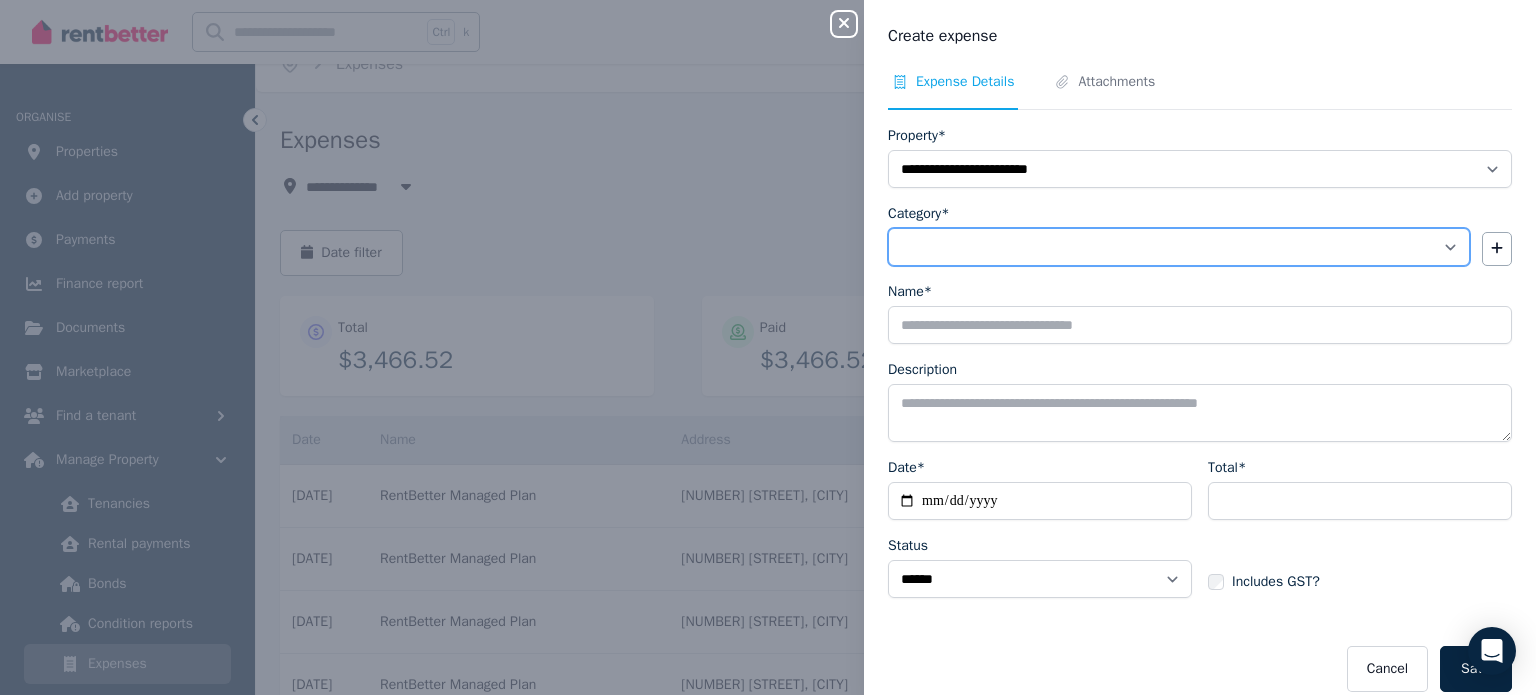 select on "**********" 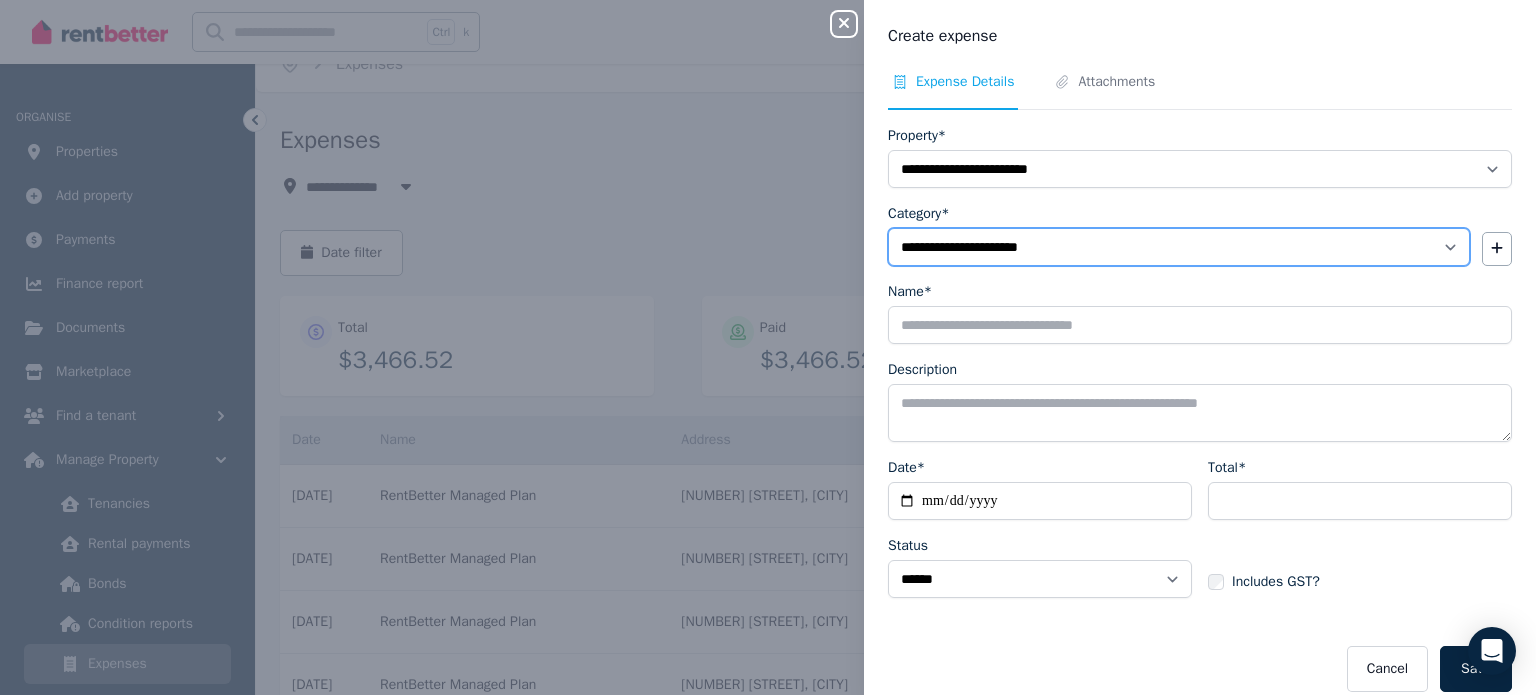 click on "**********" at bounding box center (1179, 247) 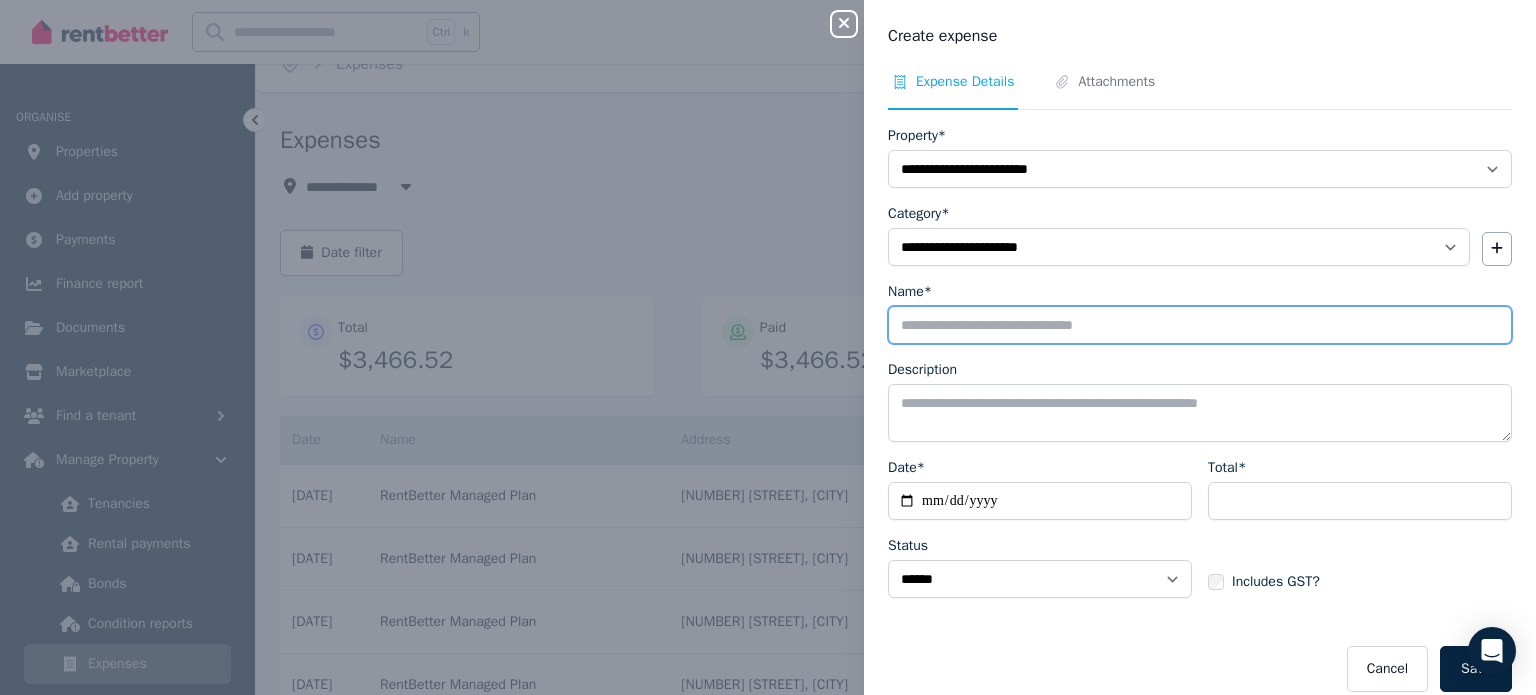 click on "Name*" at bounding box center (1200, 325) 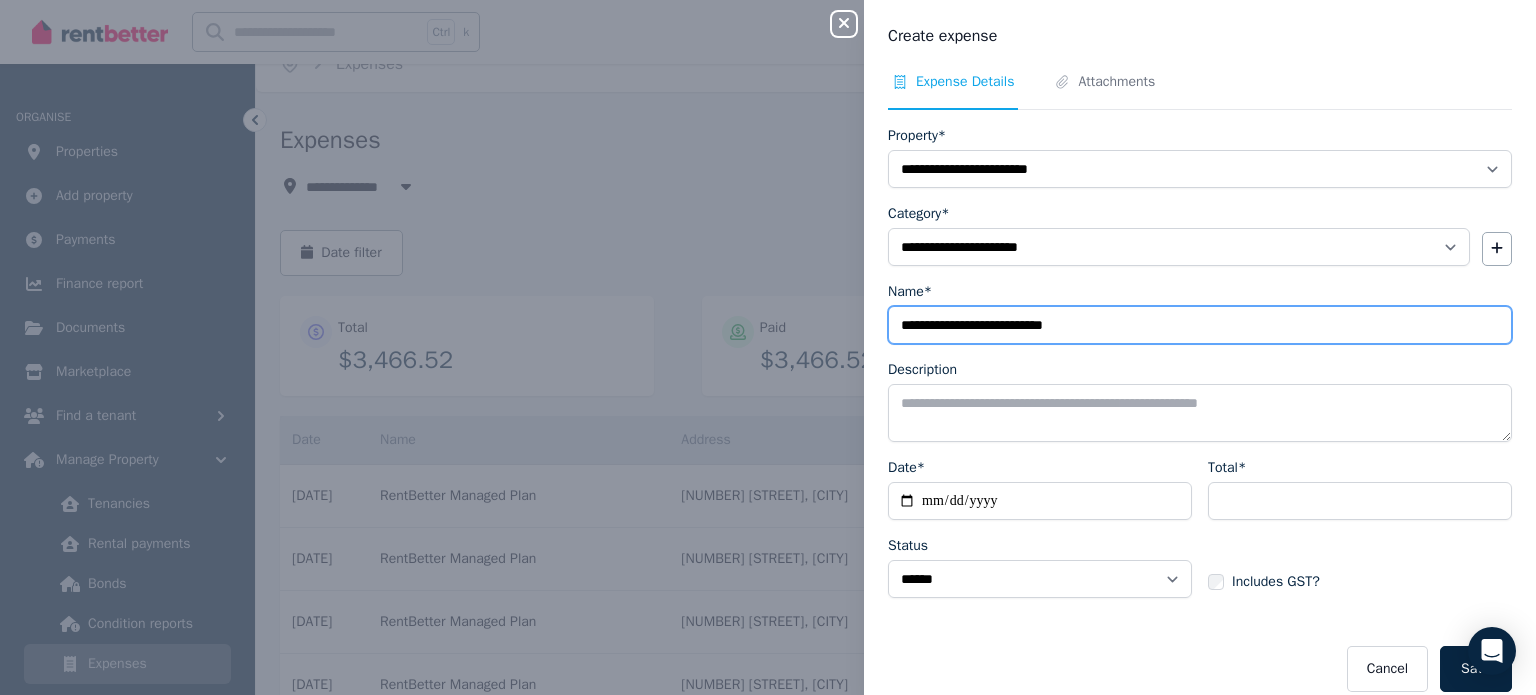 type on "**********" 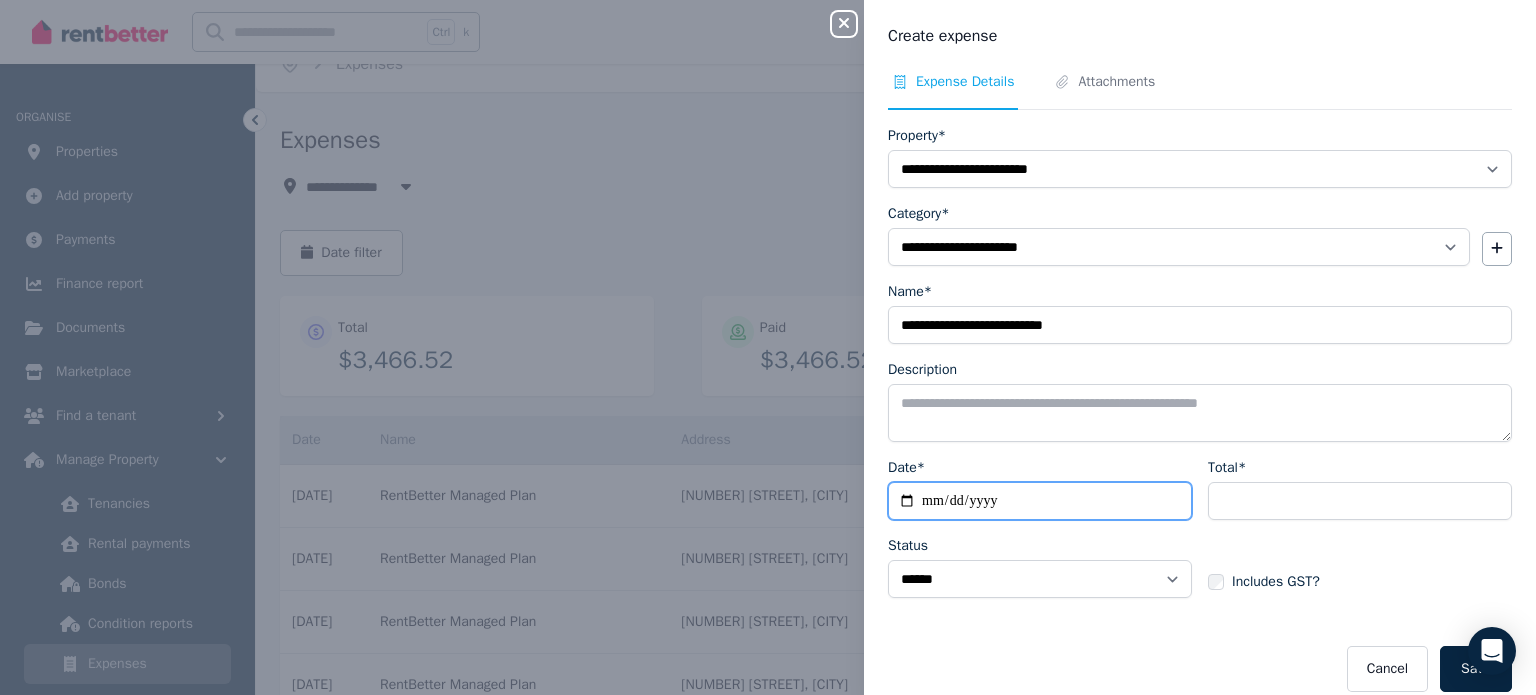 click on "Date*" at bounding box center (1040, 501) 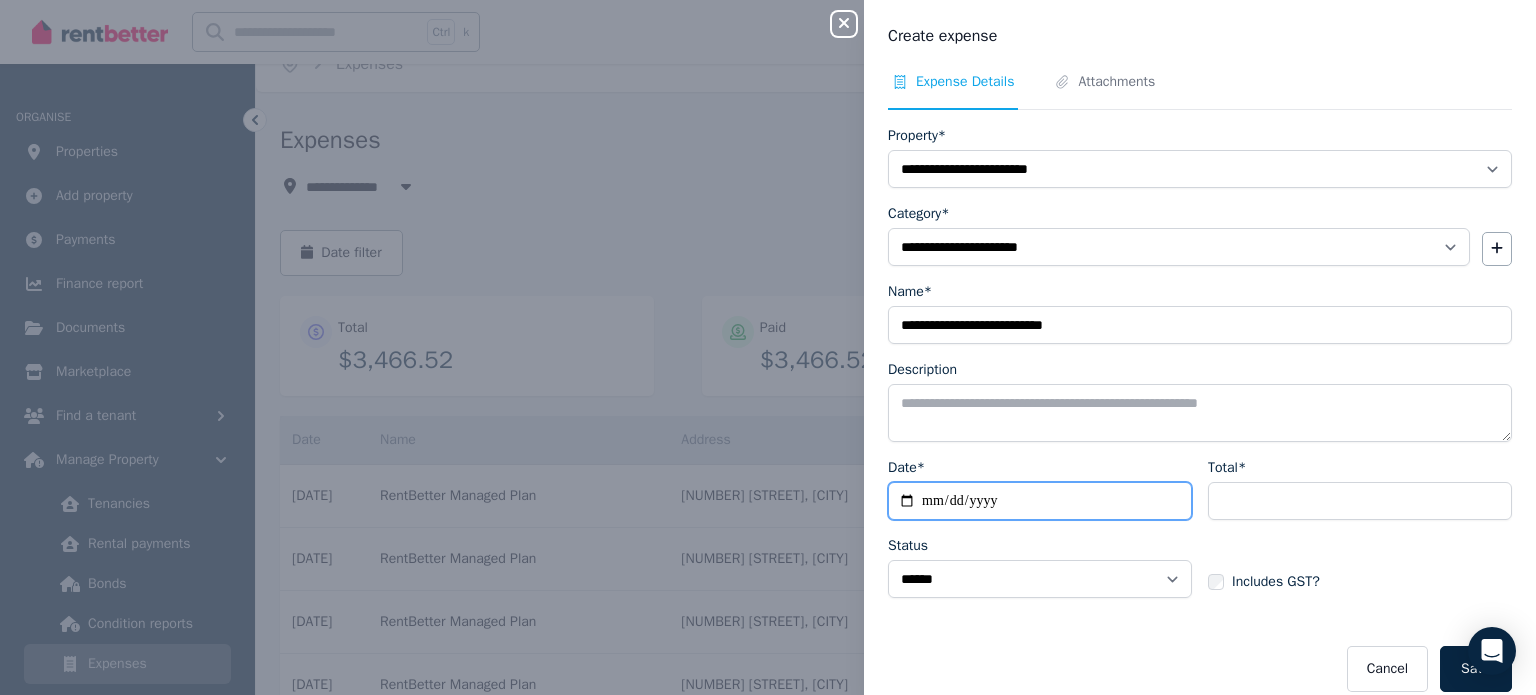 type on "**********" 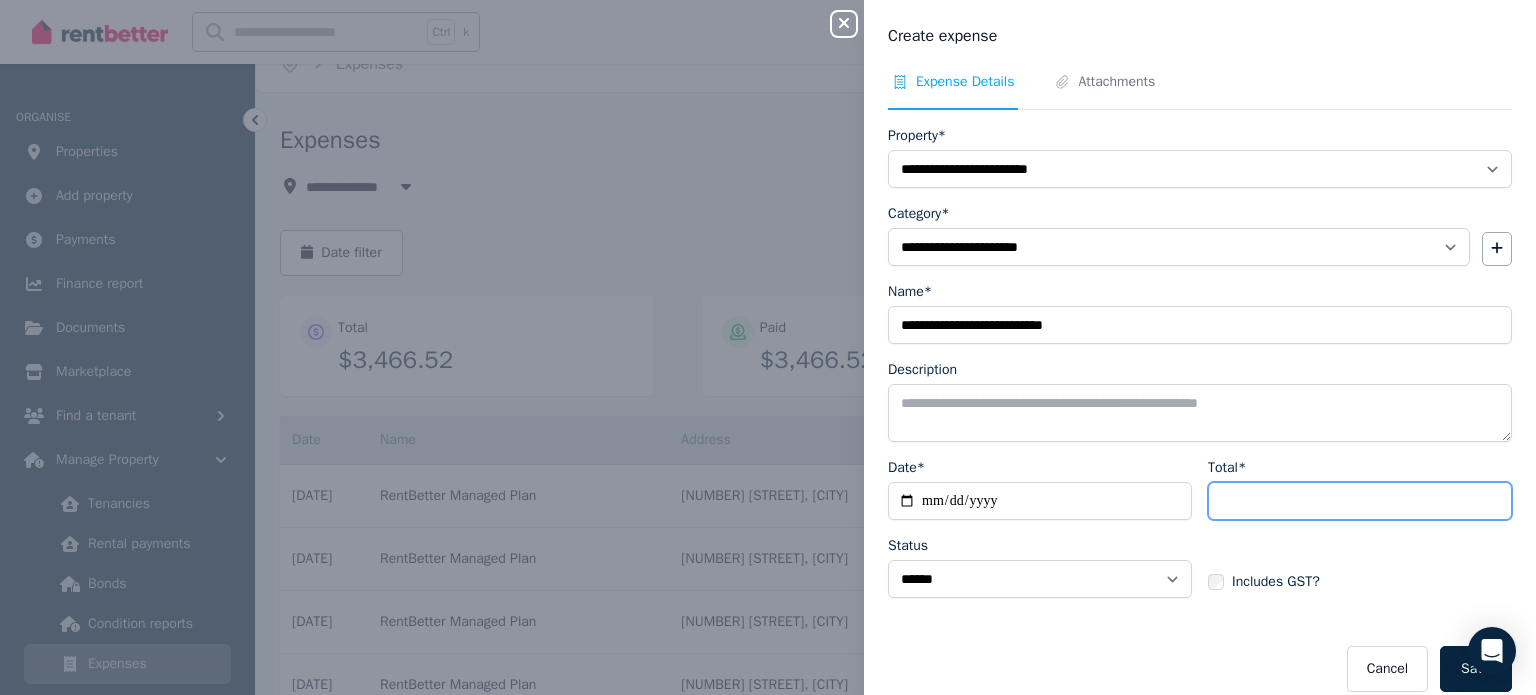 click on "Total*" at bounding box center (1360, 501) 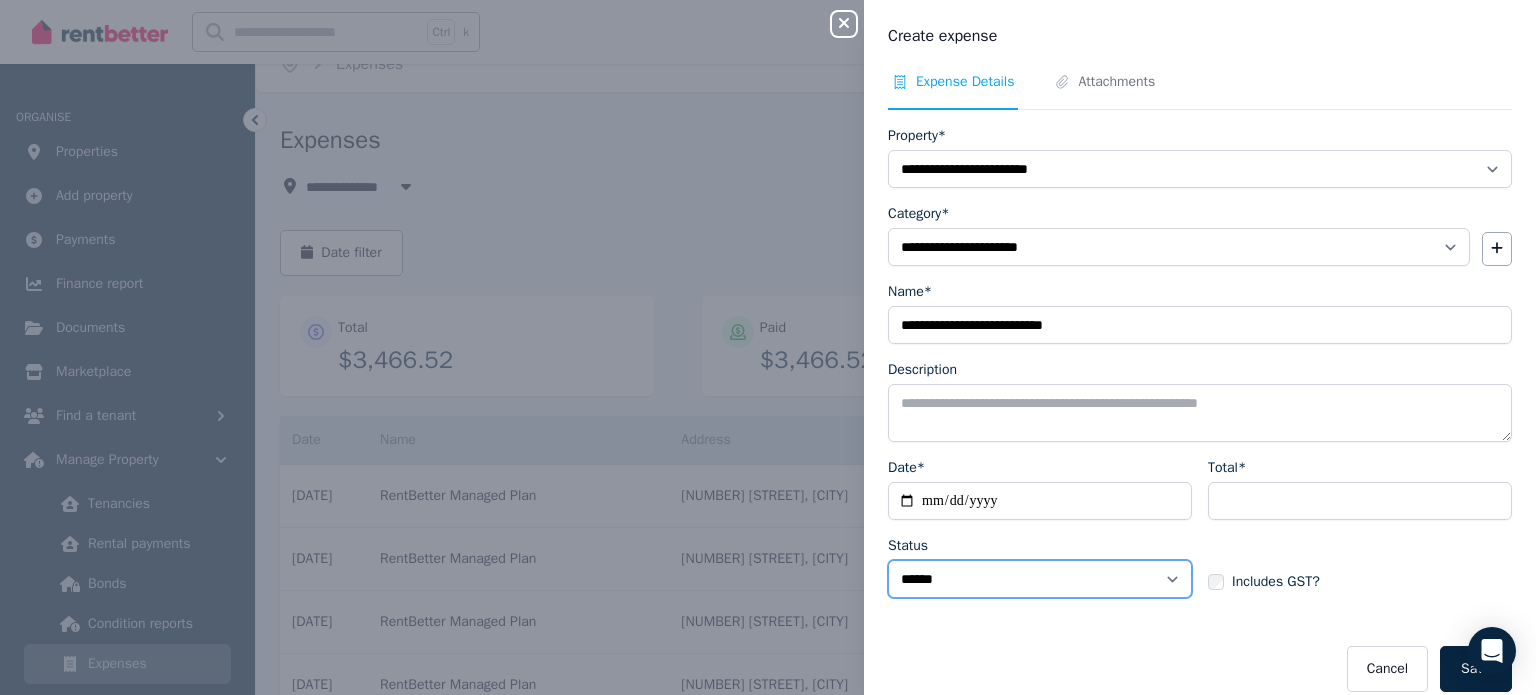 click on "****** ****" at bounding box center [1040, 579] 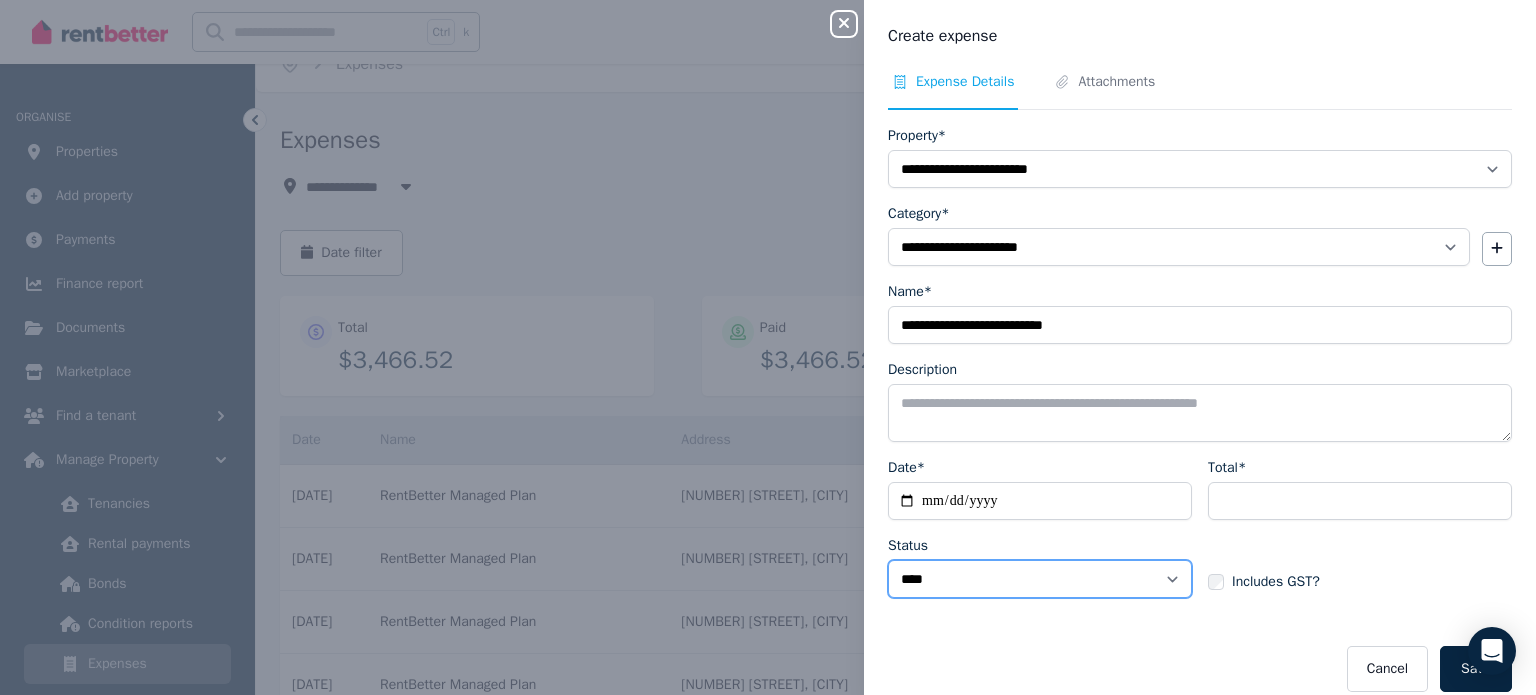 click on "****** ****" at bounding box center (1040, 579) 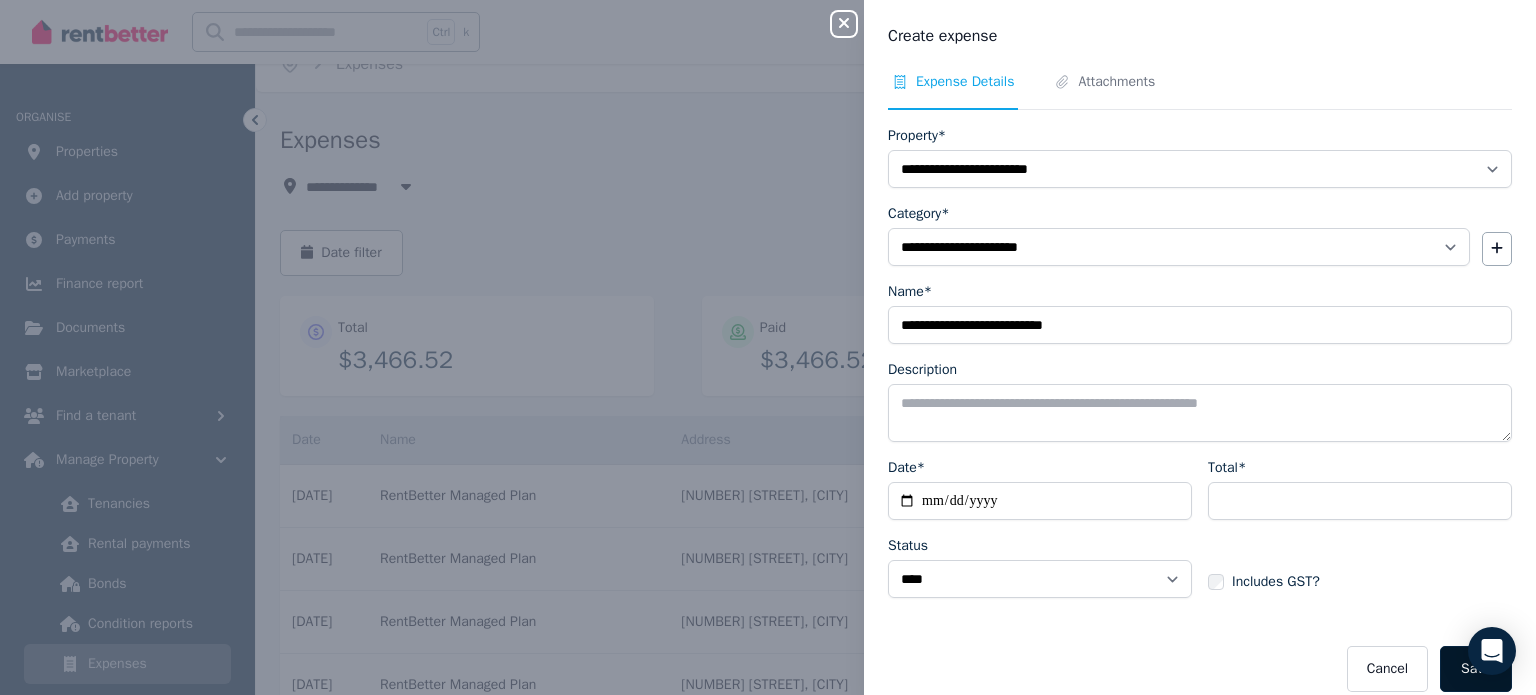 click on "Save" at bounding box center [1476, 669] 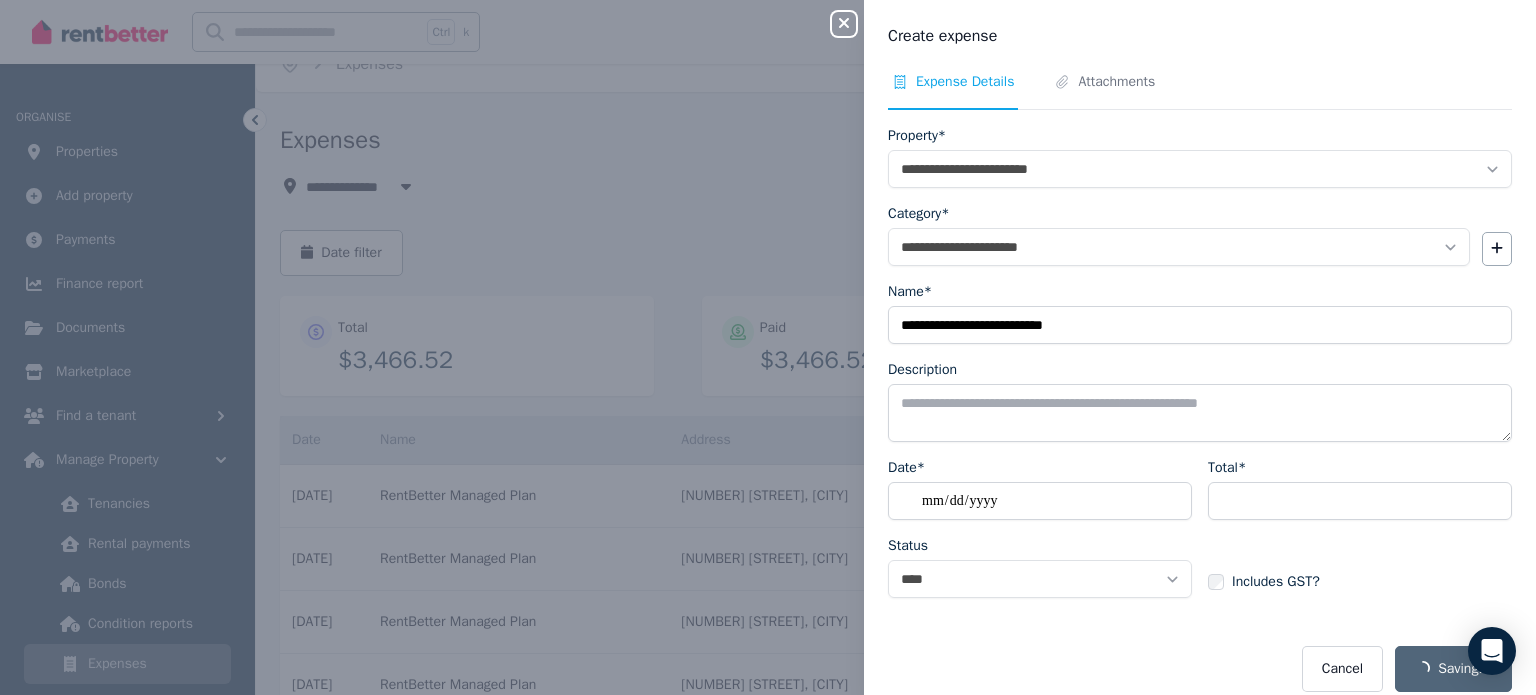 select on "**********" 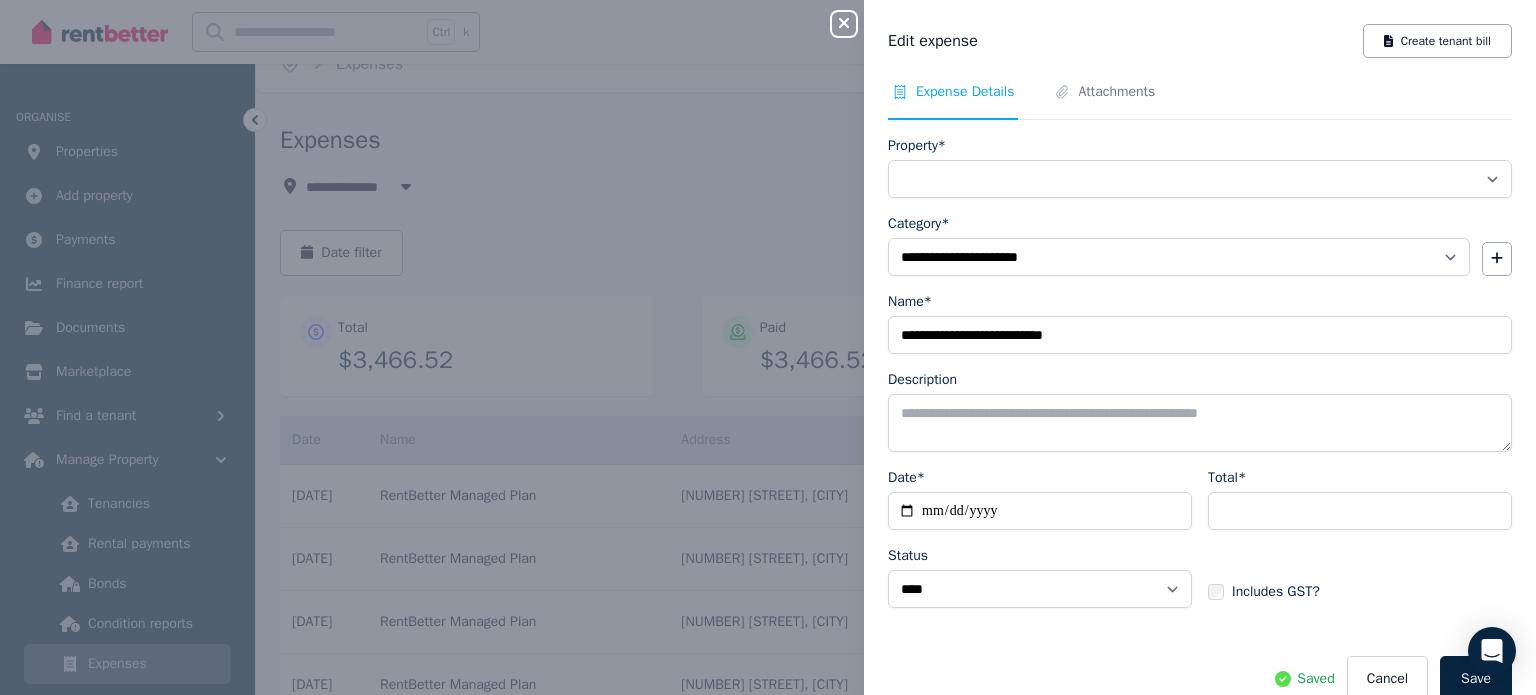 select on "**********" 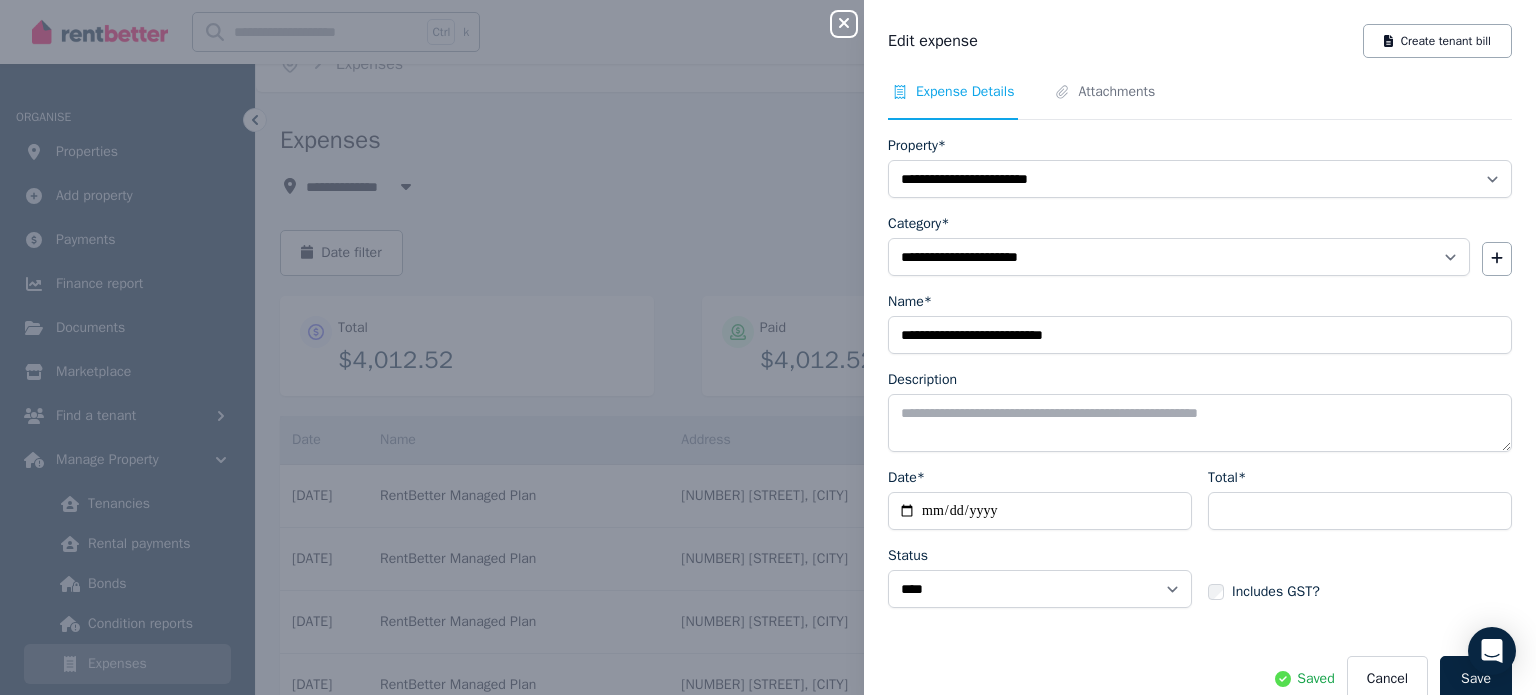 click 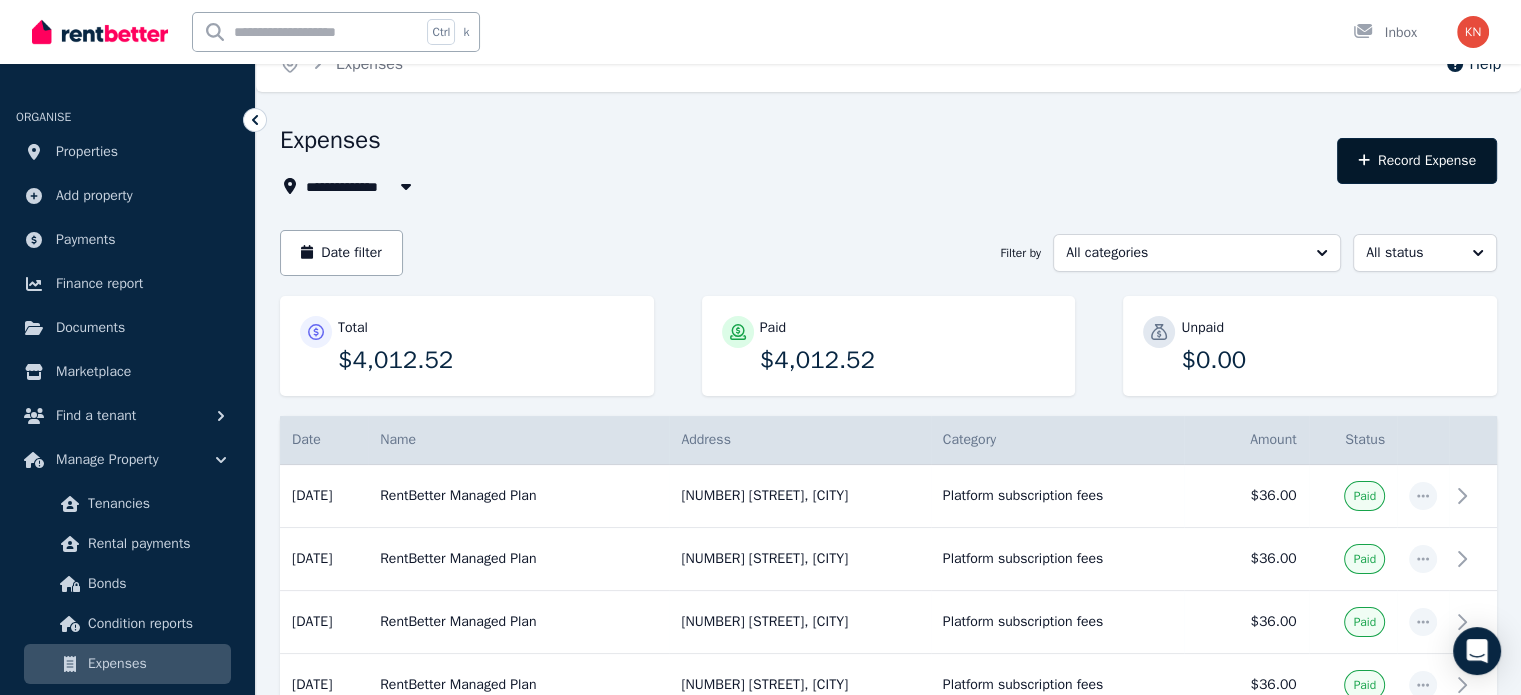 click on "Record Expense" at bounding box center [1417, 161] 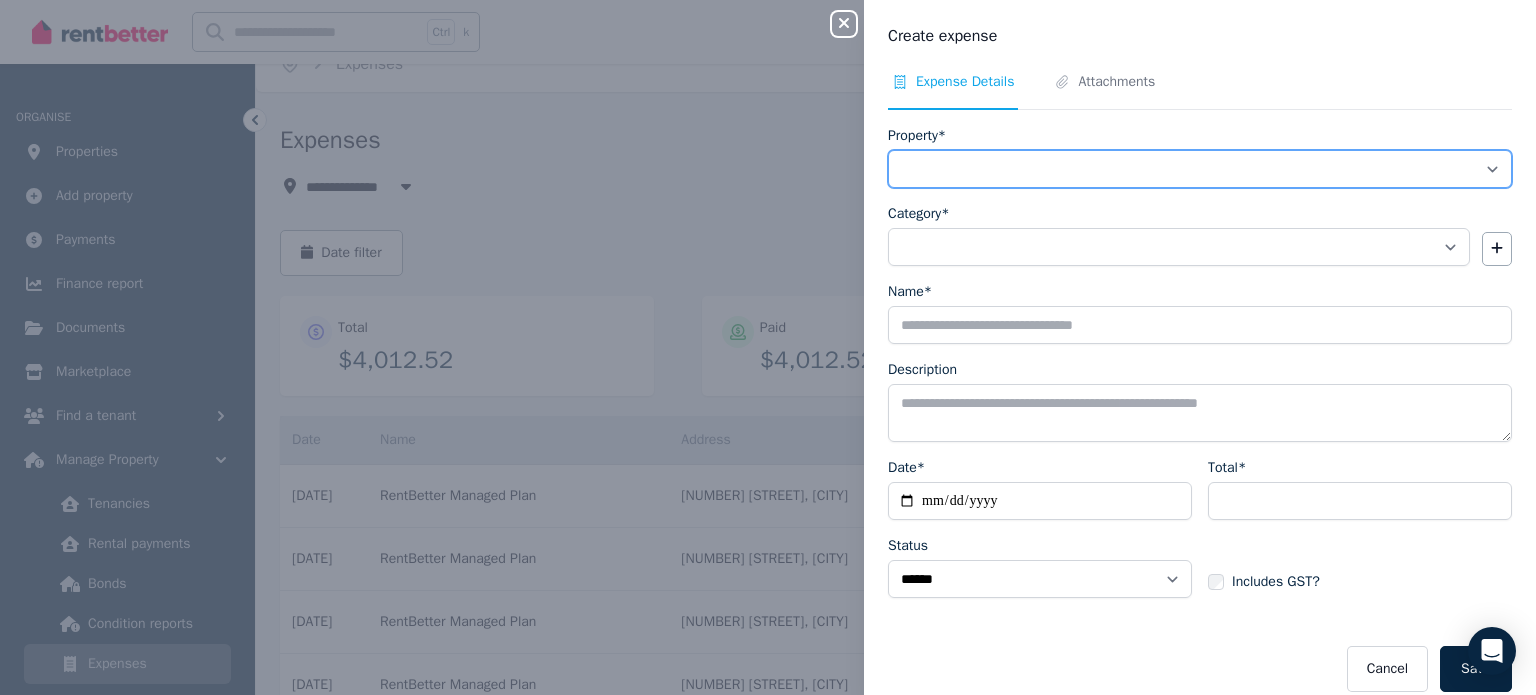 click on "**********" at bounding box center [1200, 169] 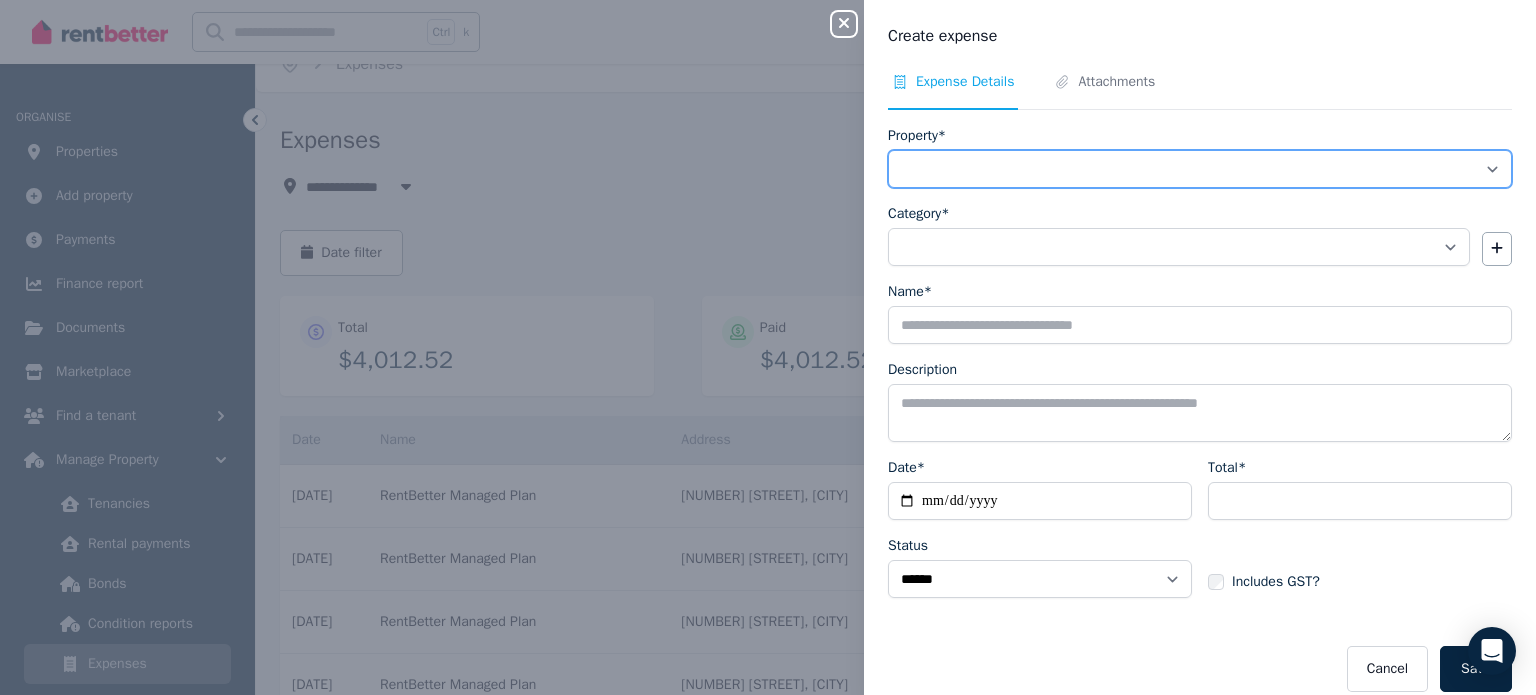 select on "**********" 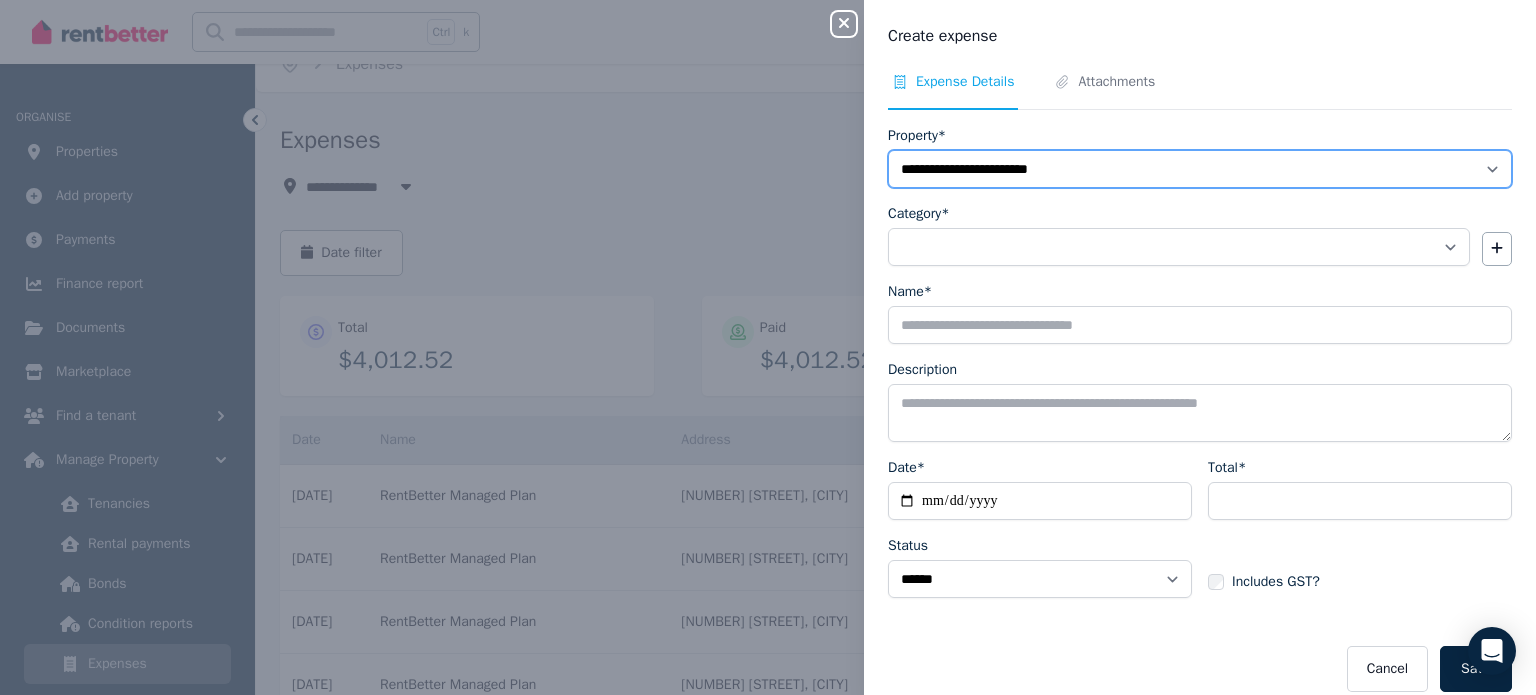 click on "**********" at bounding box center (1200, 169) 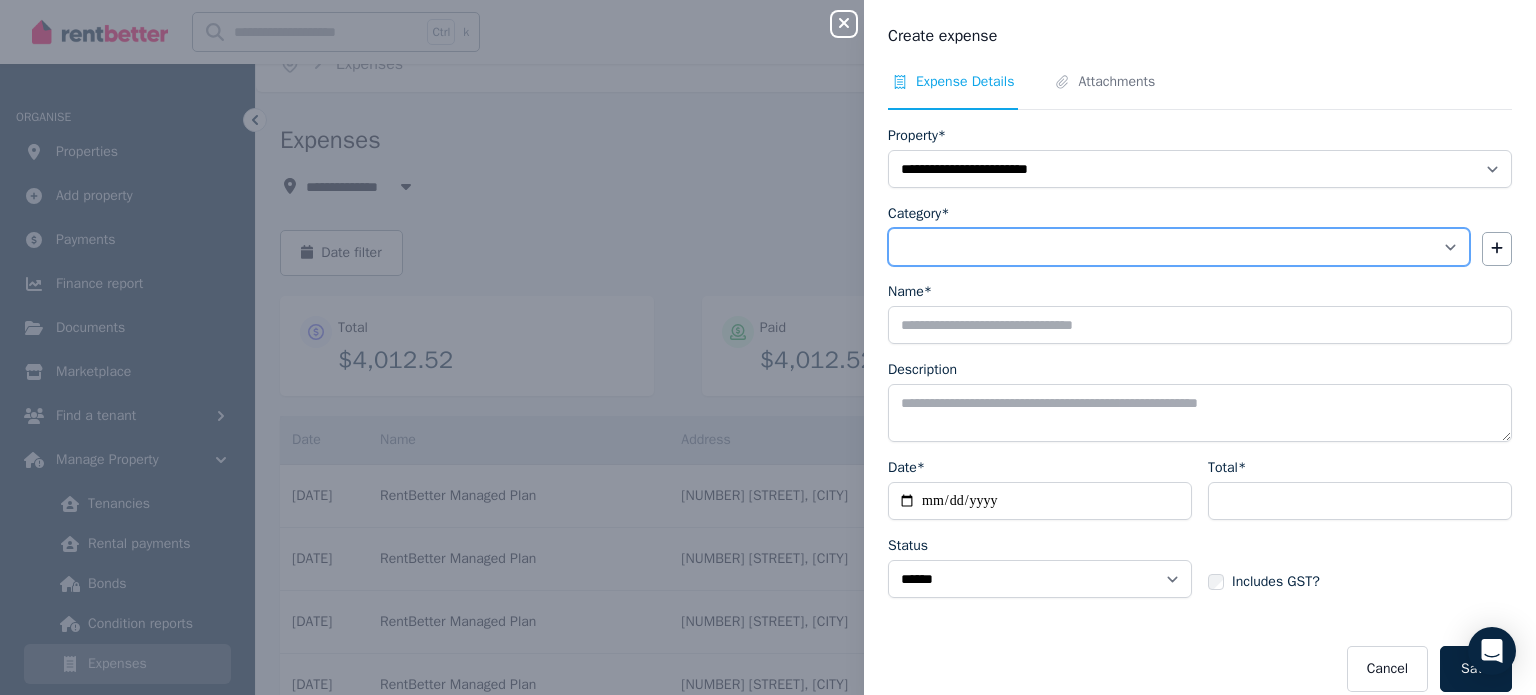 click on "**********" at bounding box center (1179, 247) 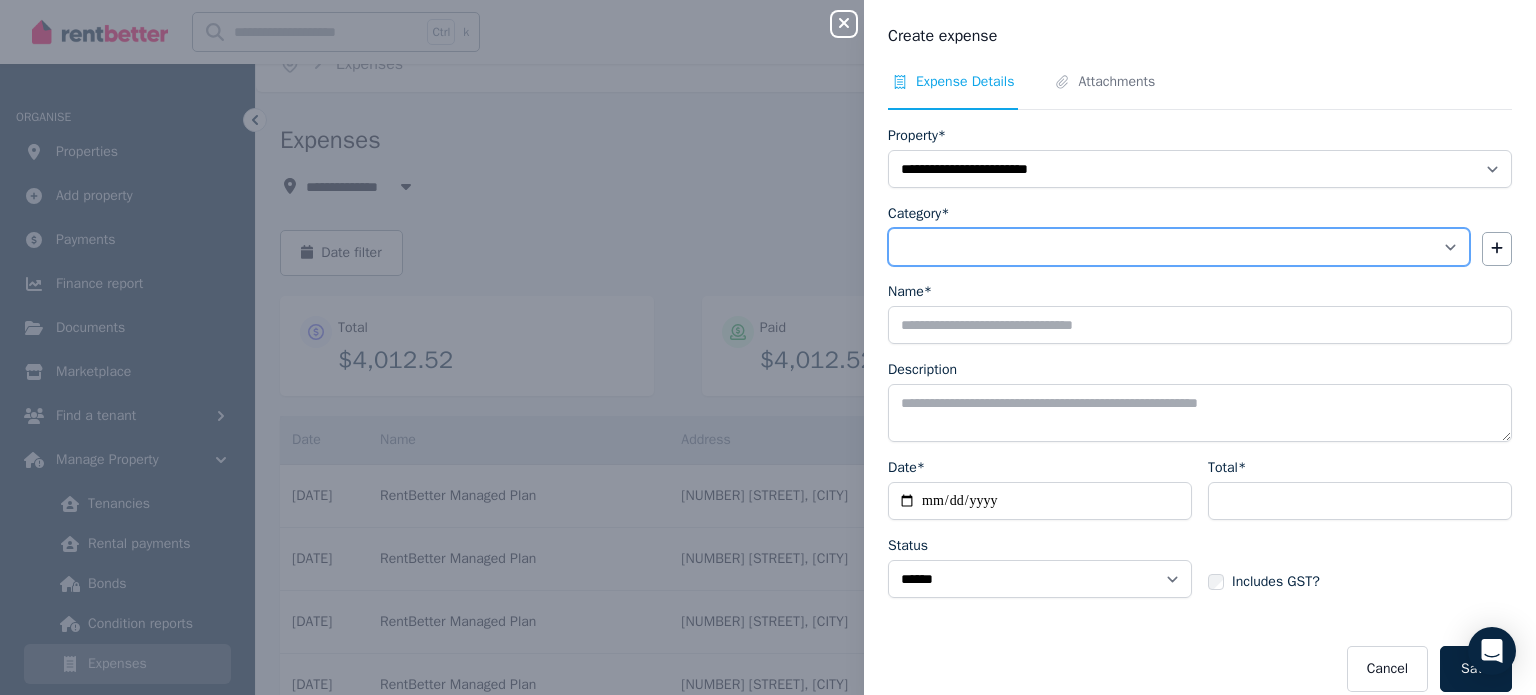 select on "**********" 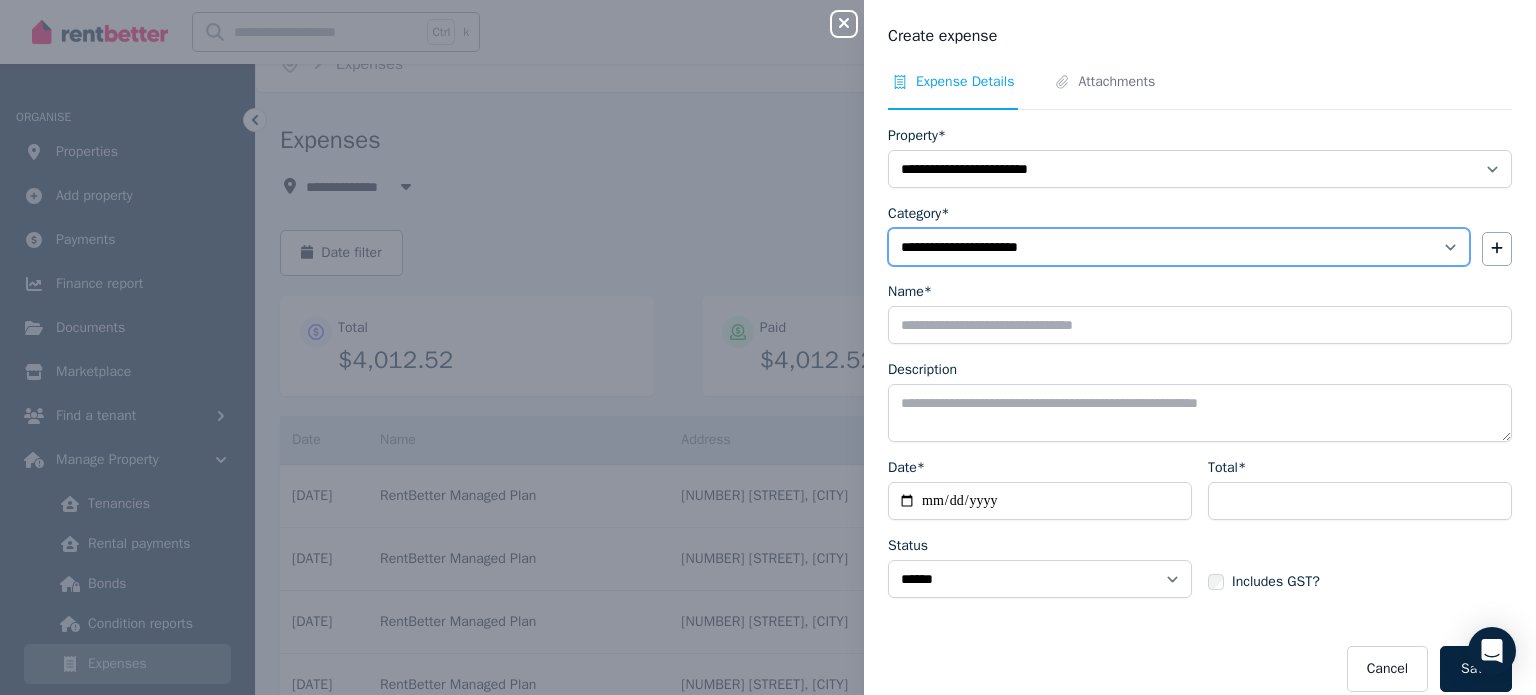 click on "**********" at bounding box center (1179, 247) 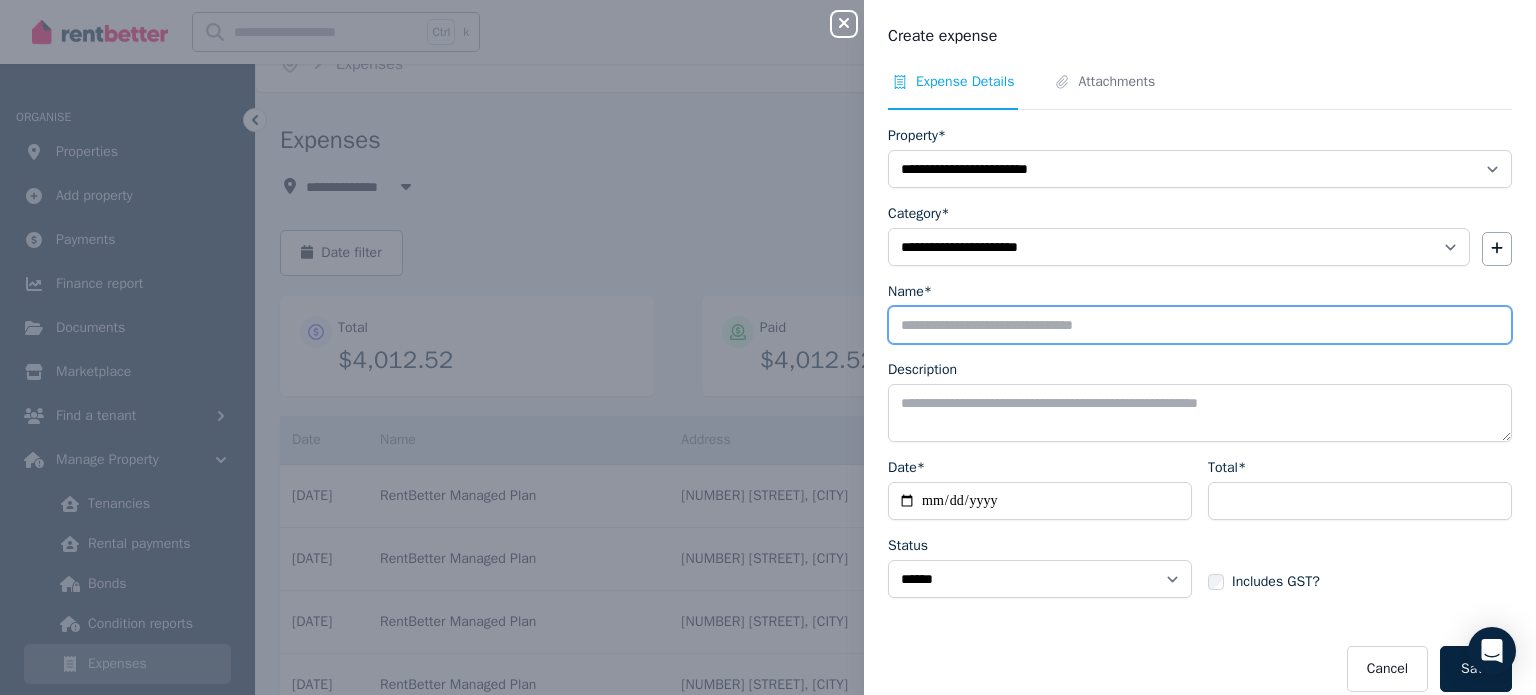 click on "Name*" at bounding box center (1200, 325) 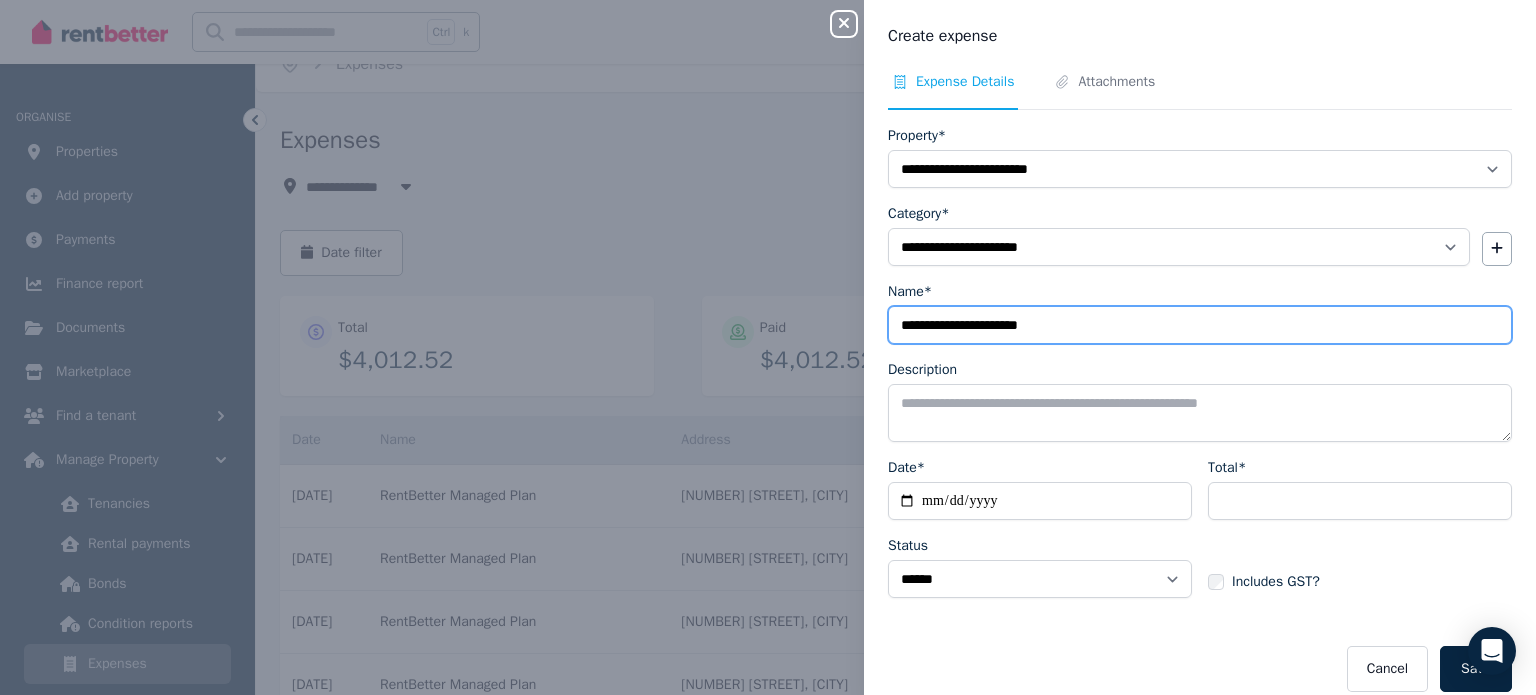 type on "**********" 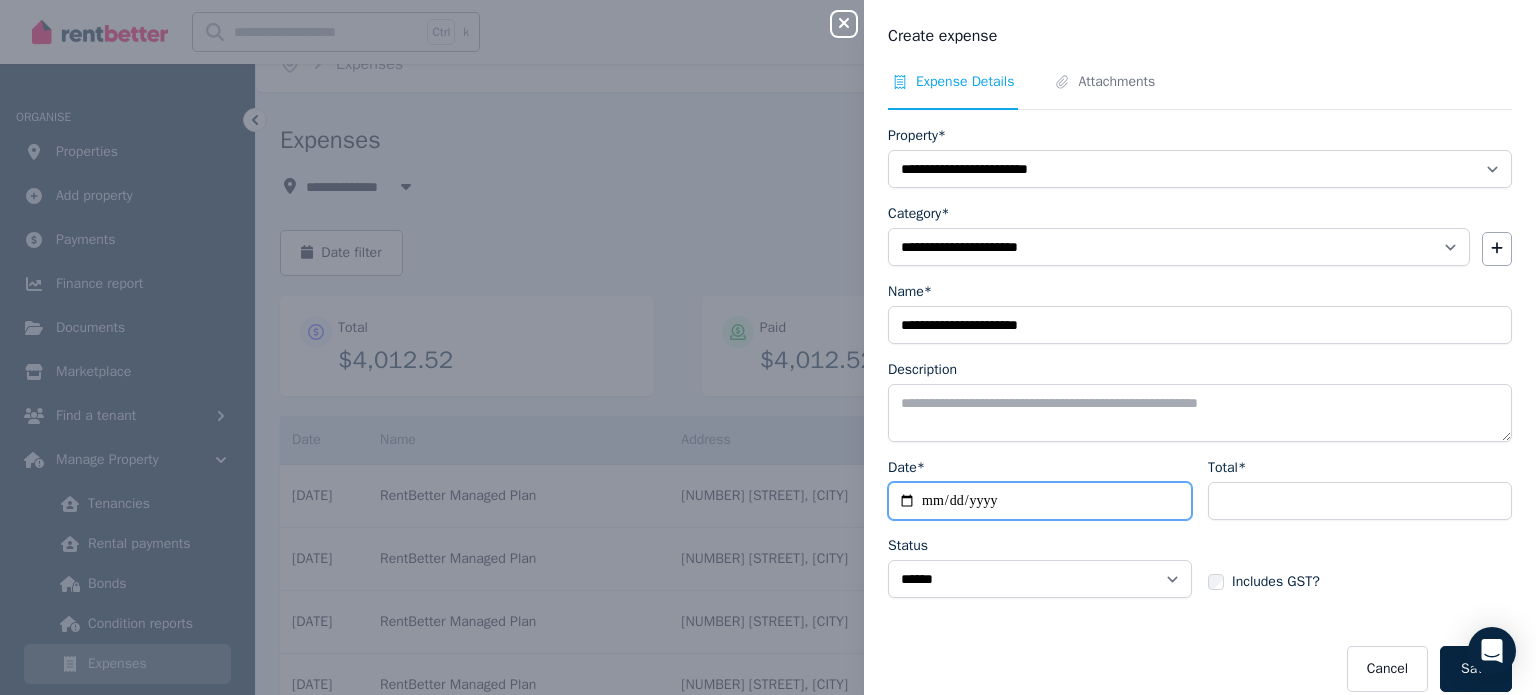 click on "Date*" at bounding box center [1040, 501] 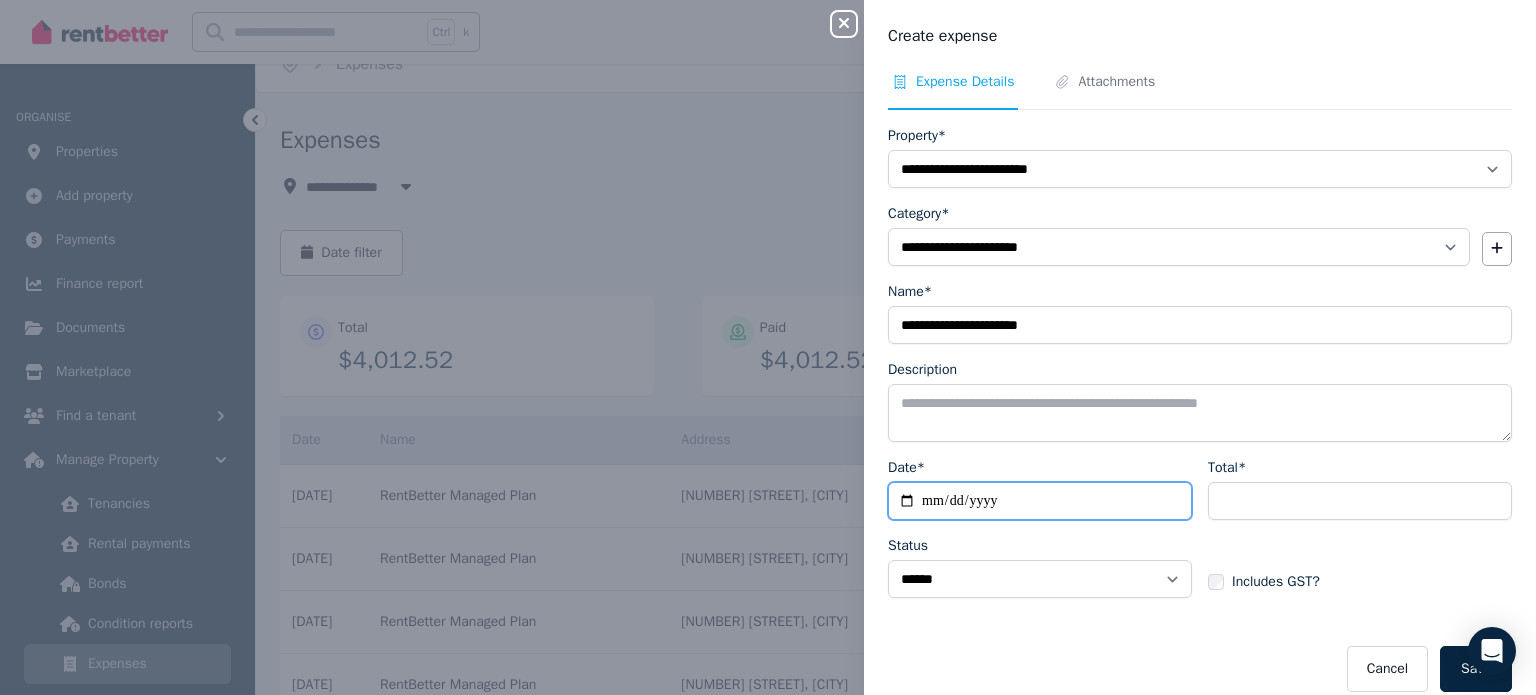 type on "**********" 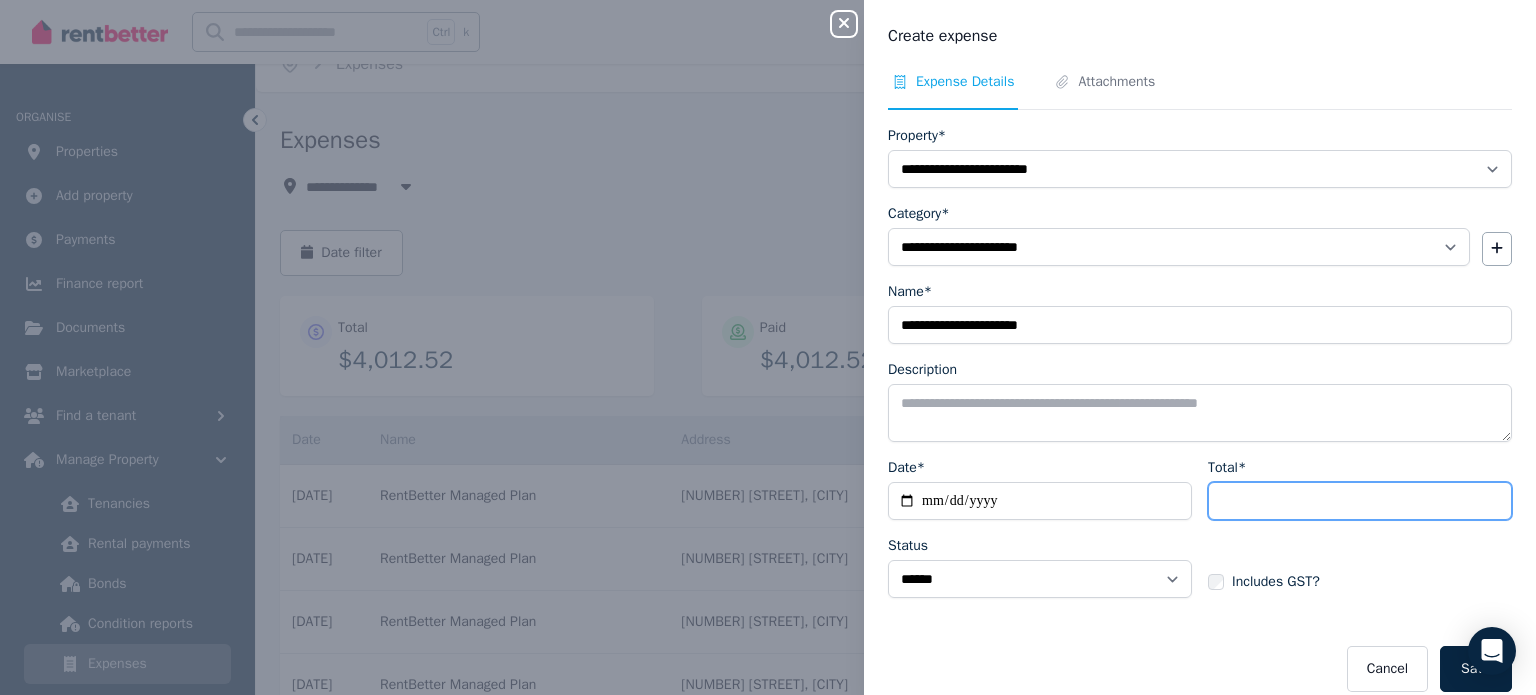 click on "Total*" at bounding box center [1360, 501] 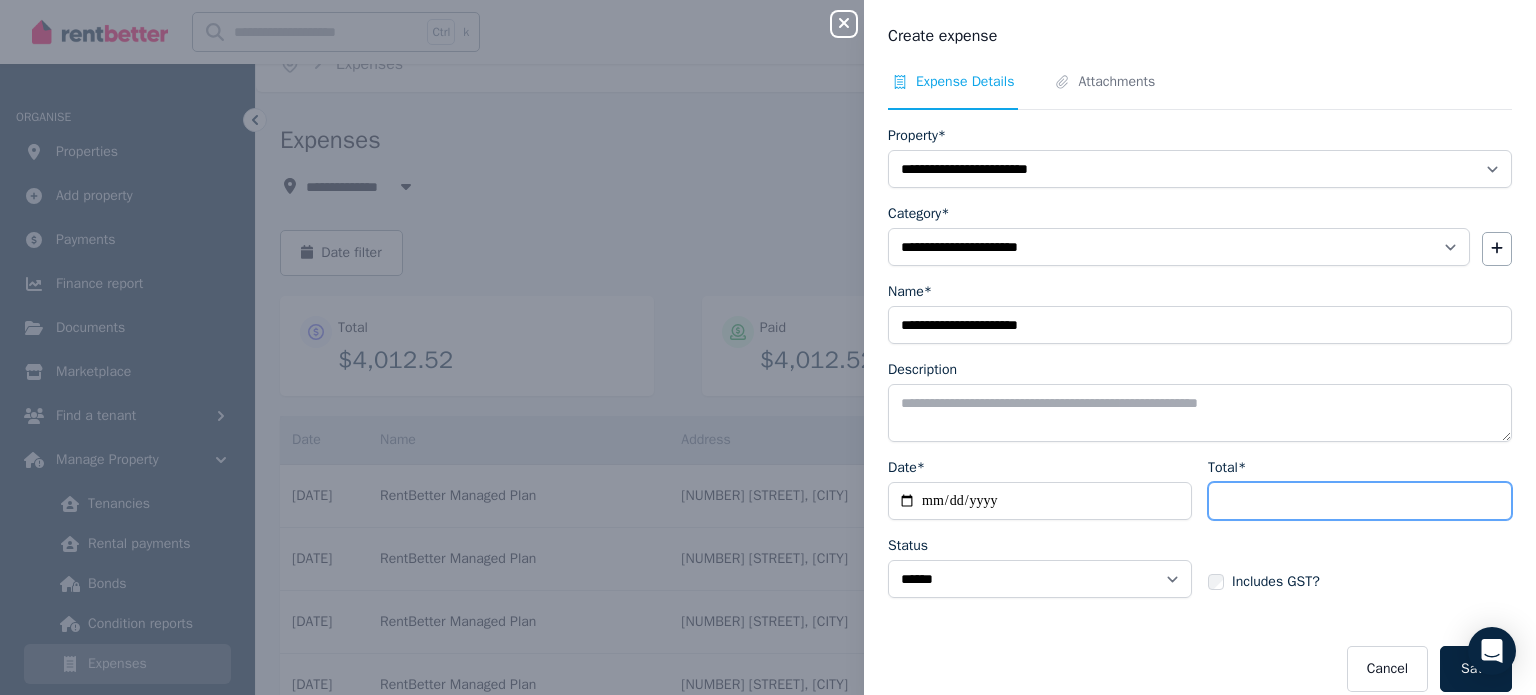 type on "**" 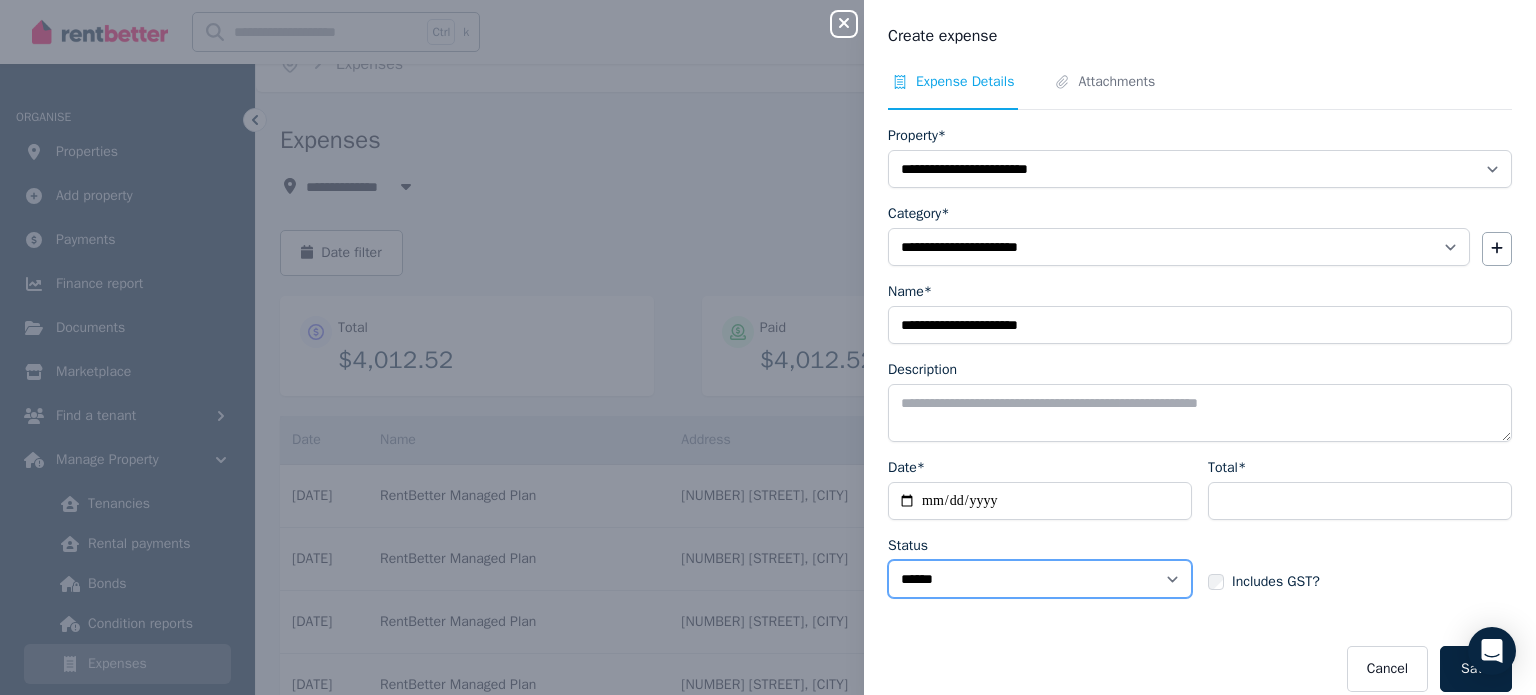 click on "****** ****" at bounding box center [1040, 579] 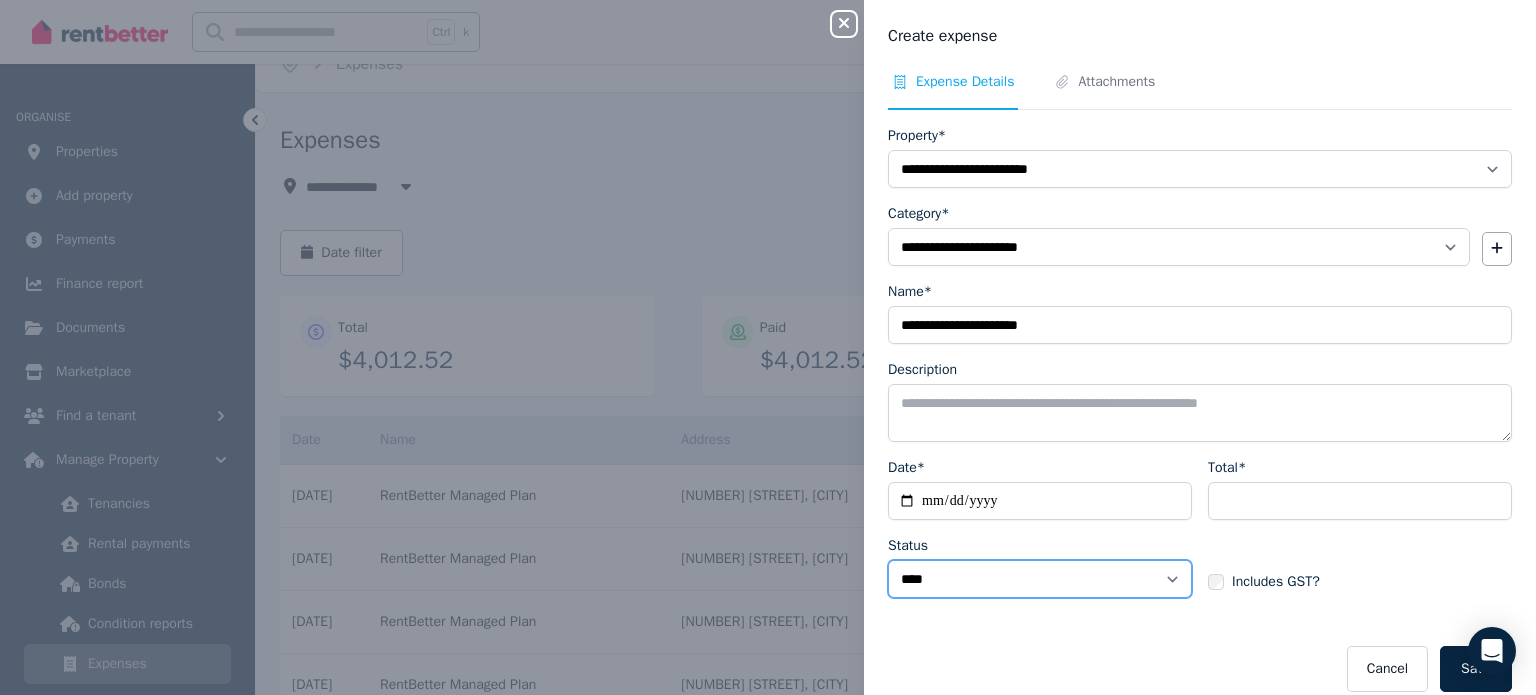 click on "****** ****" at bounding box center [1040, 579] 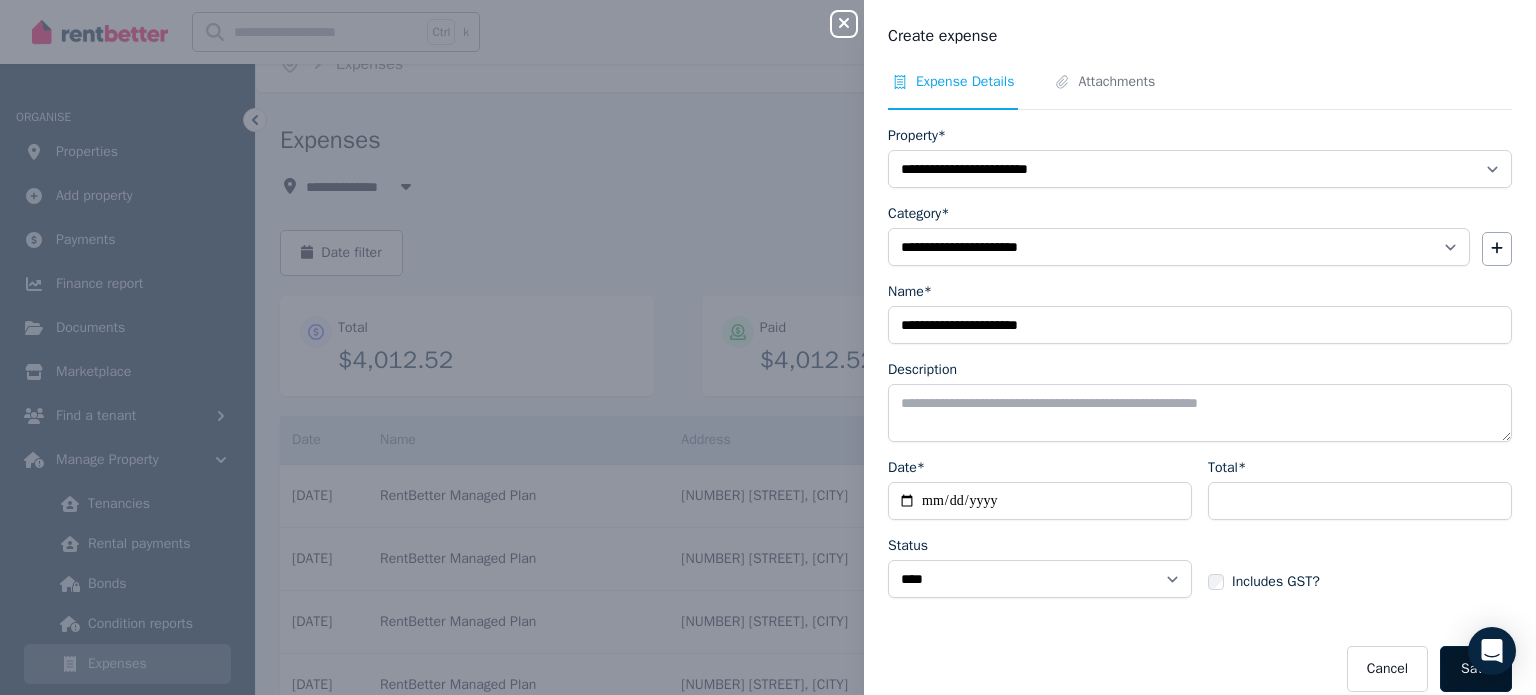 click on "Save" at bounding box center (1476, 669) 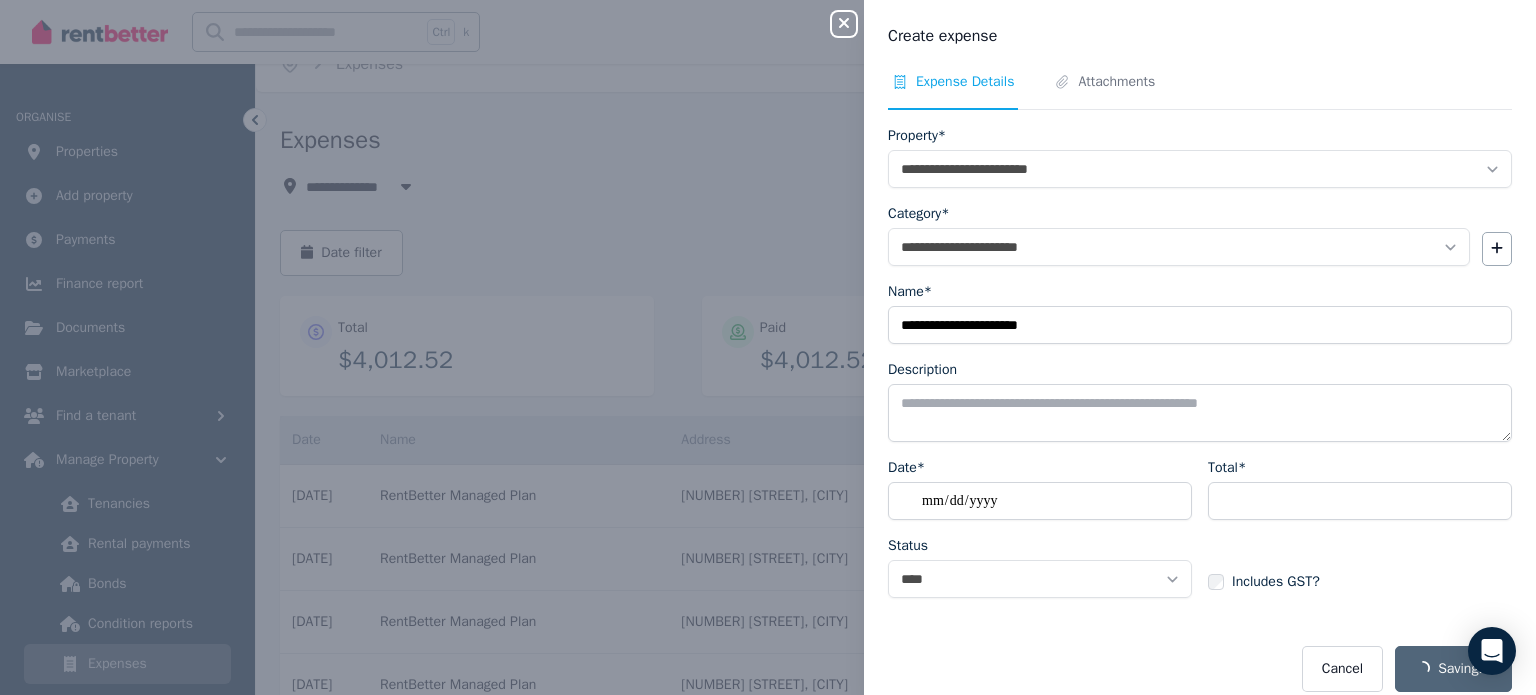 type 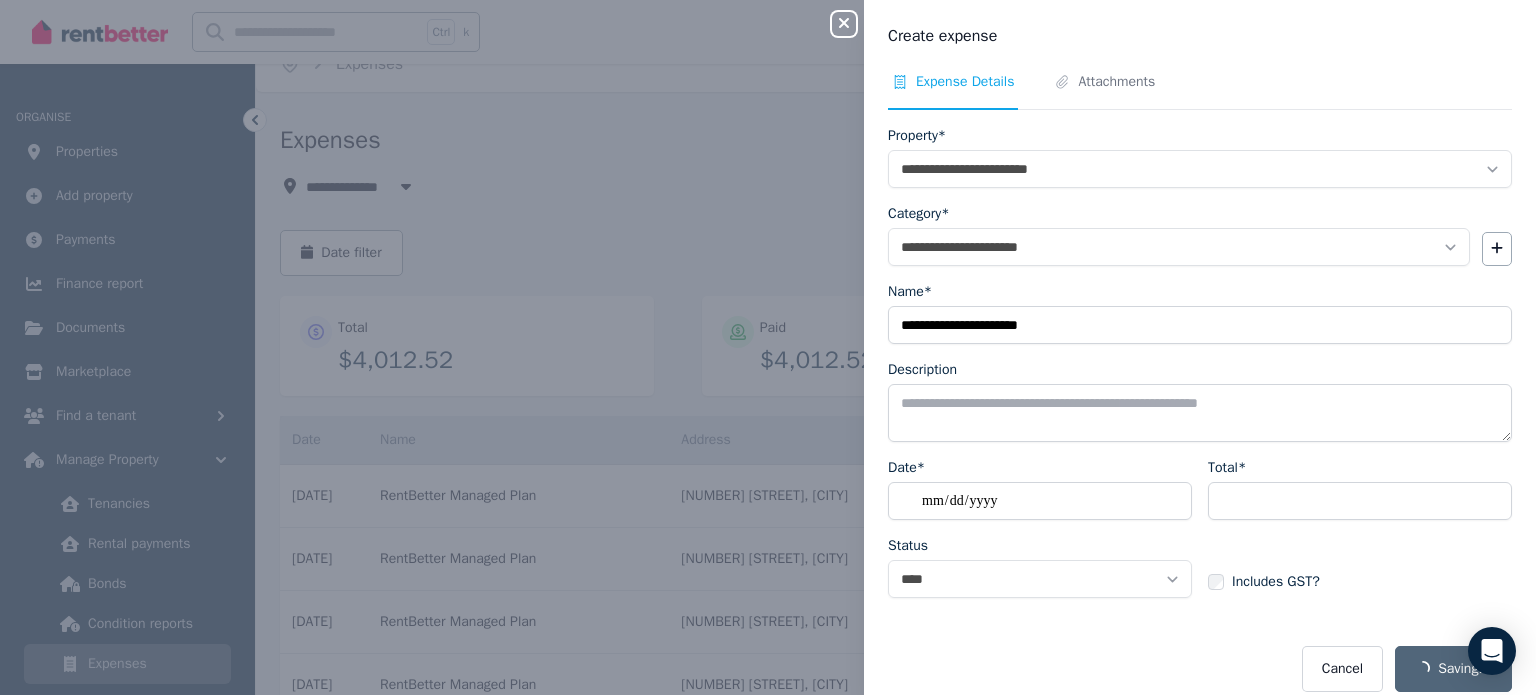 select on "**********" 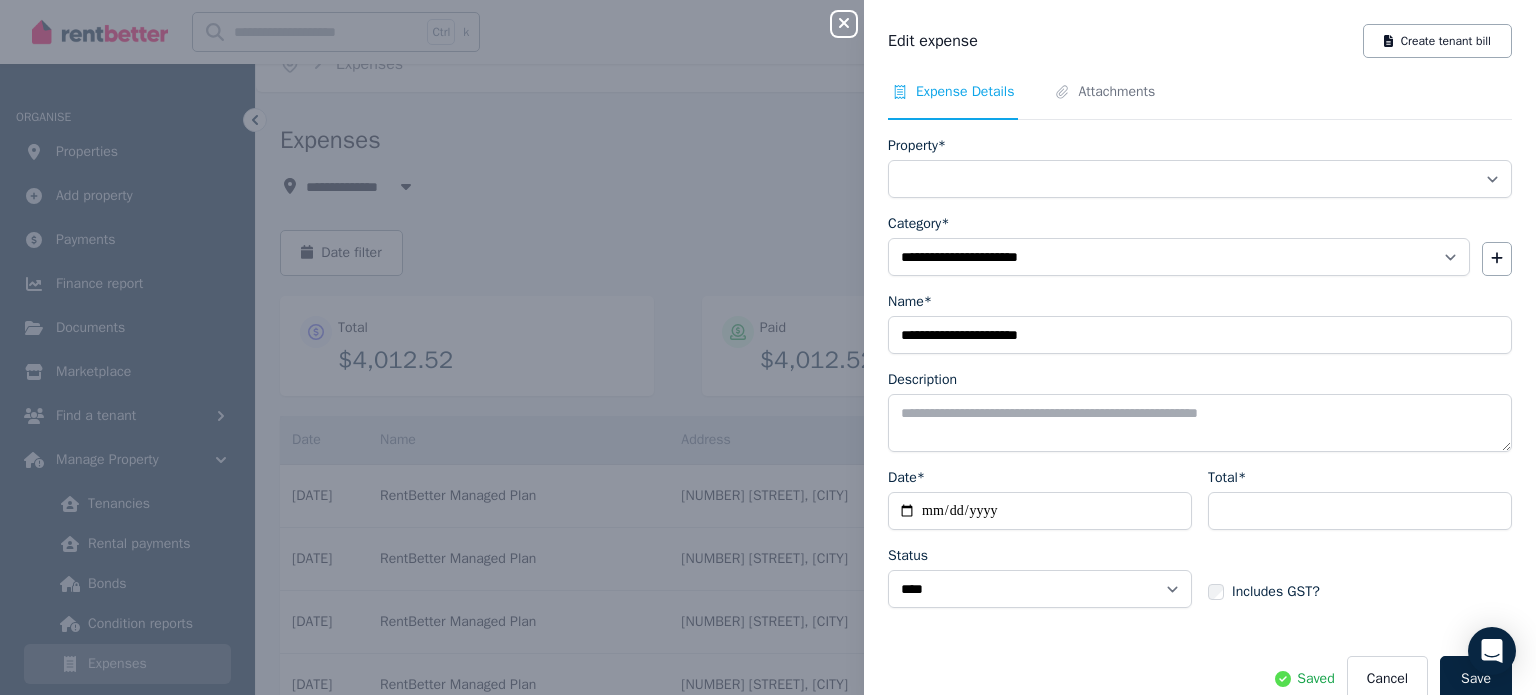 select on "**********" 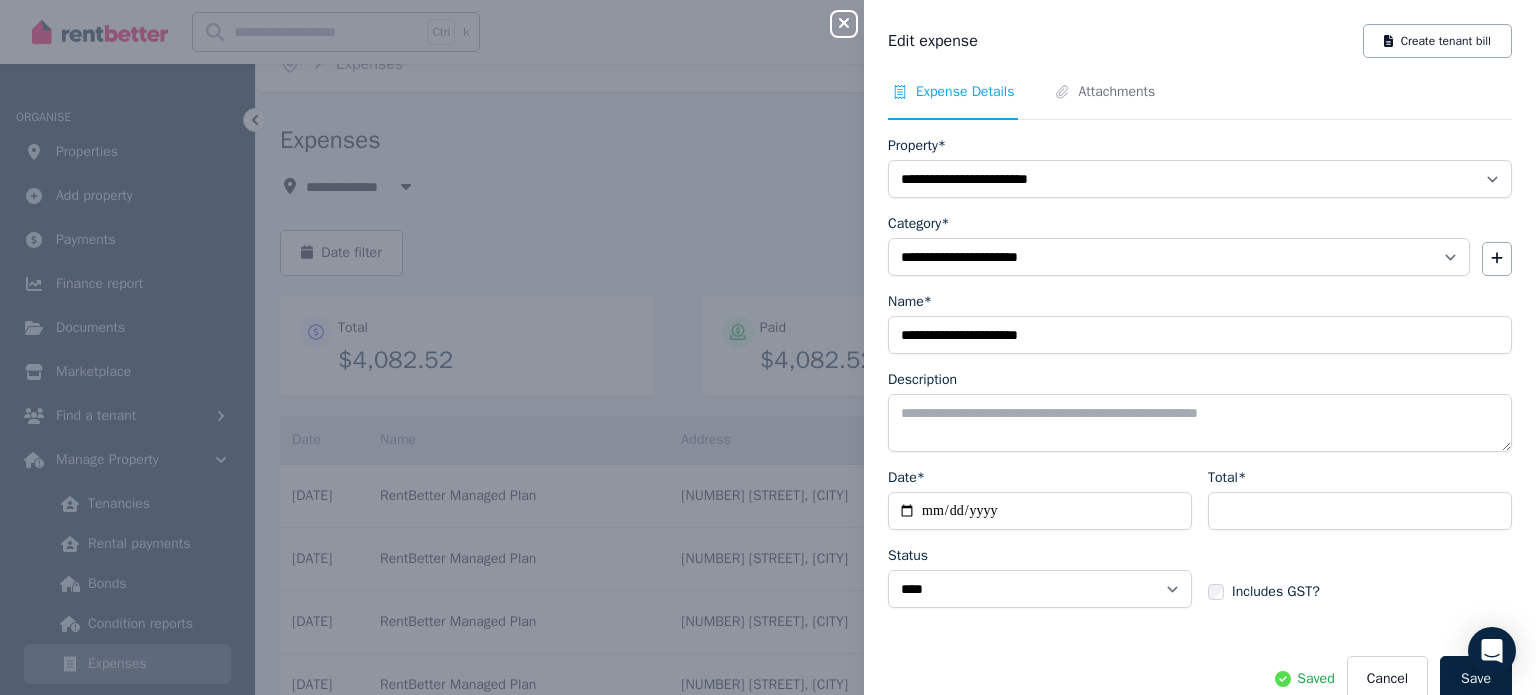 click 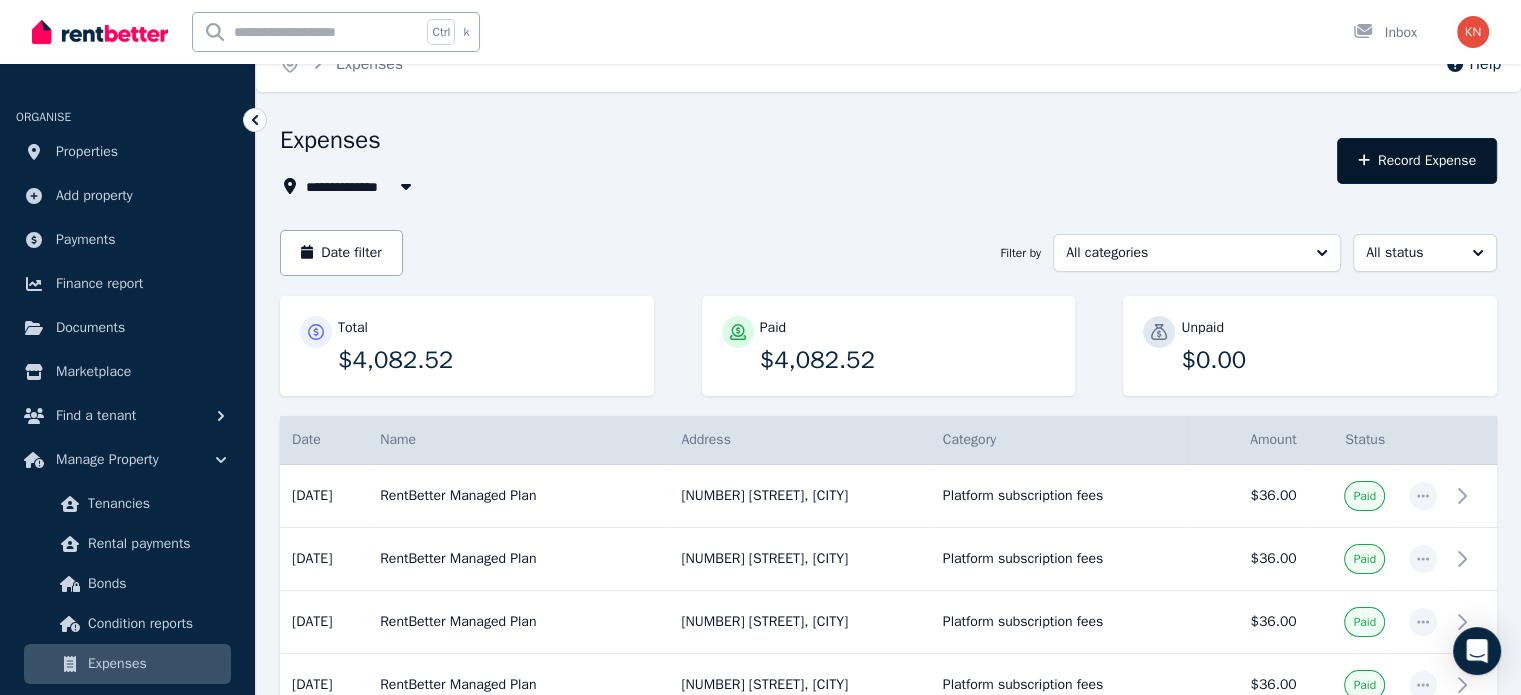 click on "Record Expense" at bounding box center [1417, 161] 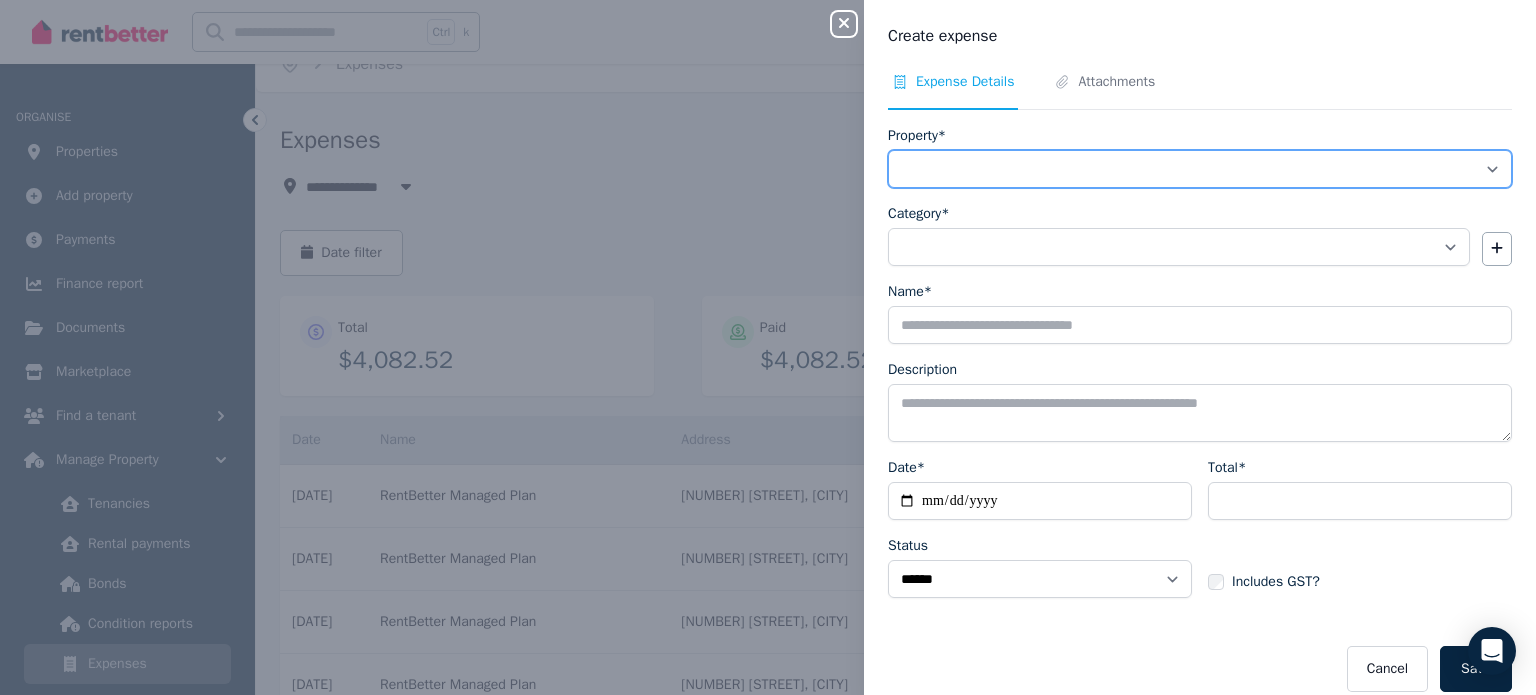 click on "**********" at bounding box center [1200, 169] 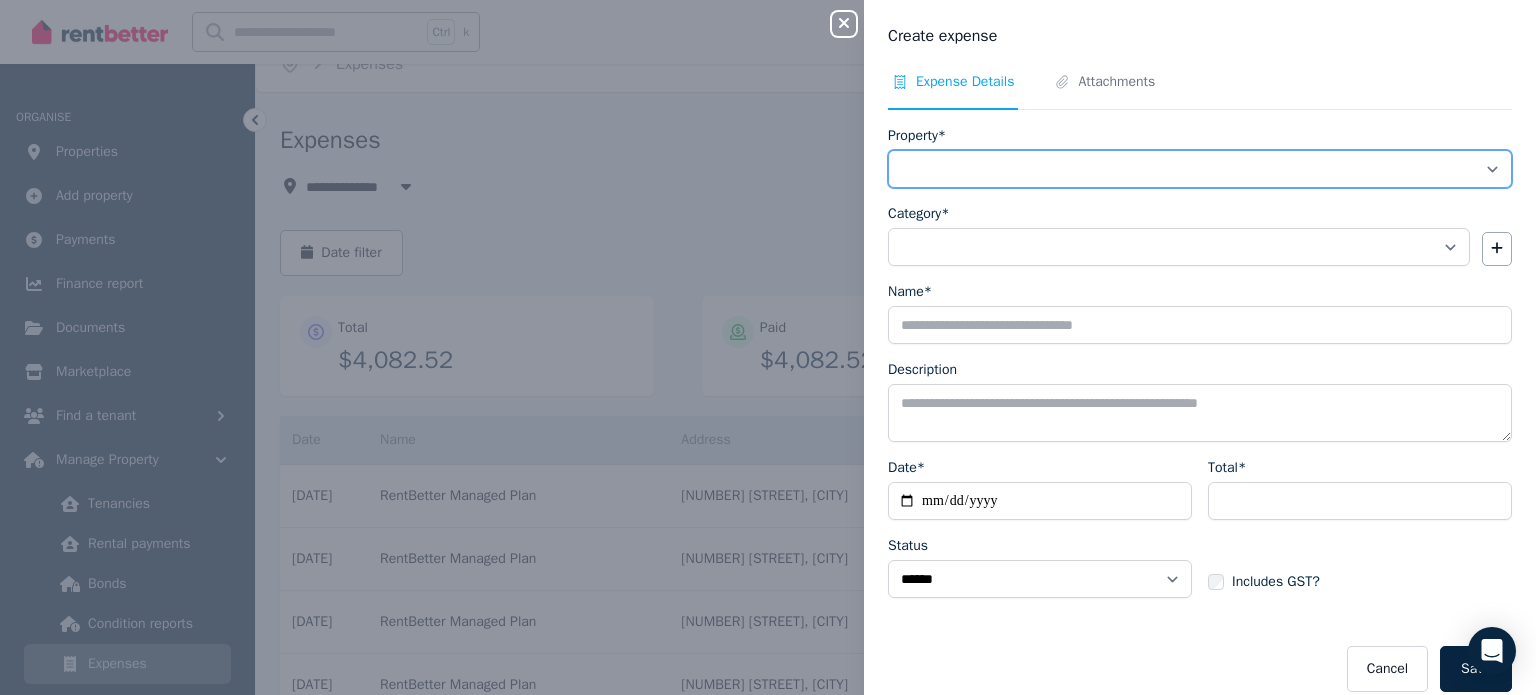 select on "**********" 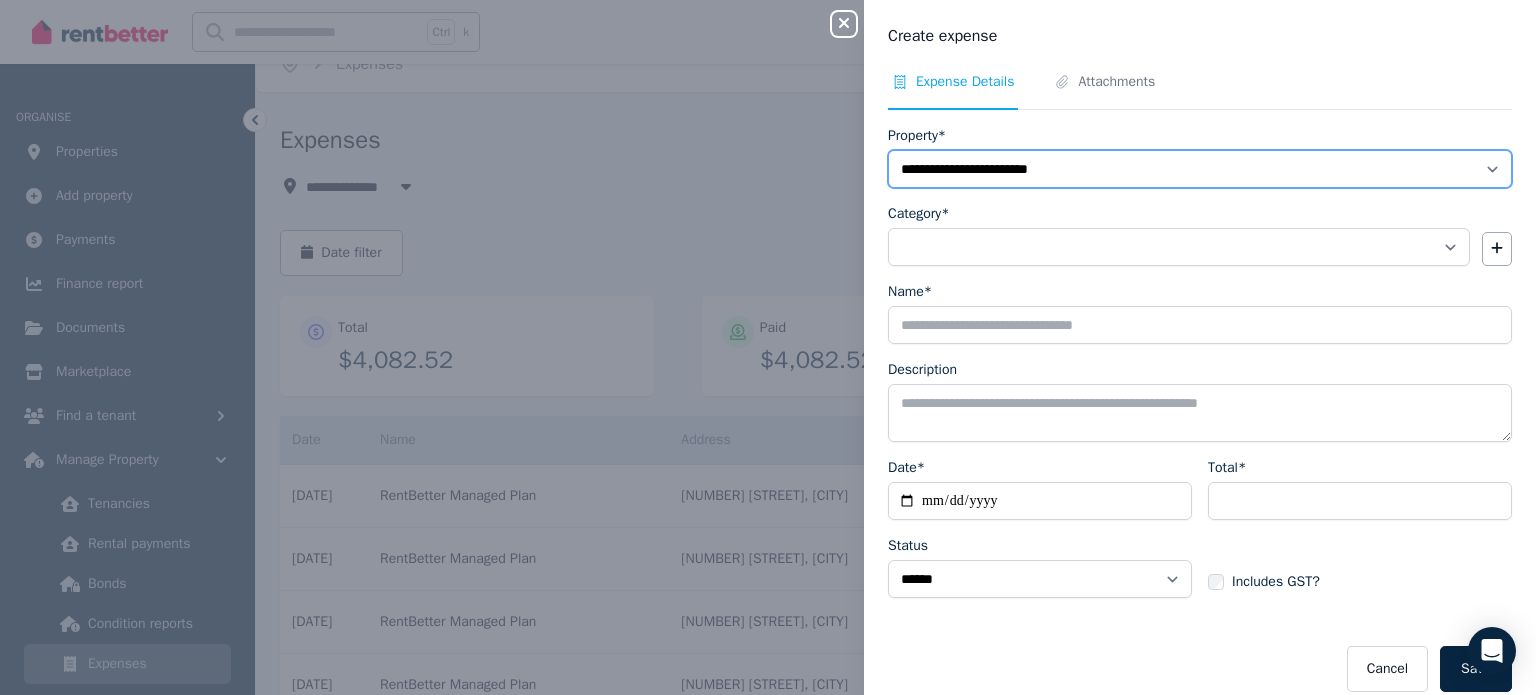 click on "**********" at bounding box center [1200, 169] 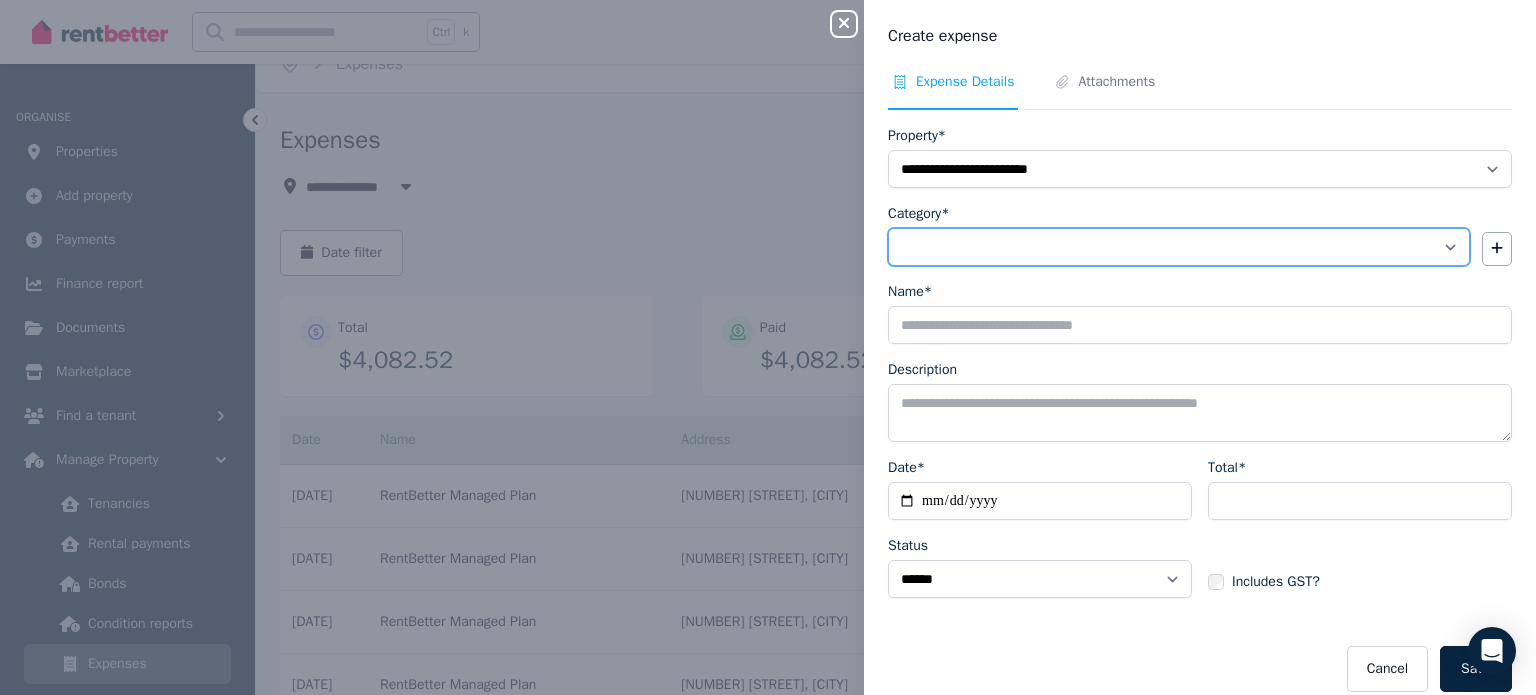 click on "**********" at bounding box center [1179, 247] 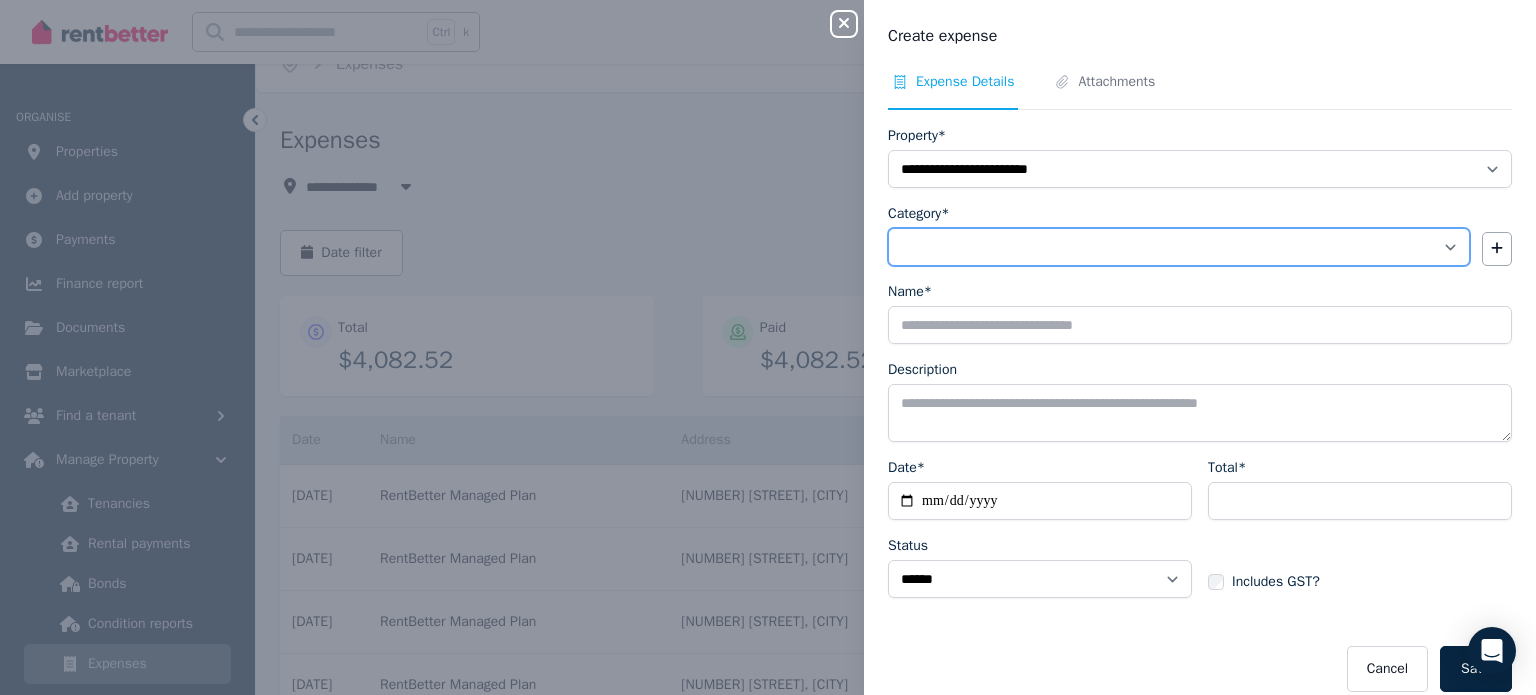 select on "**********" 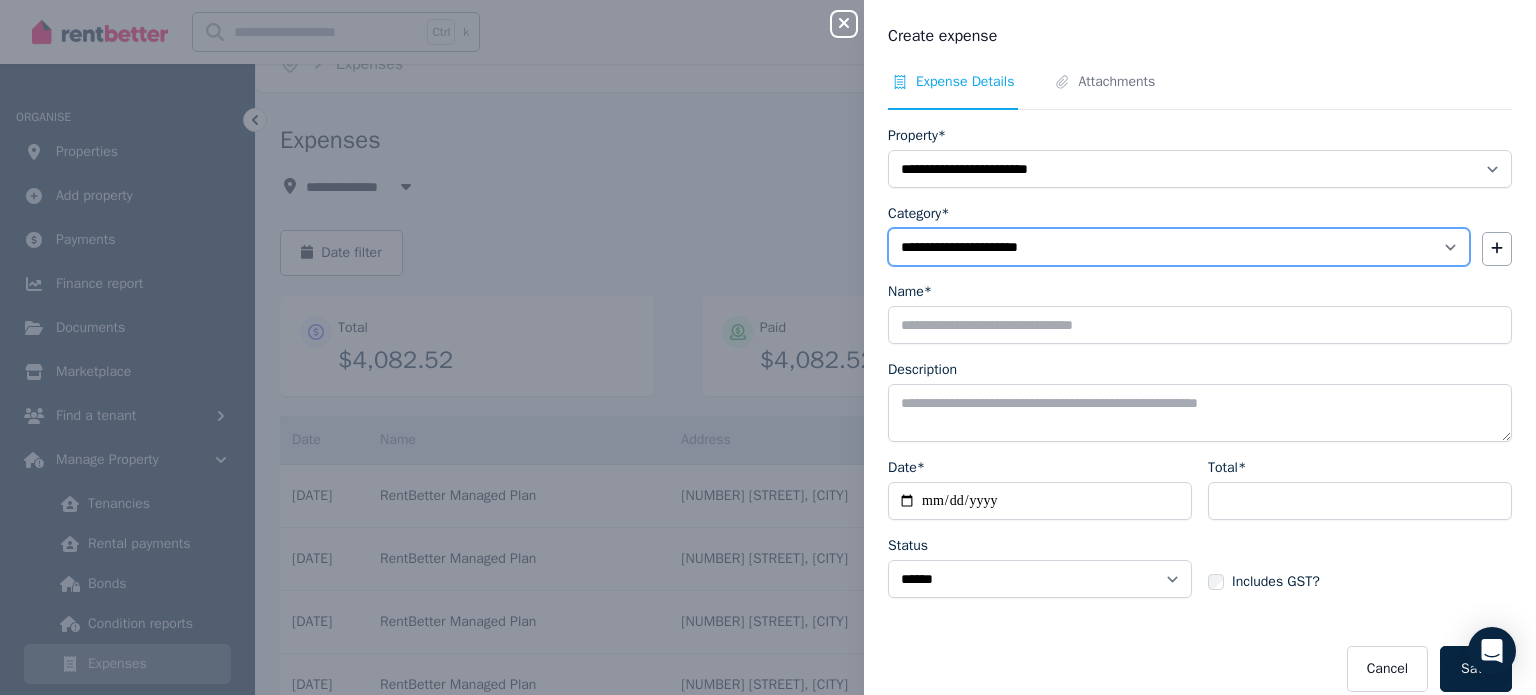 click on "**********" at bounding box center [1179, 247] 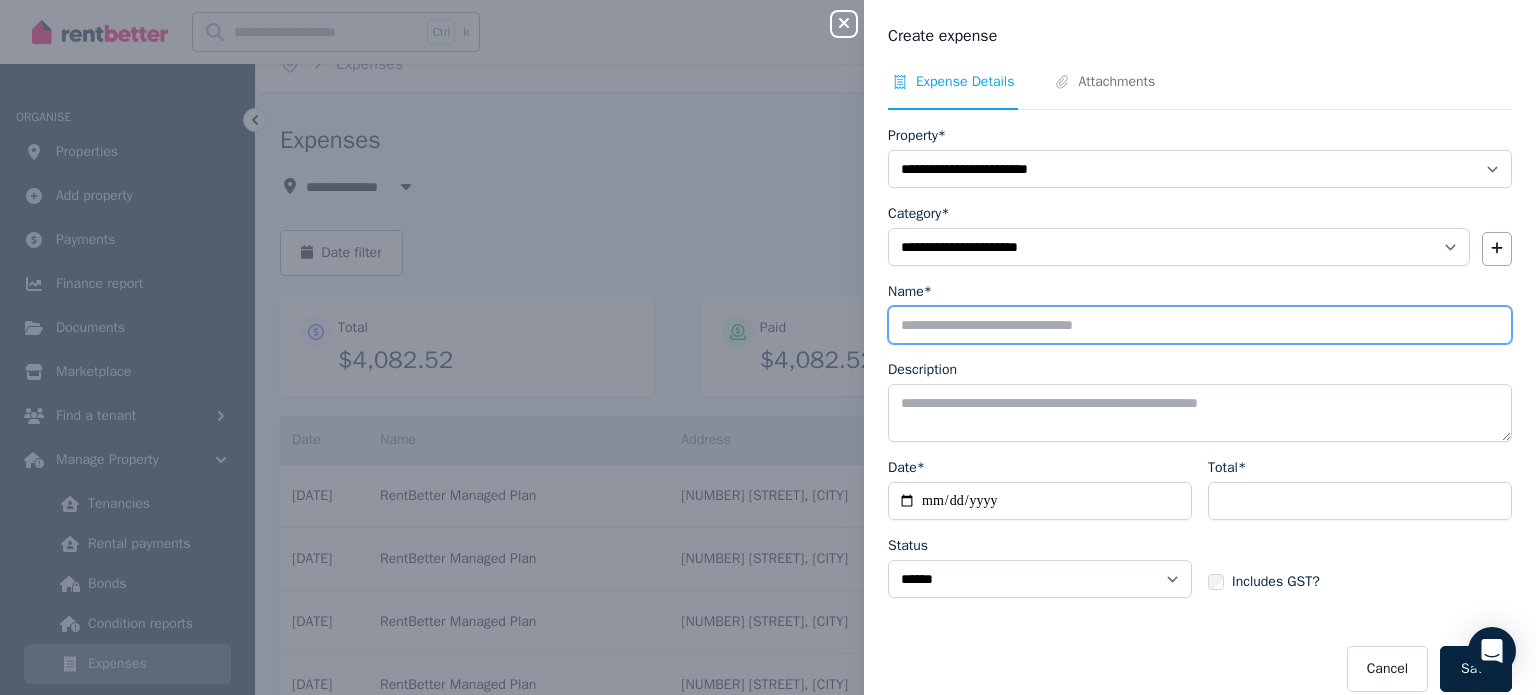 click on "Name*" at bounding box center [1200, 325] 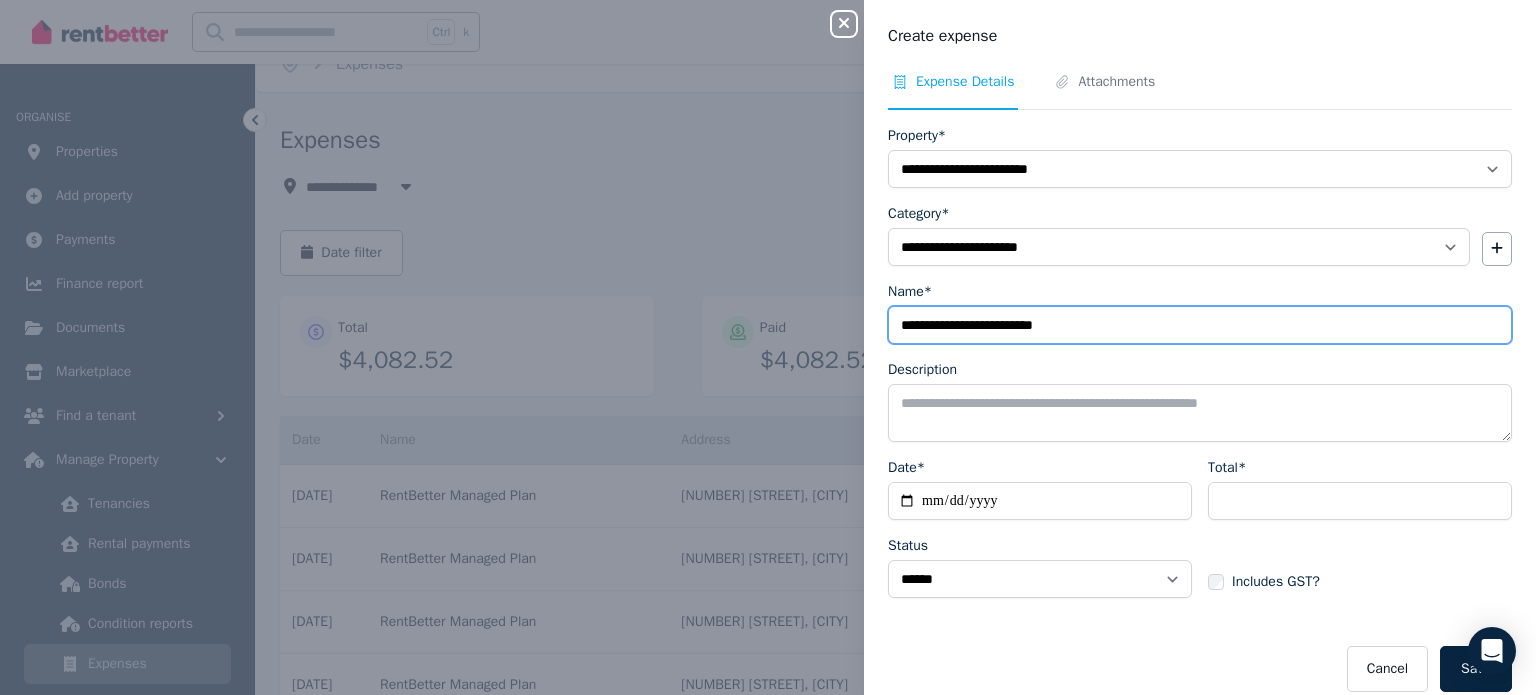 type on "**********" 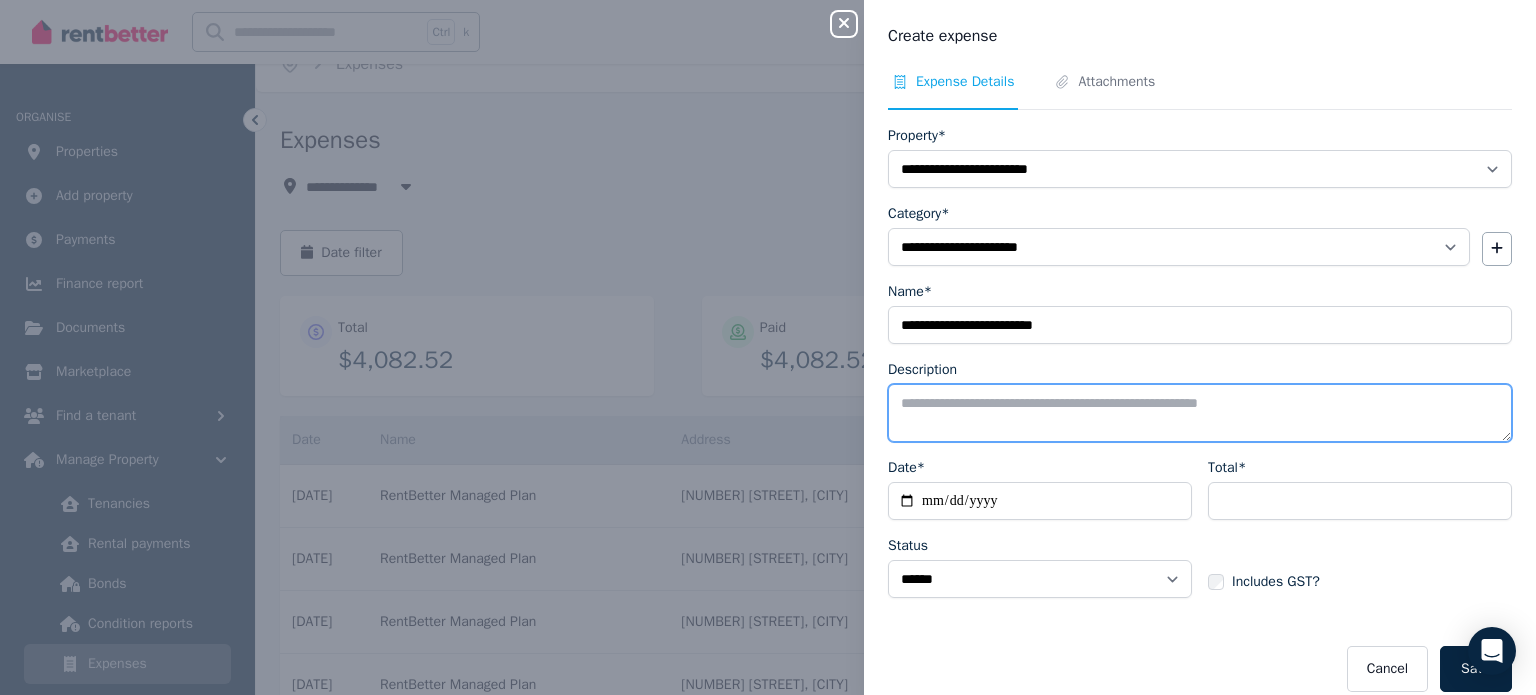 click on "Description" at bounding box center (1200, 413) 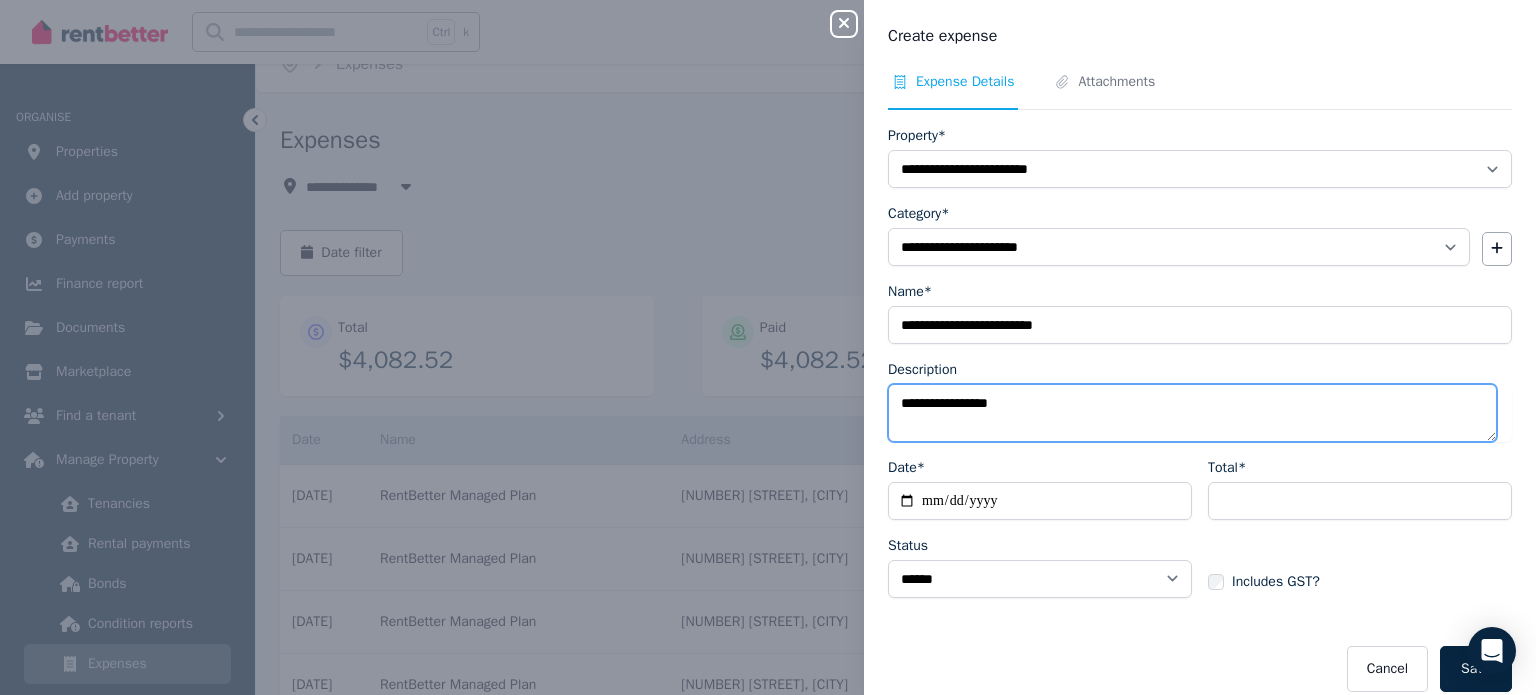 type on "**********" 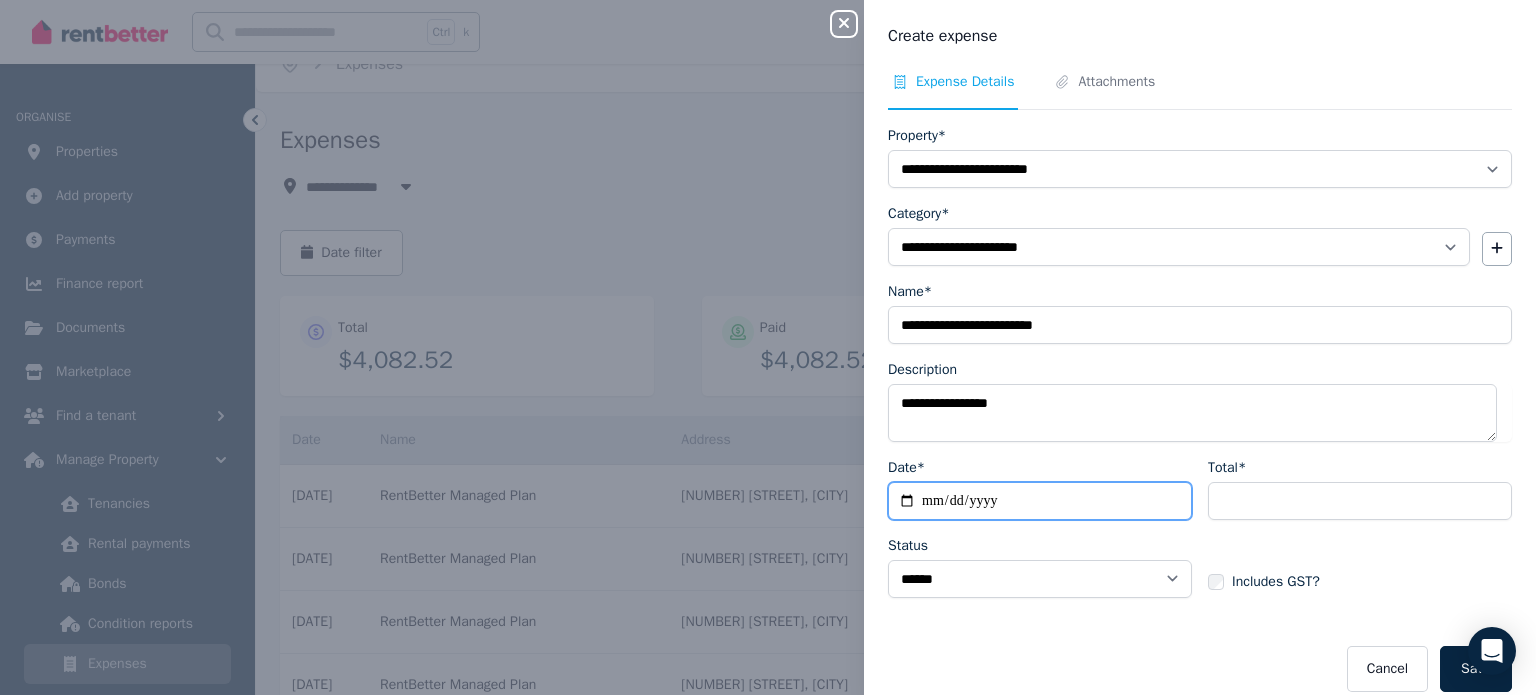 click on "Date*" at bounding box center (1040, 501) 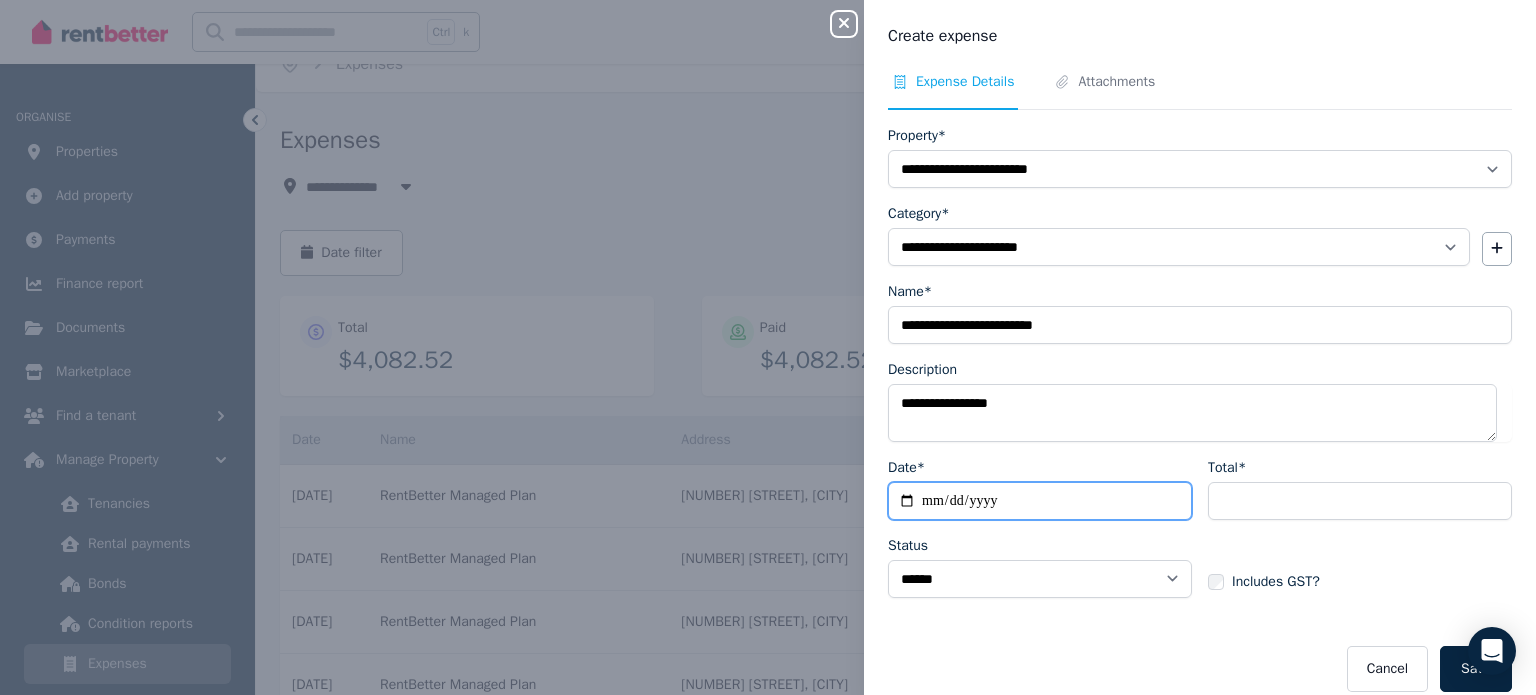 type on "**********" 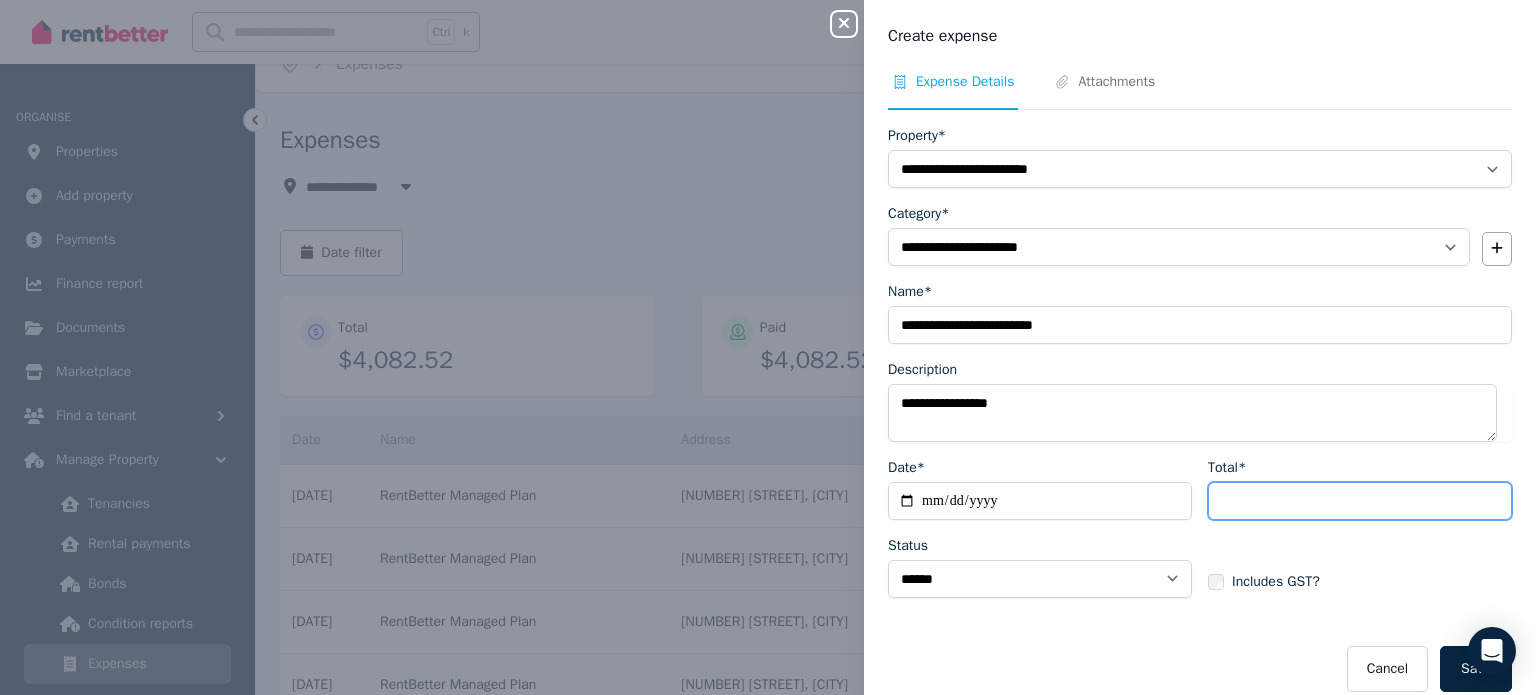 click on "Total*" at bounding box center [1360, 501] 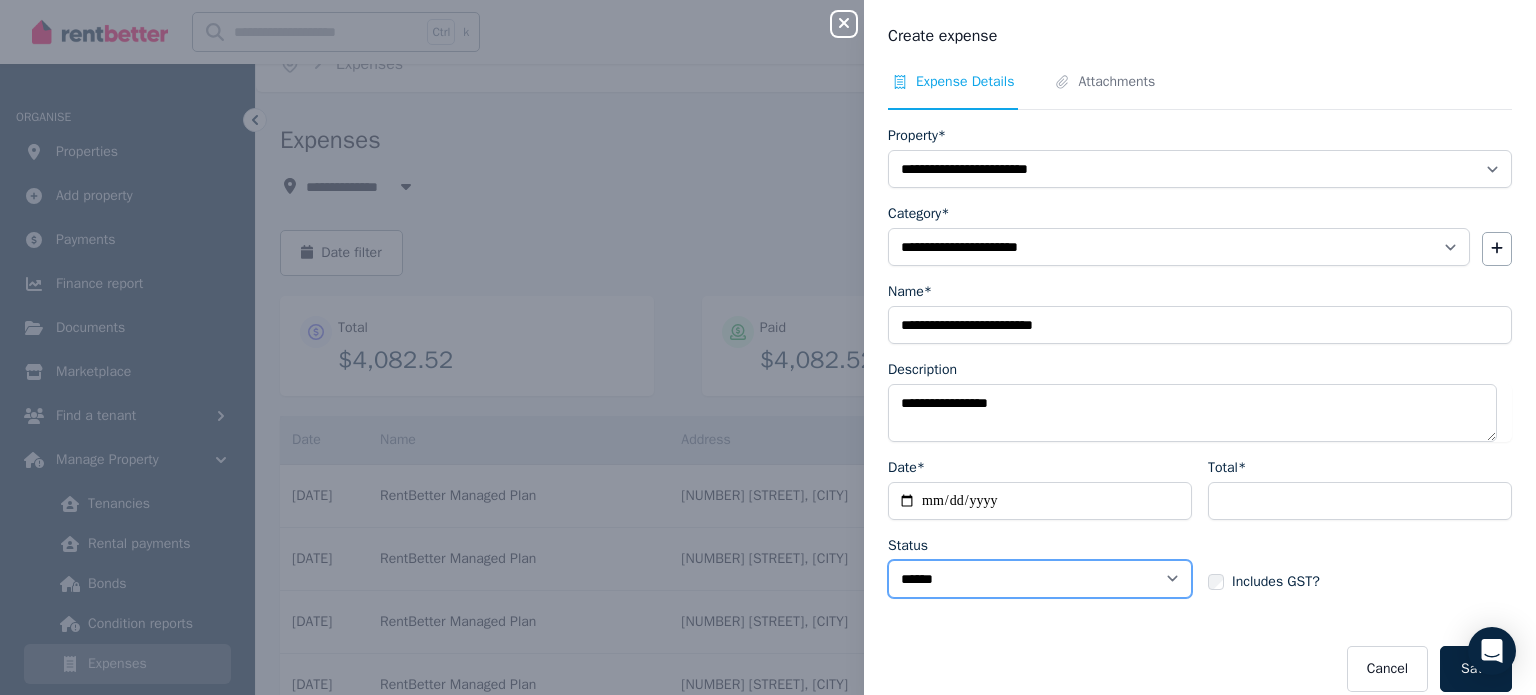 drag, startPoint x: 1149, startPoint y: 574, endPoint x: 1142, endPoint y: 589, distance: 16.552946 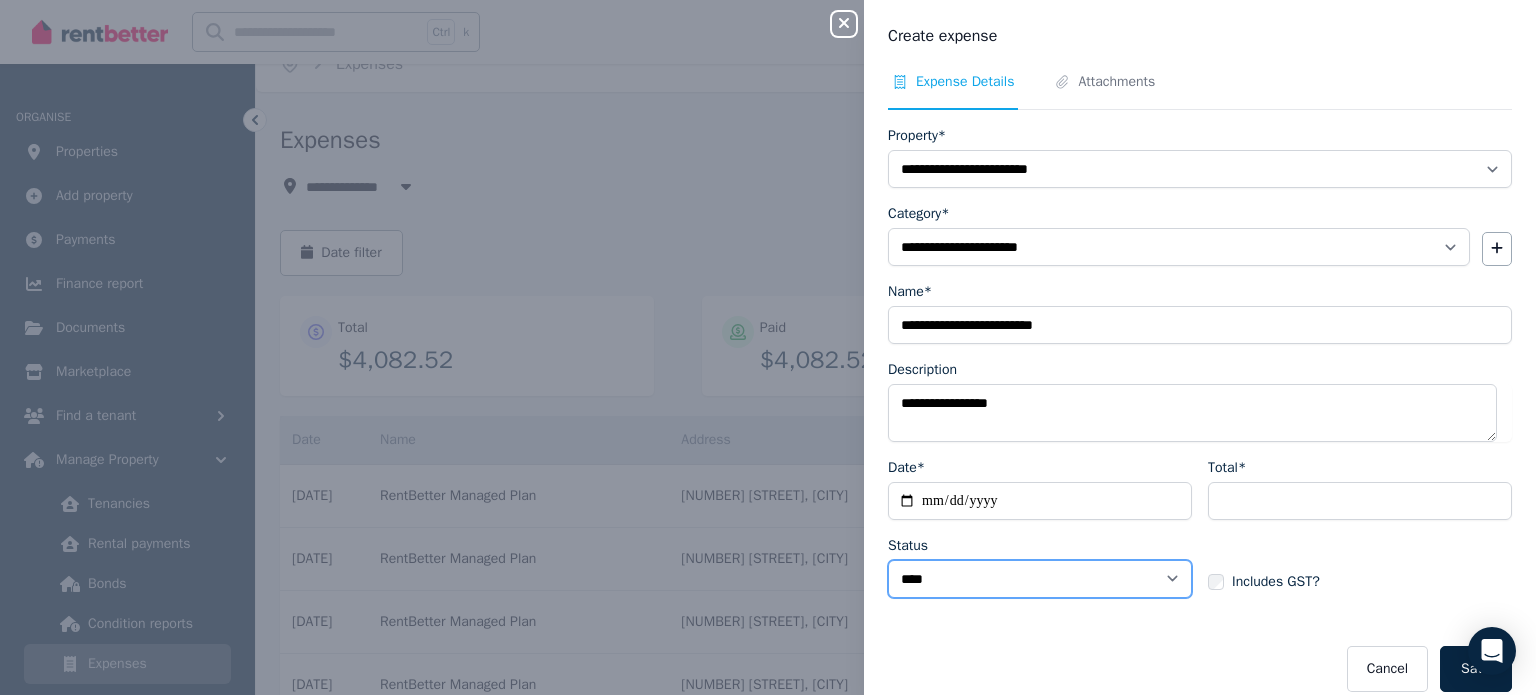 click on "****** ****" at bounding box center [1040, 579] 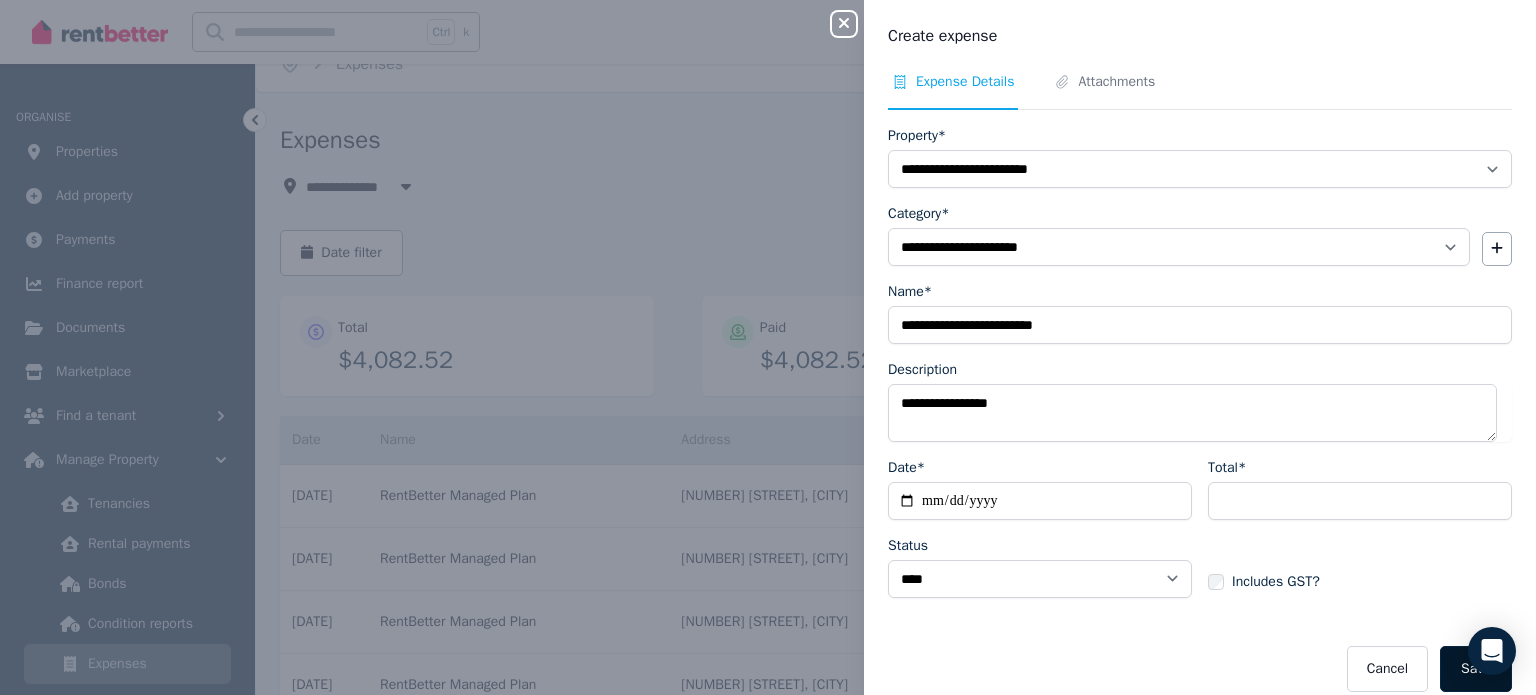 click on "Save" at bounding box center [1476, 669] 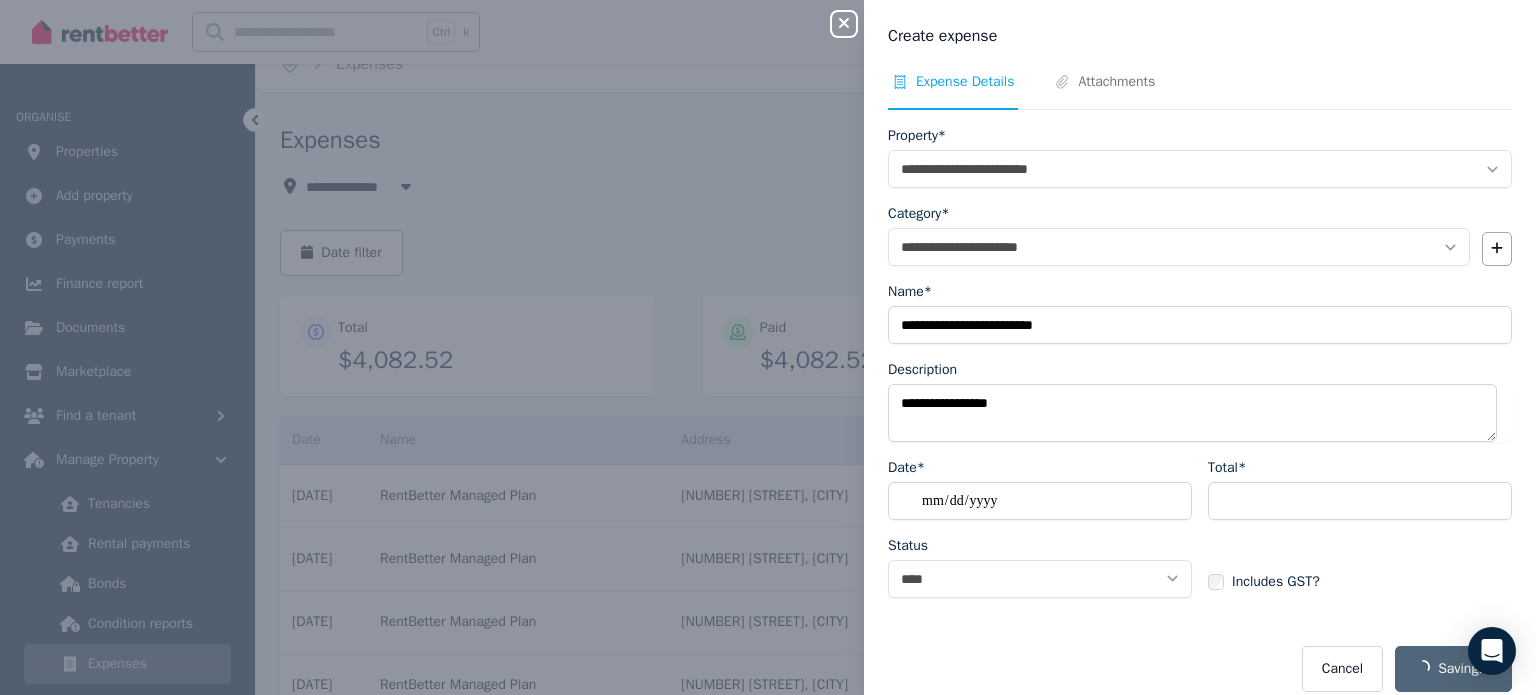 select on "**********" 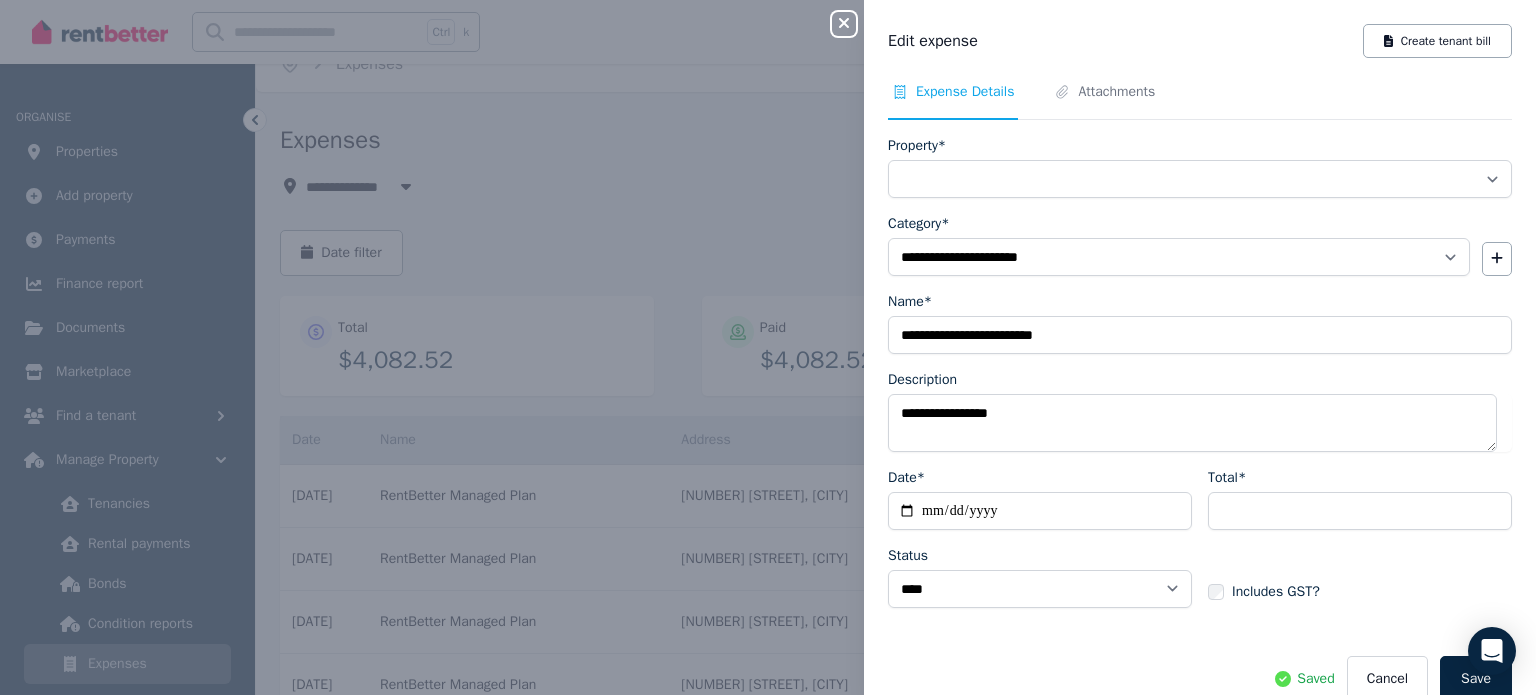 select on "**********" 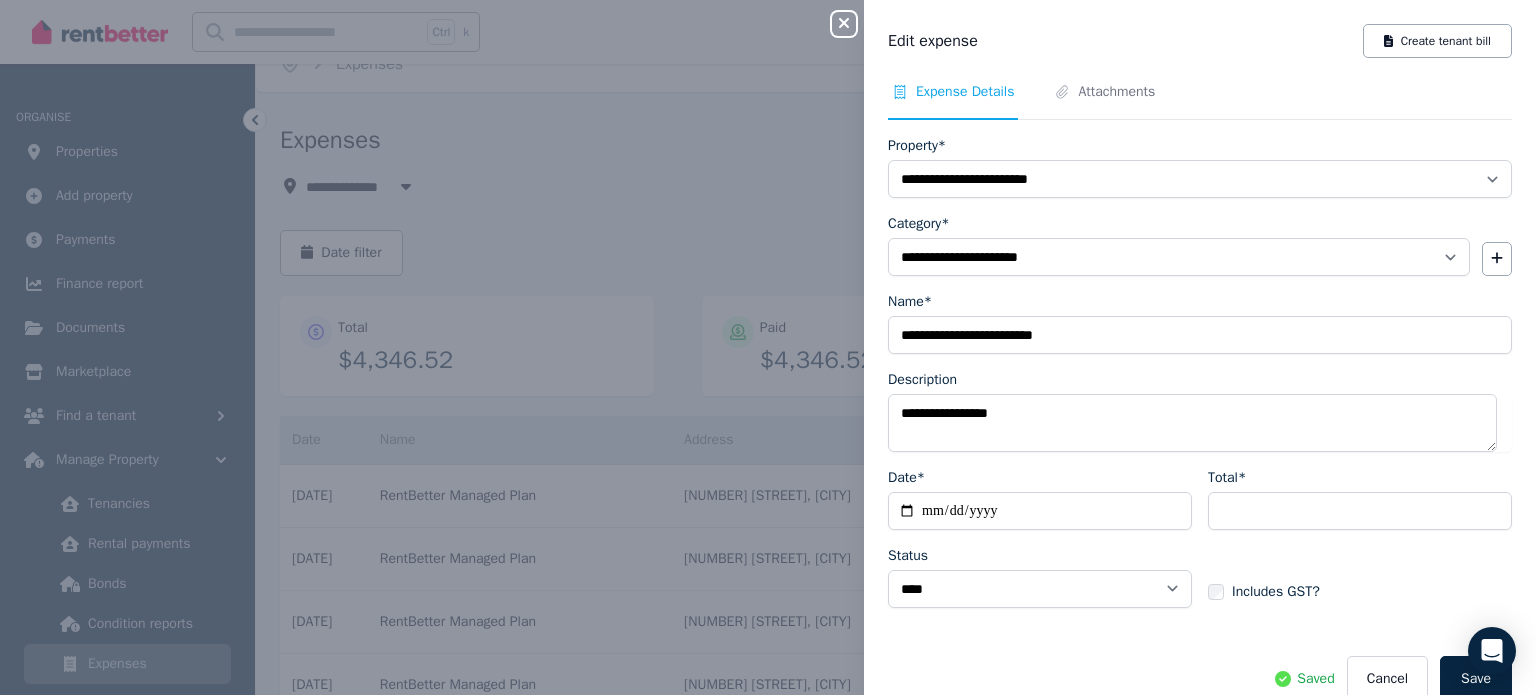 click 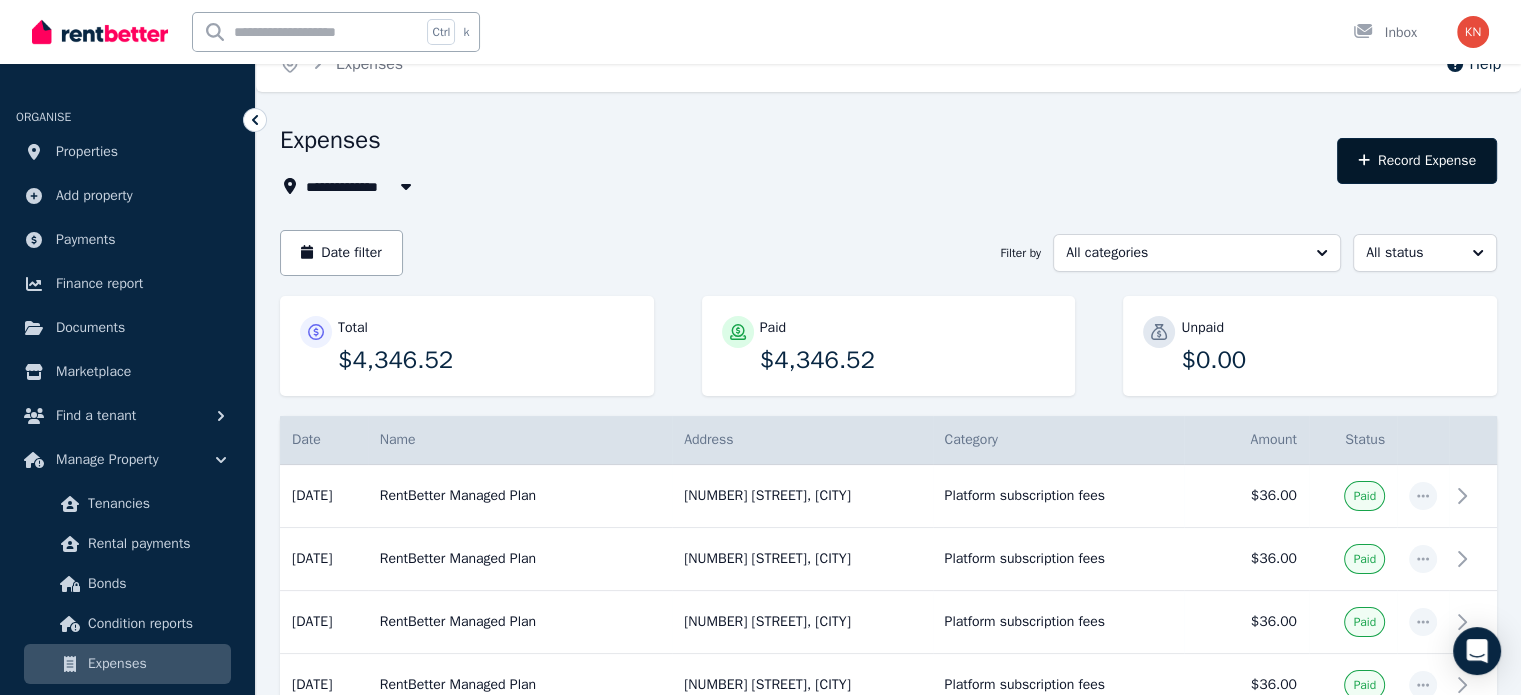 click on "Record Expense" at bounding box center (1417, 161) 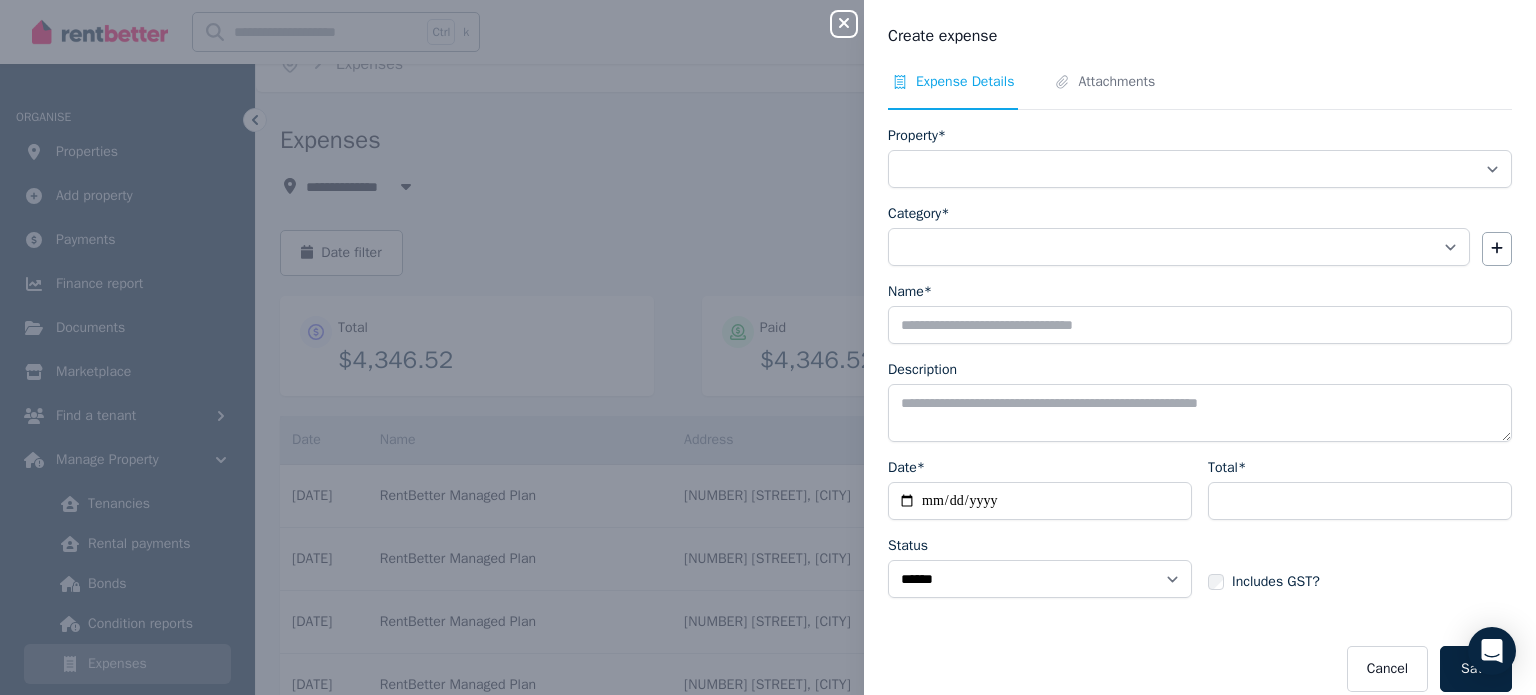 type 